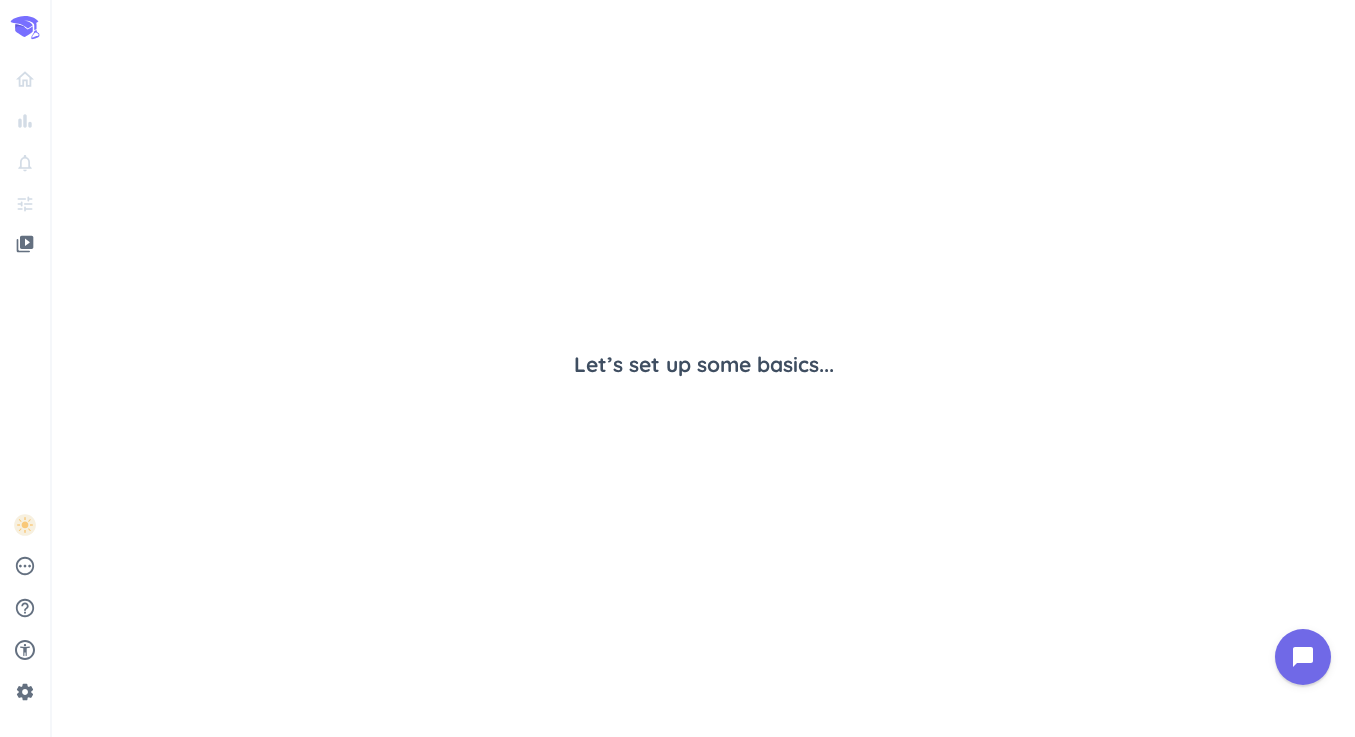 scroll, scrollTop: 0, scrollLeft: 0, axis: both 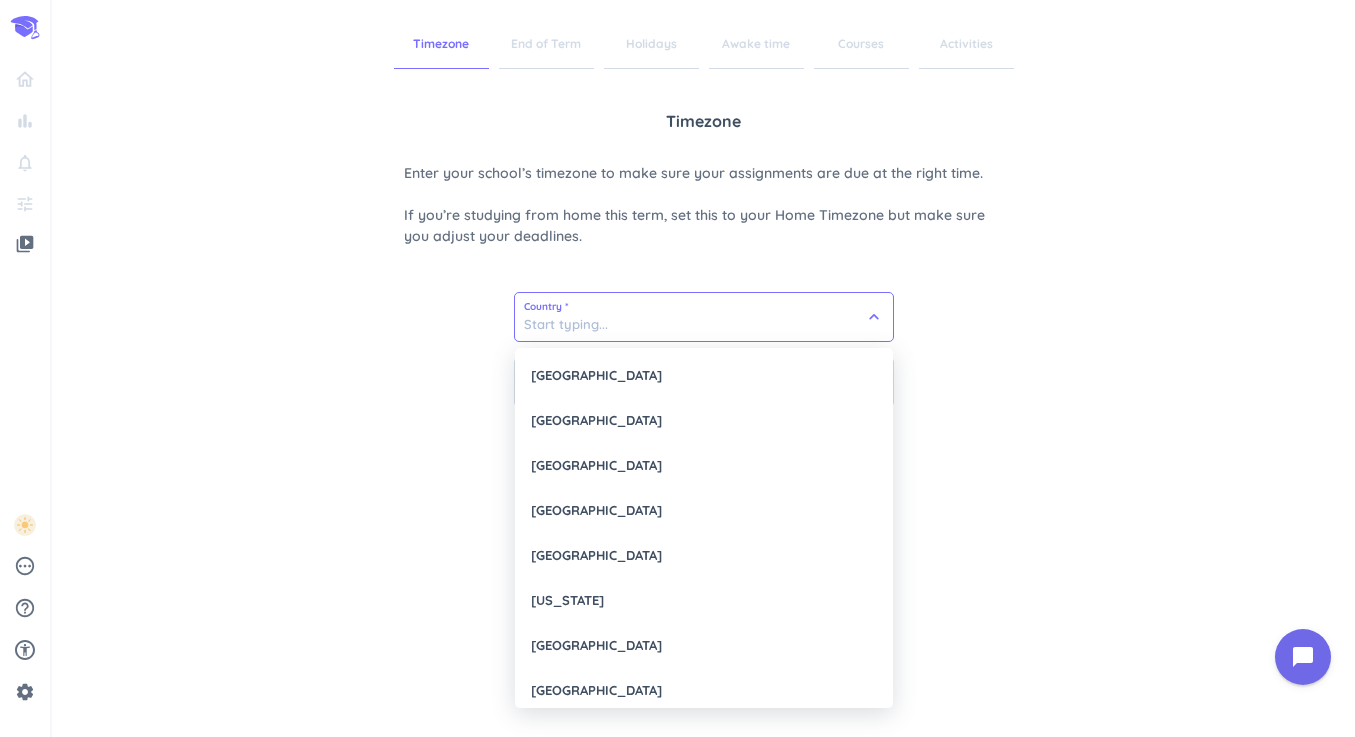 click at bounding box center (704, 317) 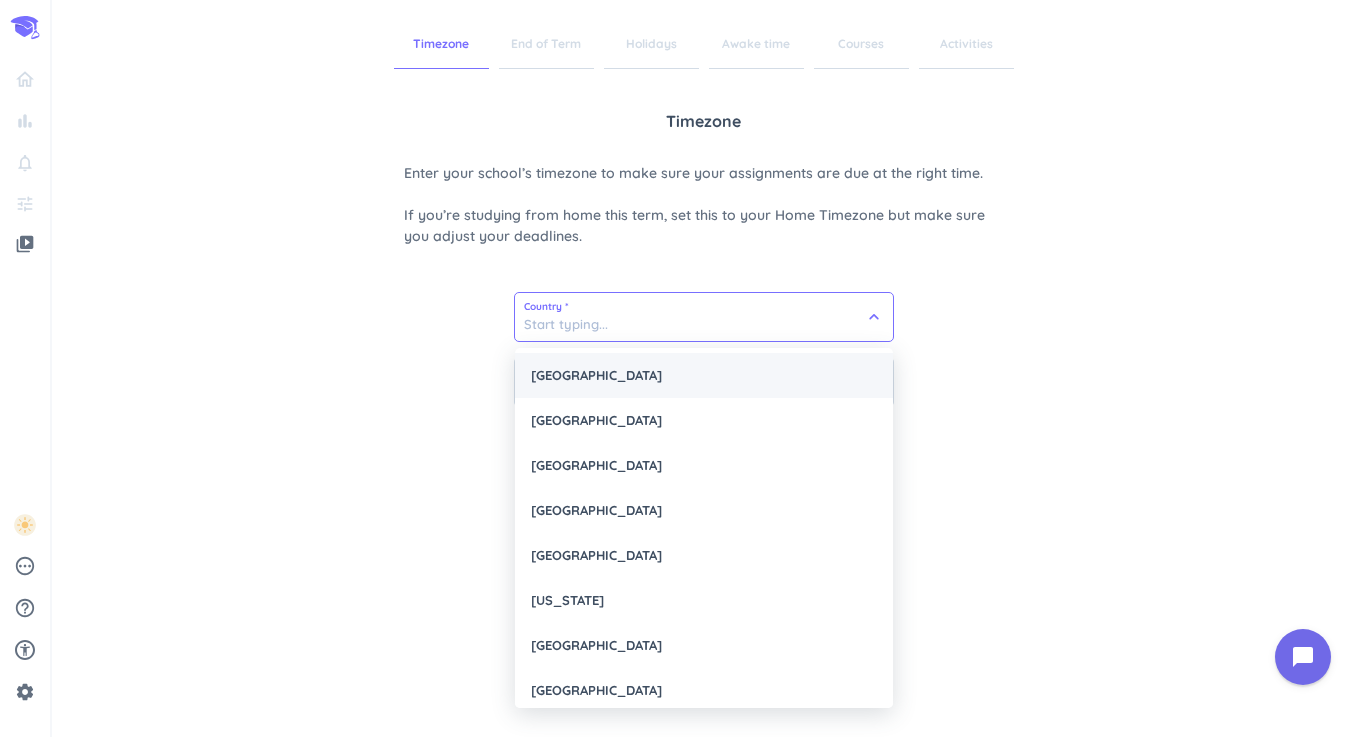 click on "[GEOGRAPHIC_DATA]" at bounding box center (704, 375) 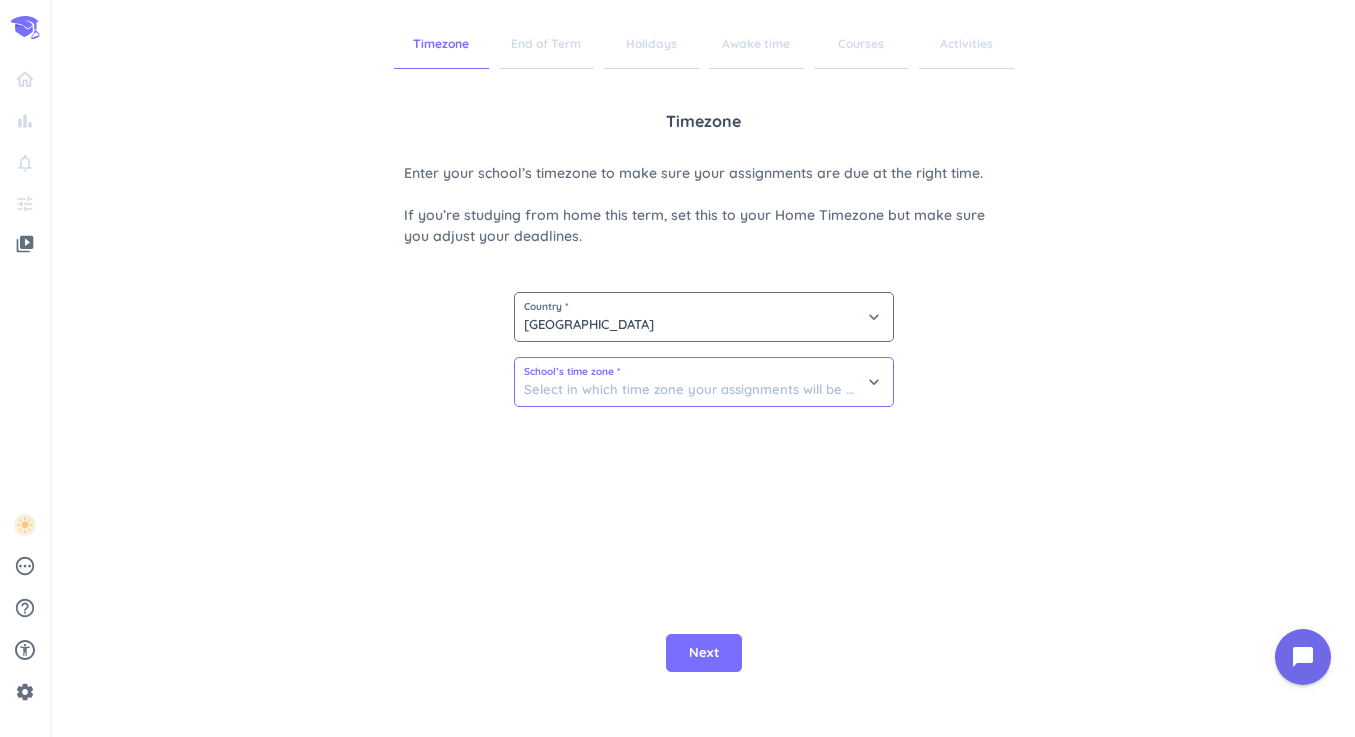 click at bounding box center (704, 382) 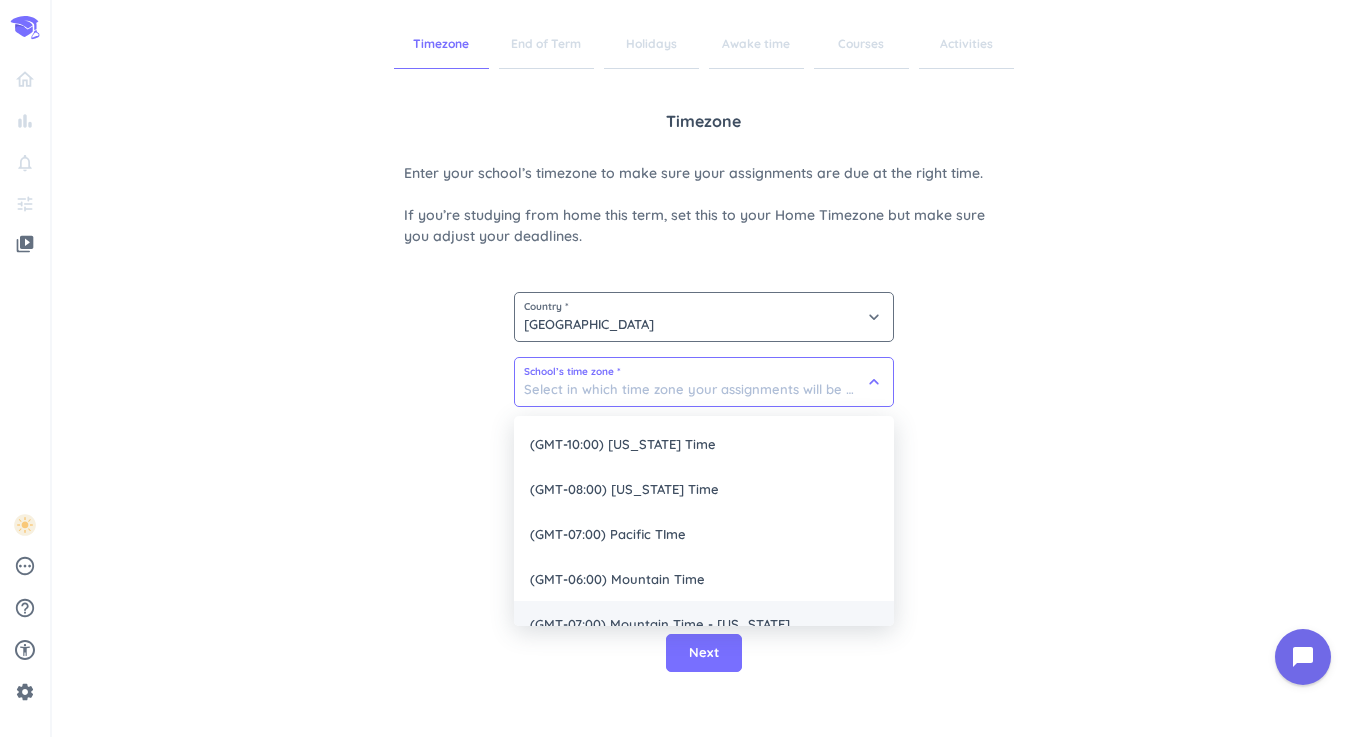 scroll, scrollTop: 115, scrollLeft: 0, axis: vertical 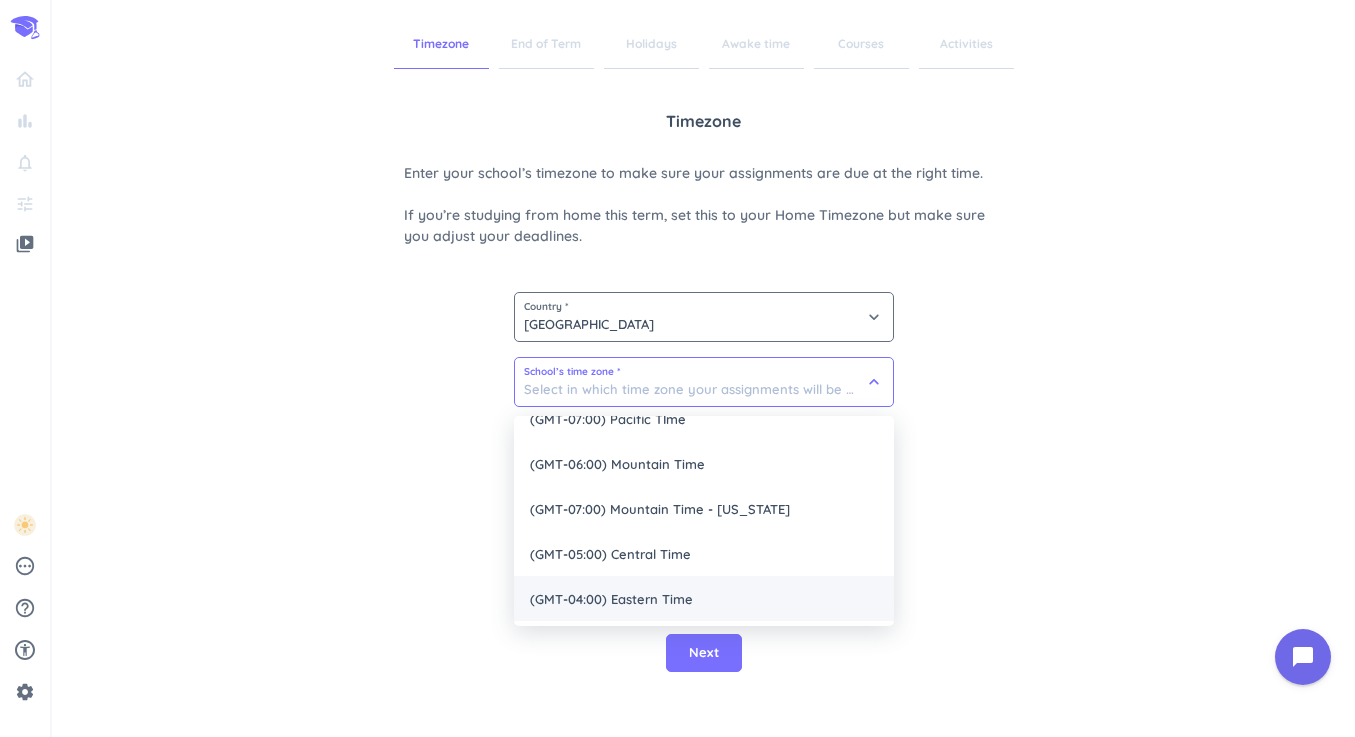 click on "(GMT-04:00) Eastern Time" at bounding box center (704, 598) 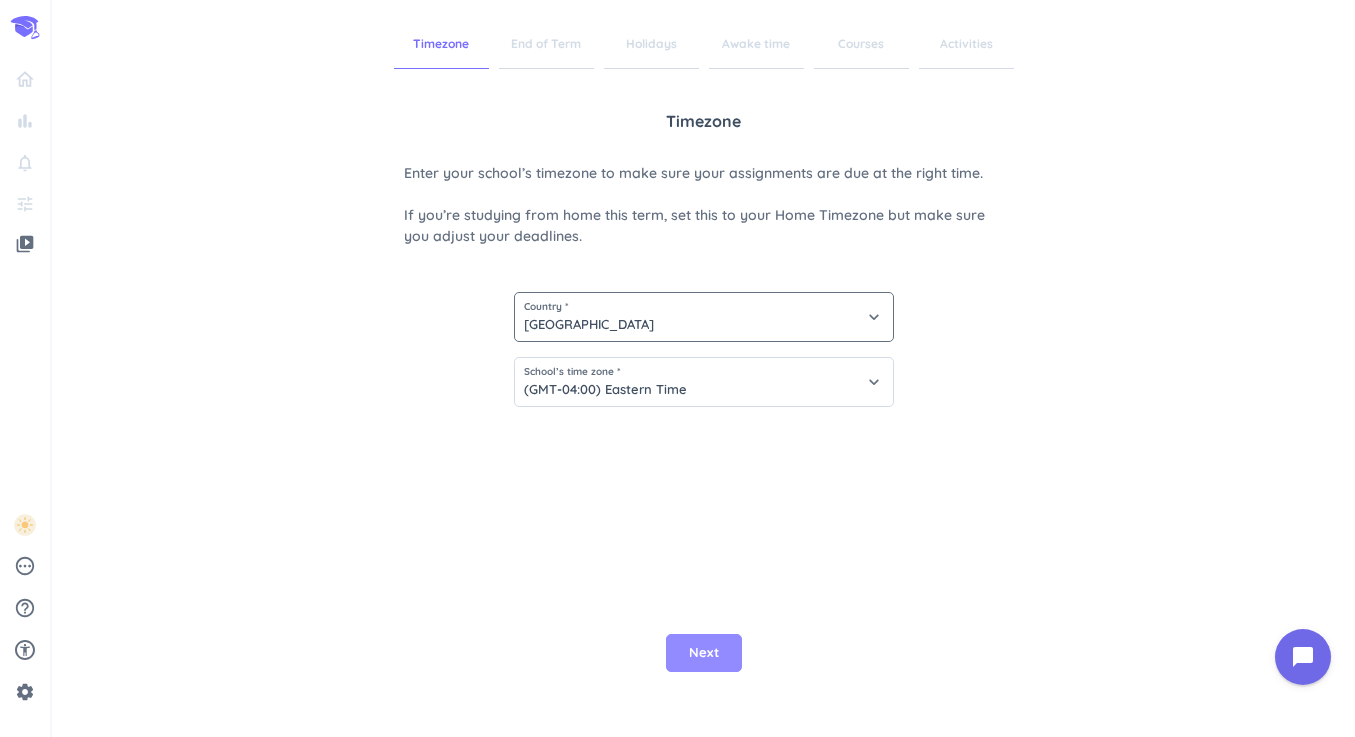 click on "Next" at bounding box center [704, 653] 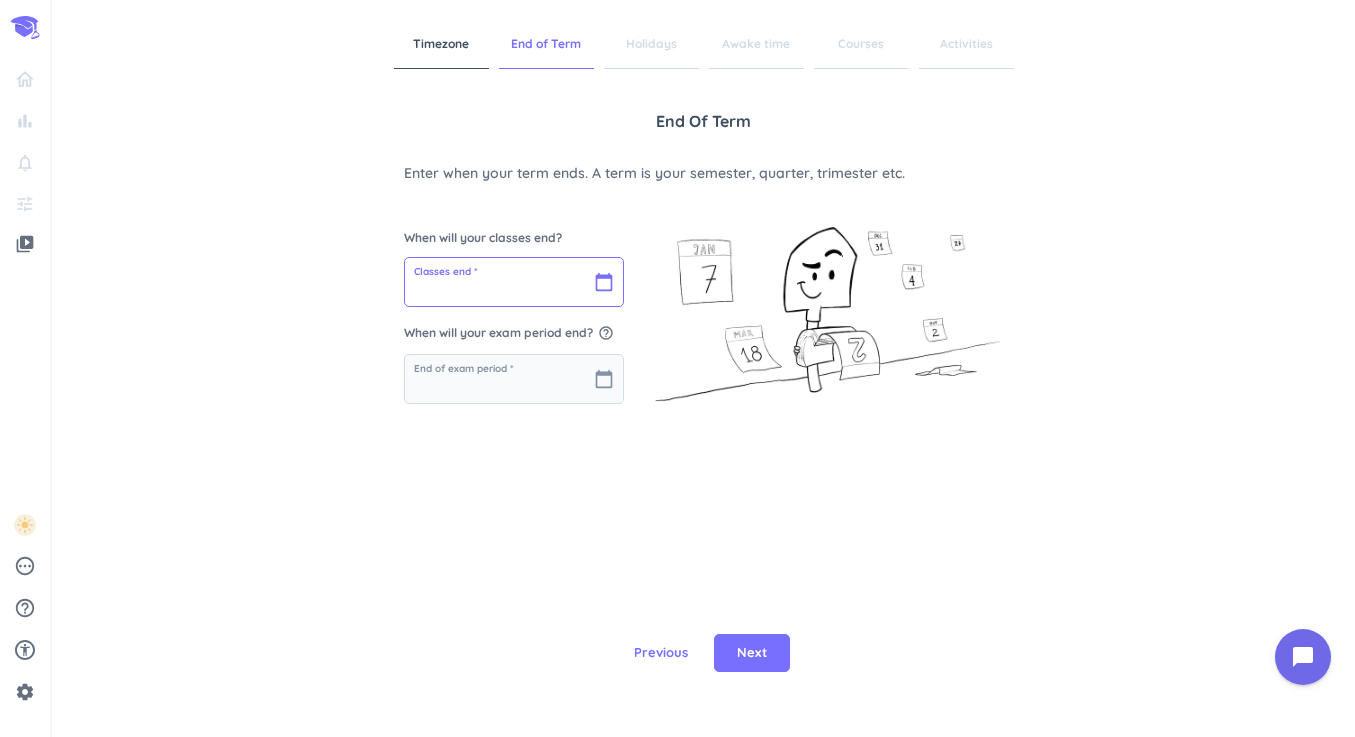 click at bounding box center (514, 282) 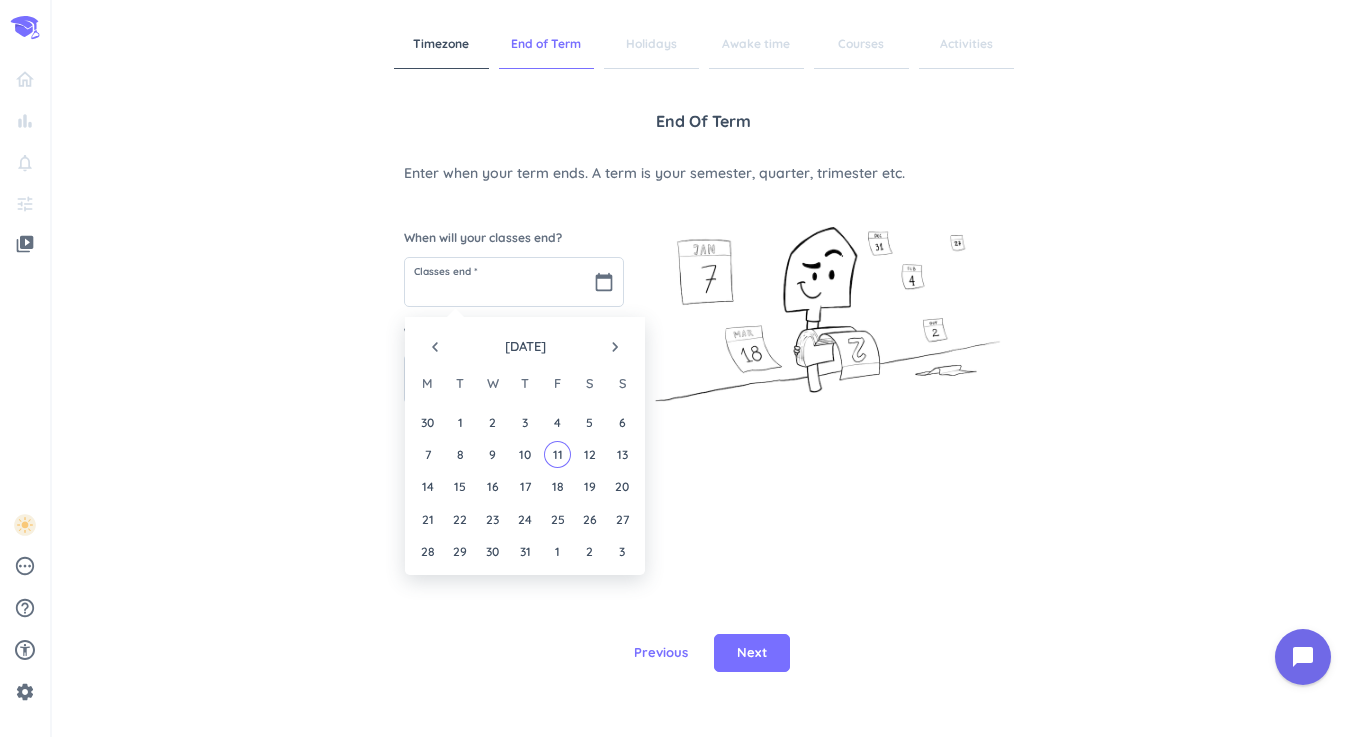 click on "navigate_next" at bounding box center (615, 347) 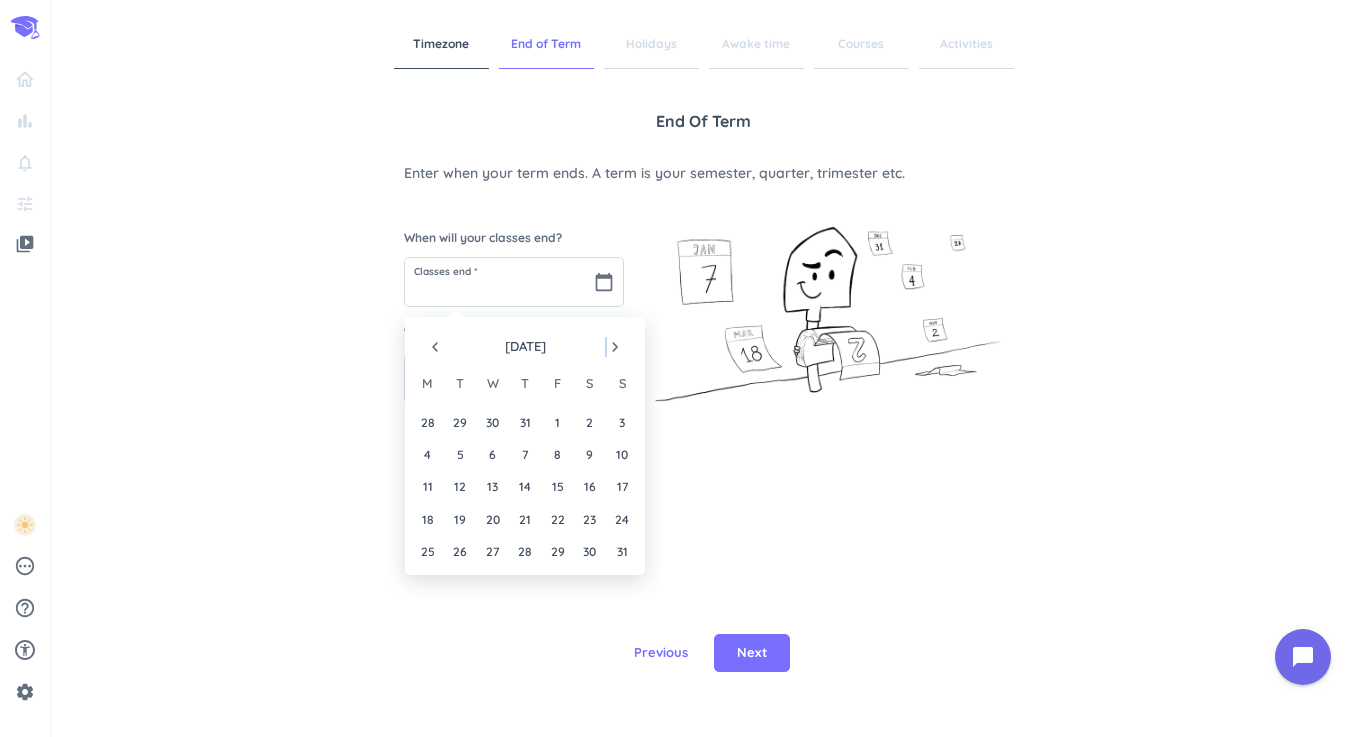 click on "navigate_next" at bounding box center (615, 347) 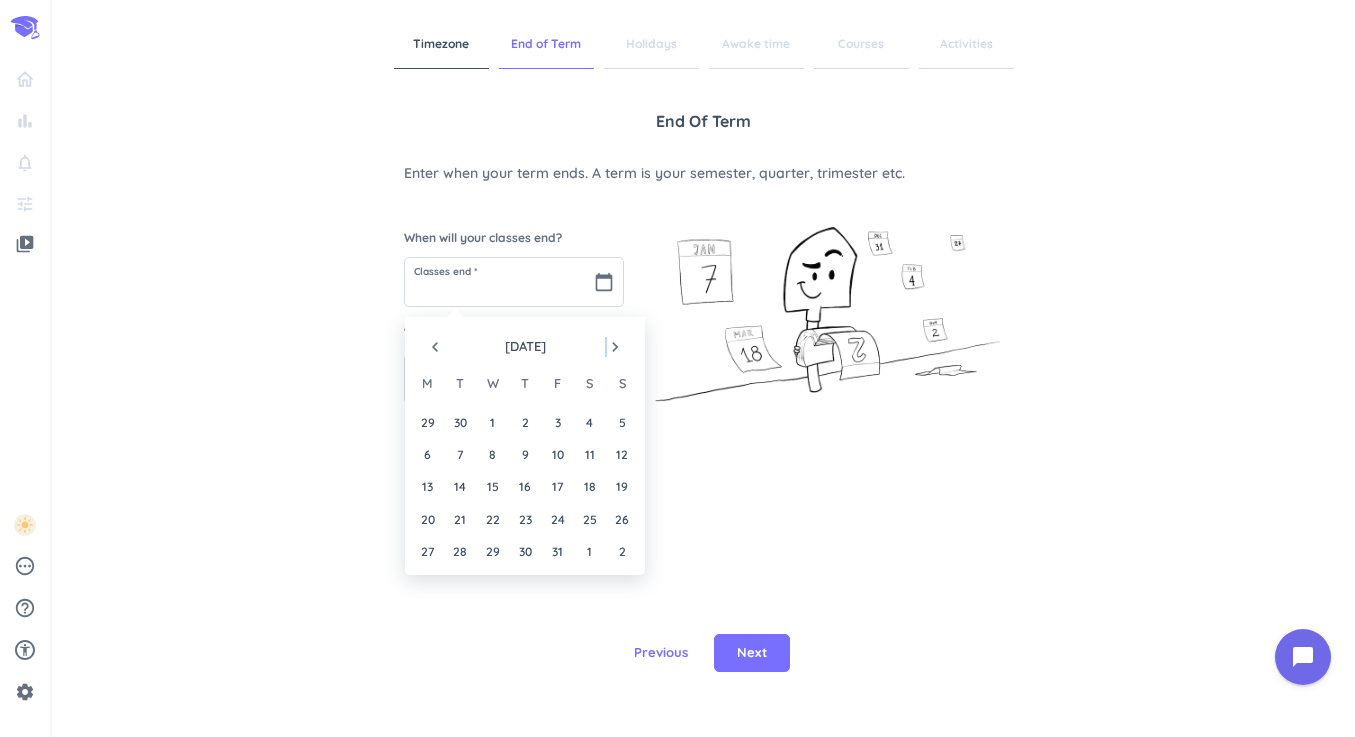 click on "navigate_next" at bounding box center (615, 347) 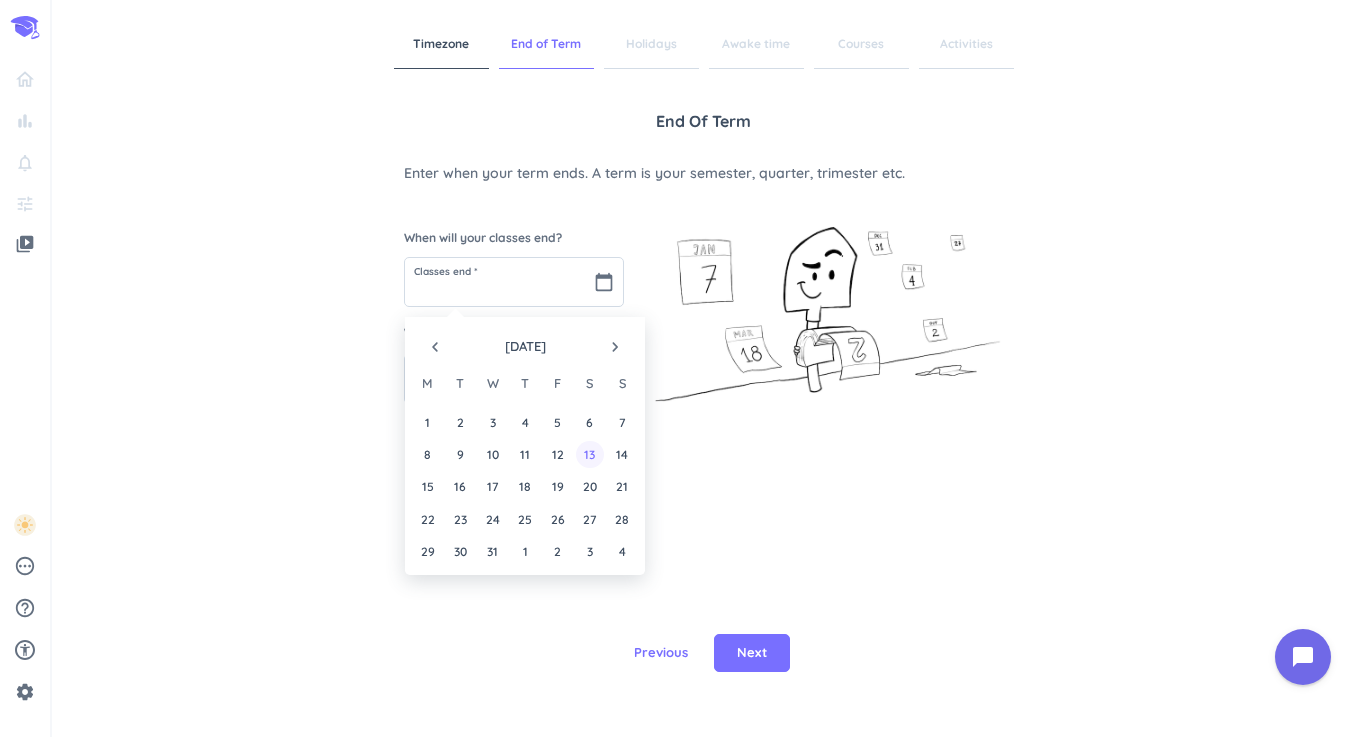 click on "13" at bounding box center (589, 454) 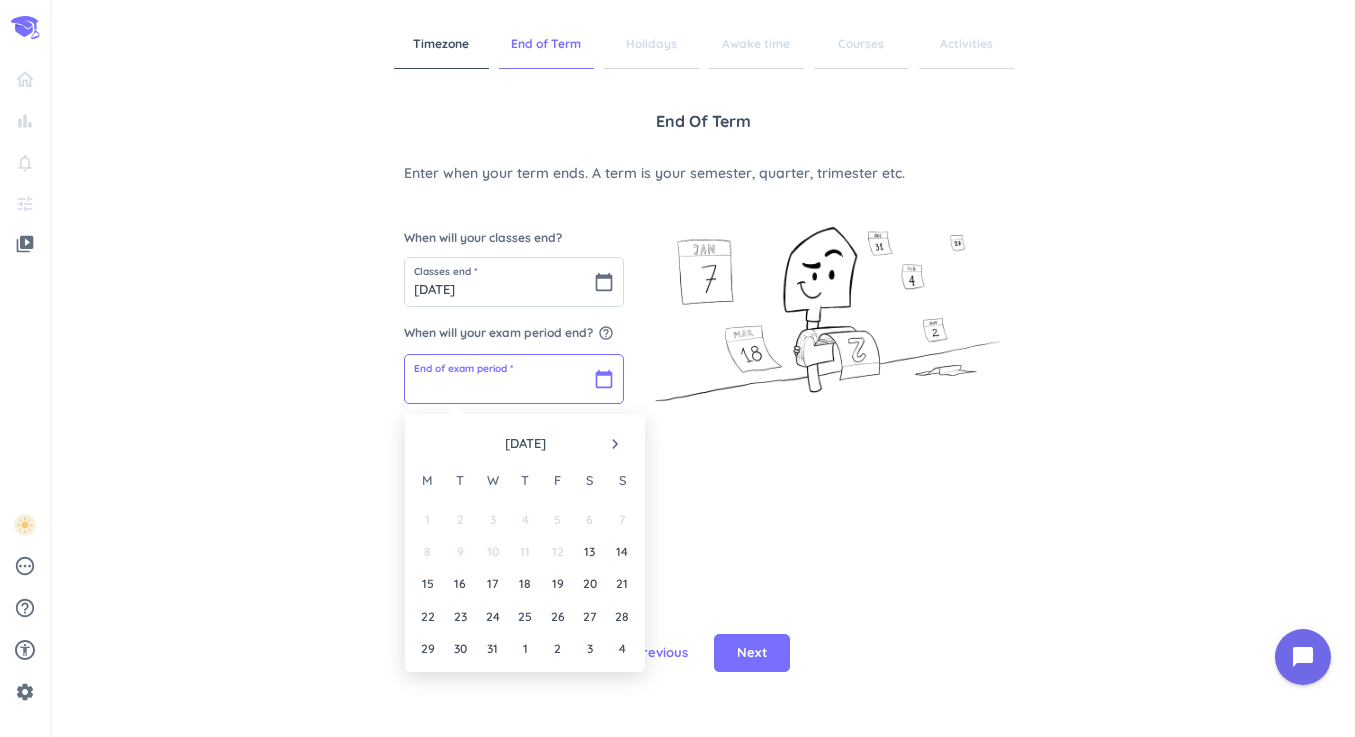click at bounding box center (514, 379) 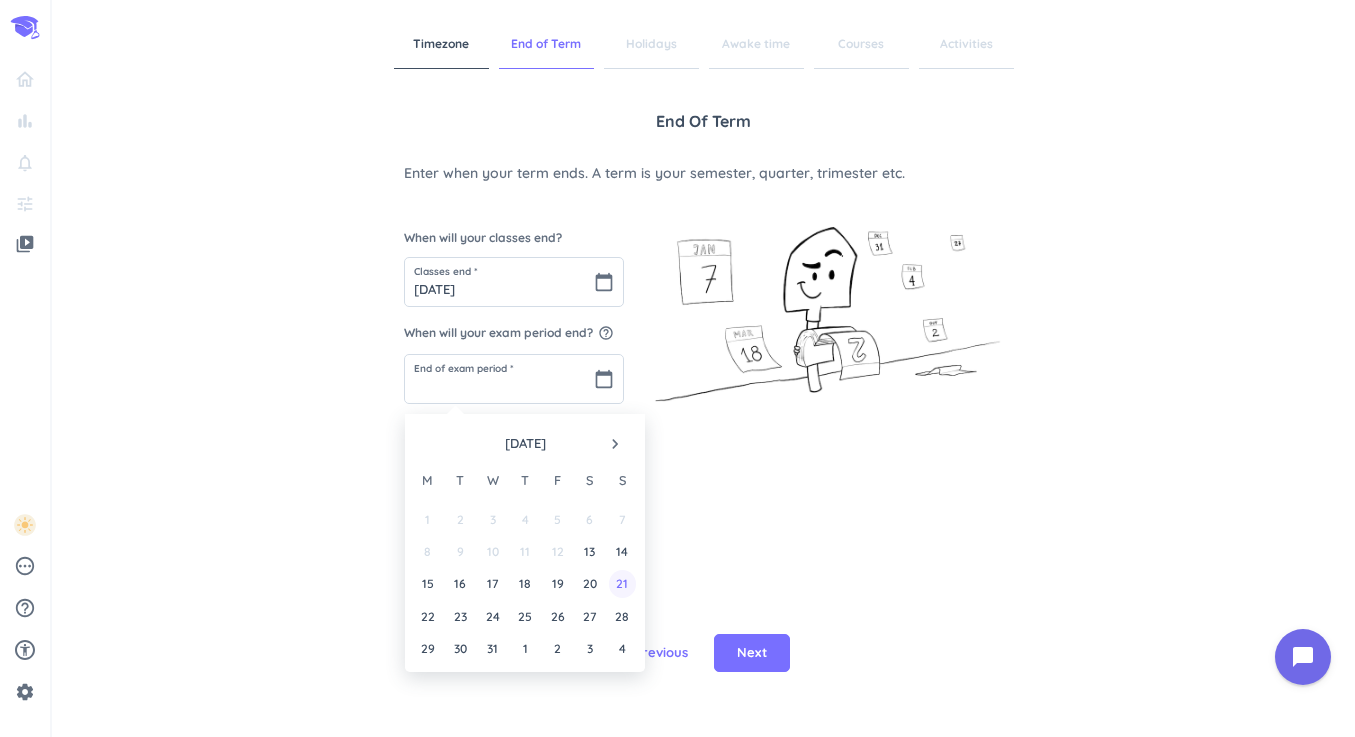 click on "21" at bounding box center (622, 583) 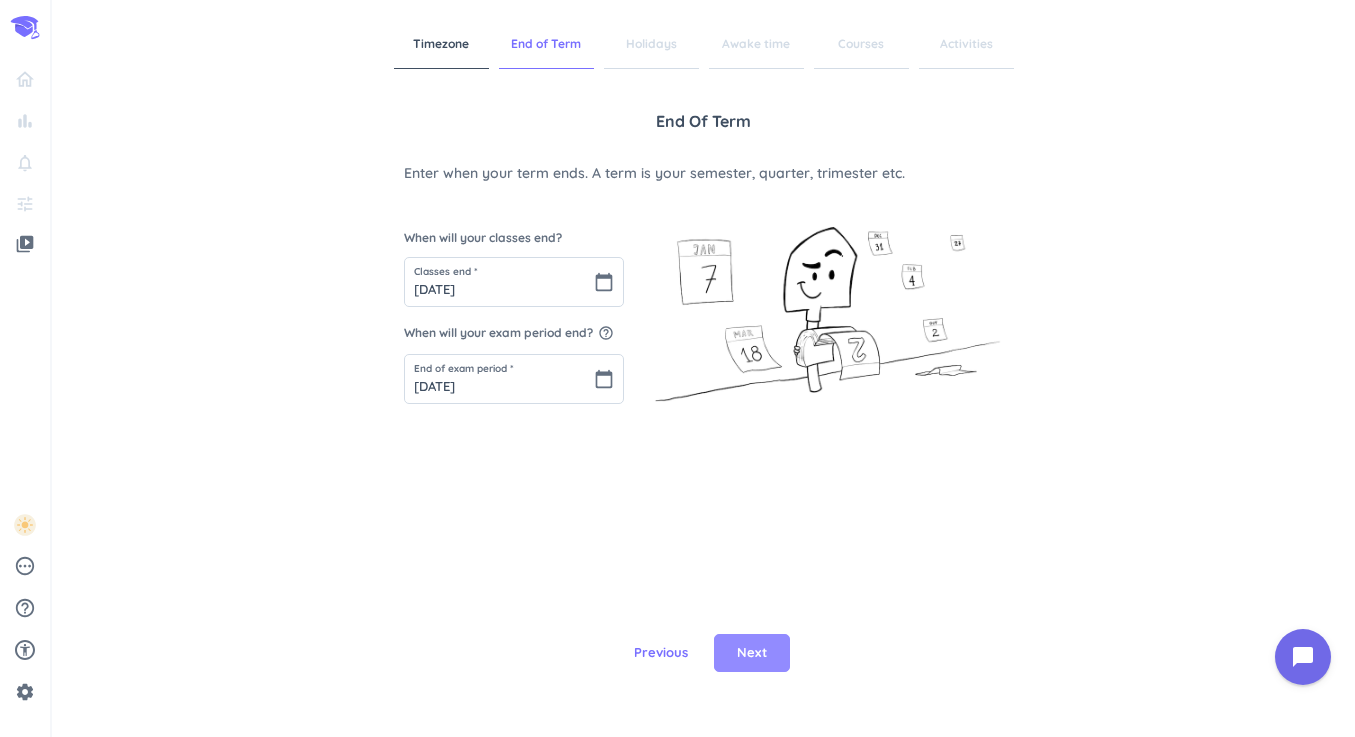 click on "Next" at bounding box center (752, 653) 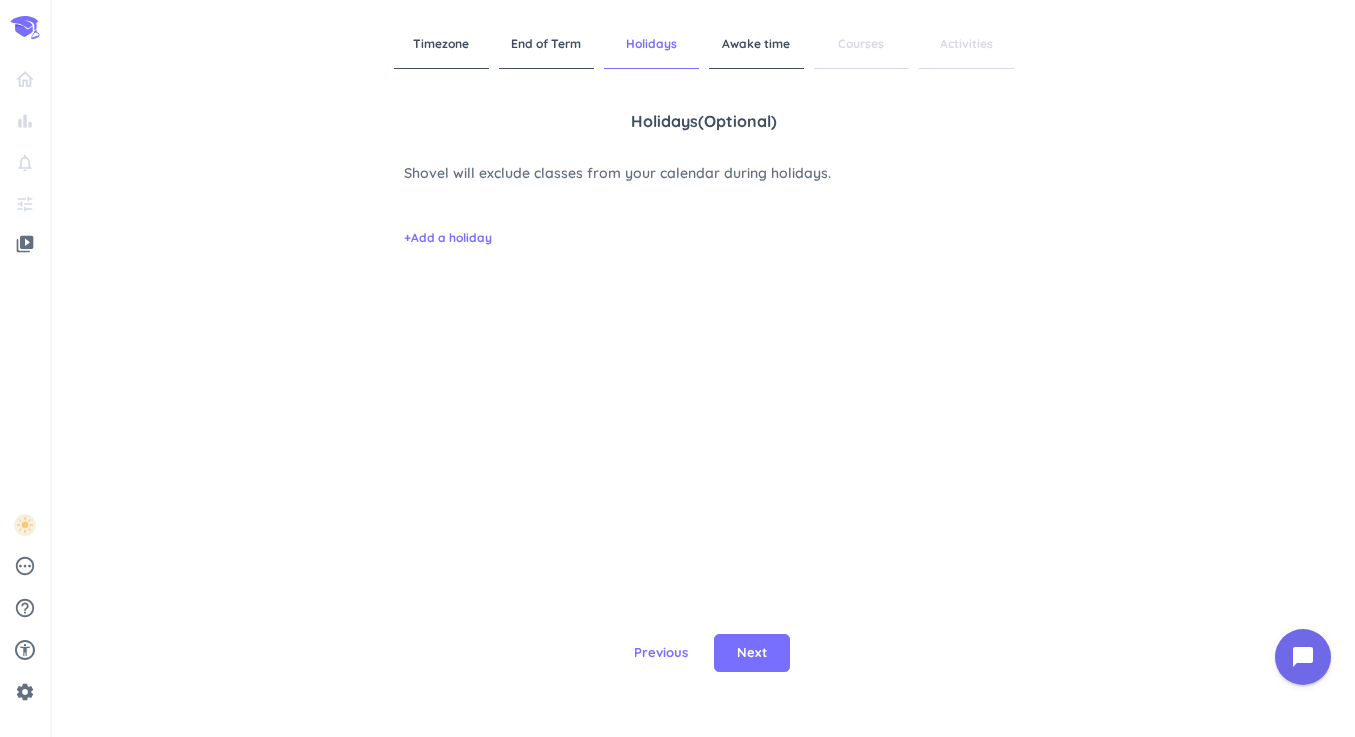 click on "+  Add a holiday" at bounding box center [704, 223] 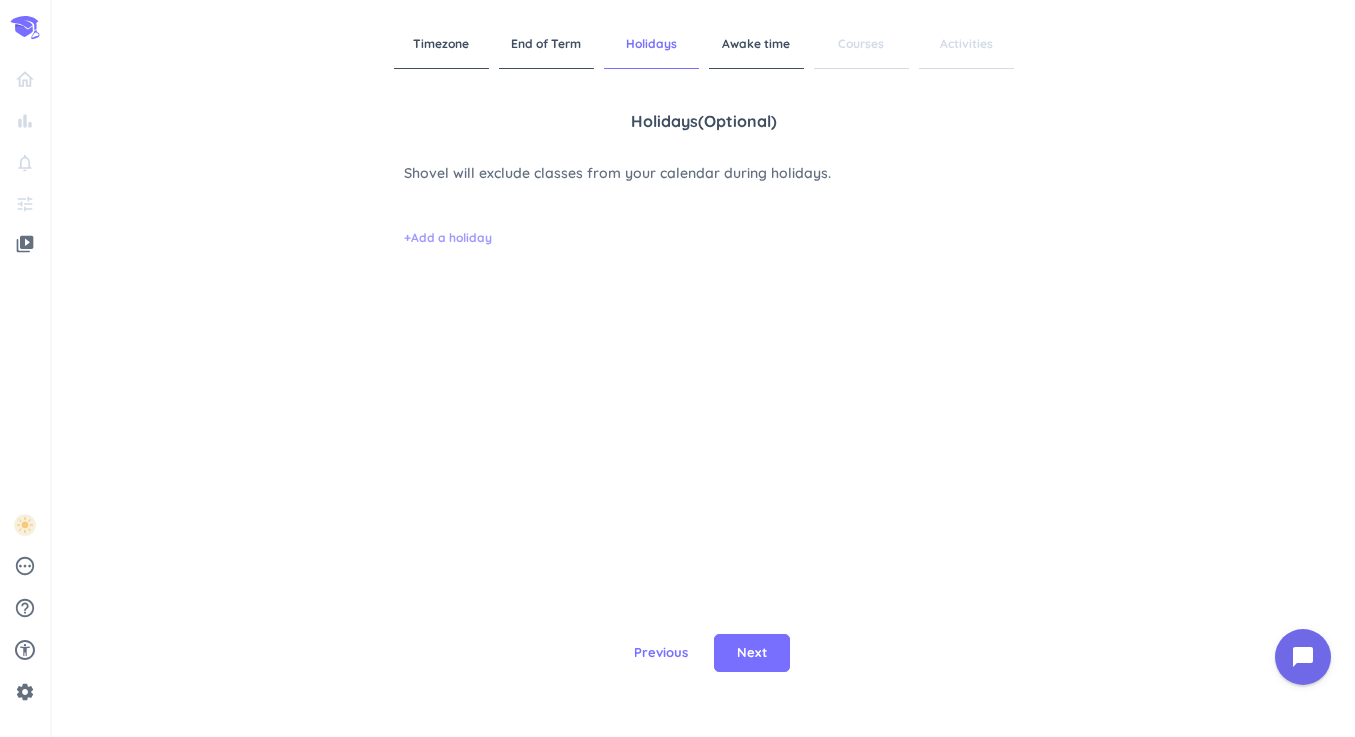click on "+  Add a holiday" at bounding box center [448, 238] 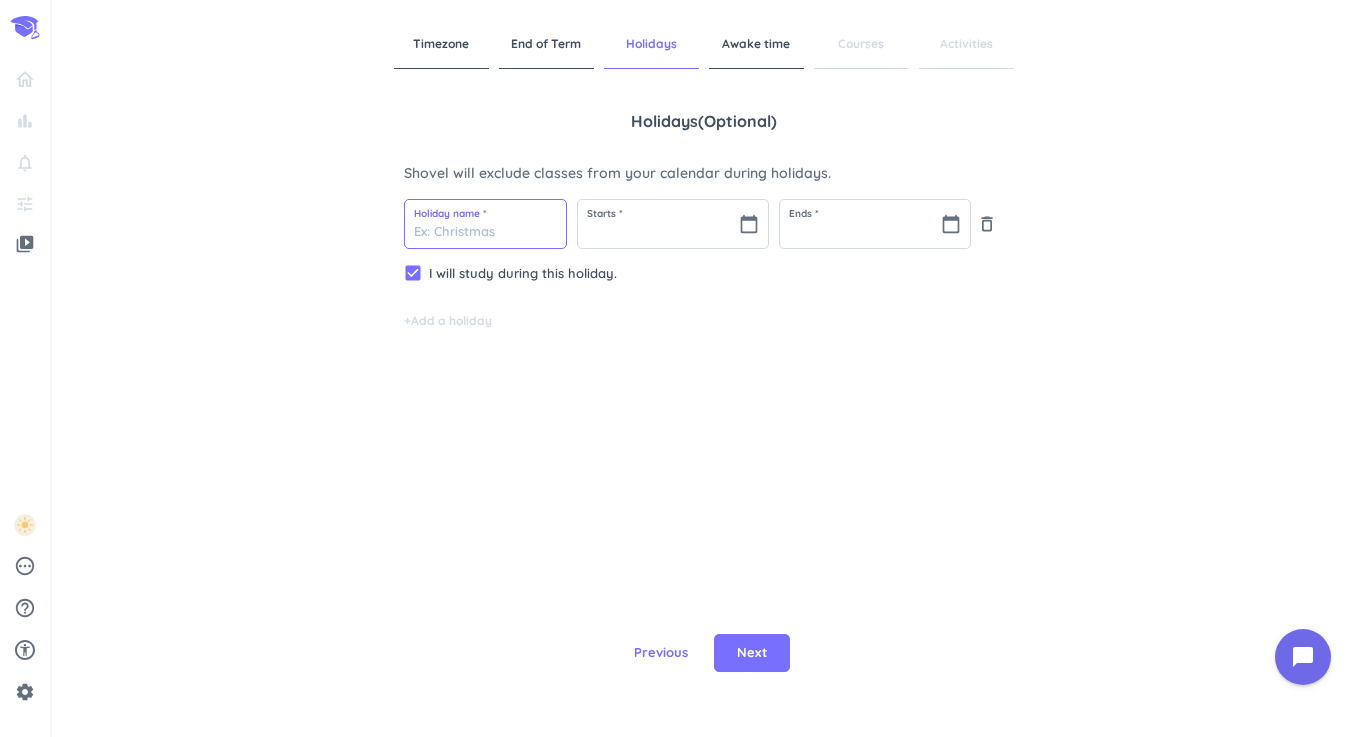click at bounding box center [485, 224] 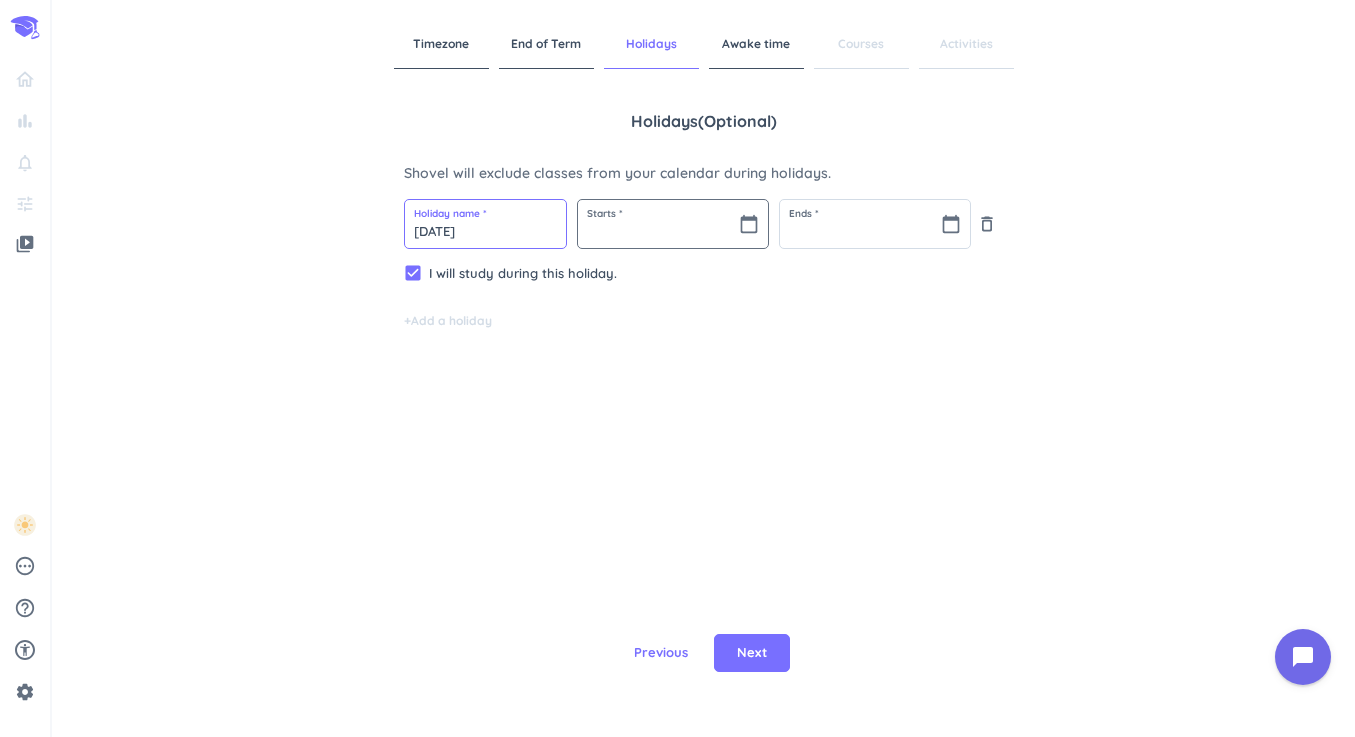 type on "[DATE]" 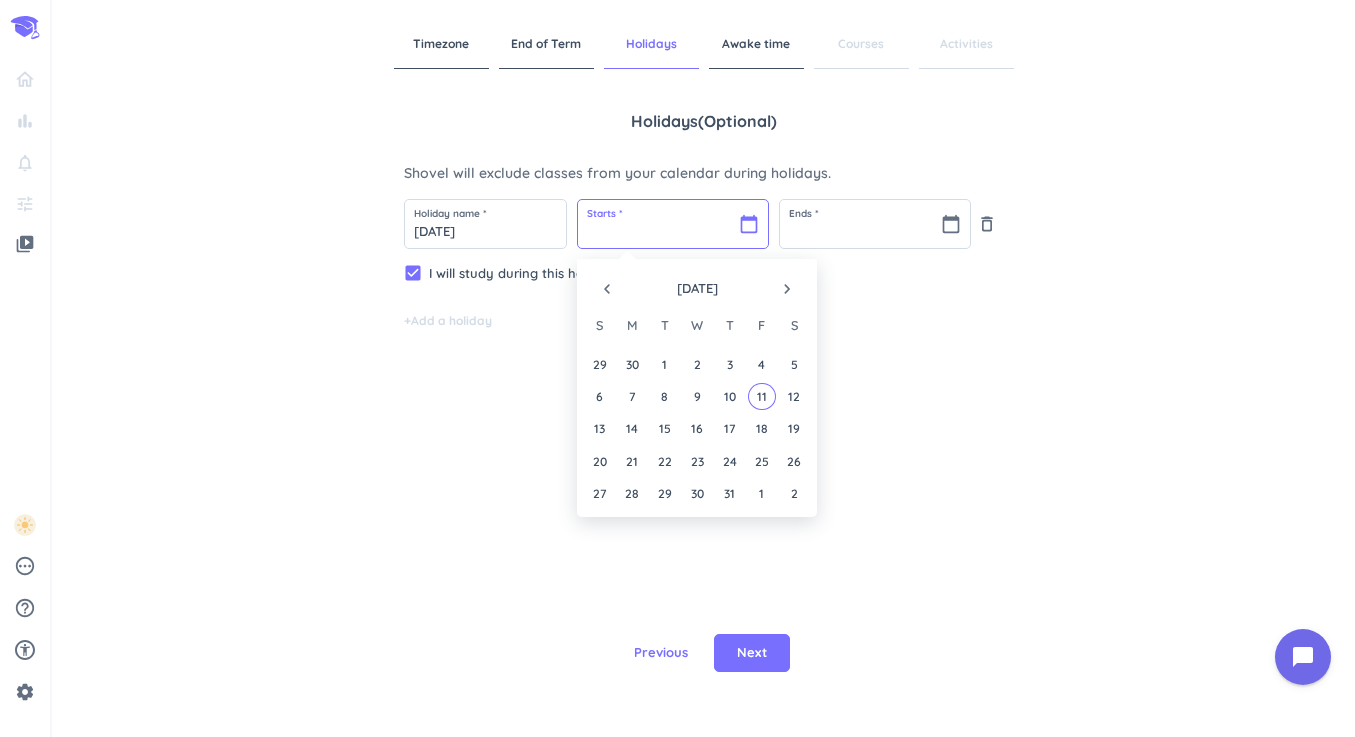 click at bounding box center [673, 224] 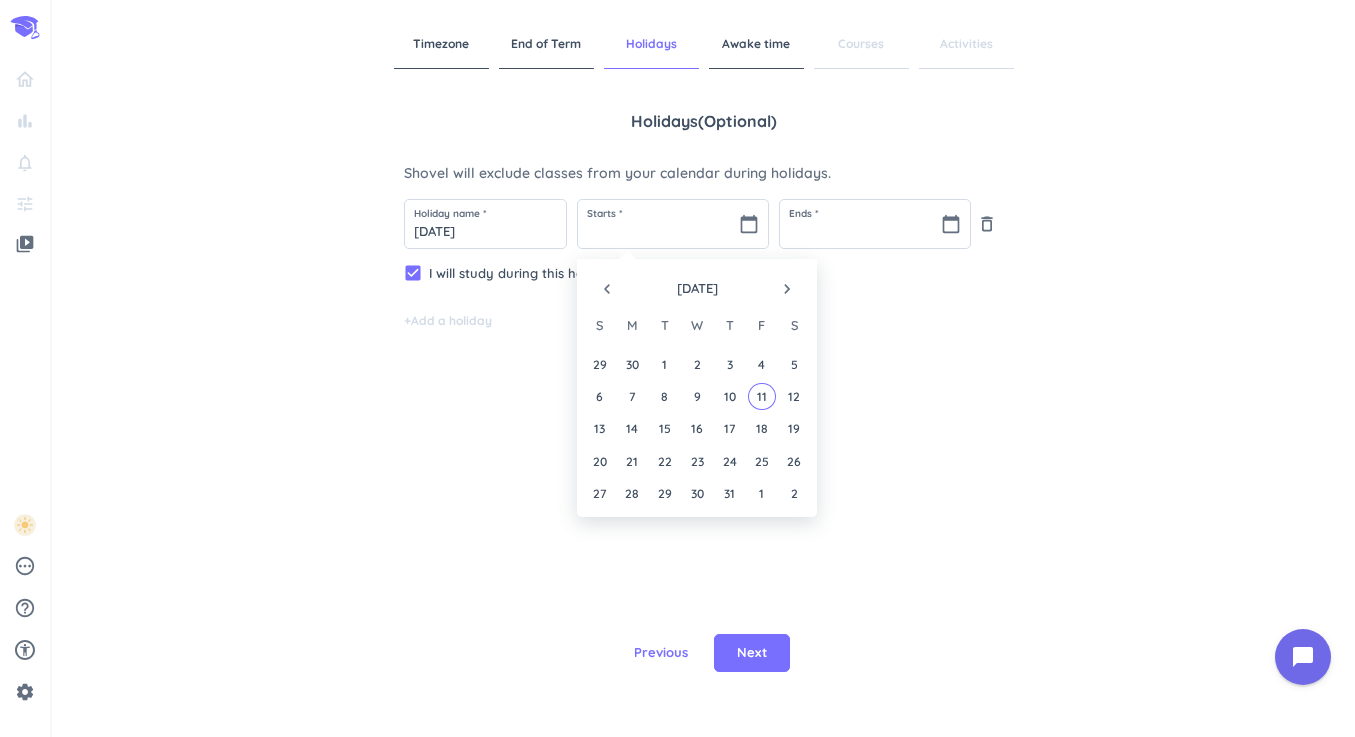 click on "navigate_next" at bounding box center (787, 289) 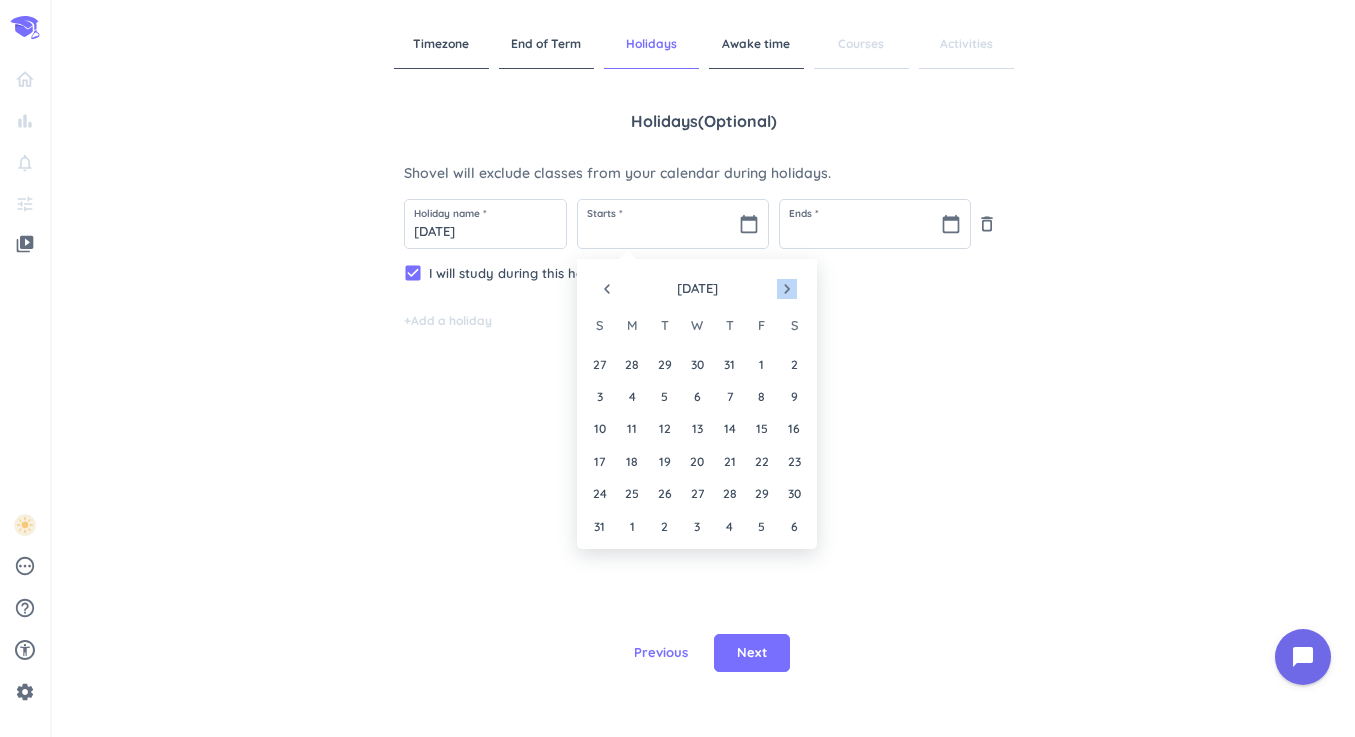 click on "navigate_next" at bounding box center (787, 289) 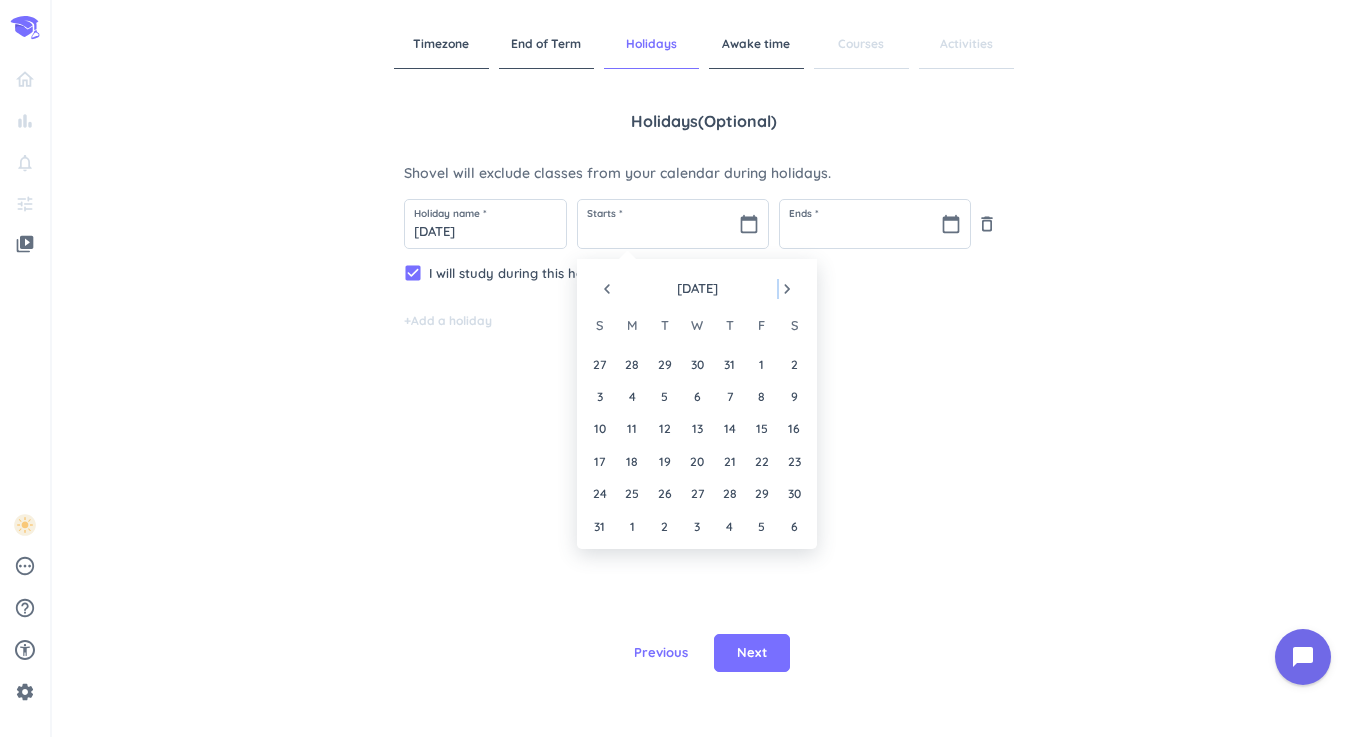 click on "navigate_next" at bounding box center (787, 289) 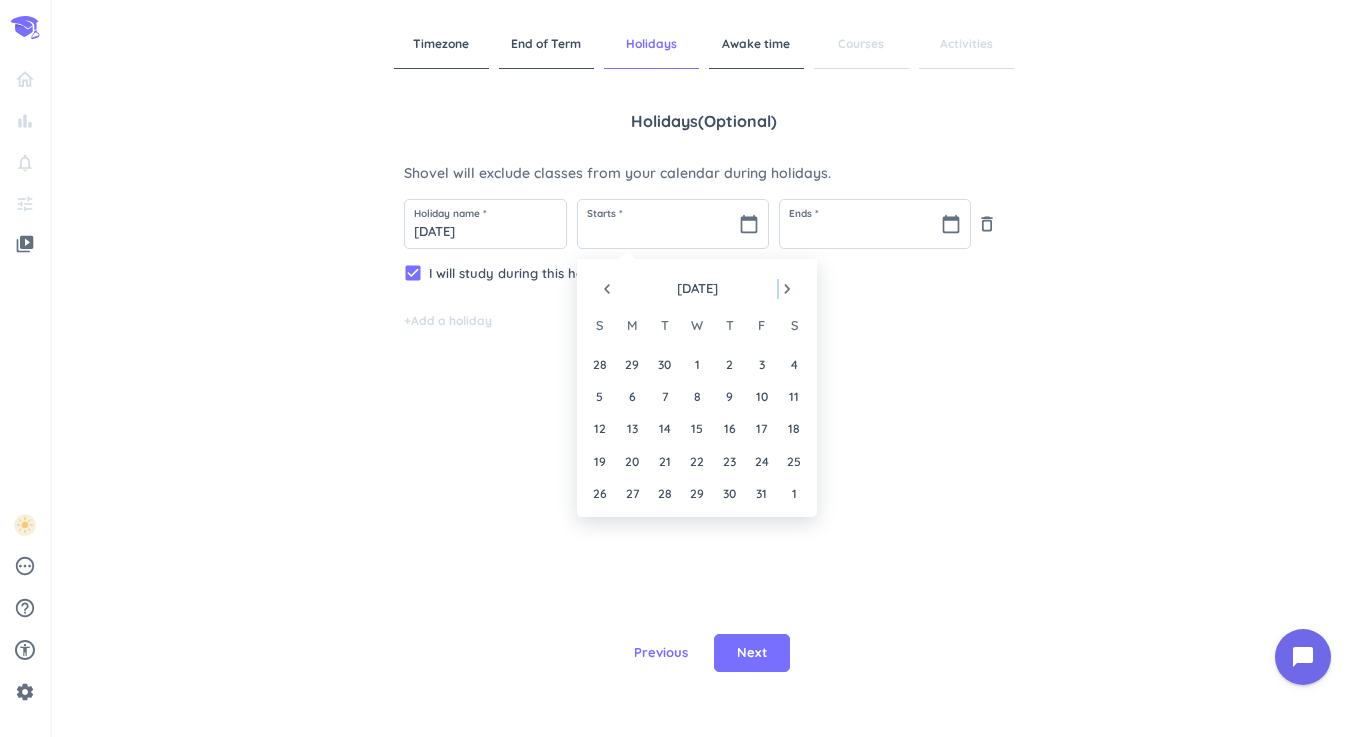 click on "navigate_next" at bounding box center [787, 289] 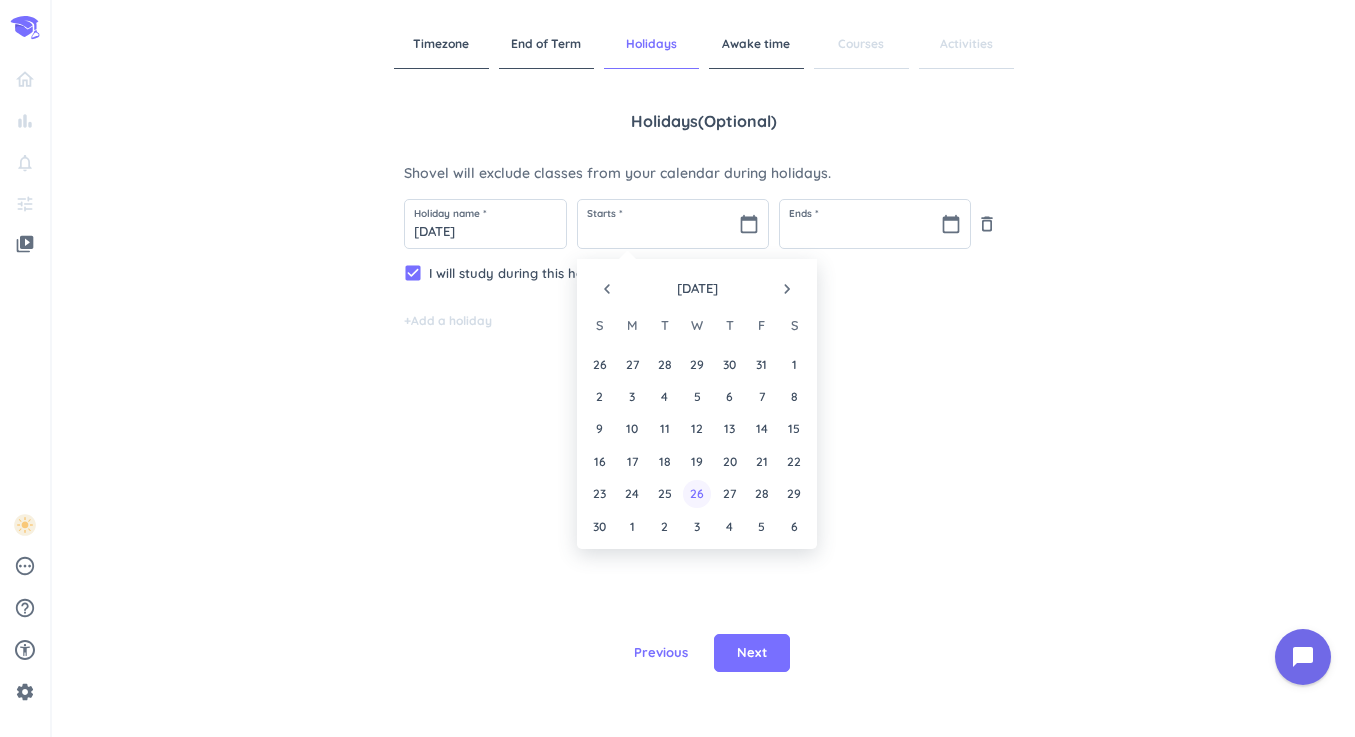 click on "26" at bounding box center (696, 493) 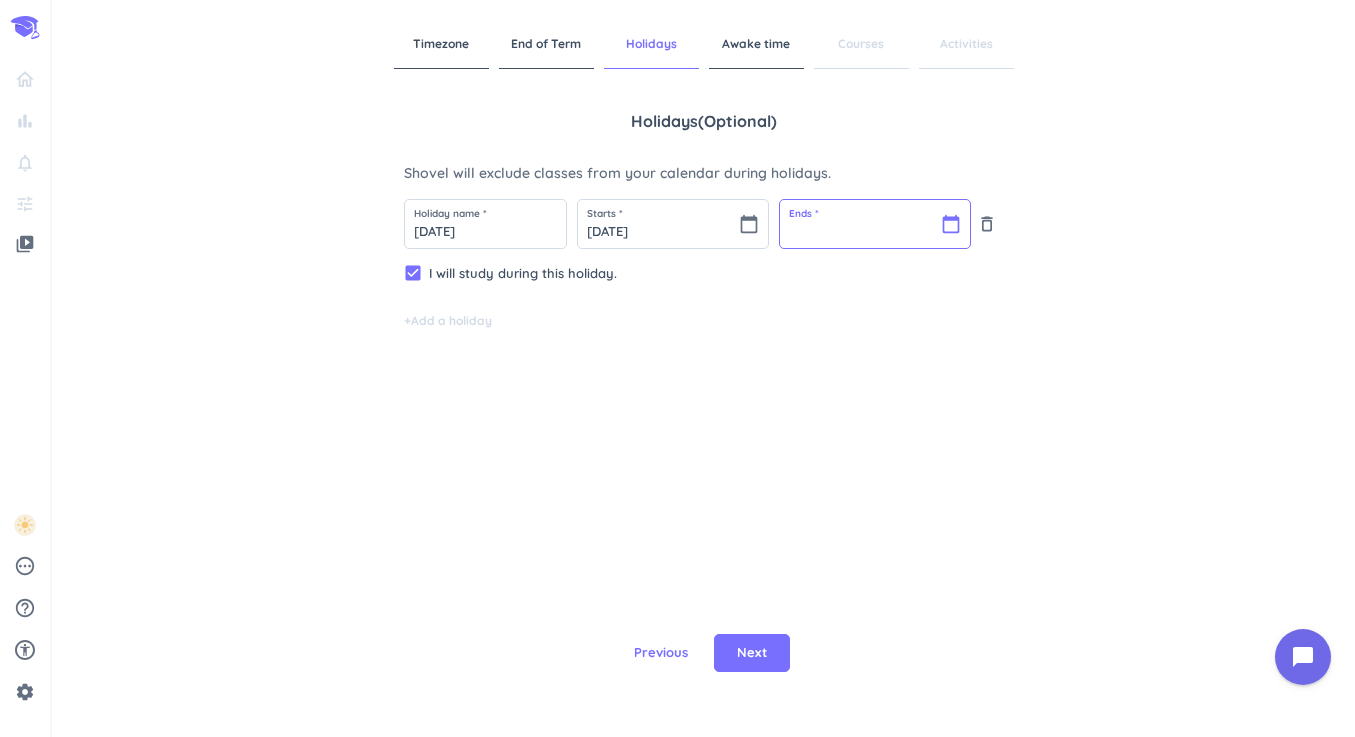 click at bounding box center [875, 224] 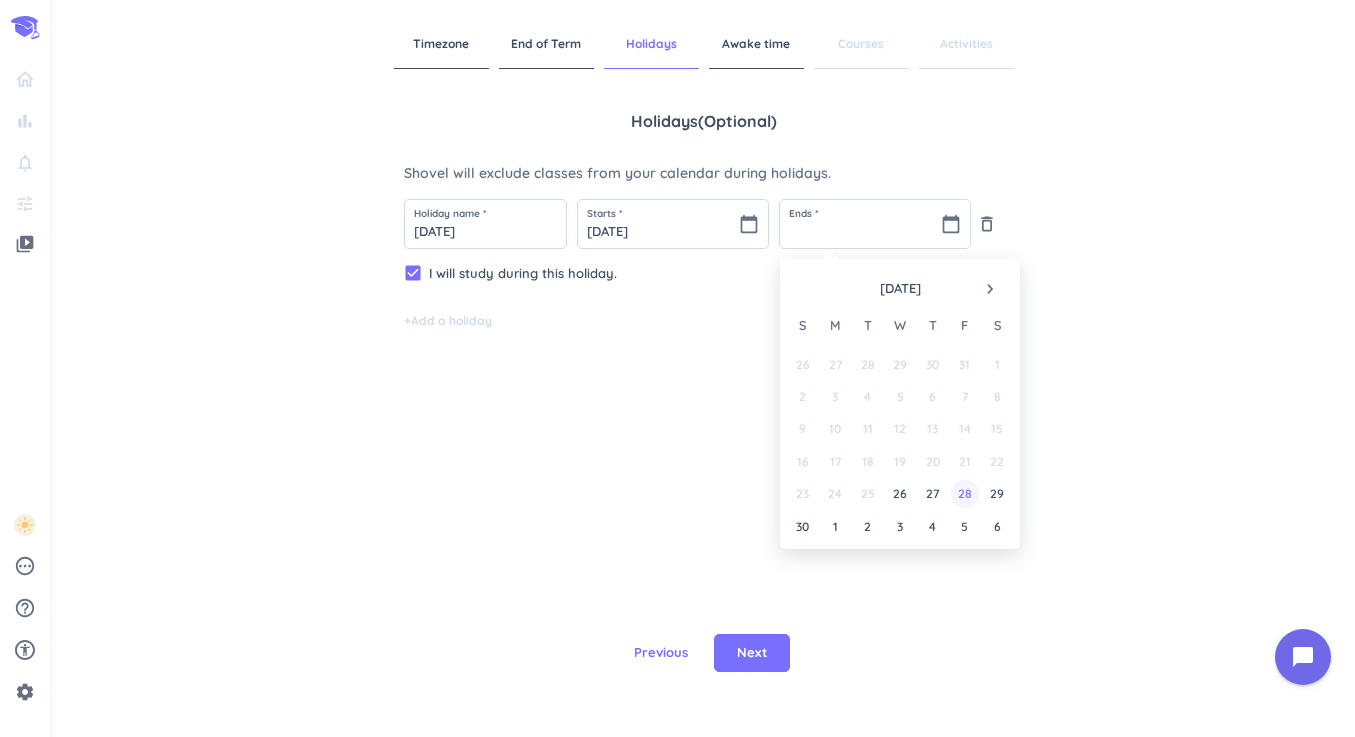 click on "28" at bounding box center [964, 493] 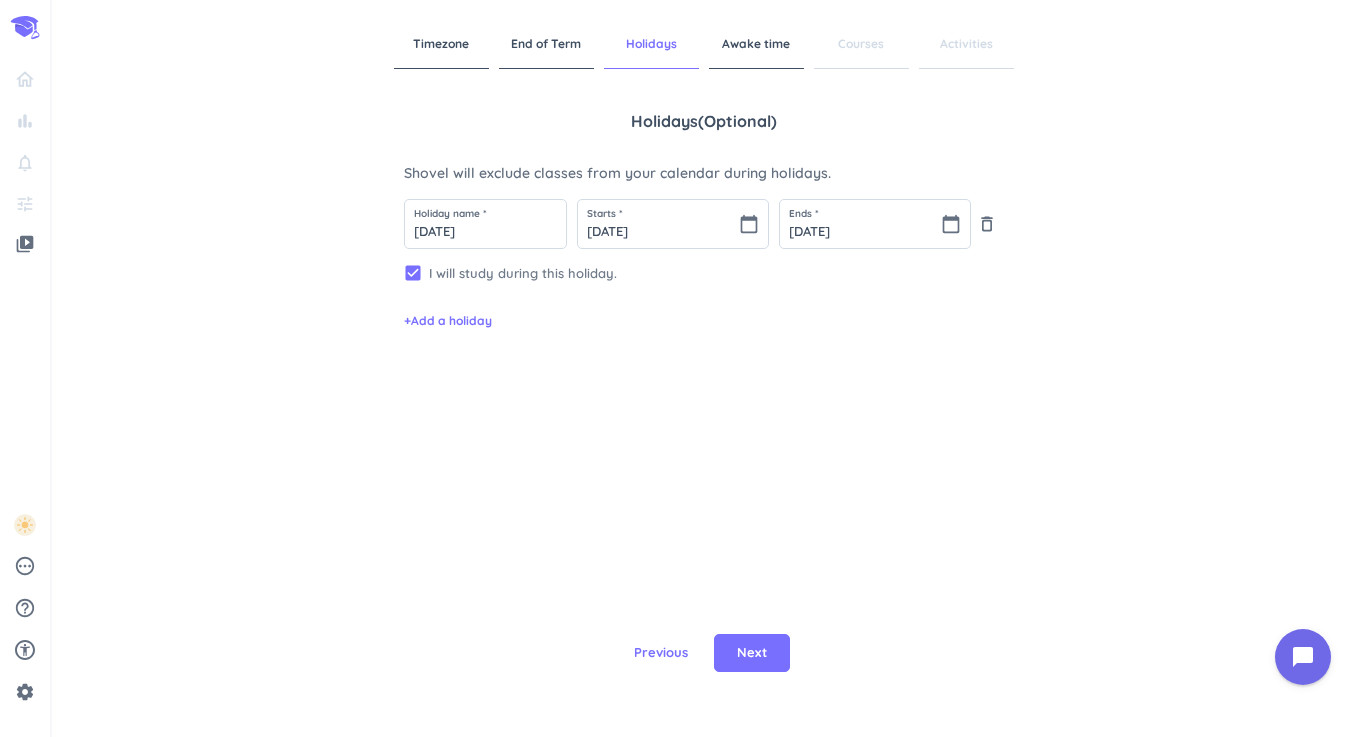 click on "check_box" at bounding box center (413, 273) 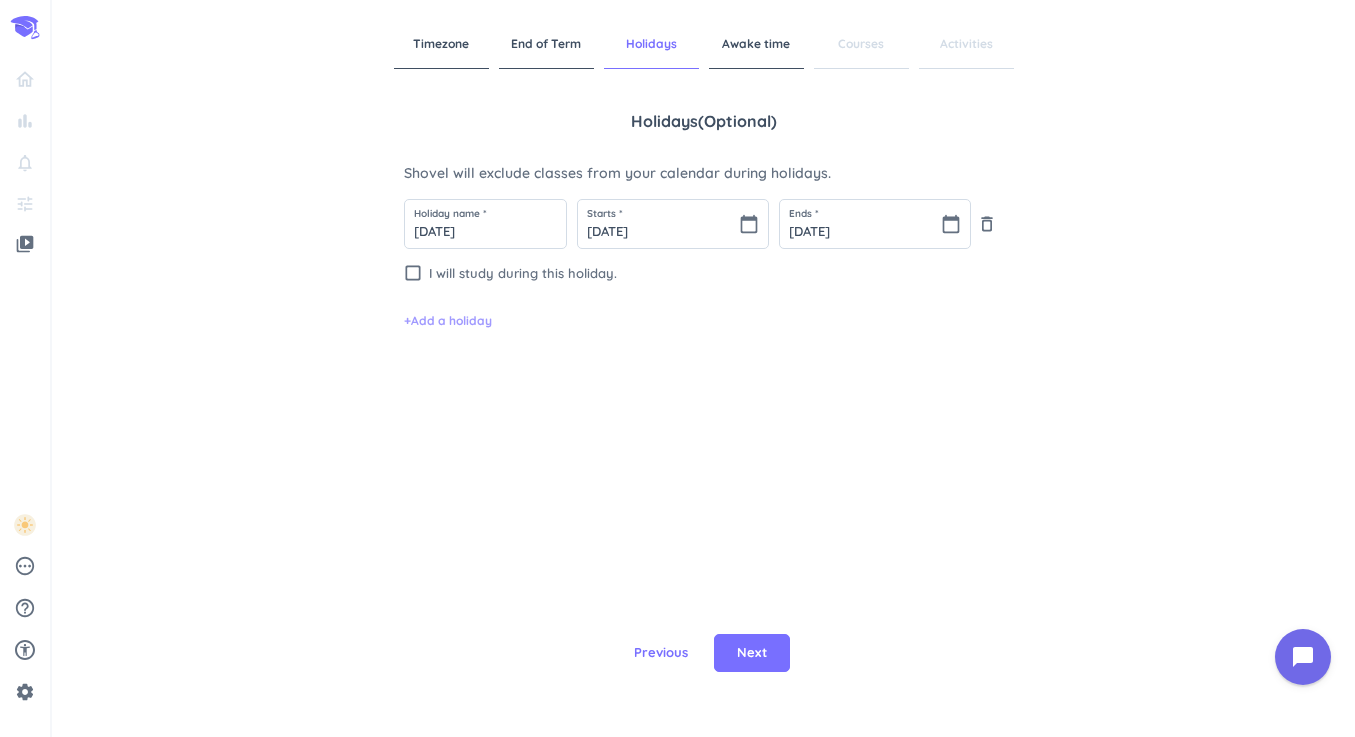 click on "+  Add a holiday" at bounding box center [448, 321] 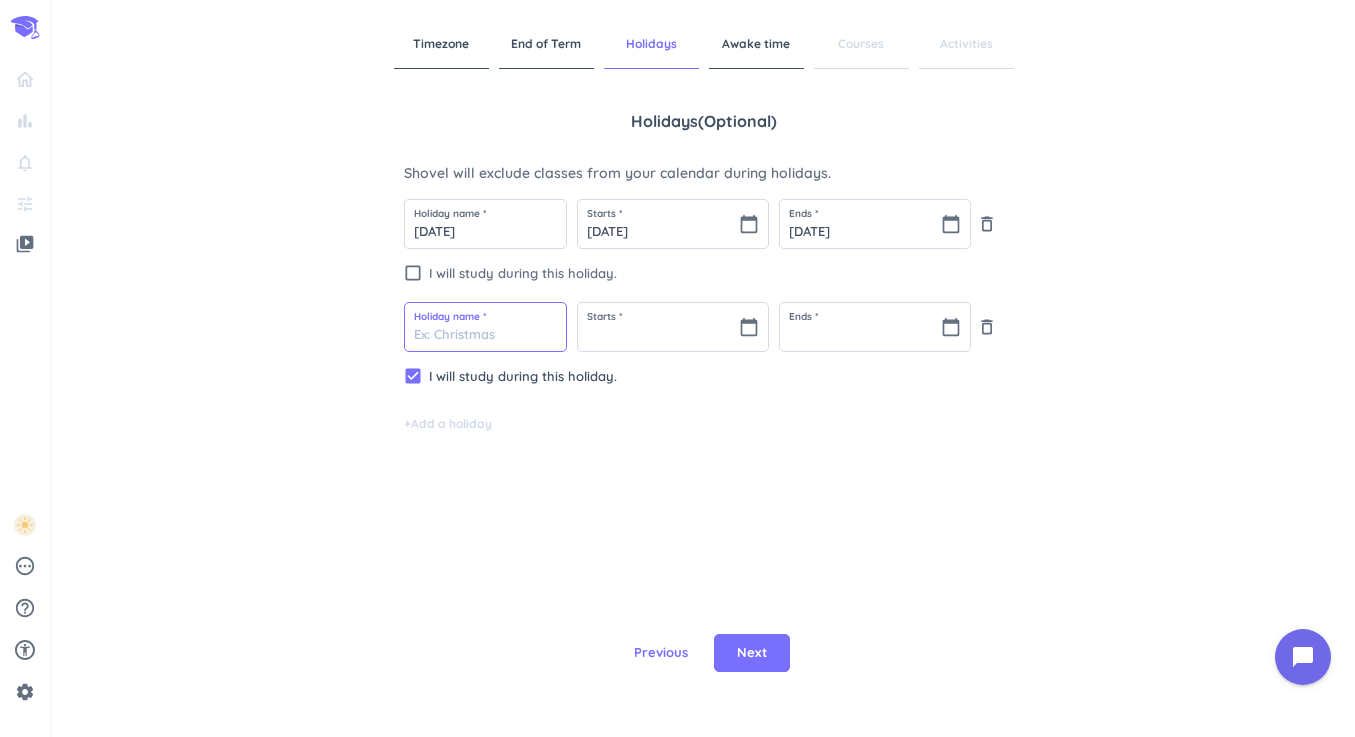 click at bounding box center [485, 327] 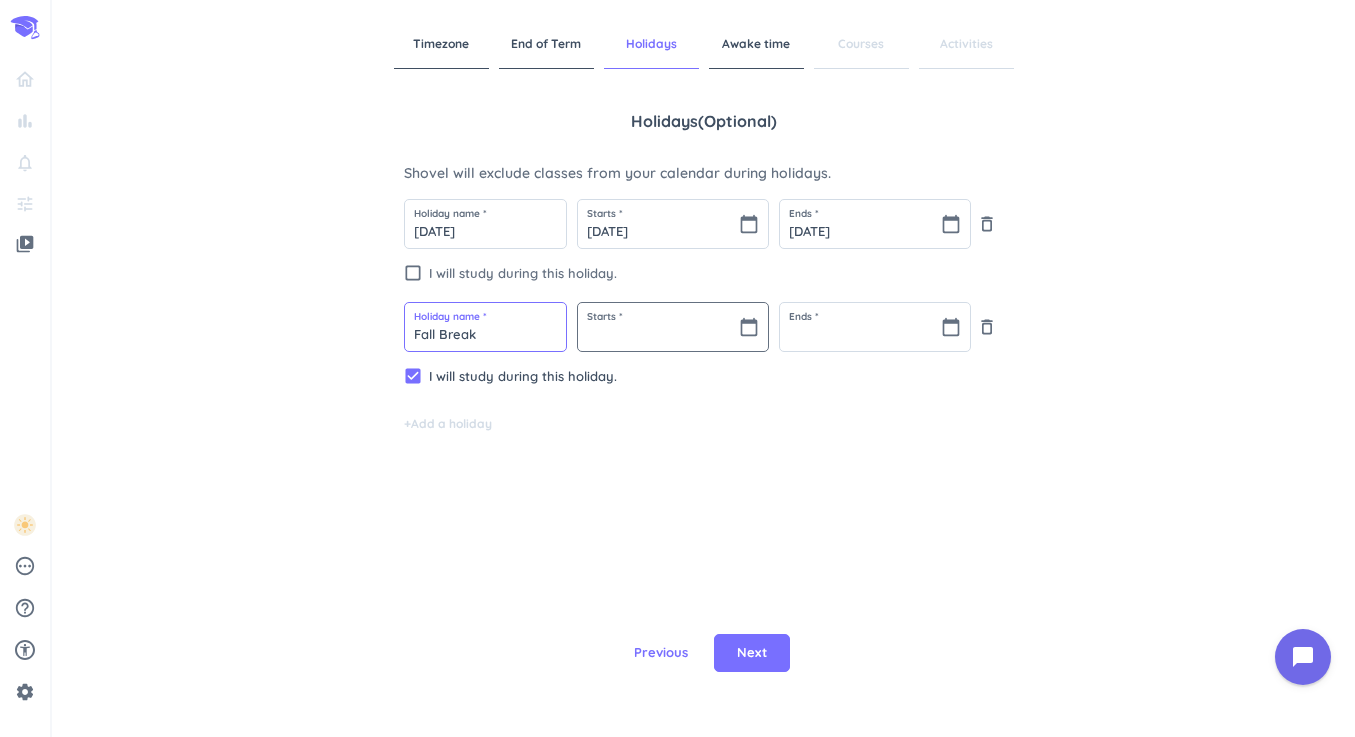 type on "Fall Break" 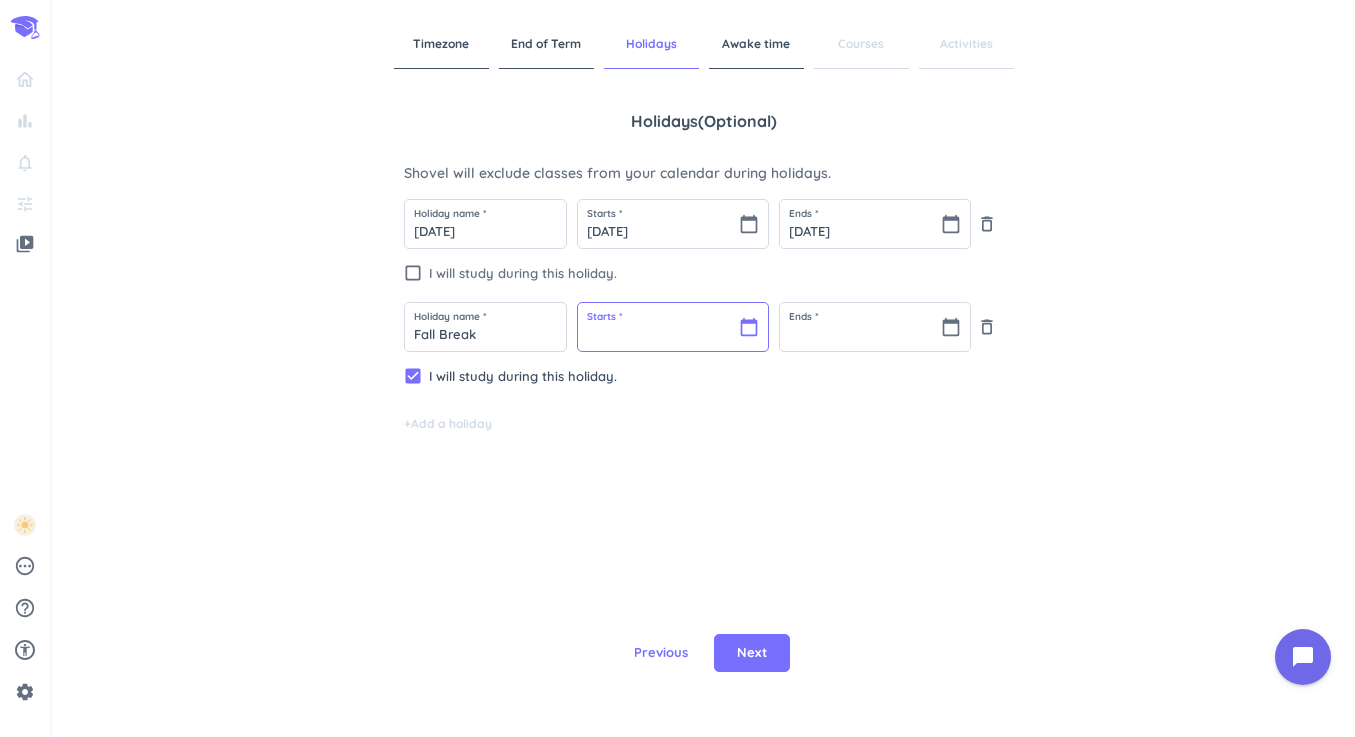 click at bounding box center (673, 327) 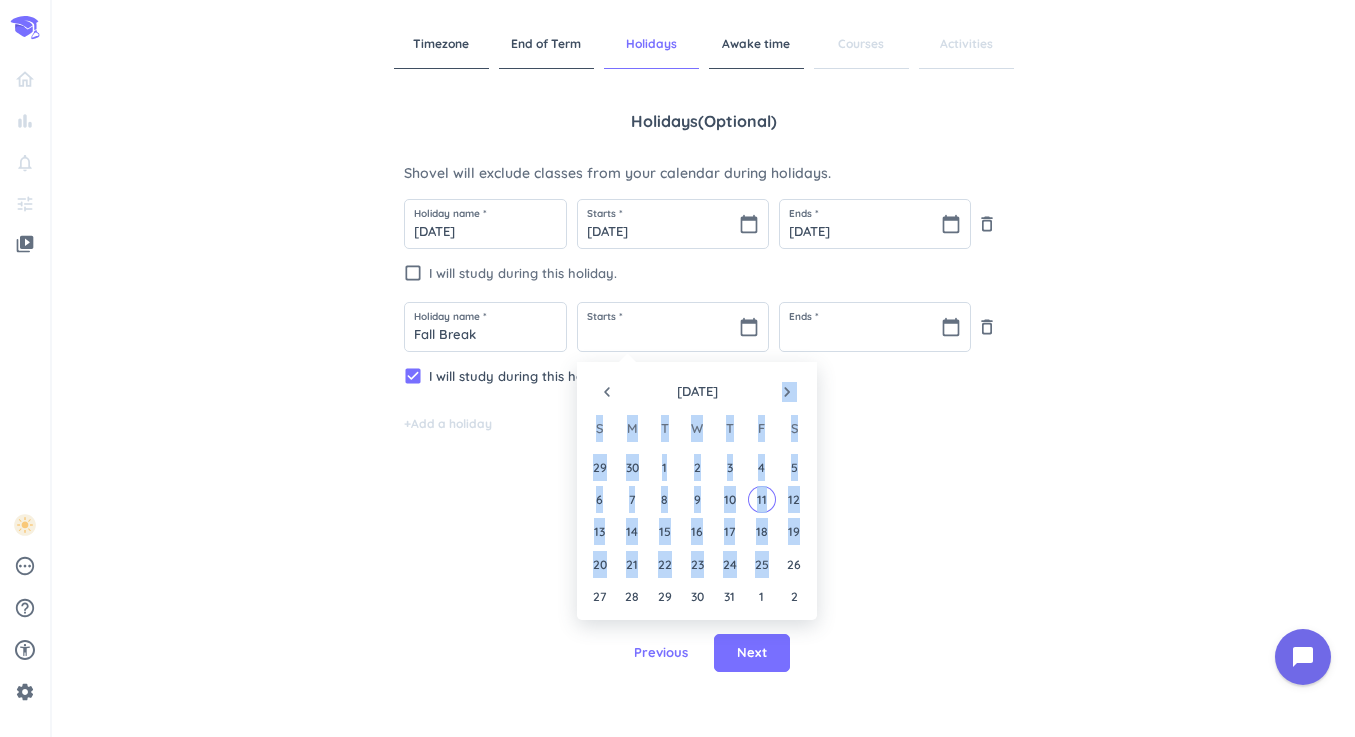 drag, startPoint x: 779, startPoint y: 551, endPoint x: 782, endPoint y: 393, distance: 158.02847 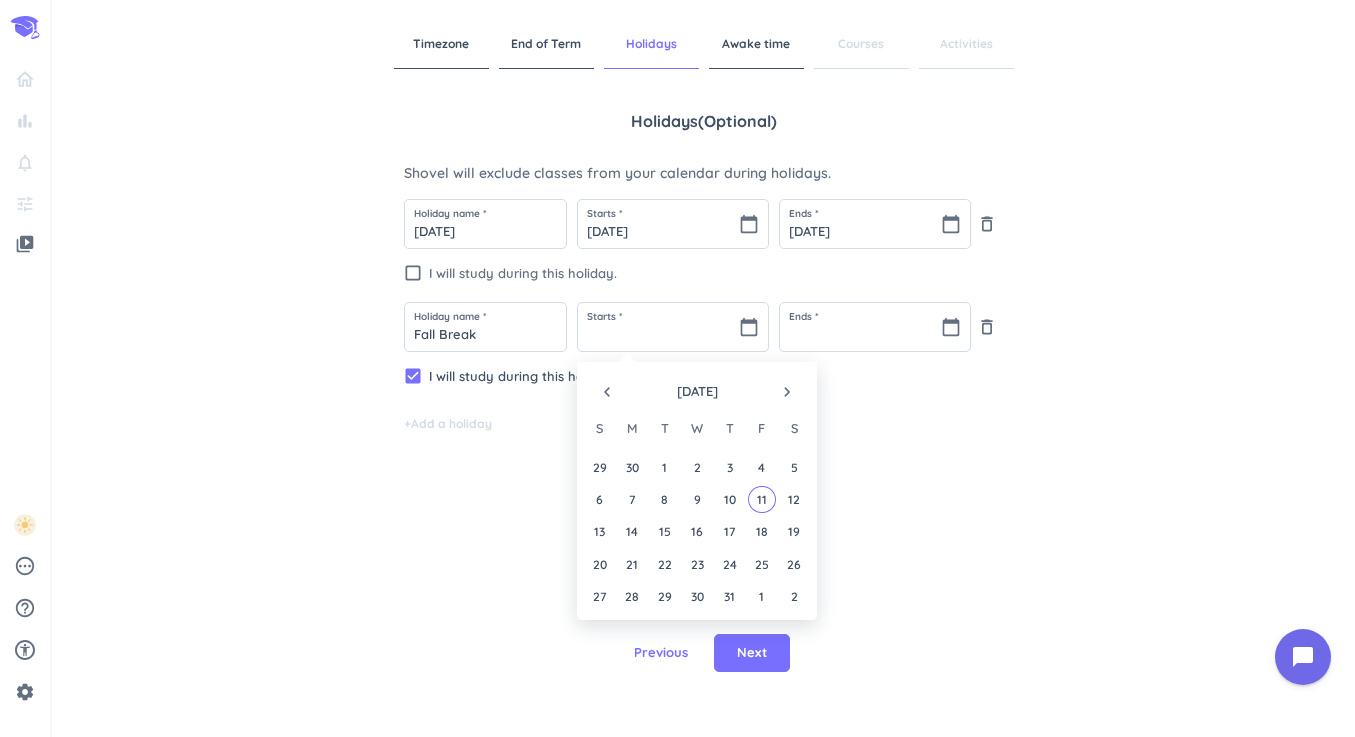 click on "Holidays  ( optional ) Shovel will exclude classes from your calendar during holidays. Holiday name * [DATE] Starts * [DATE] calendar_today Ends * [DATE] calendar_today delete_outline check_box_outline_blank I will study during this holiday. Holiday name * Fall Break Starts * calendar_today Ends * calendar_today delete_outline check_box I will study during this holiday. +  Add a holiday" at bounding box center [704, 344] 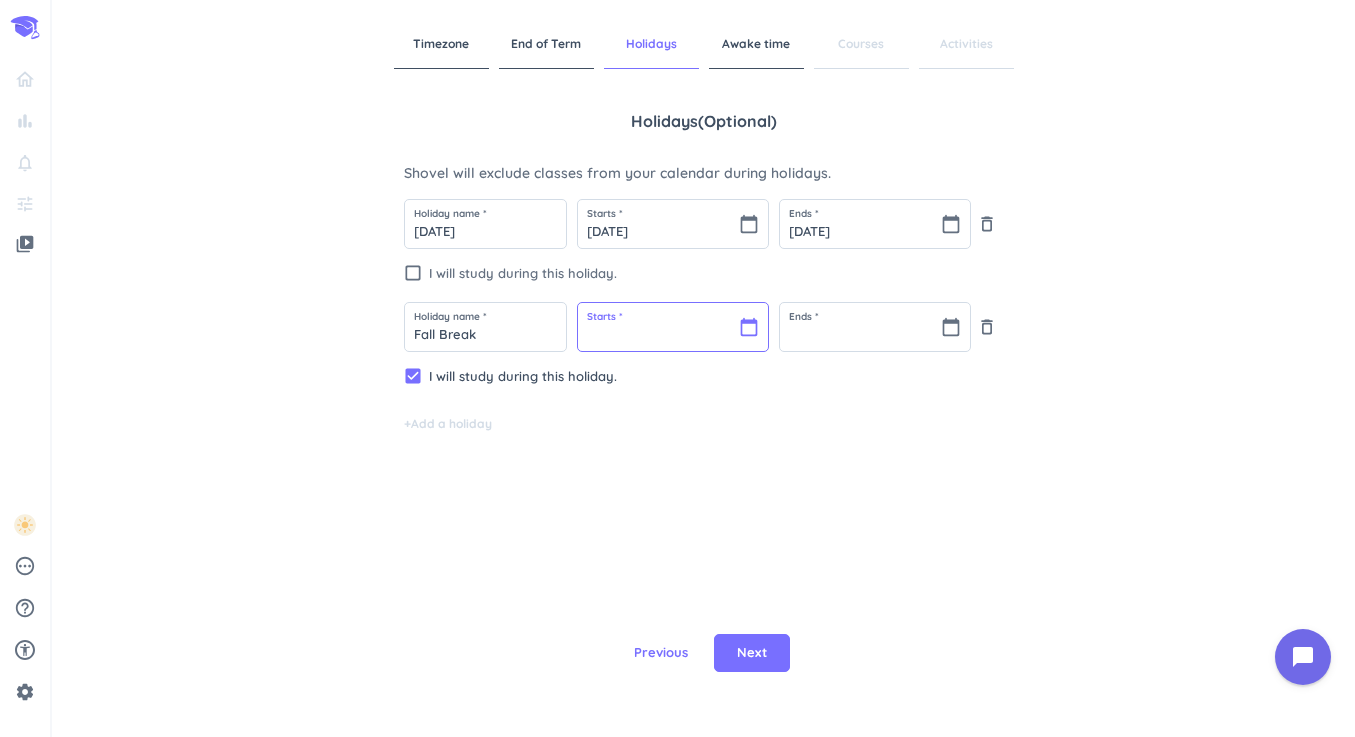 click at bounding box center (673, 327) 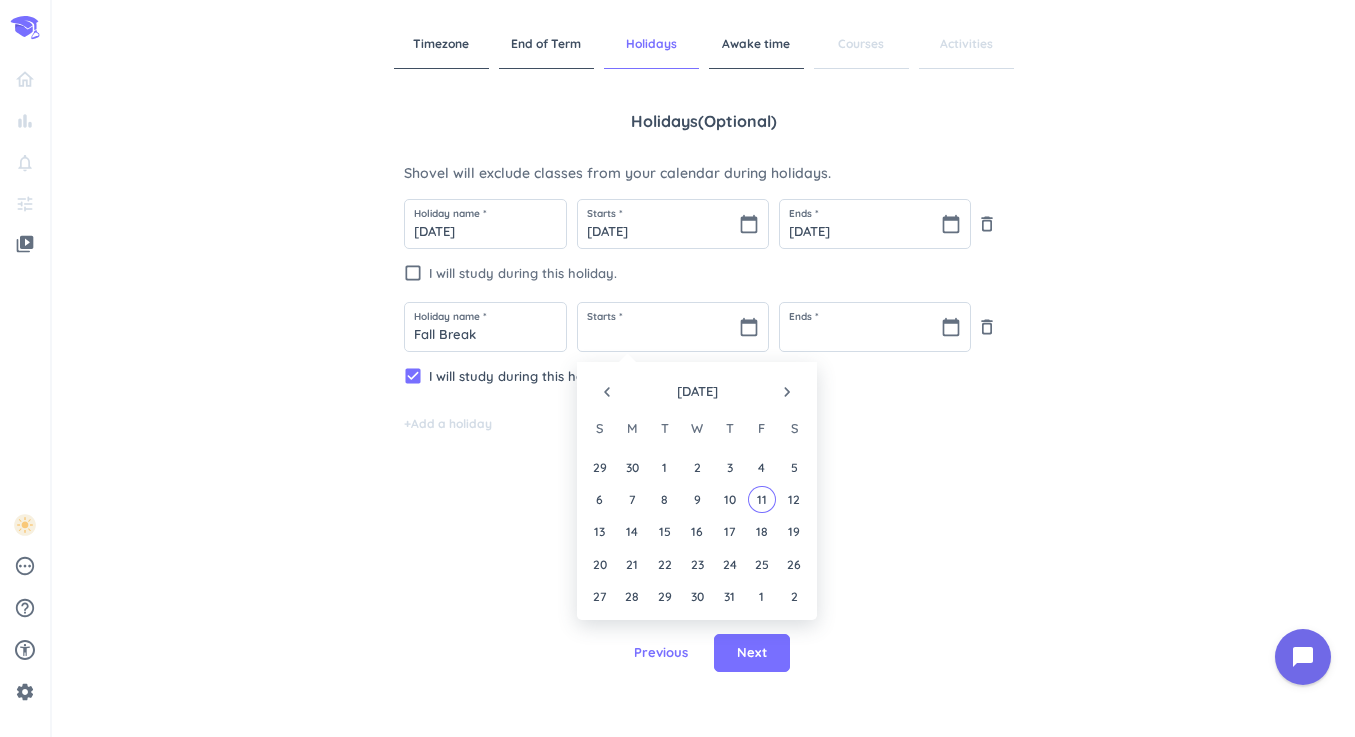 click on "navigate_before [DATE] navigate_next" at bounding box center [697, 387] 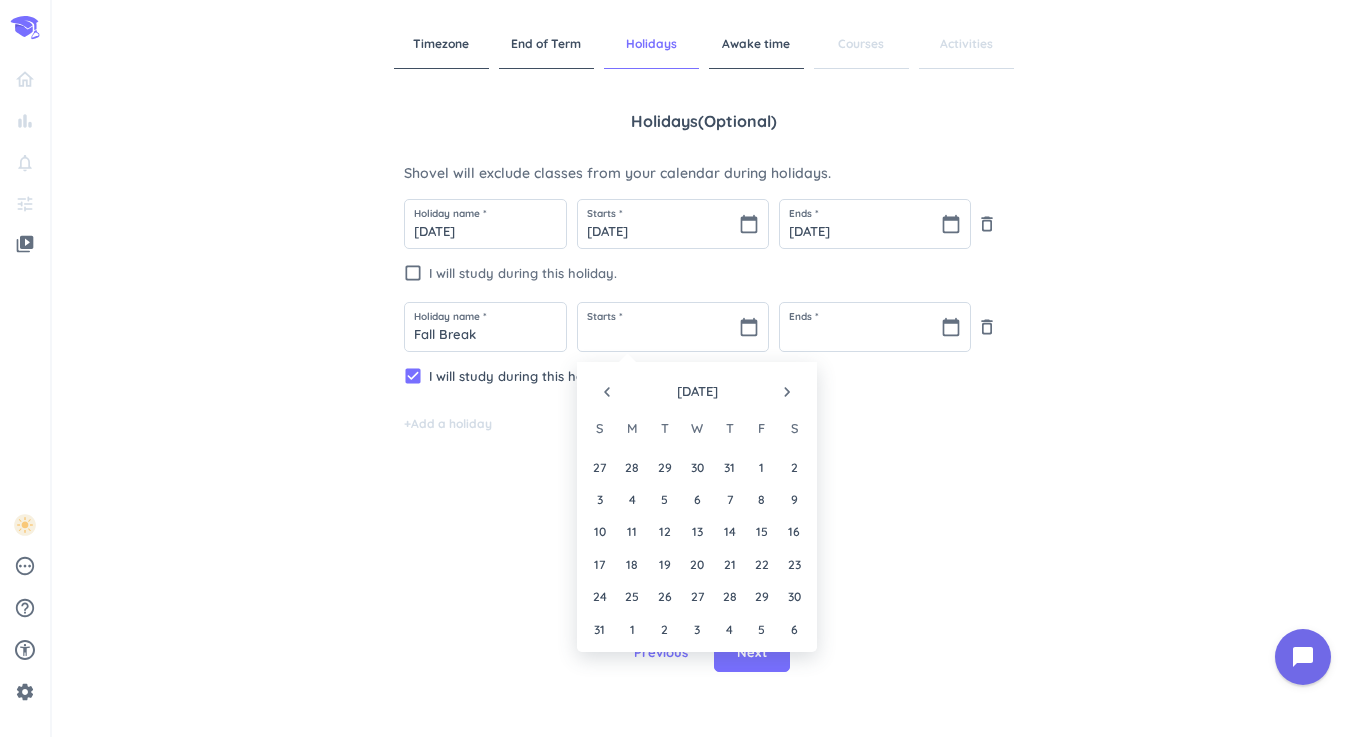 click on "navigate_next" at bounding box center [787, 392] 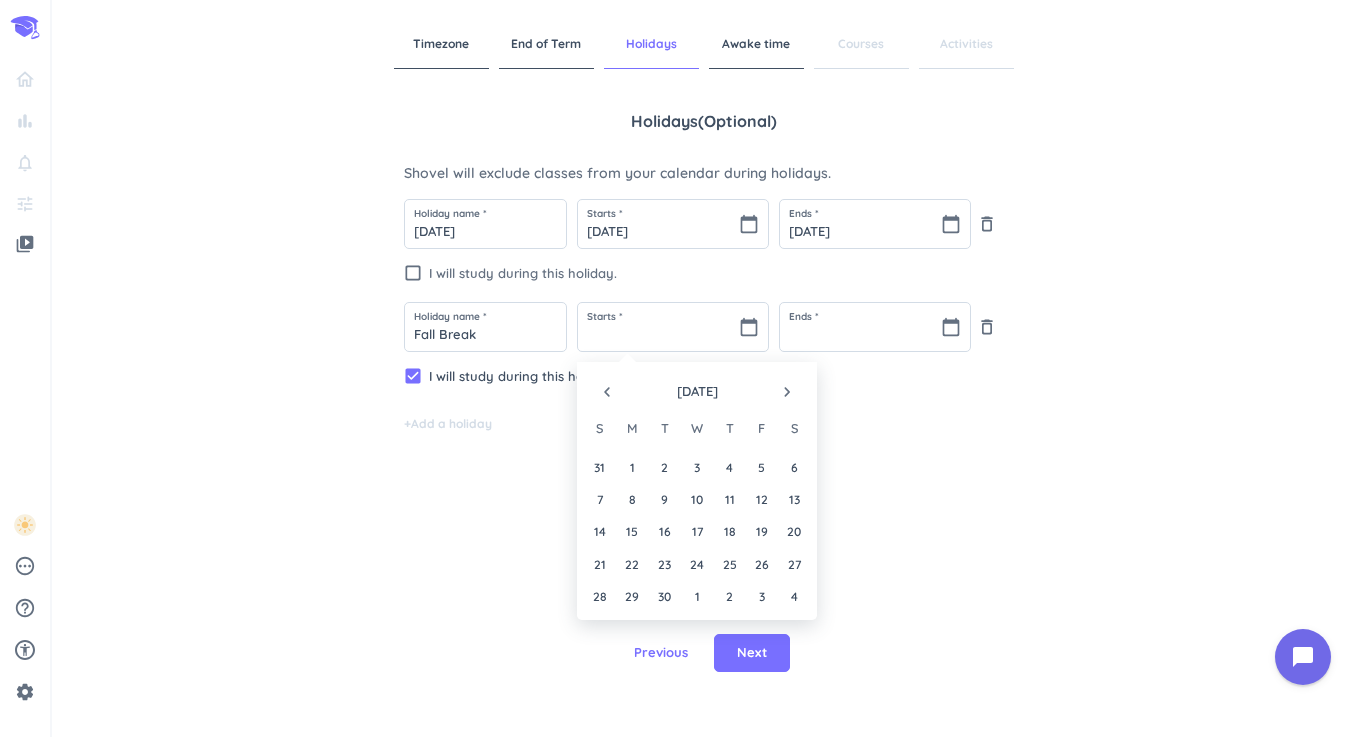 click on "navigate_next" at bounding box center (787, 392) 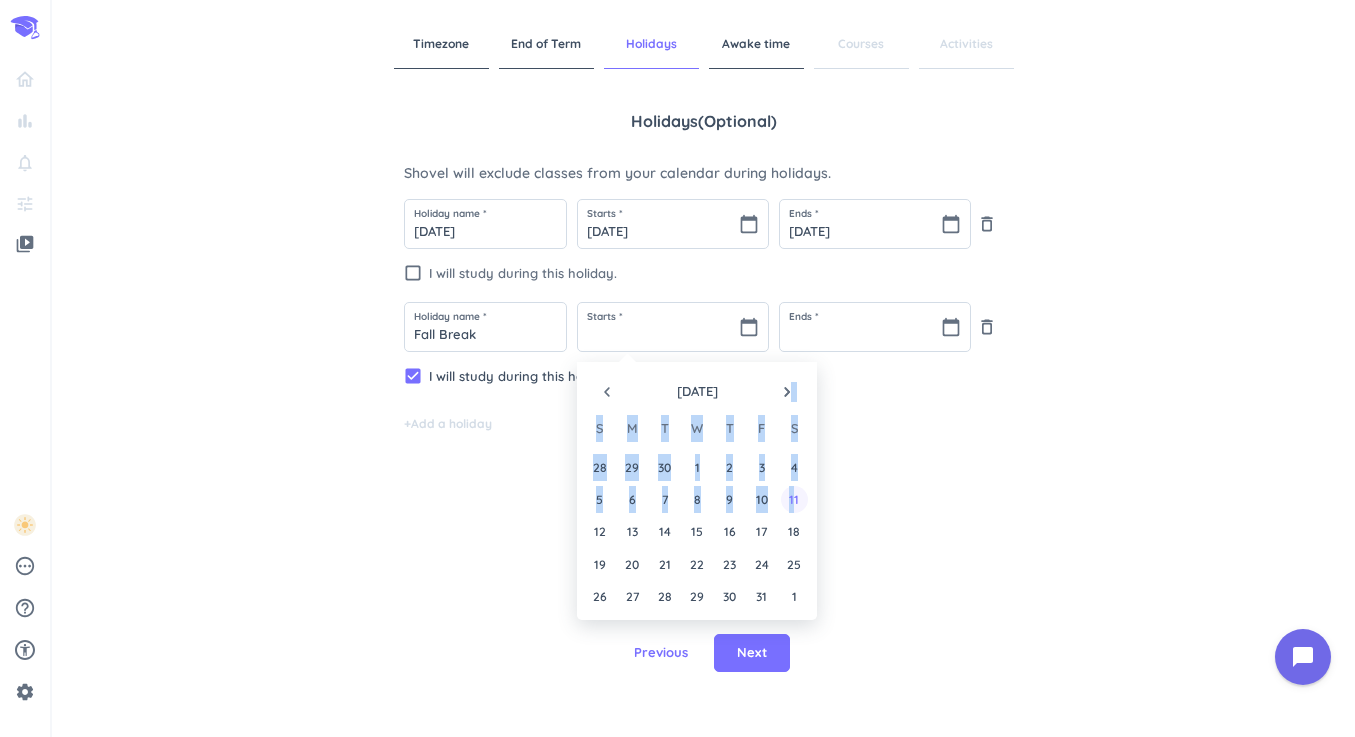 drag, startPoint x: 790, startPoint y: 388, endPoint x: 795, endPoint y: 499, distance: 111.11256 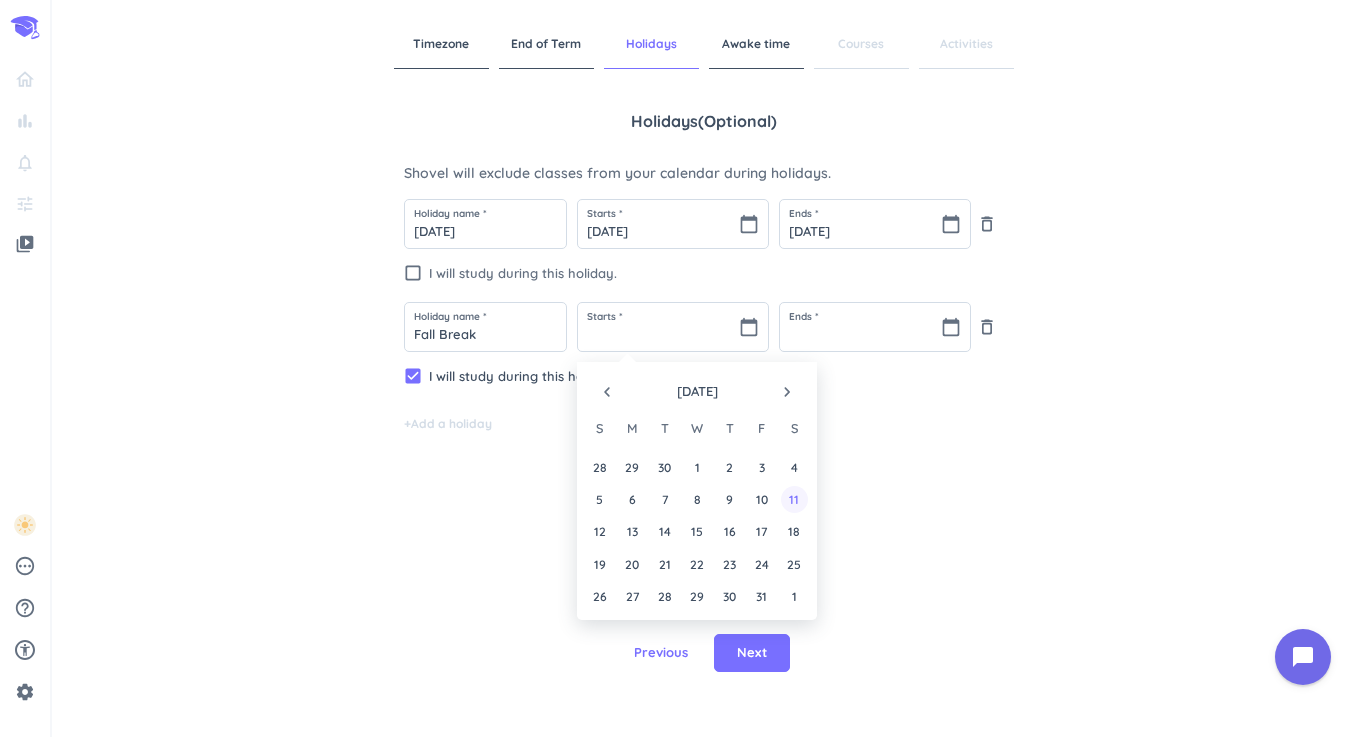 click on "11" at bounding box center [794, 499] 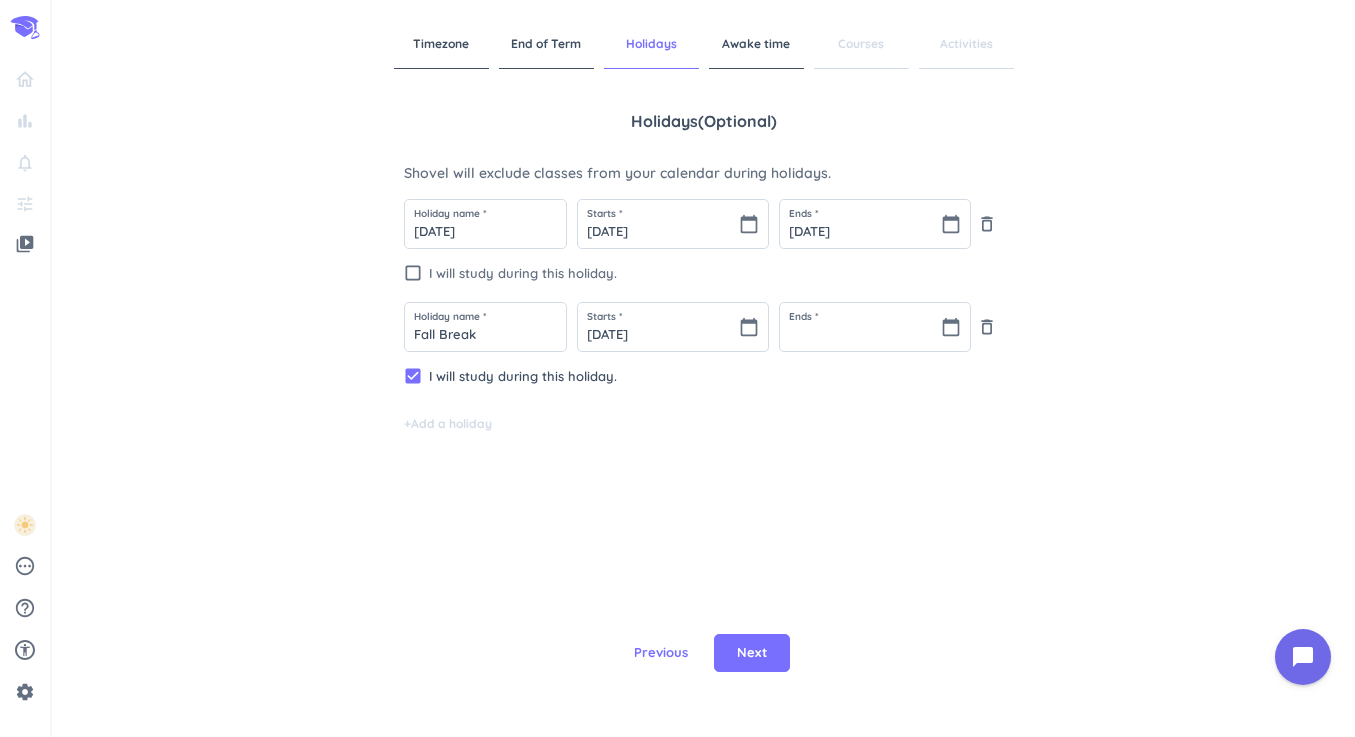 click on "Holiday name * Fall Break Starts * [DATE] calendar_today Ends * calendar_today delete_outline" at bounding box center (704, 334) 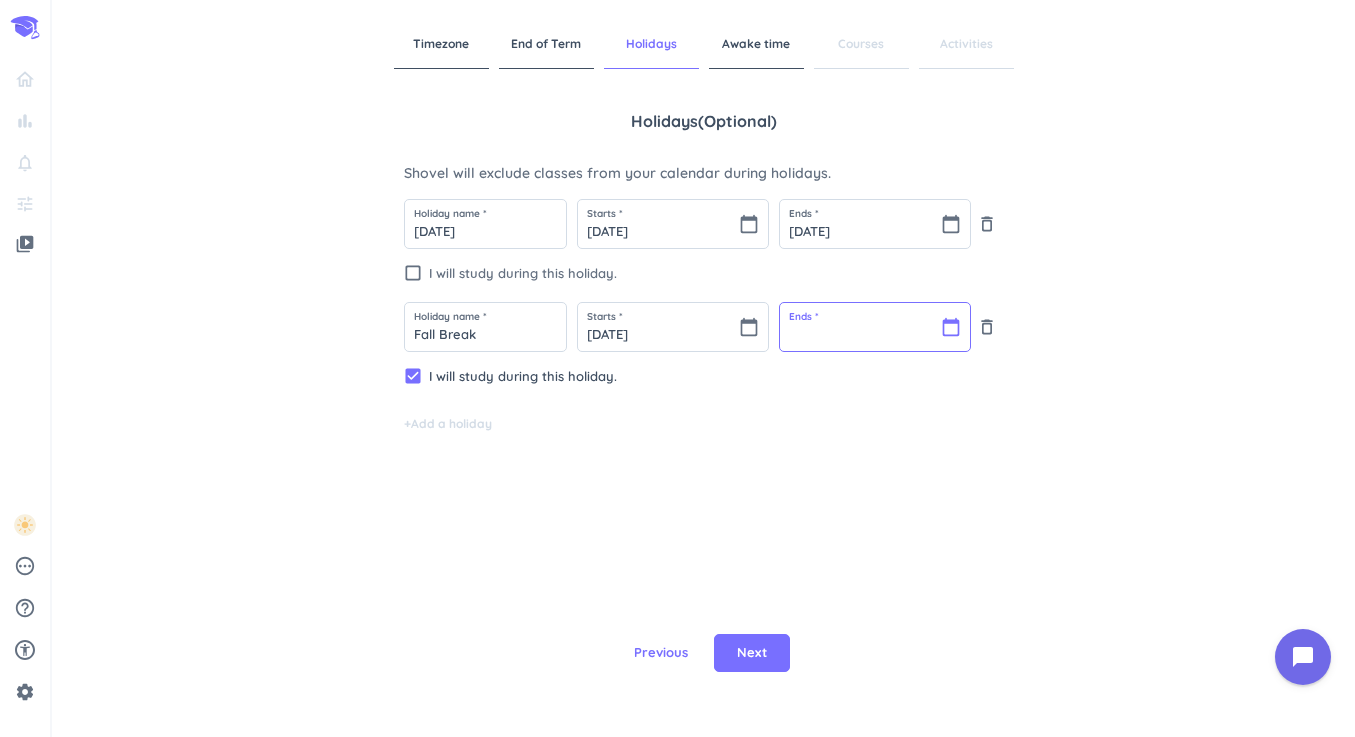 click at bounding box center (875, 327) 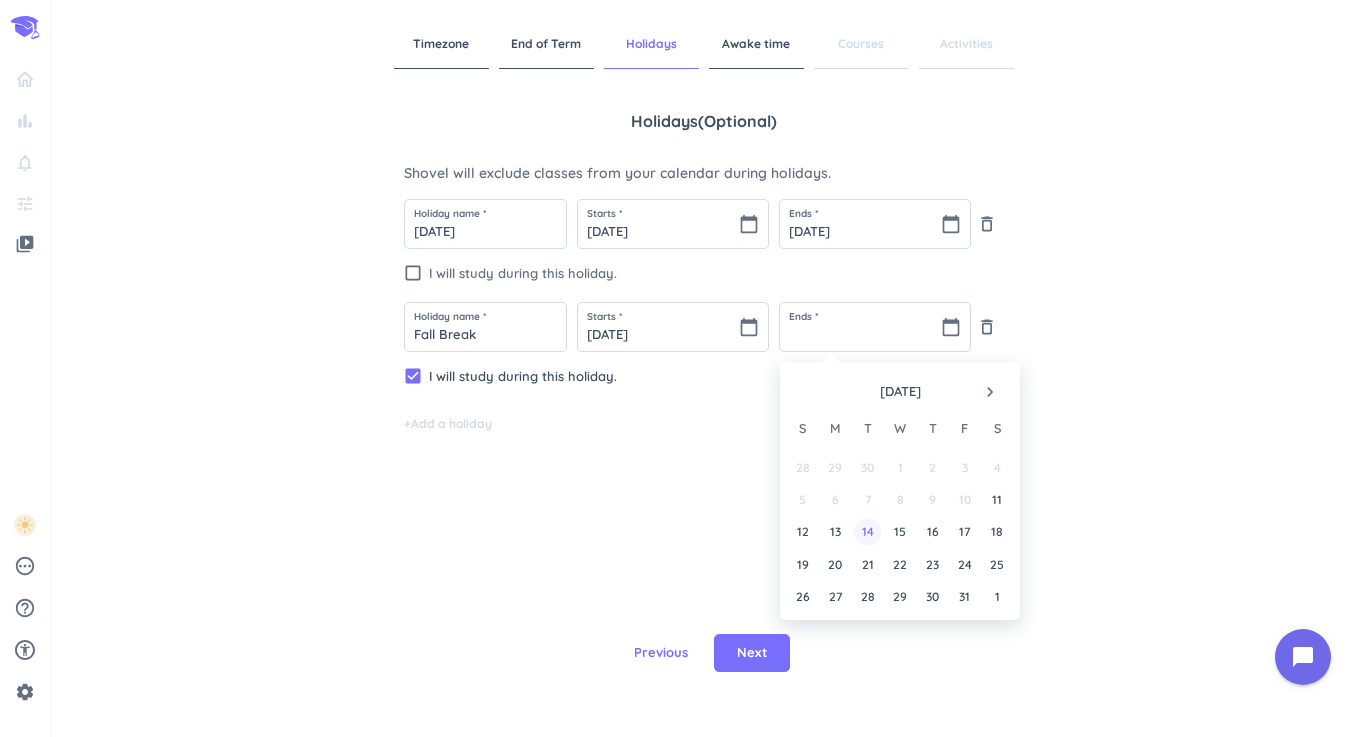 click on "14" at bounding box center [867, 531] 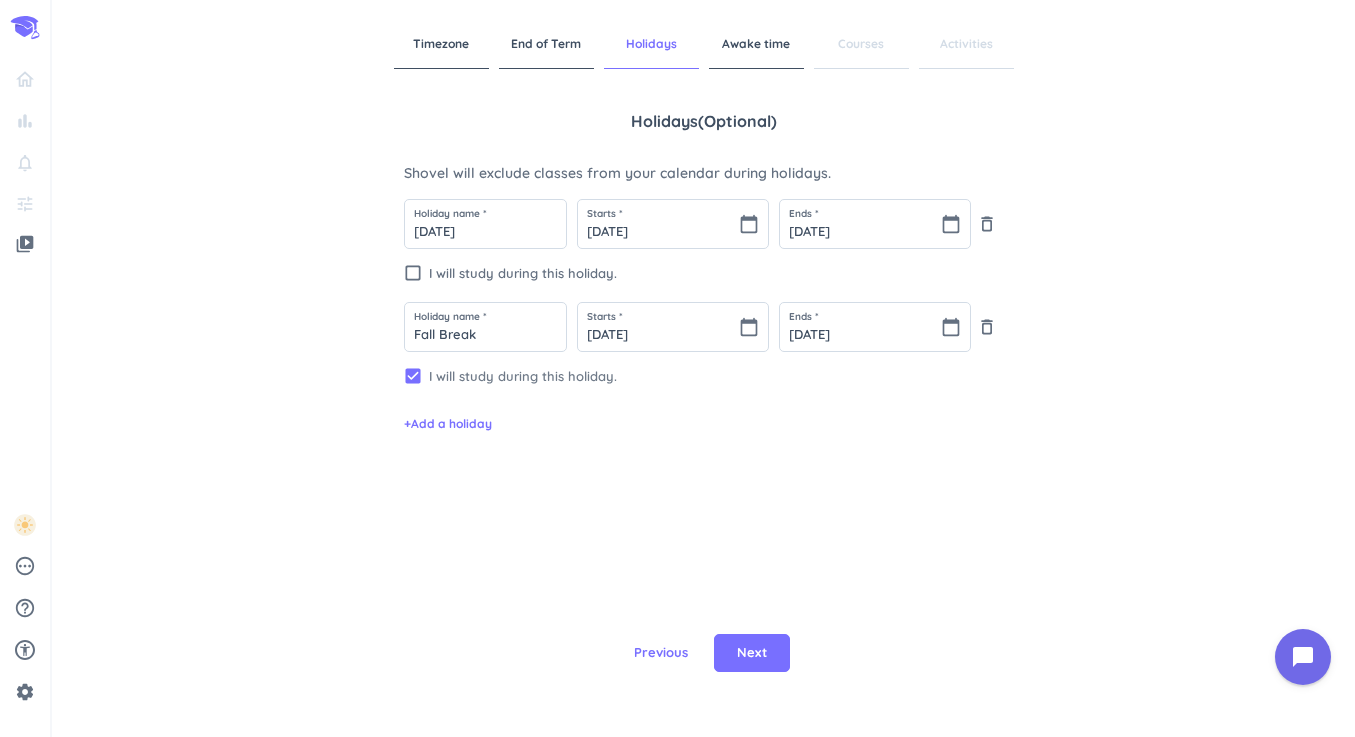 click on "check_box" at bounding box center [413, 376] 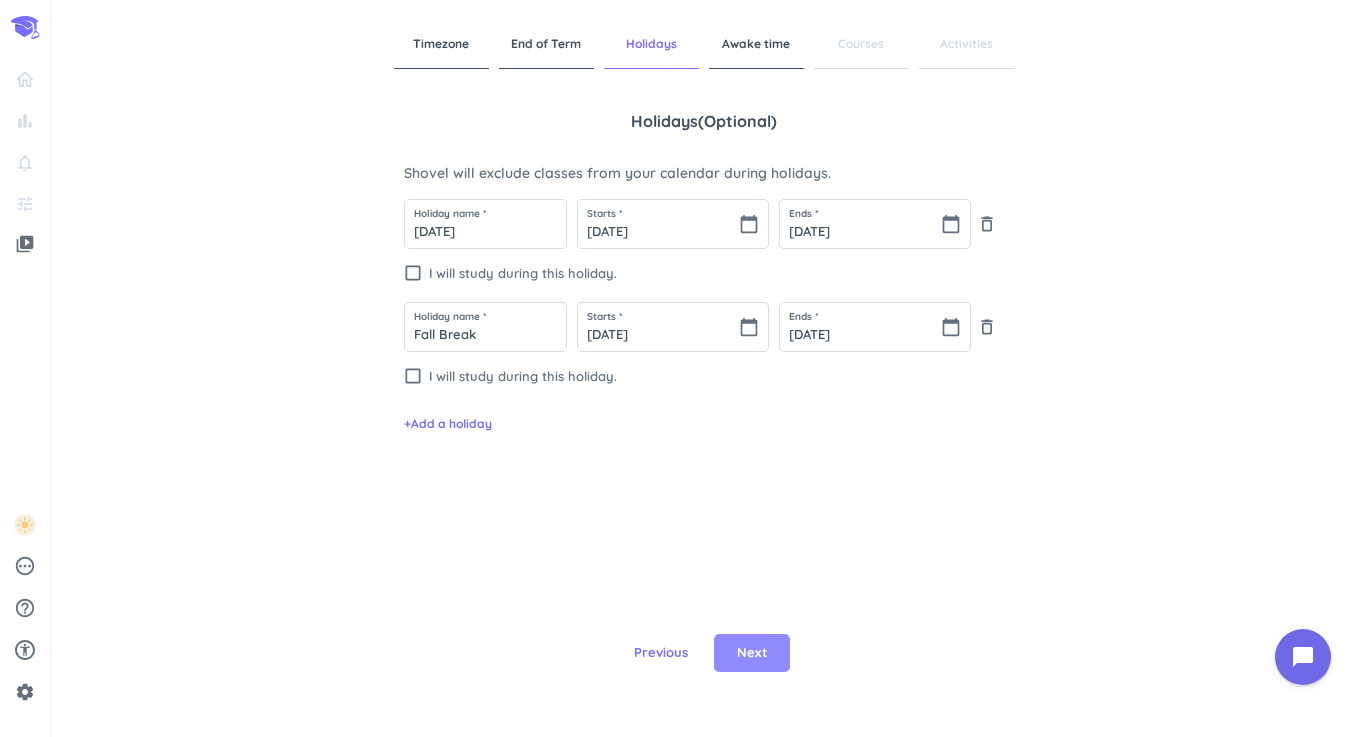 click on "Next" at bounding box center [752, 653] 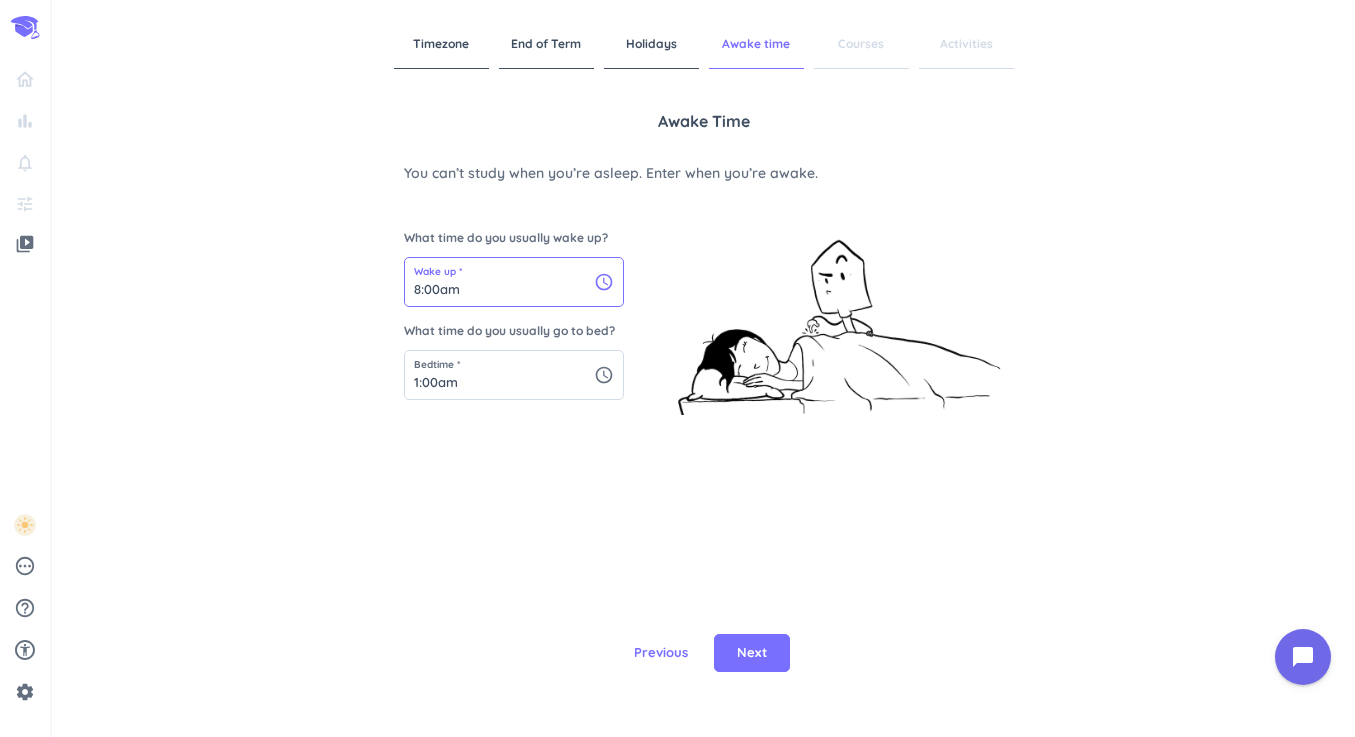 click on "8:00am" at bounding box center [514, 282] 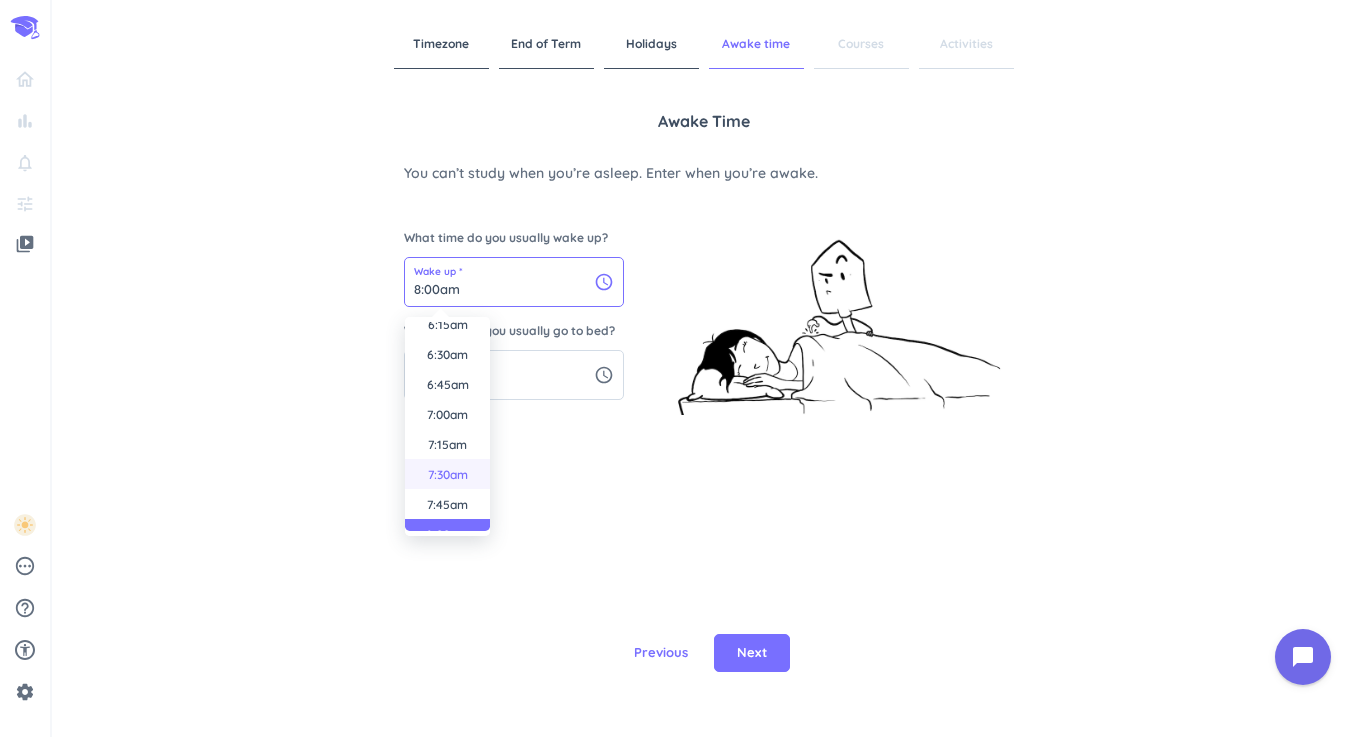 scroll, scrollTop: 753, scrollLeft: 0, axis: vertical 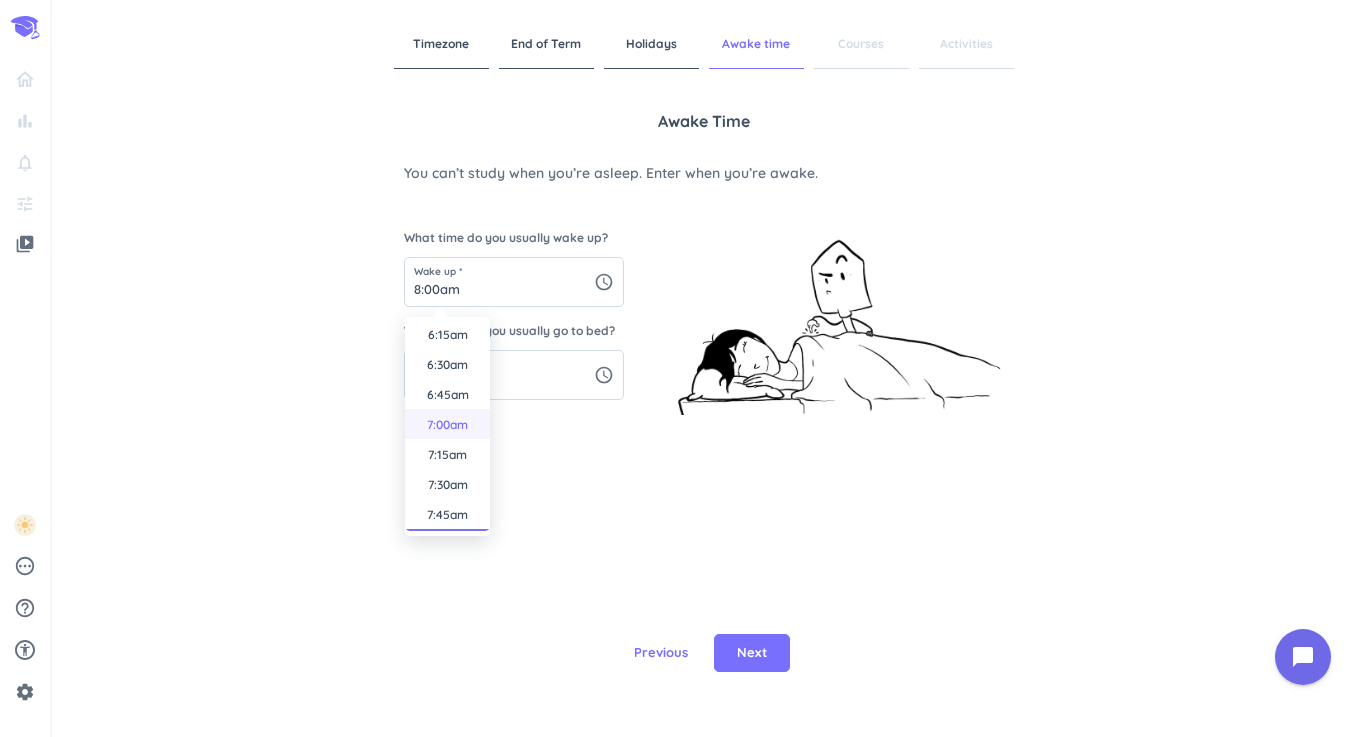 click on "7:00am" at bounding box center [447, 424] 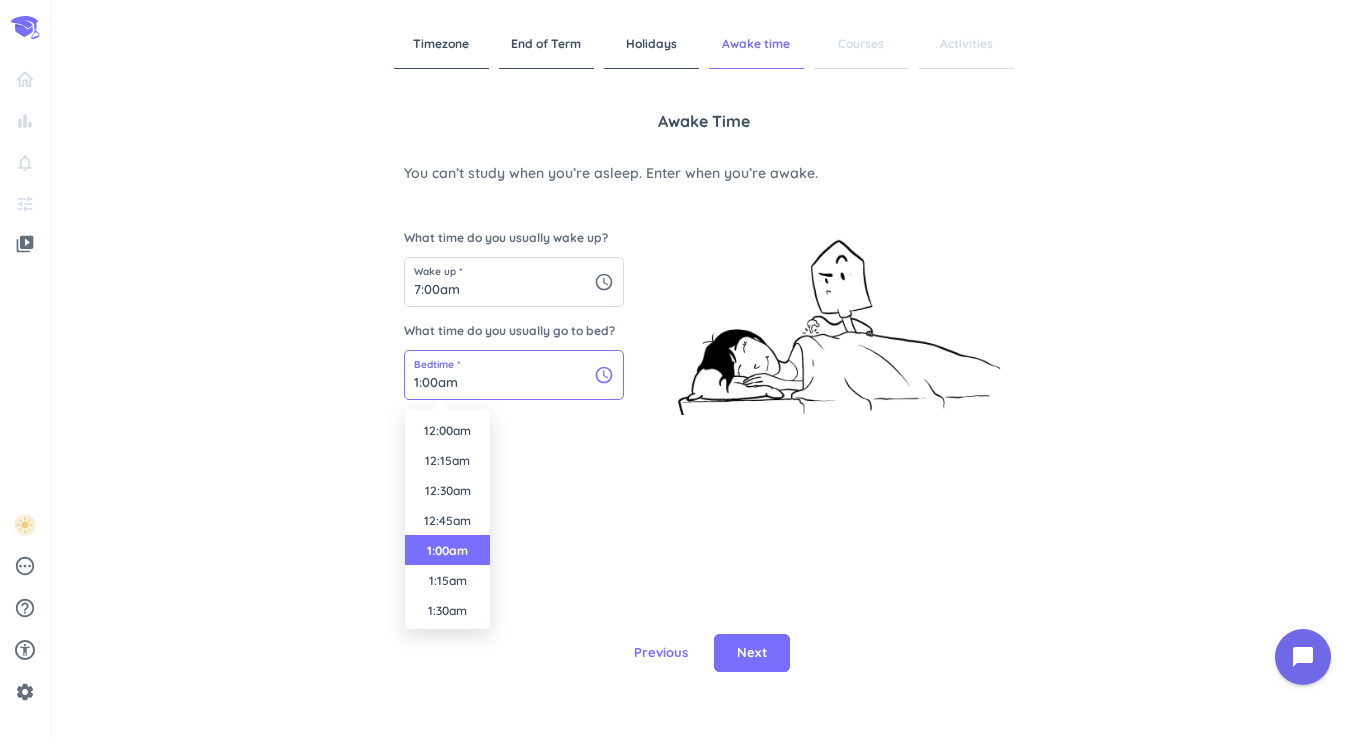 click on "1:00am" at bounding box center [514, 375] 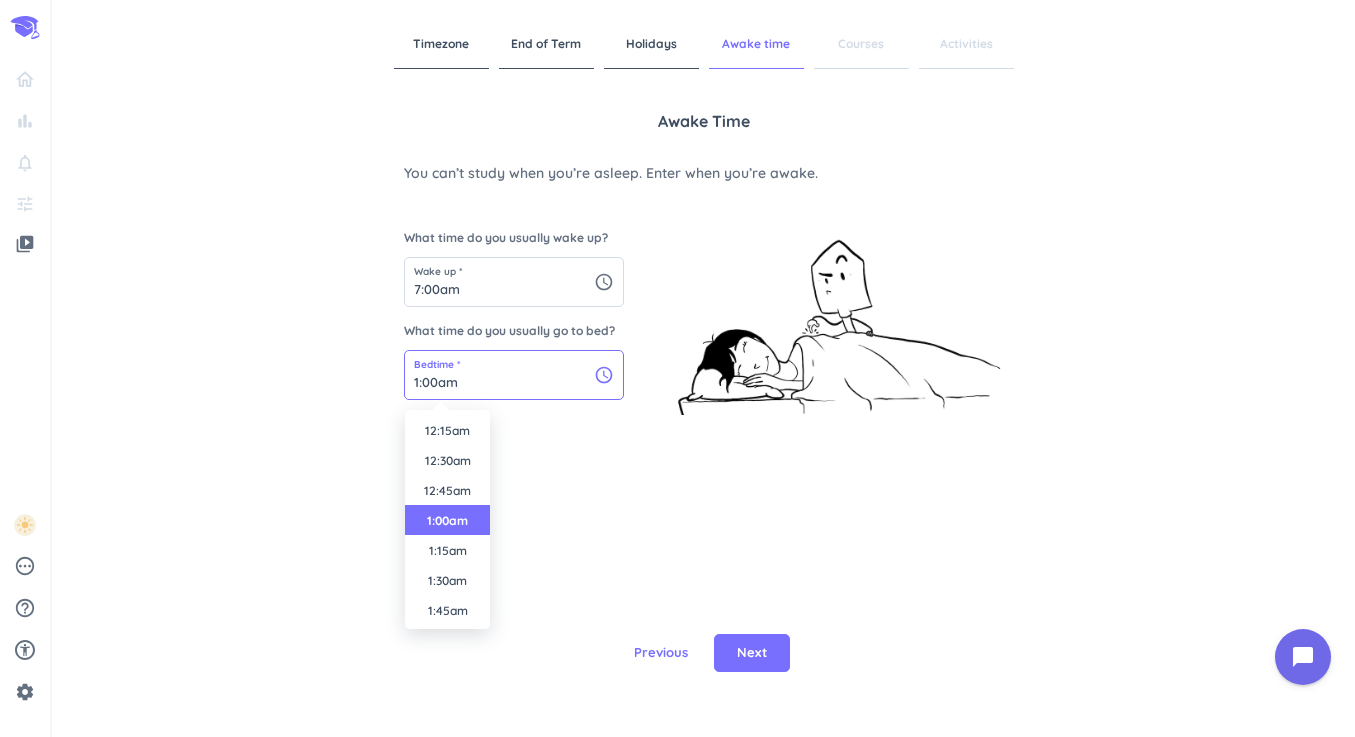 scroll, scrollTop: 0, scrollLeft: 0, axis: both 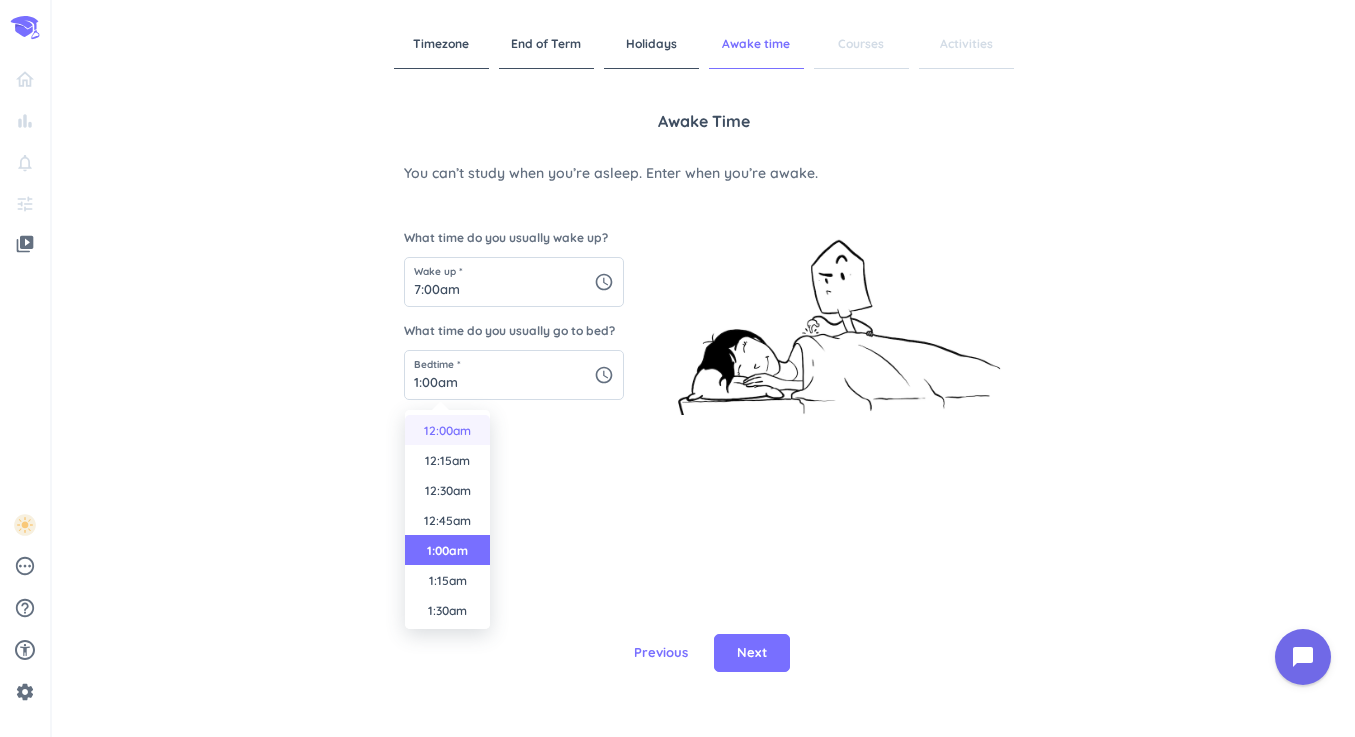 click on "12:00am" at bounding box center [447, 430] 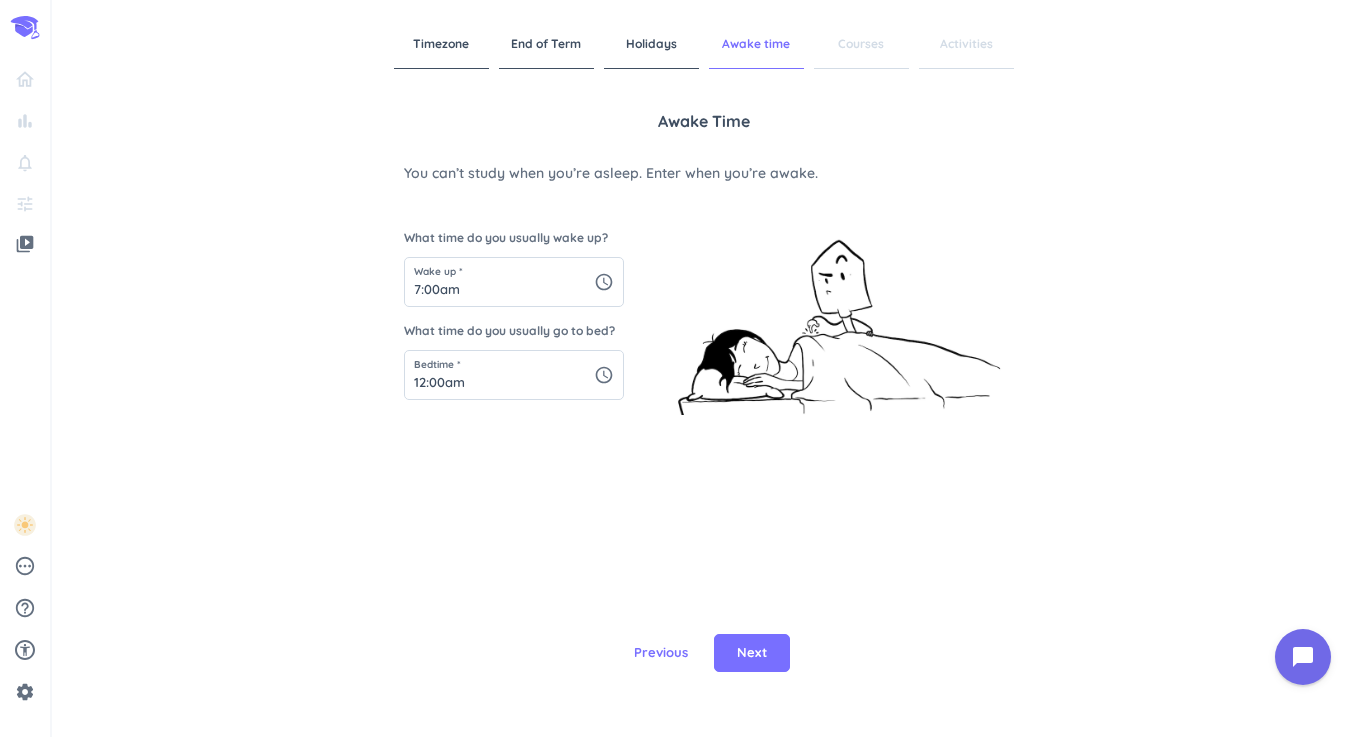 click on "Awake time You can’t study when you’re asleep. Enter when you’re awake. What time do you usually wake up? Wake up * 7:00am schedule What time do you usually go to bed? Bedtime * 12:00am schedule" at bounding box center [704, 344] 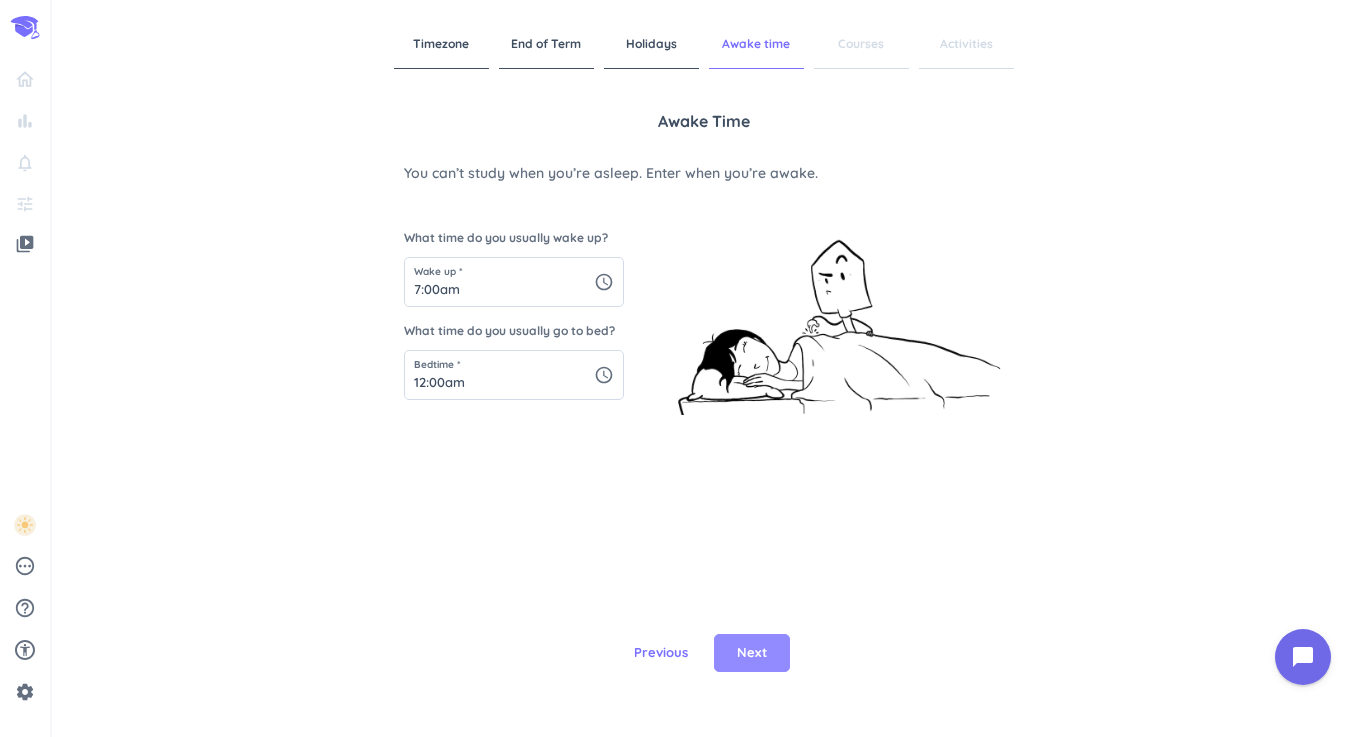 click on "Next" at bounding box center (752, 653) 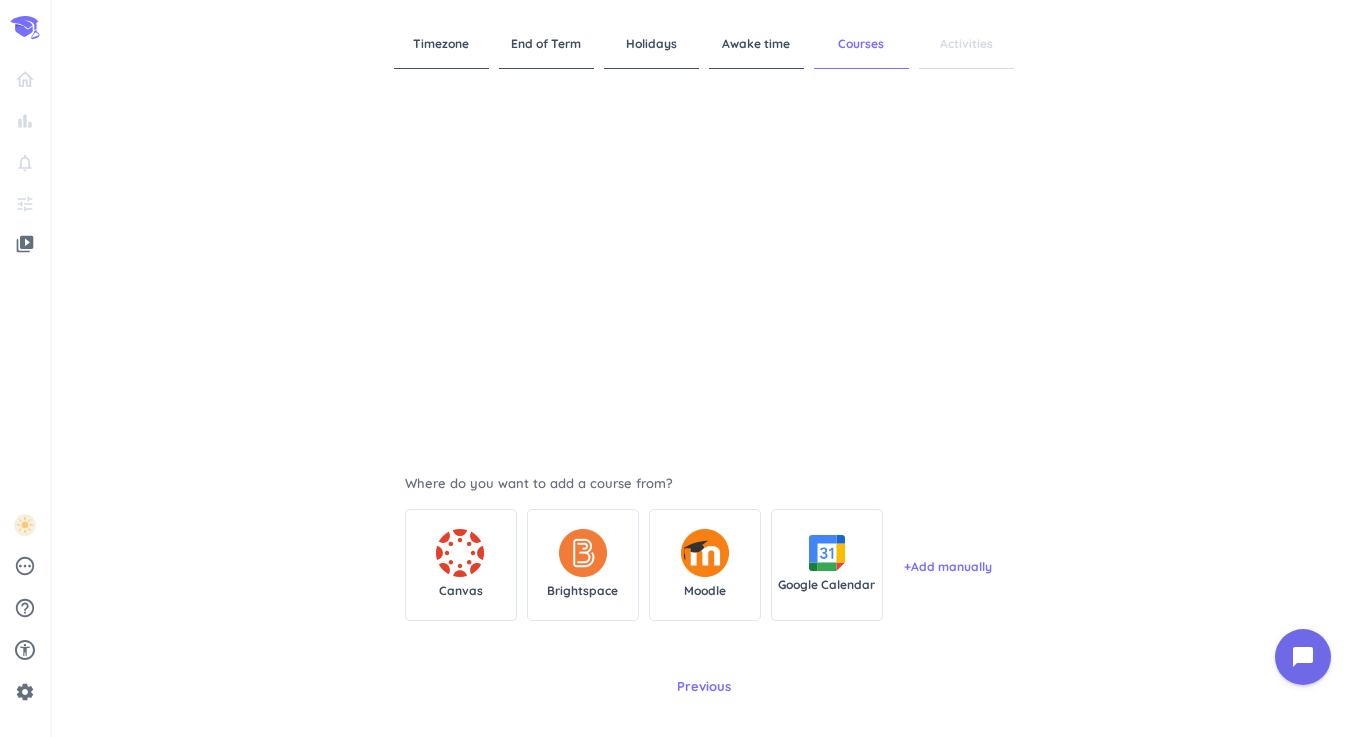 scroll, scrollTop: 177, scrollLeft: 0, axis: vertical 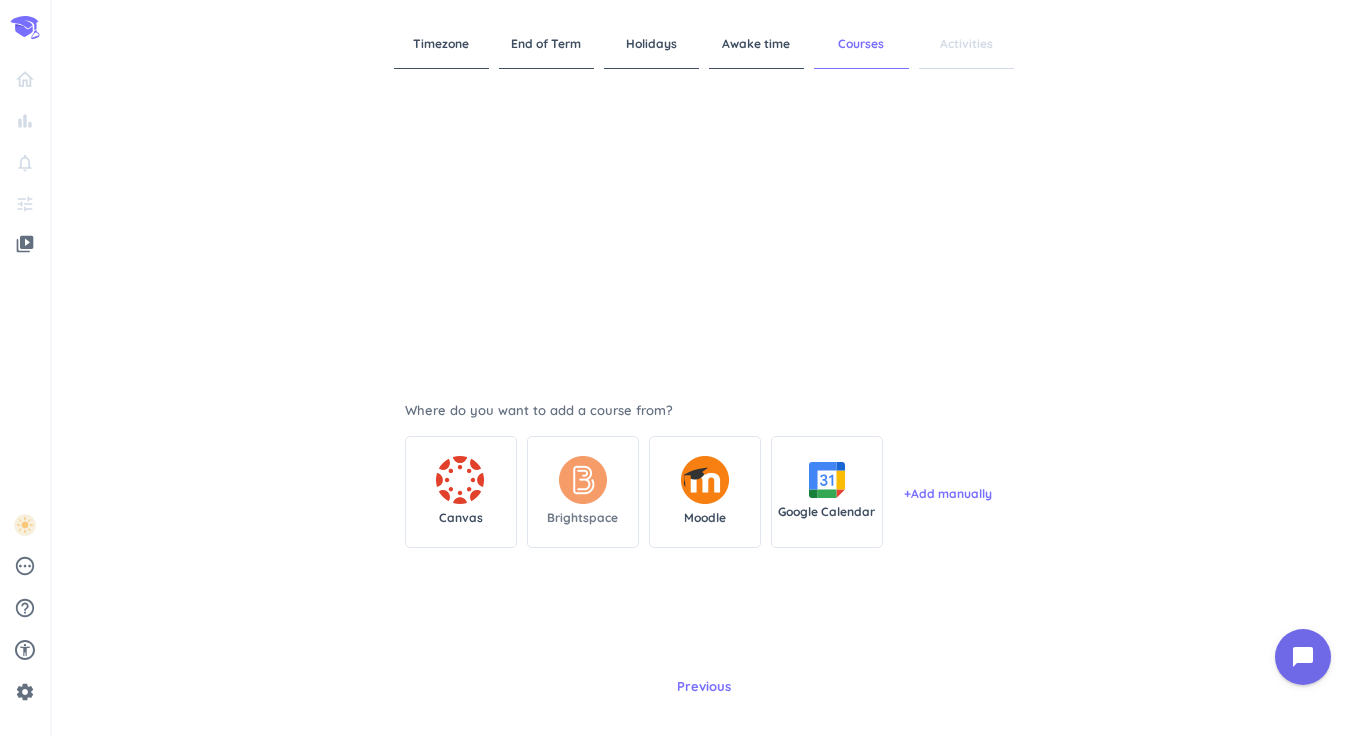 click at bounding box center [583, 480] 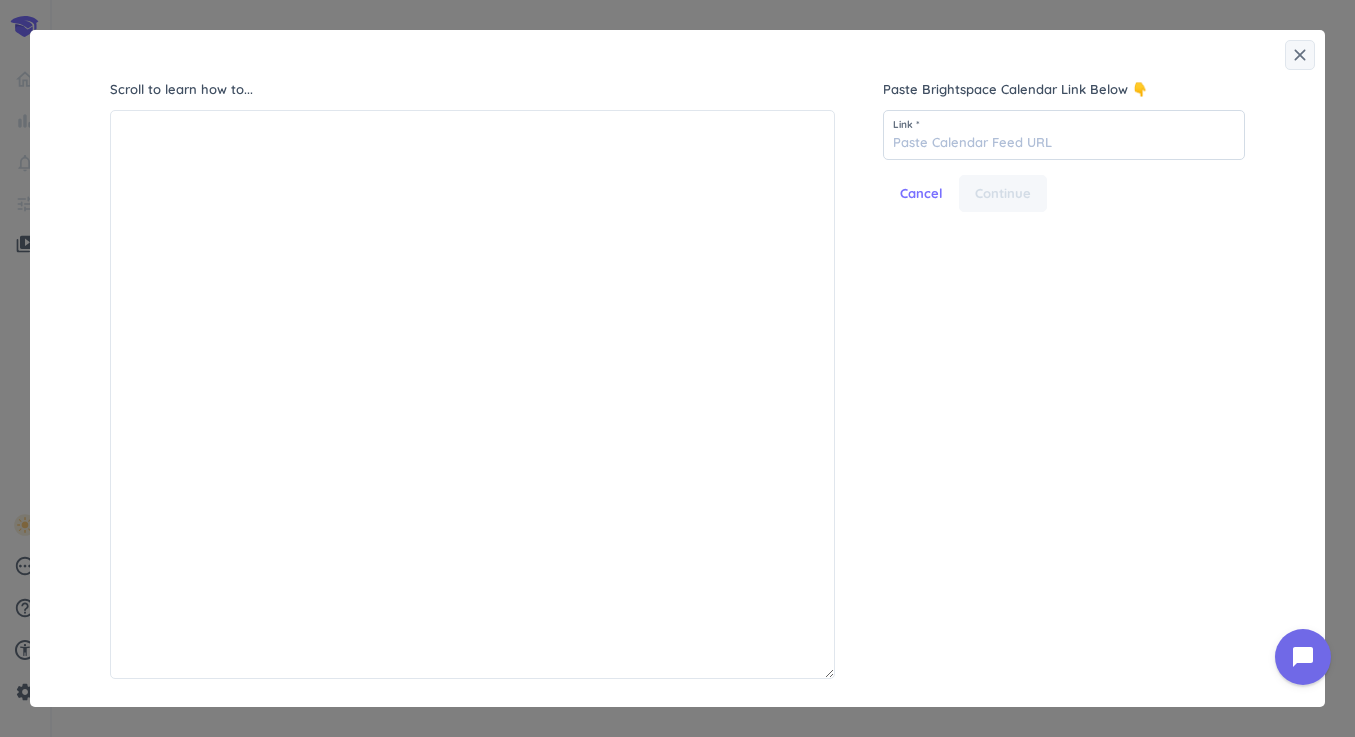 scroll, scrollTop: 1, scrollLeft: 0, axis: vertical 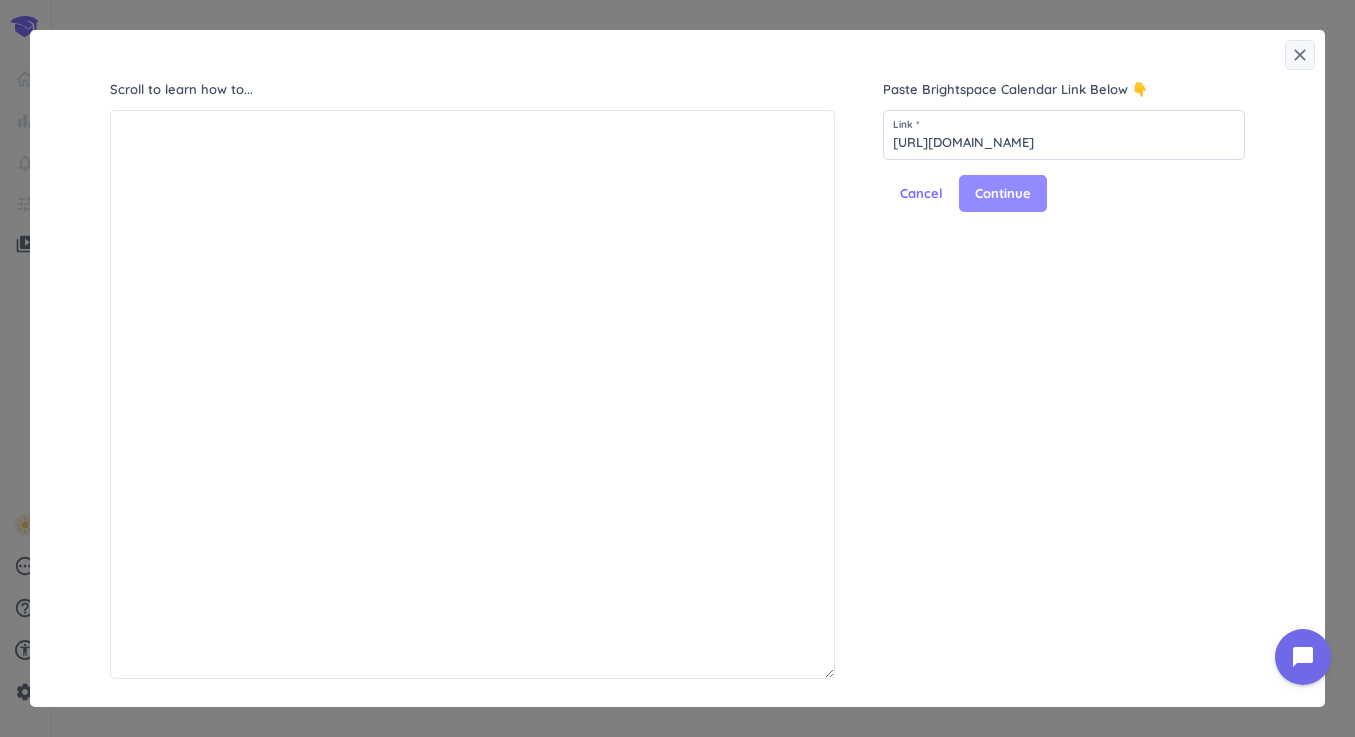 type on "[URL][DOMAIN_NAME]" 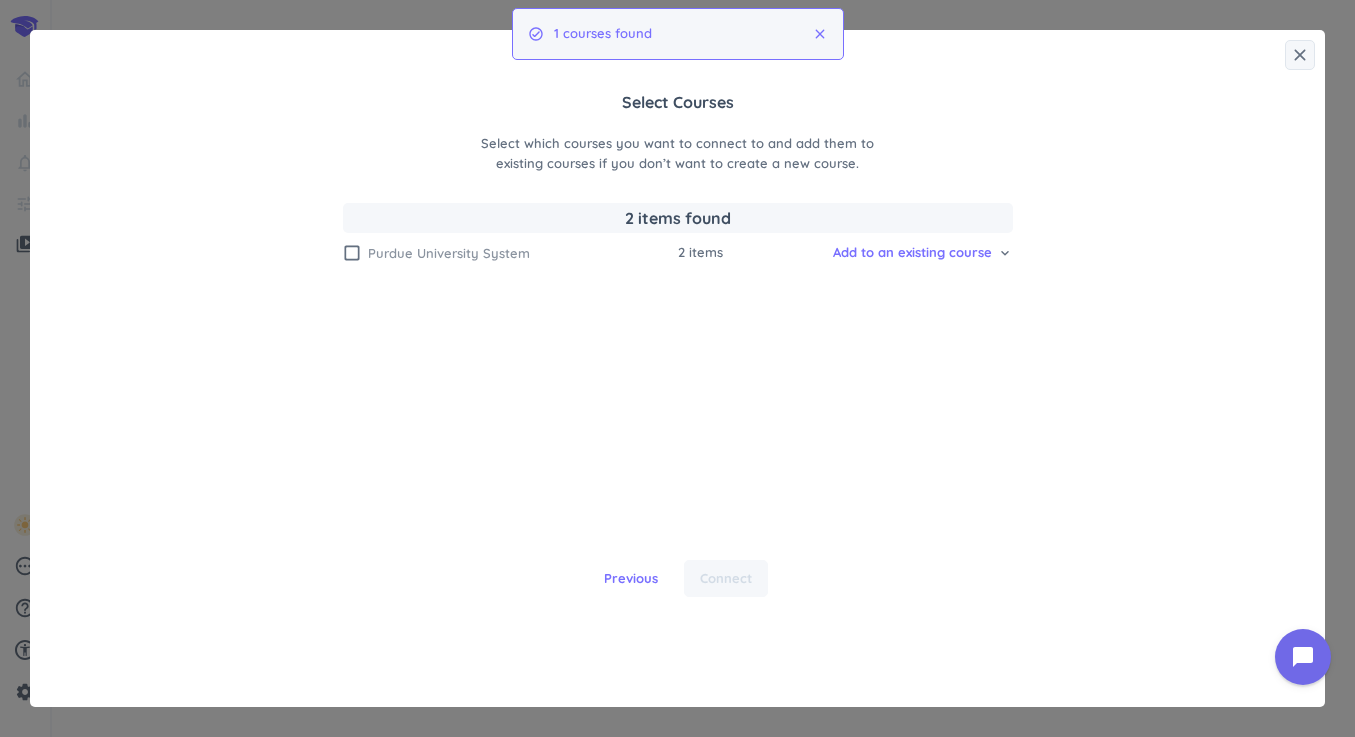 click on "check_box_outline_blank" at bounding box center (352, 253) 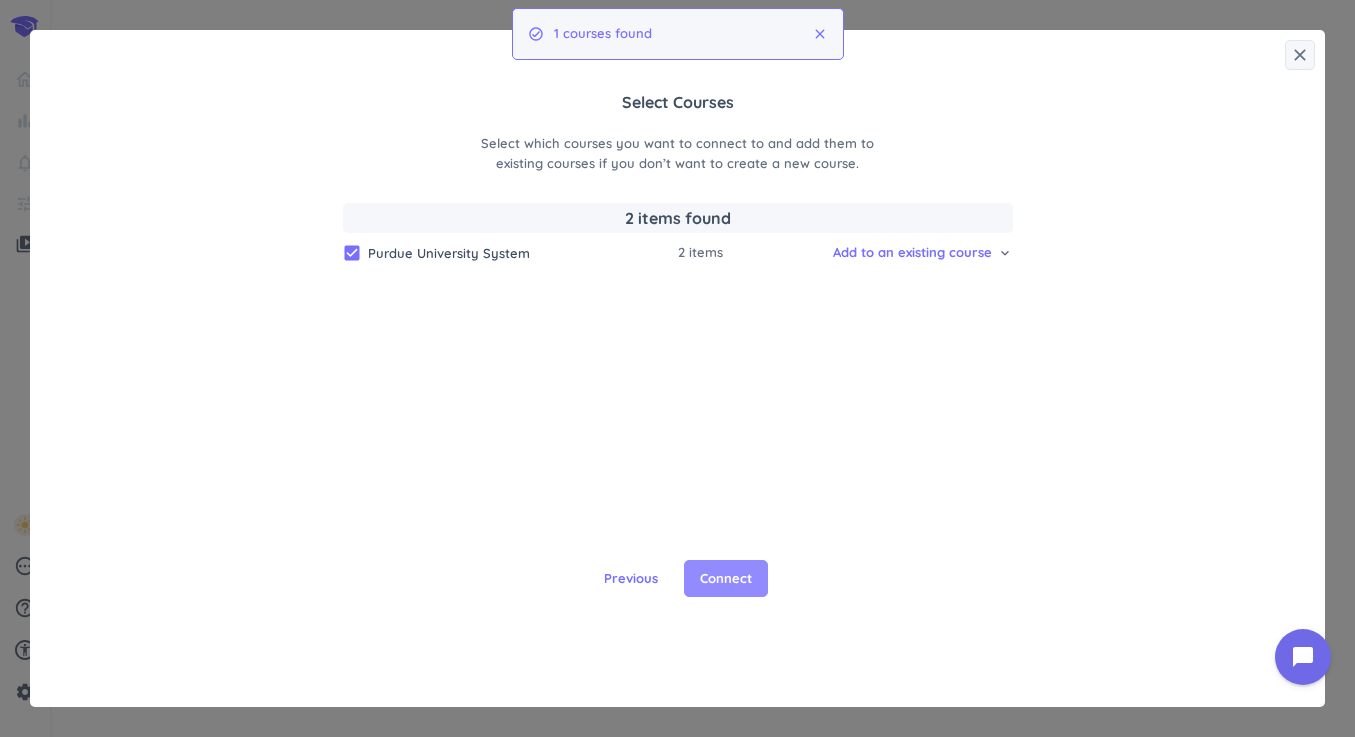 click on "Connect" at bounding box center [726, 579] 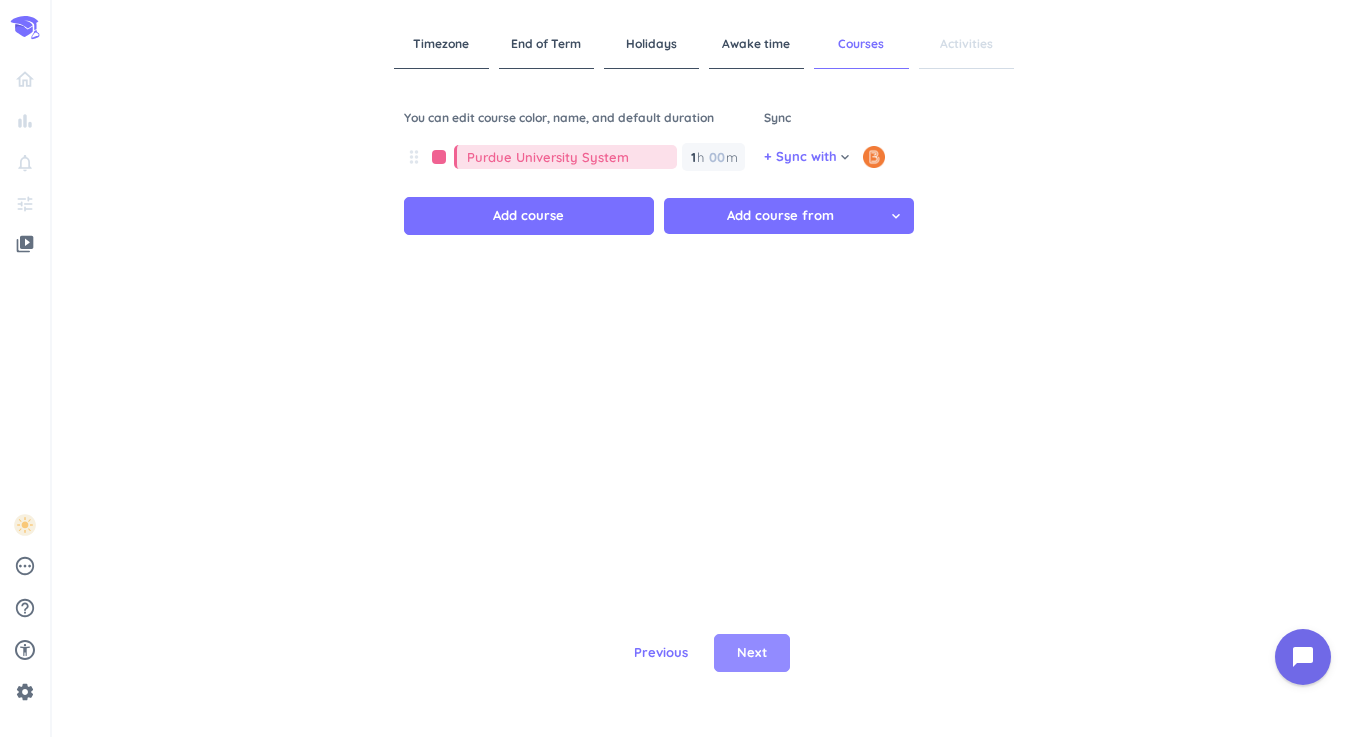 click on "Next" at bounding box center (752, 653) 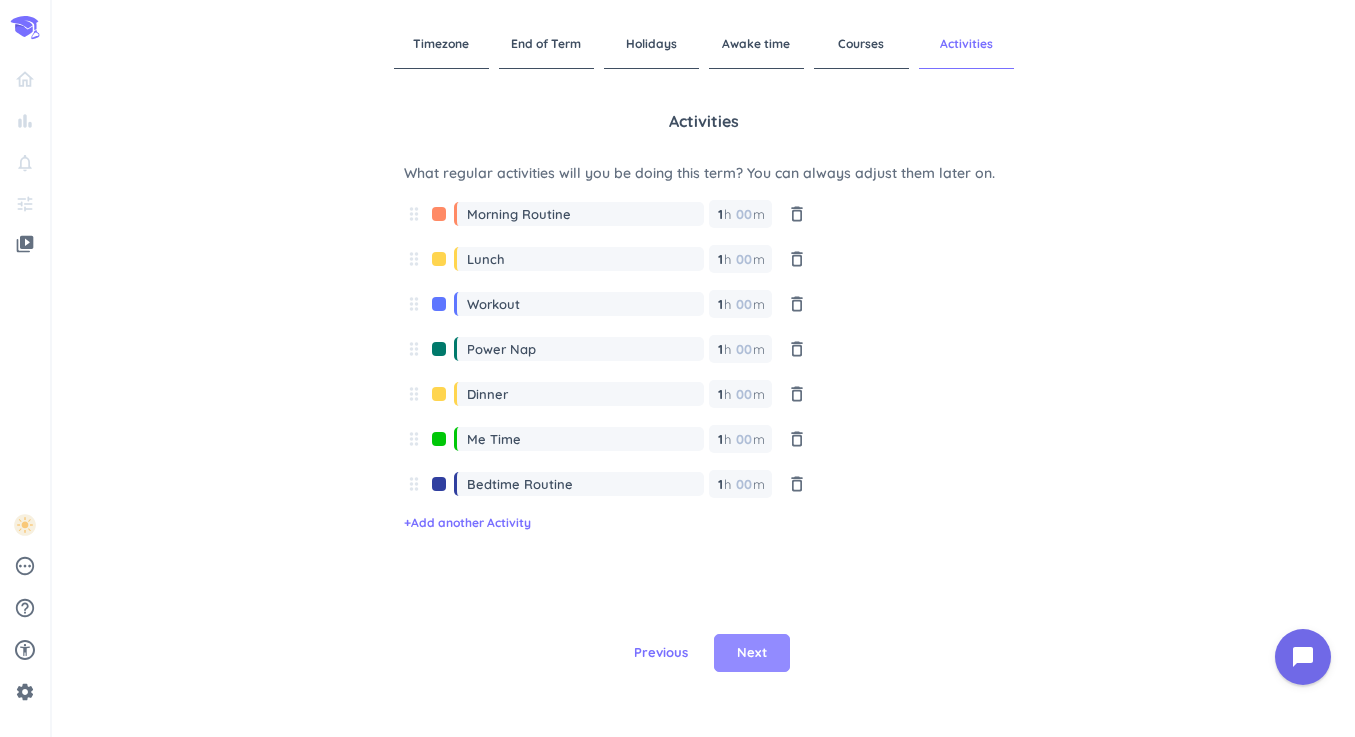 click on "Next" at bounding box center [752, 653] 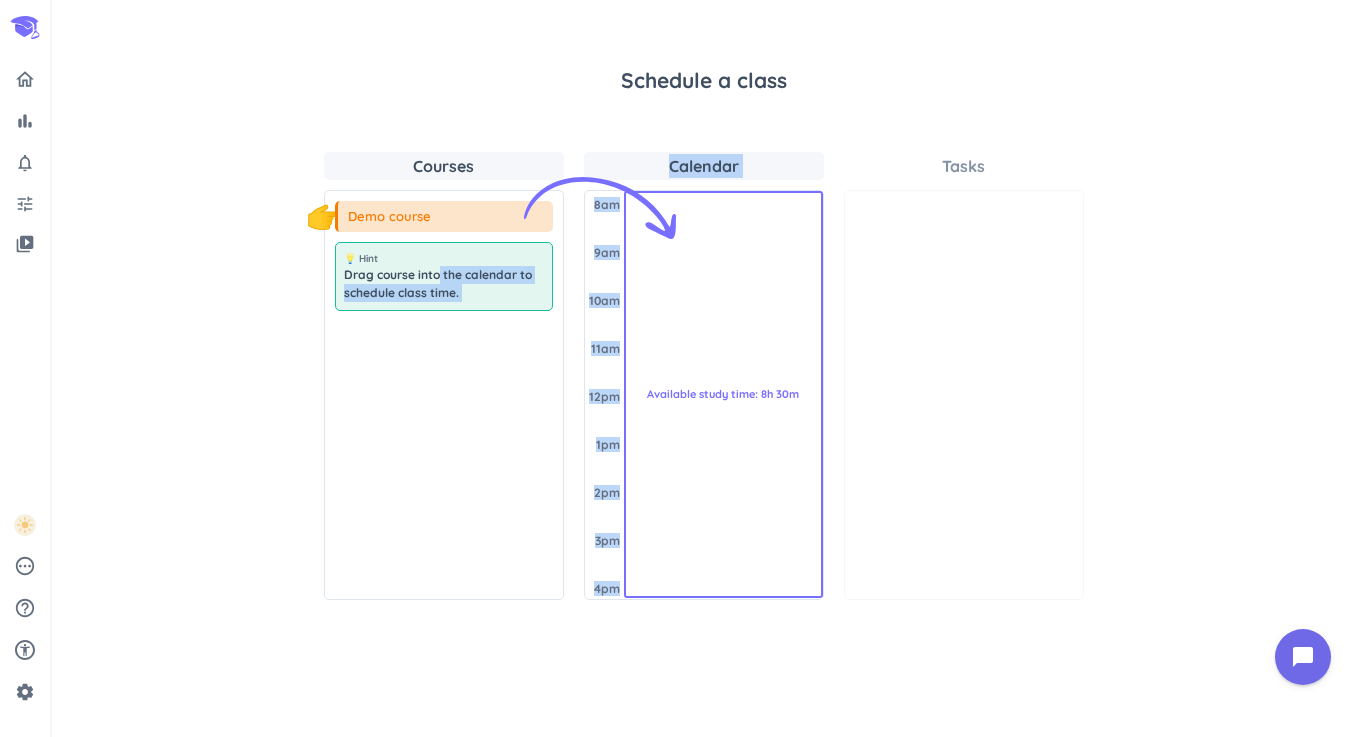 drag, startPoint x: 451, startPoint y: 271, endPoint x: 758, endPoint y: 299, distance: 308.27423 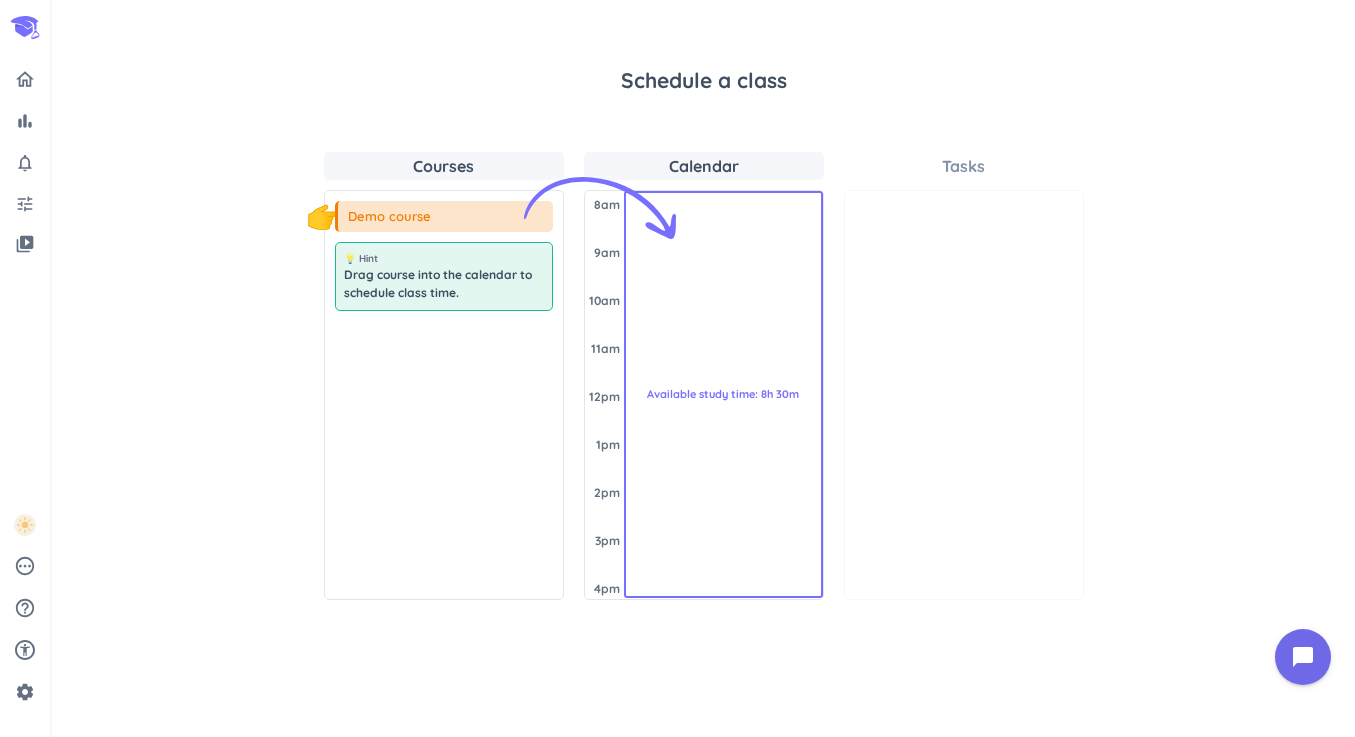 click on "Schedule a class Courses 👇 Demo course 💡 Hint Drag course into the calendar to schedule class time. Calendar [DATE] 8am 9am 10am 11am 12pm 1pm 2pm 3pm 4pm Available study time: 8h 30m Tasks" at bounding box center [703, 368] 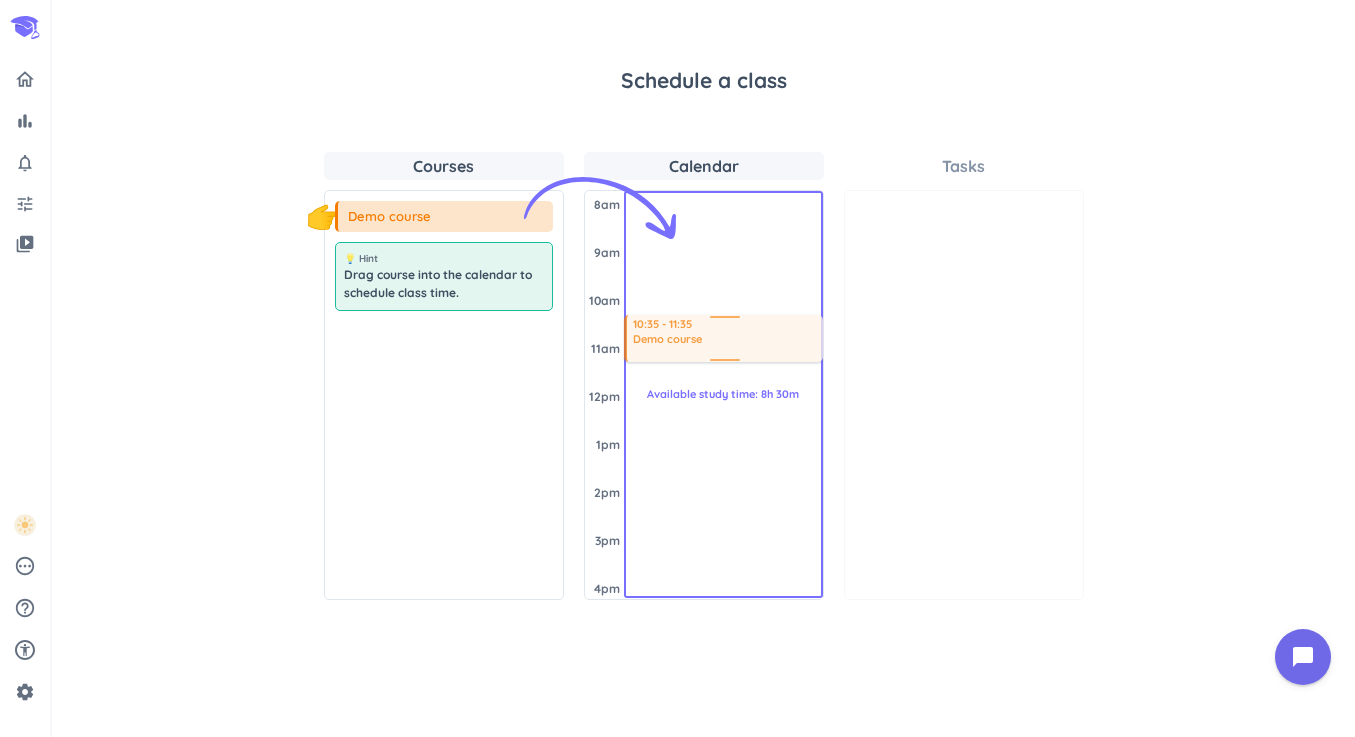 drag, startPoint x: 419, startPoint y: 212, endPoint x: 736, endPoint y: 316, distance: 333.62405 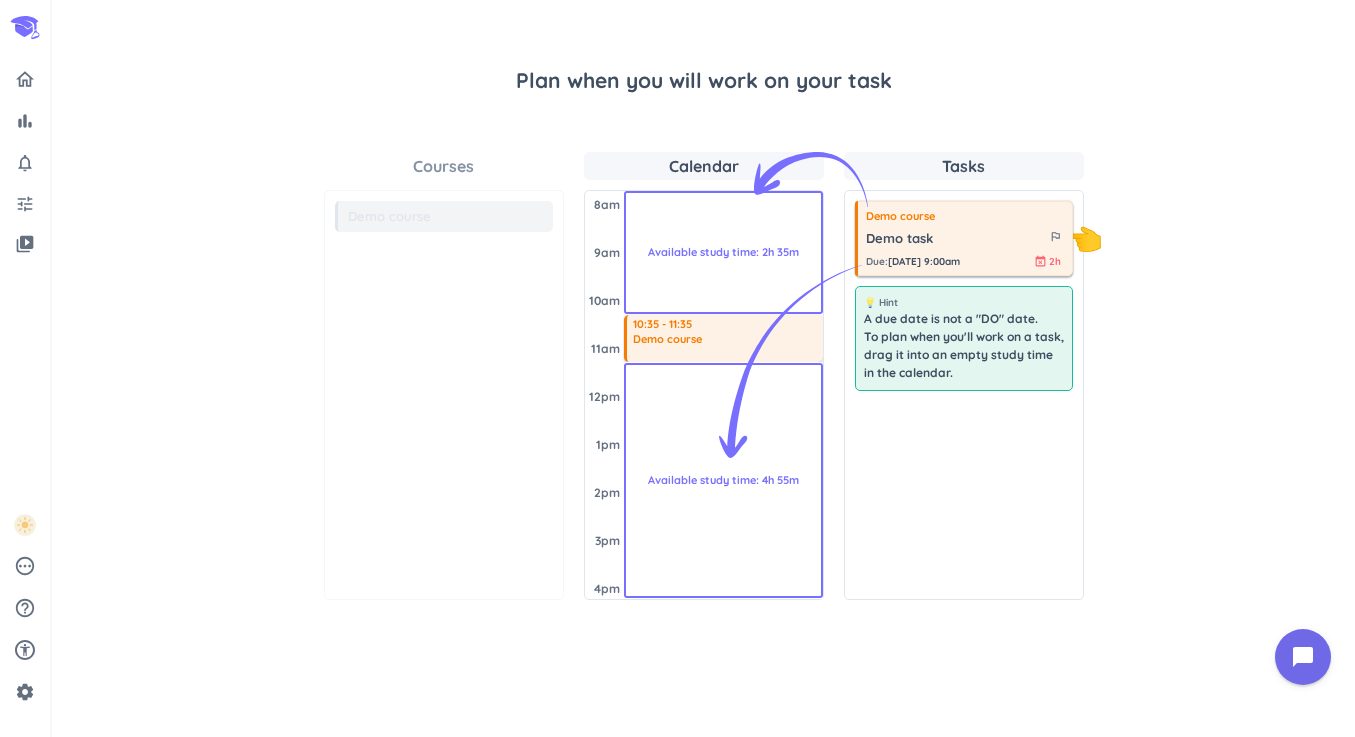 drag, startPoint x: 736, startPoint y: 316, endPoint x: 916, endPoint y: 238, distance: 196.17339 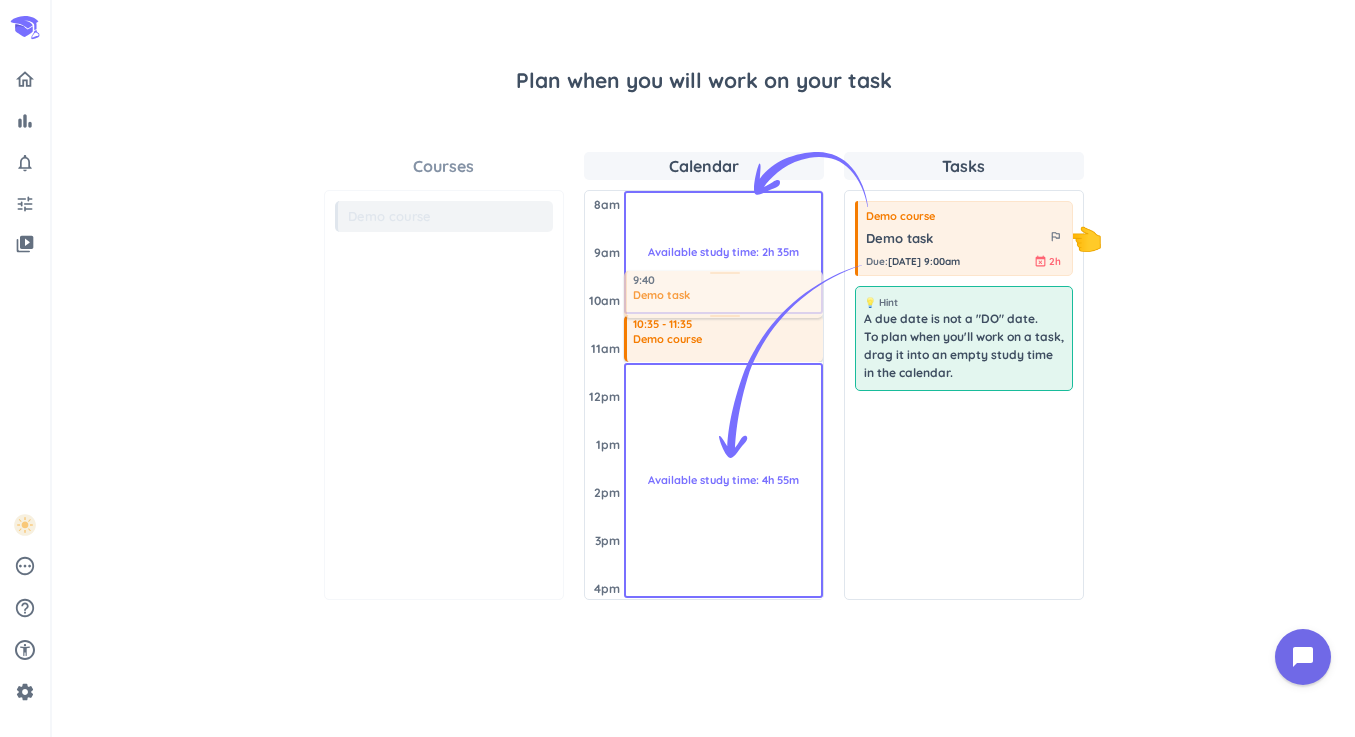 drag, startPoint x: 916, startPoint y: 238, endPoint x: 685, endPoint y: 272, distance: 233.48875 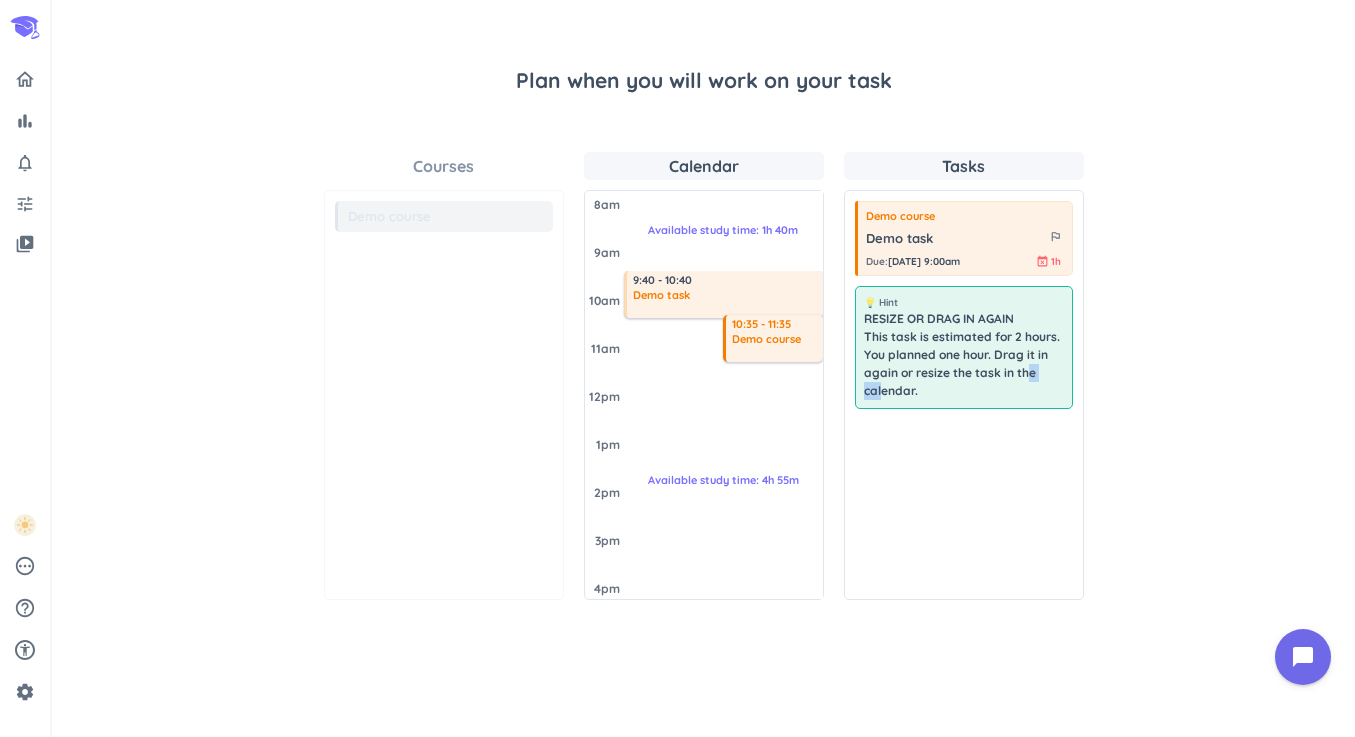 drag, startPoint x: 1027, startPoint y: 365, endPoint x: 884, endPoint y: 388, distance: 144.83784 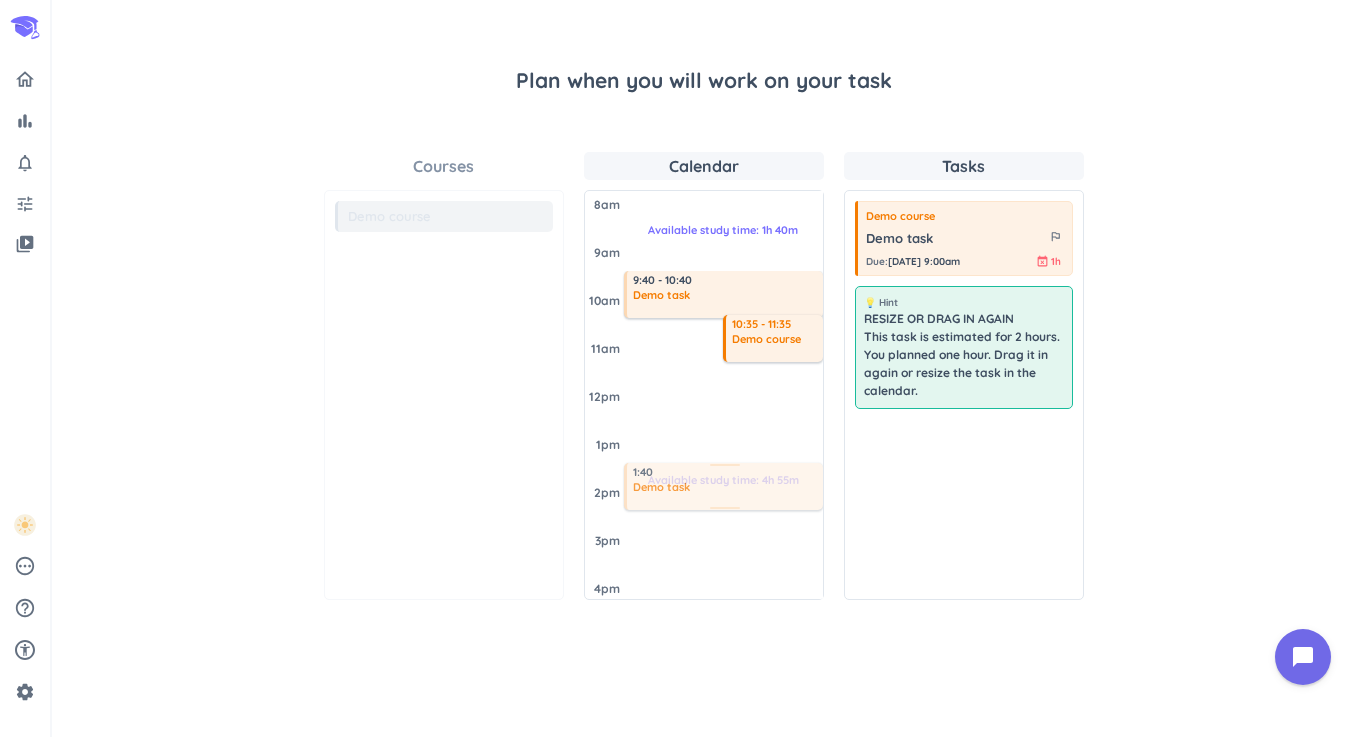 drag, startPoint x: 971, startPoint y: 241, endPoint x: 710, endPoint y: 464, distance: 343.29288 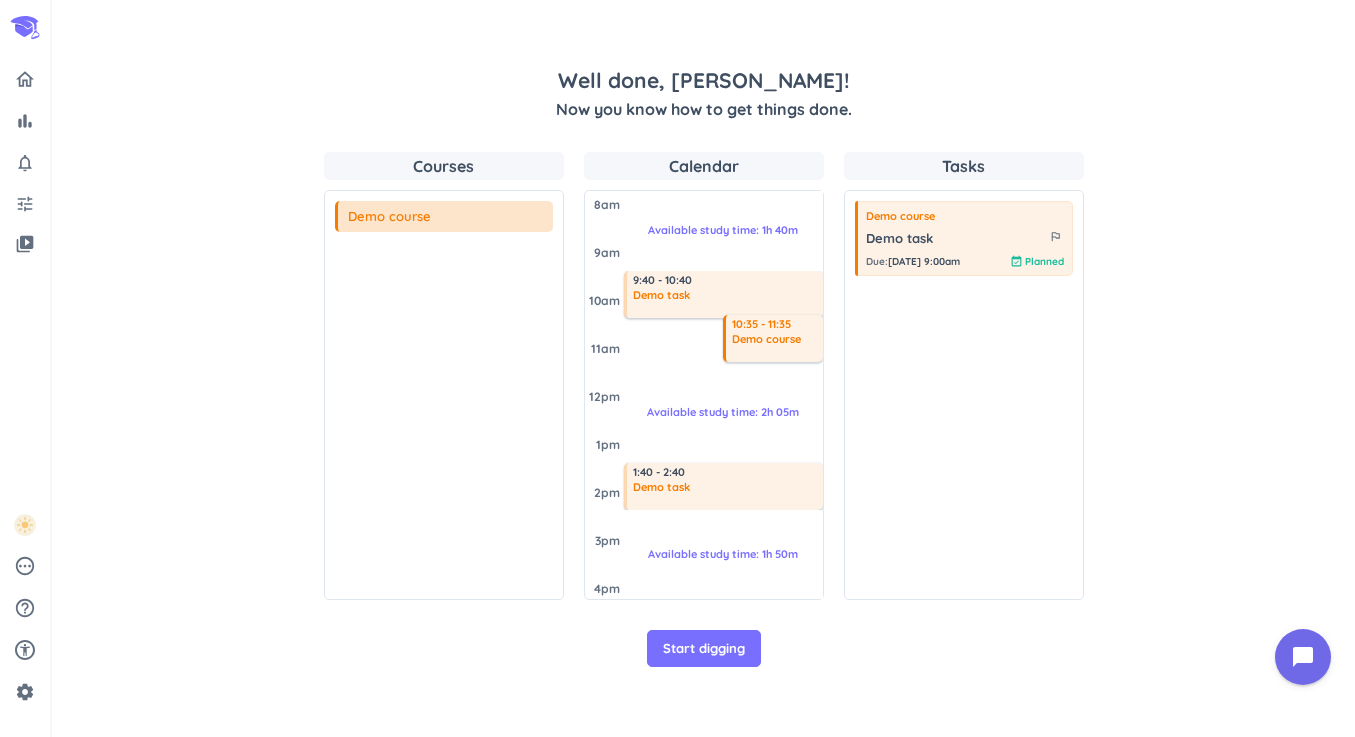 click on "Well done,  [PERSON_NAME]! Now you know how to get things done. Courses Demo course 💡 Hint Calendar [DATE] 8am 9am 10am 11am 12pm 1pm 2pm 3pm 4pm 9:40 - 10:40 Demo task 10:35 - 11:35 Demo course Available study time: 1h 40m Available study time: 2h 05m 1:40 - 2:40 Demo task Available study time: 1h 50m Tasks Demo course Demo task outlined_flag Due :  [DATE] 9:00am event_available Planned Start digging" at bounding box center (703, 368) 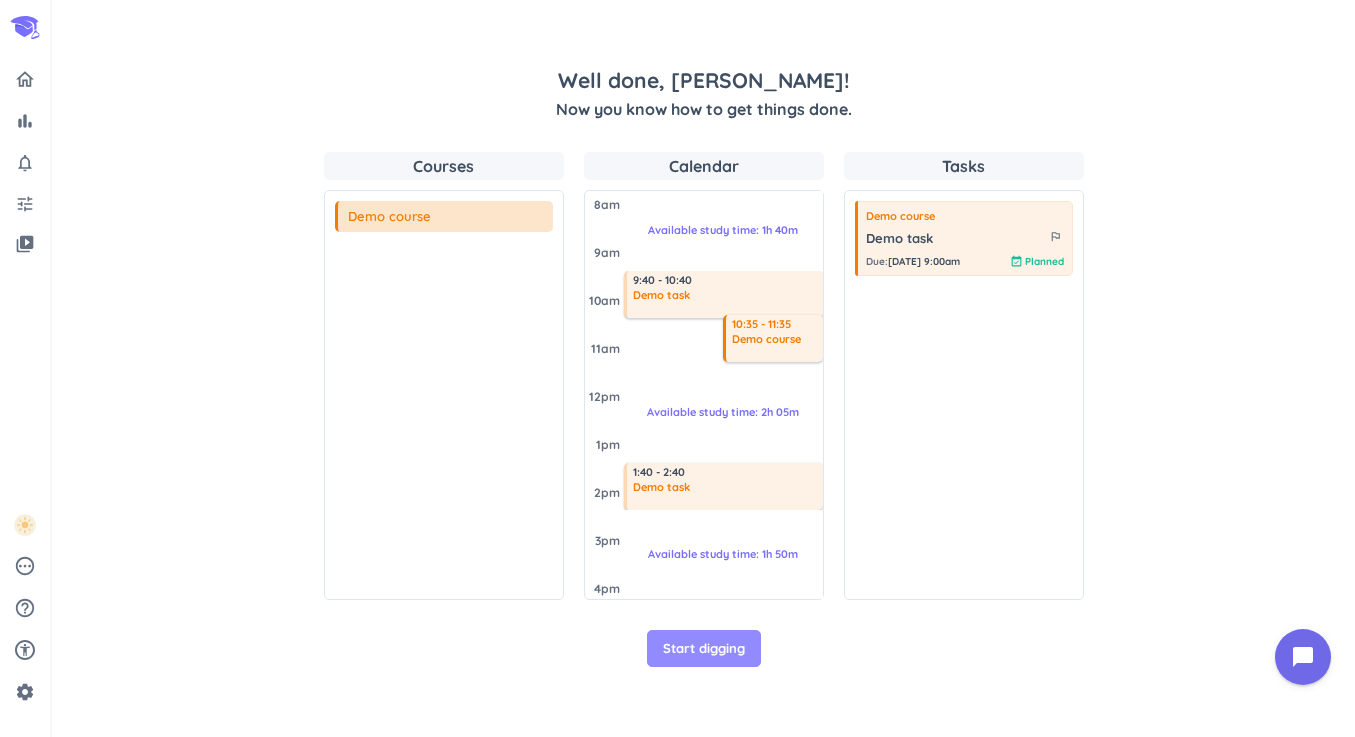 click on "Start digging" at bounding box center (704, 649) 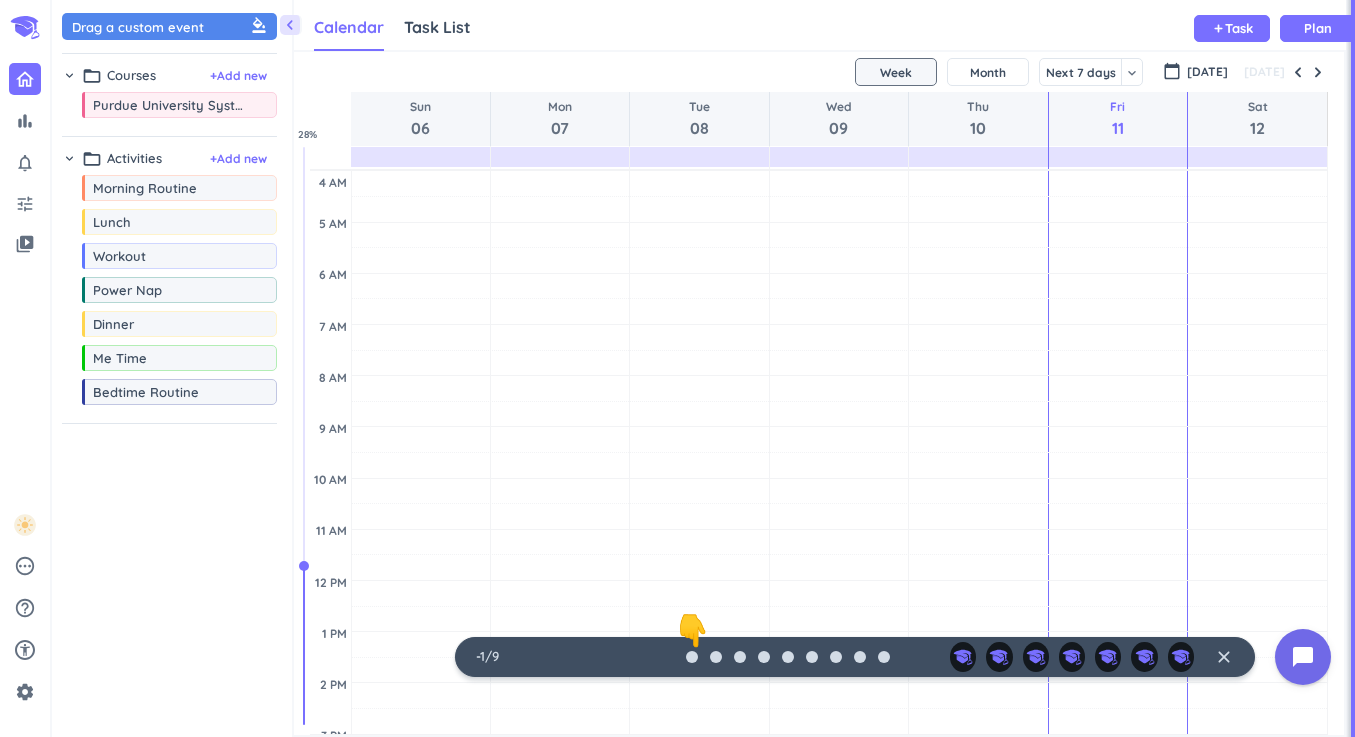 scroll, scrollTop: 1, scrollLeft: 1, axis: both 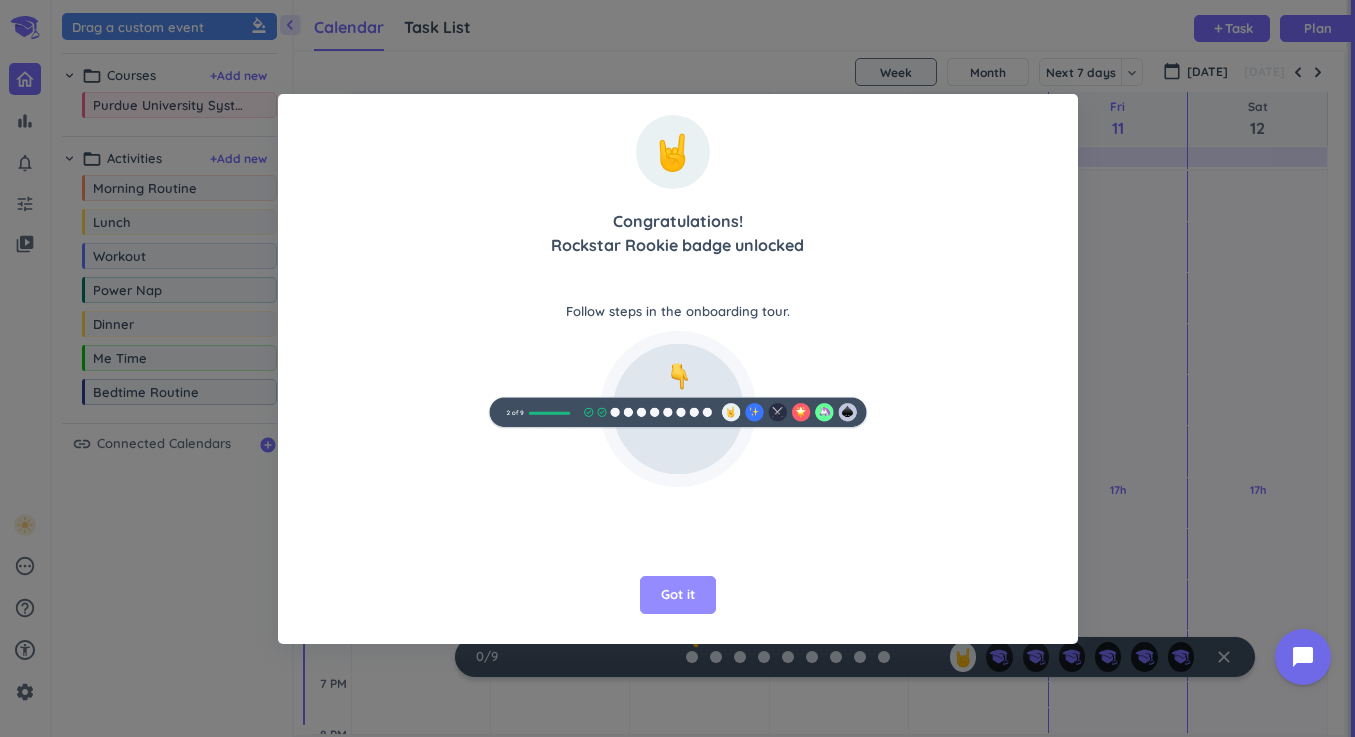 click on "Got it" at bounding box center (678, 595) 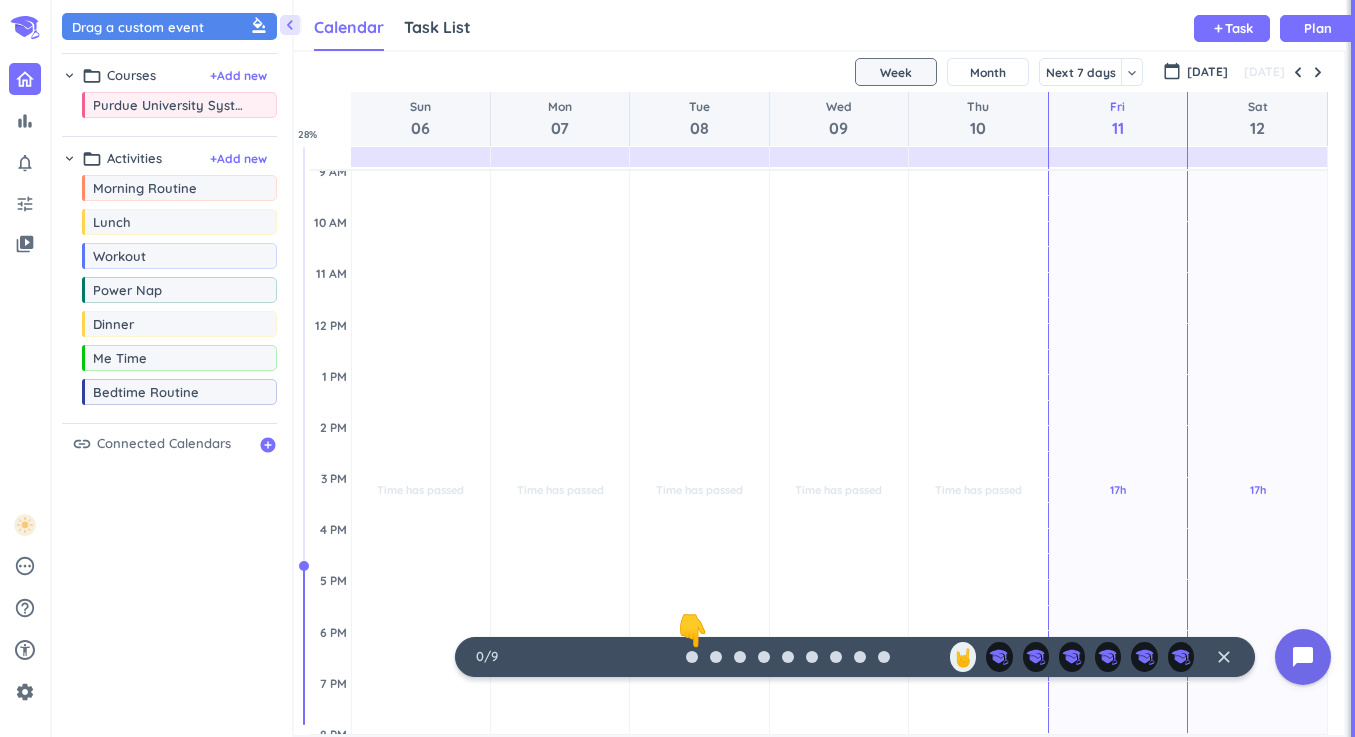 click on "close" at bounding box center (1224, 657) 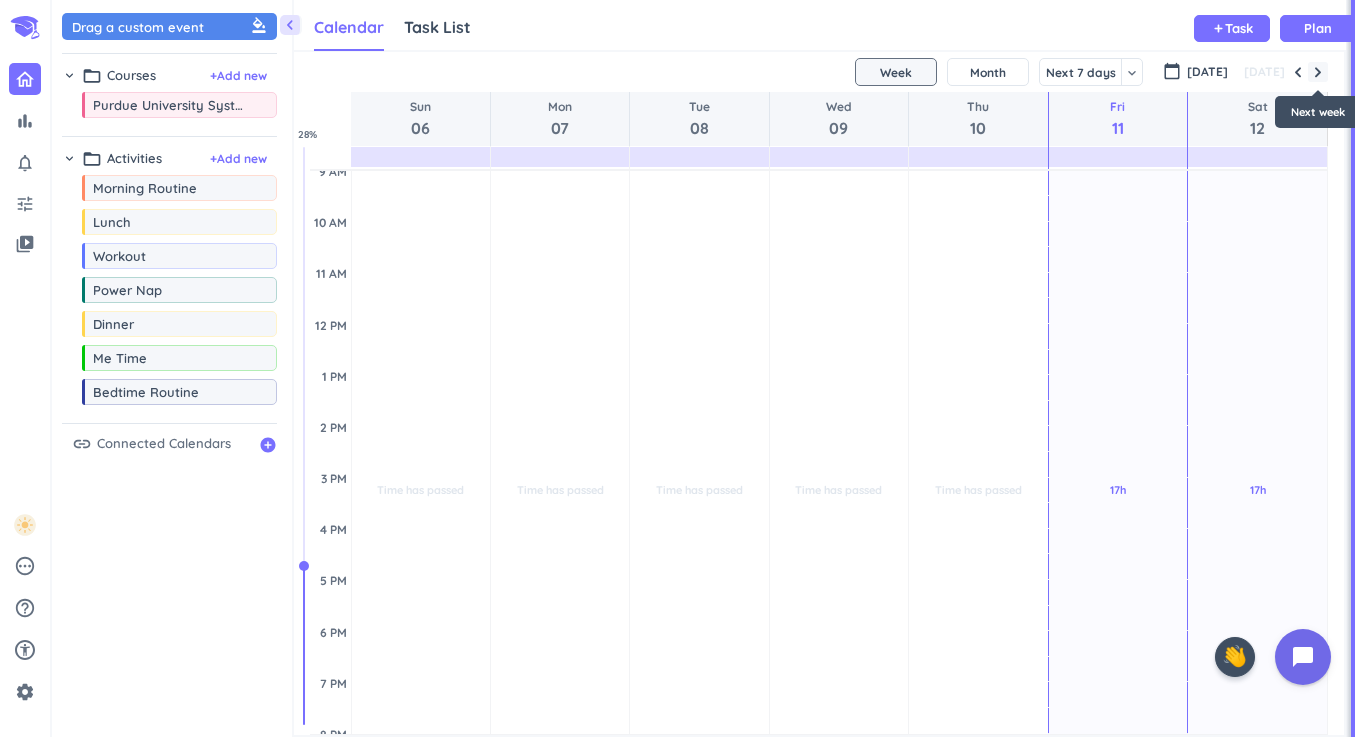 click at bounding box center [1318, 72] 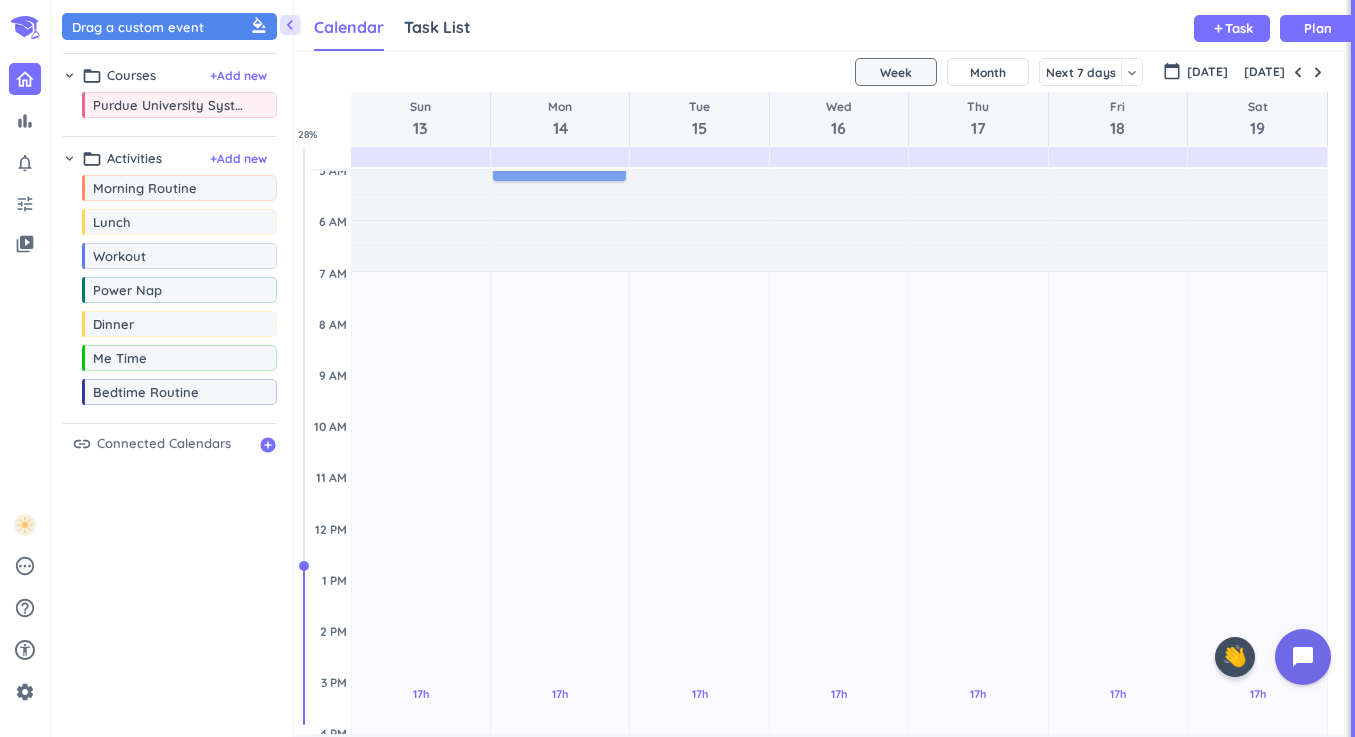 scroll, scrollTop: 0, scrollLeft: 0, axis: both 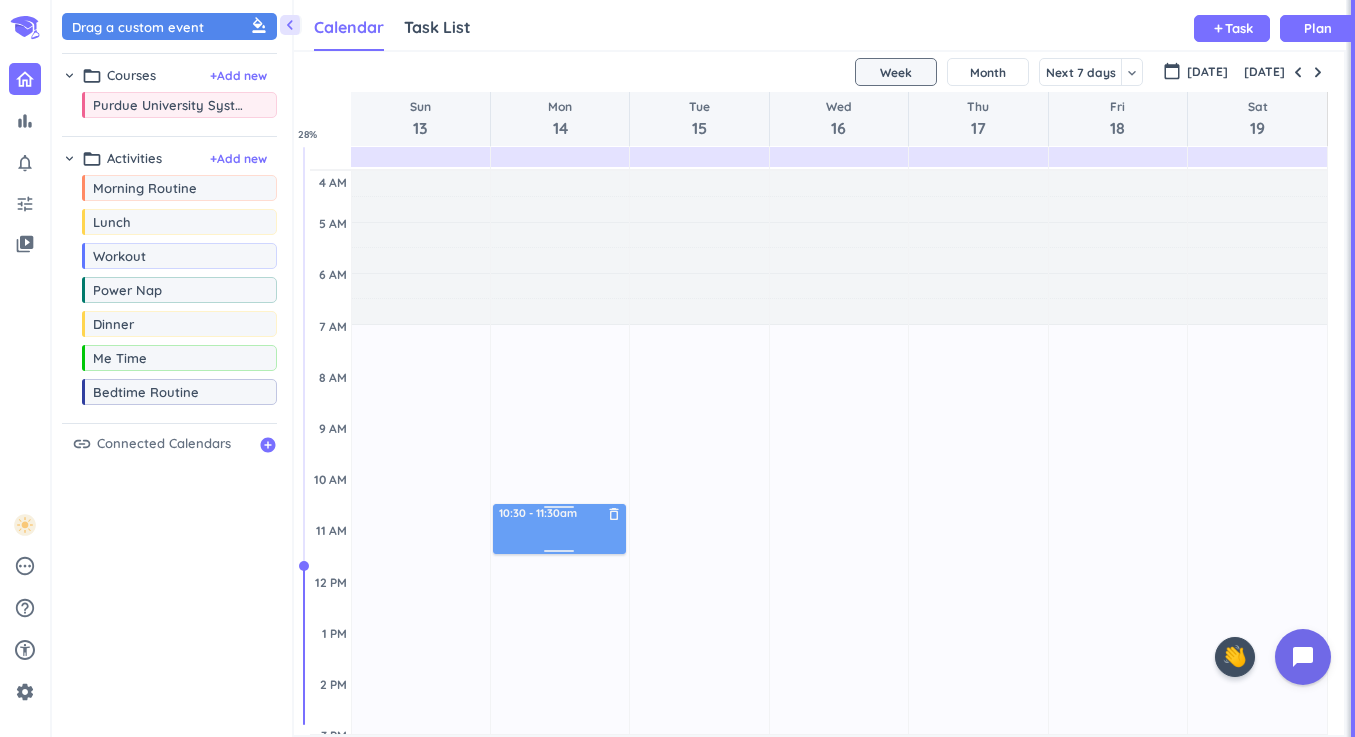 drag, startPoint x: 126, startPoint y: 23, endPoint x: 538, endPoint y: 503, distance: 632.56934 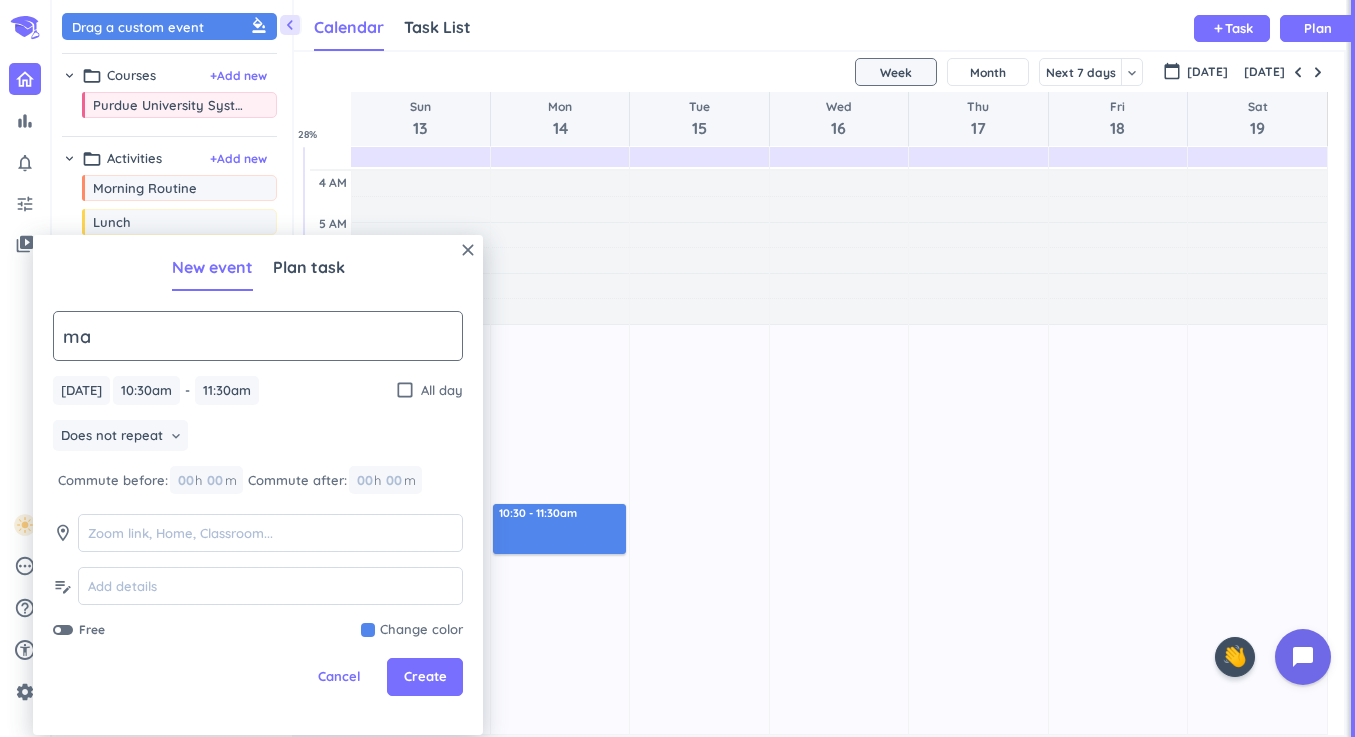 type on "m" 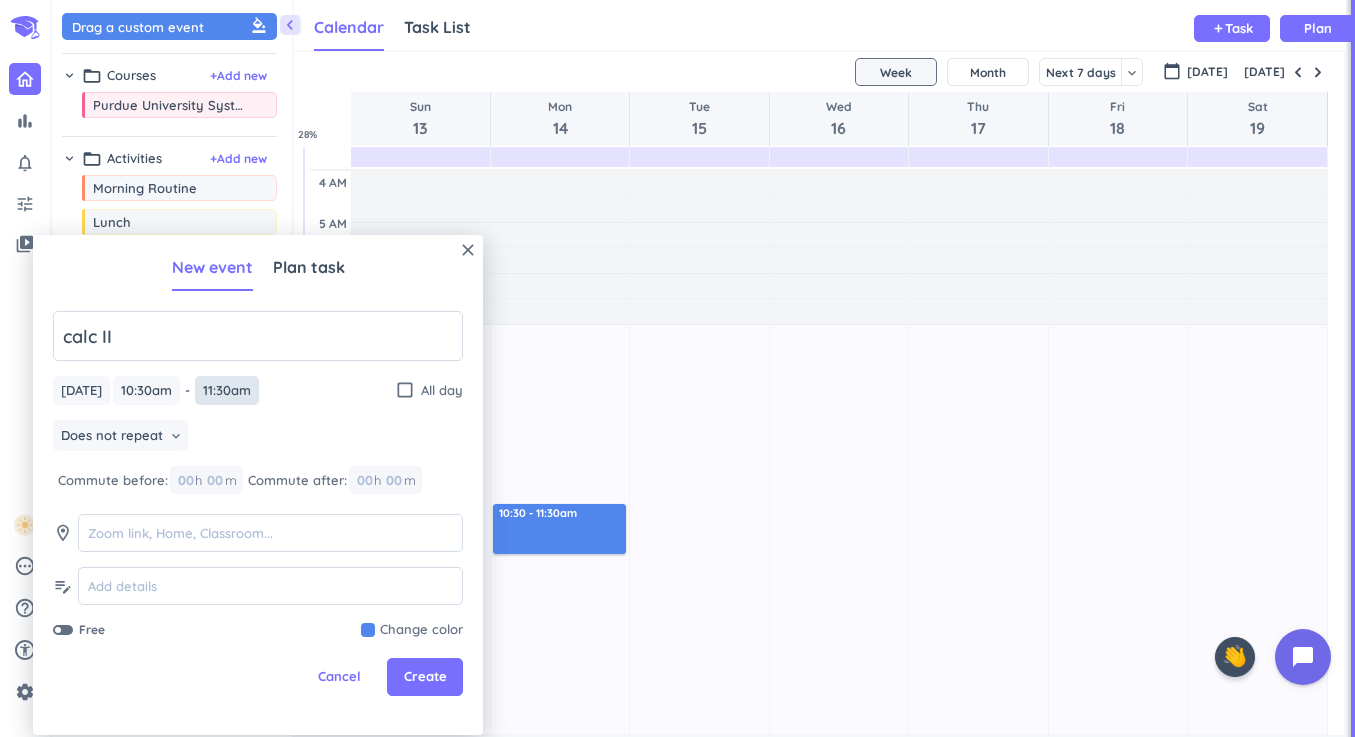 type on "calc II" 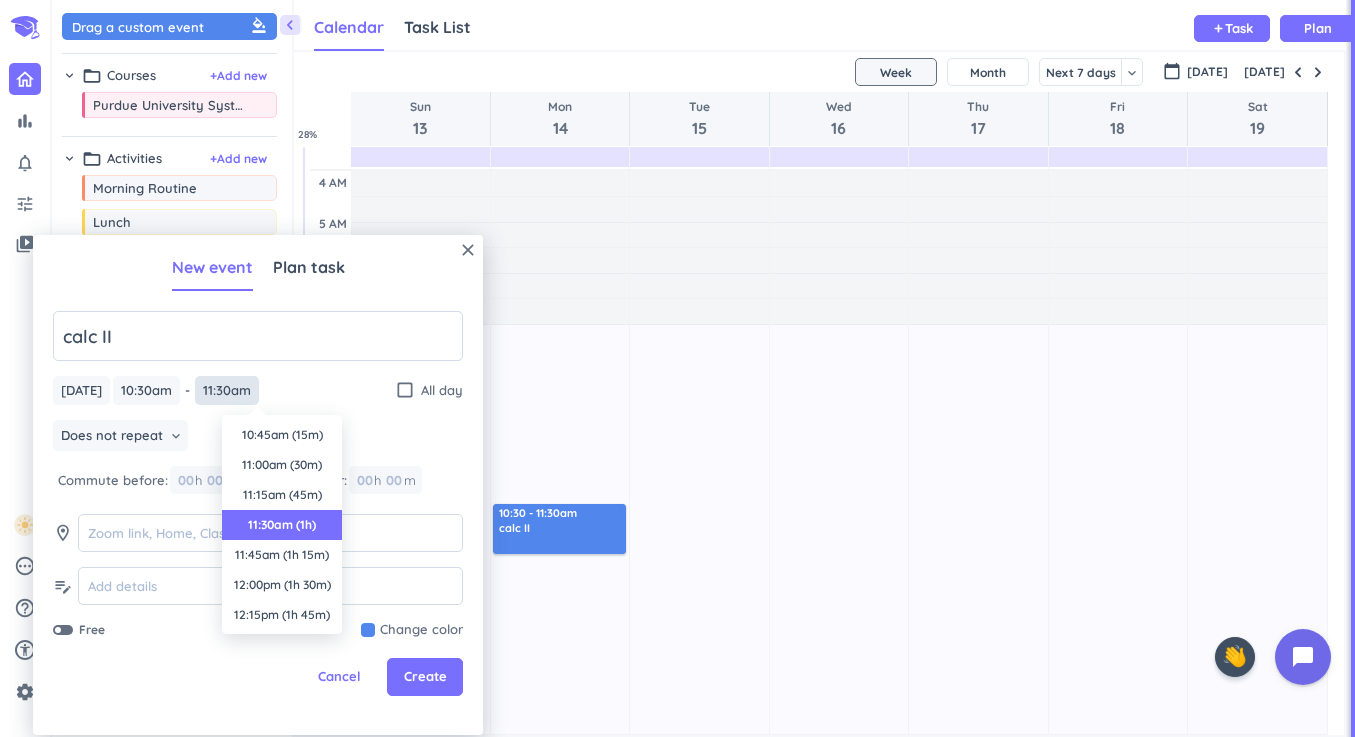 click on "11:30am" at bounding box center [227, 390] 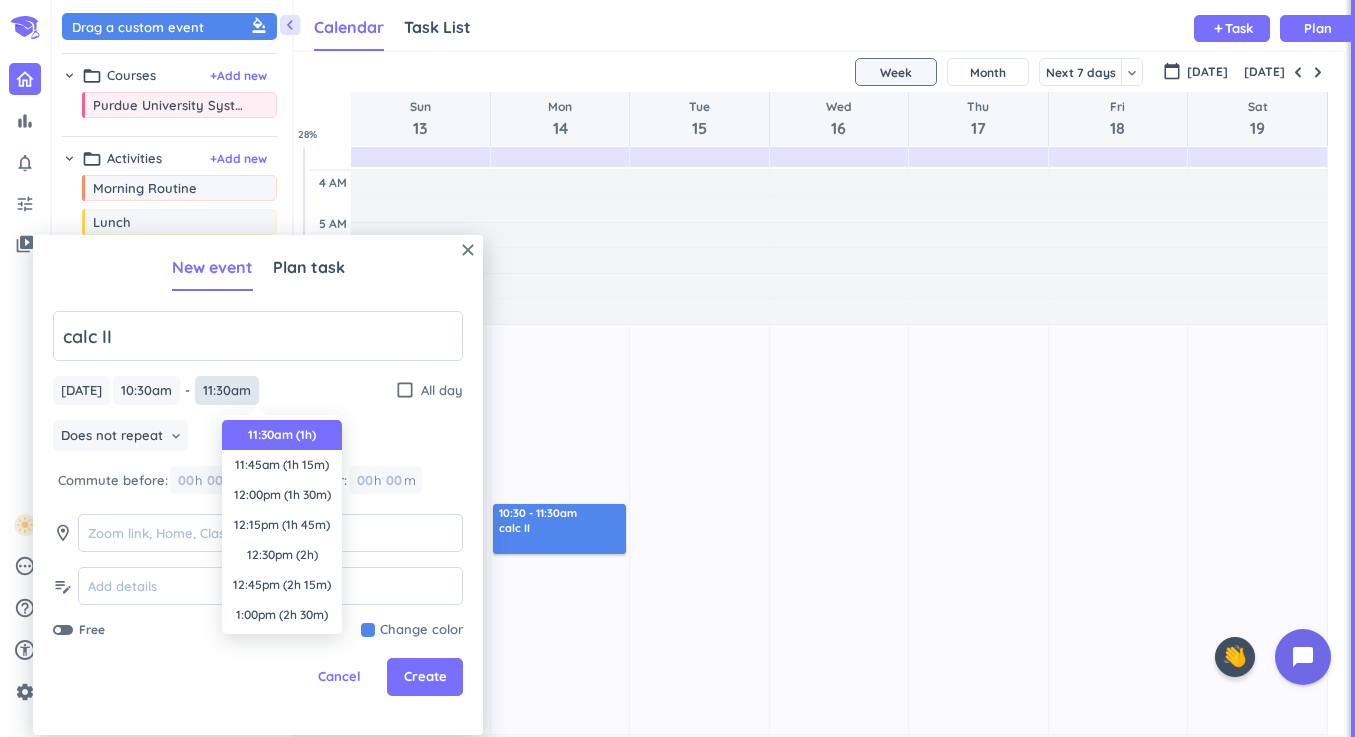 click on "11:30am" at bounding box center [227, 390] 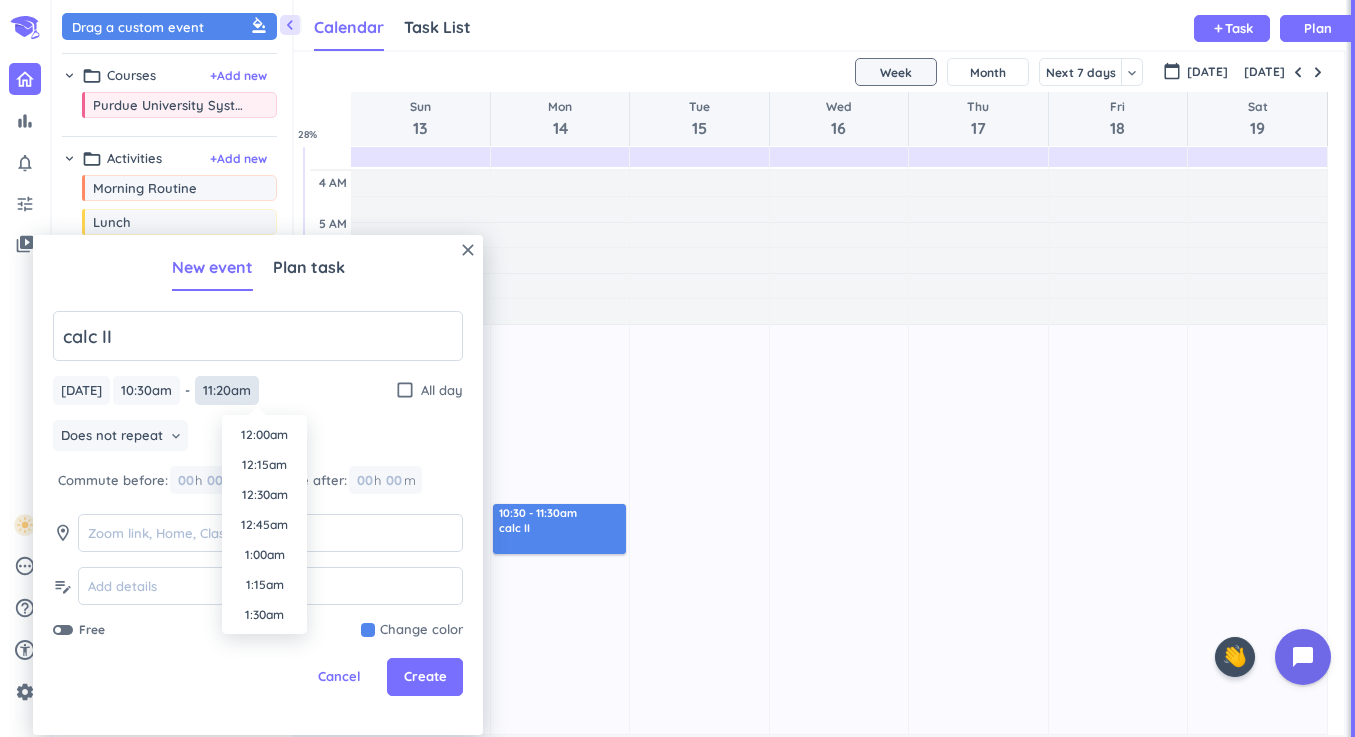 scroll, scrollTop: 1260, scrollLeft: 0, axis: vertical 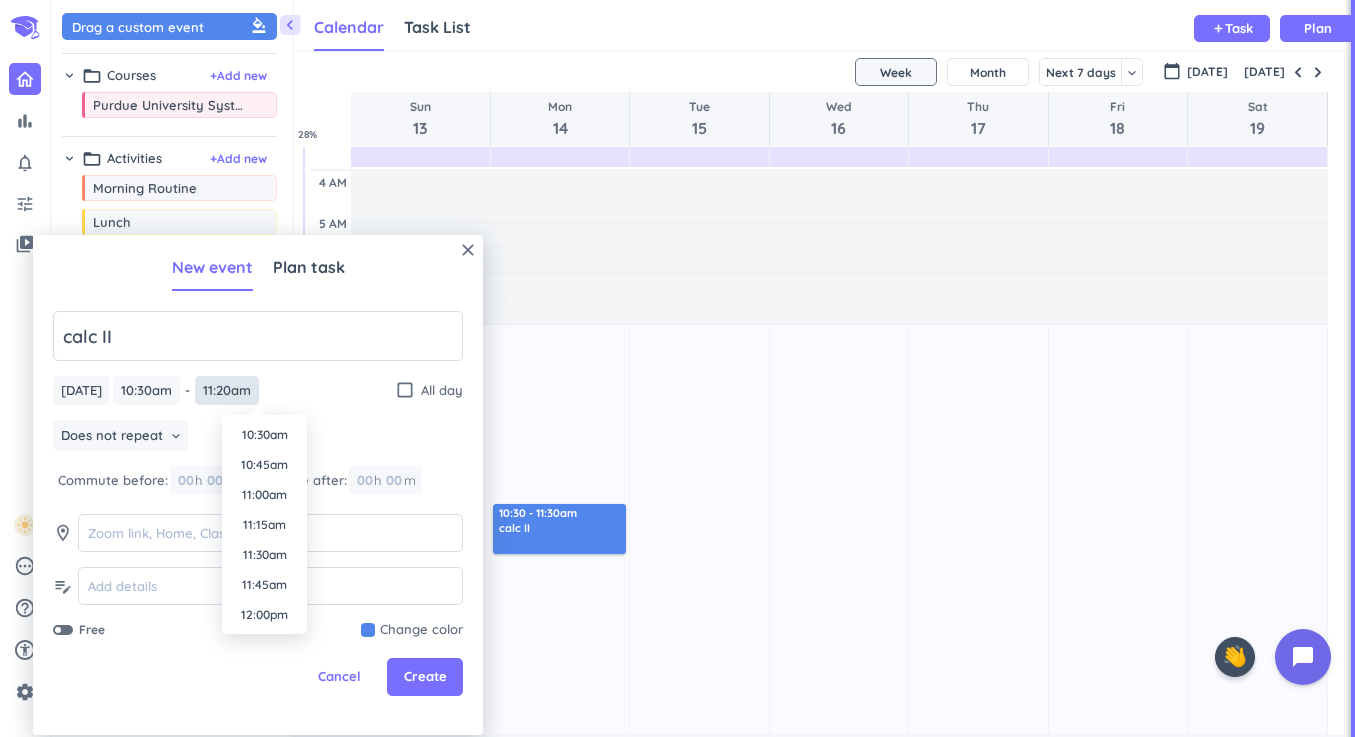type on "11:20am" 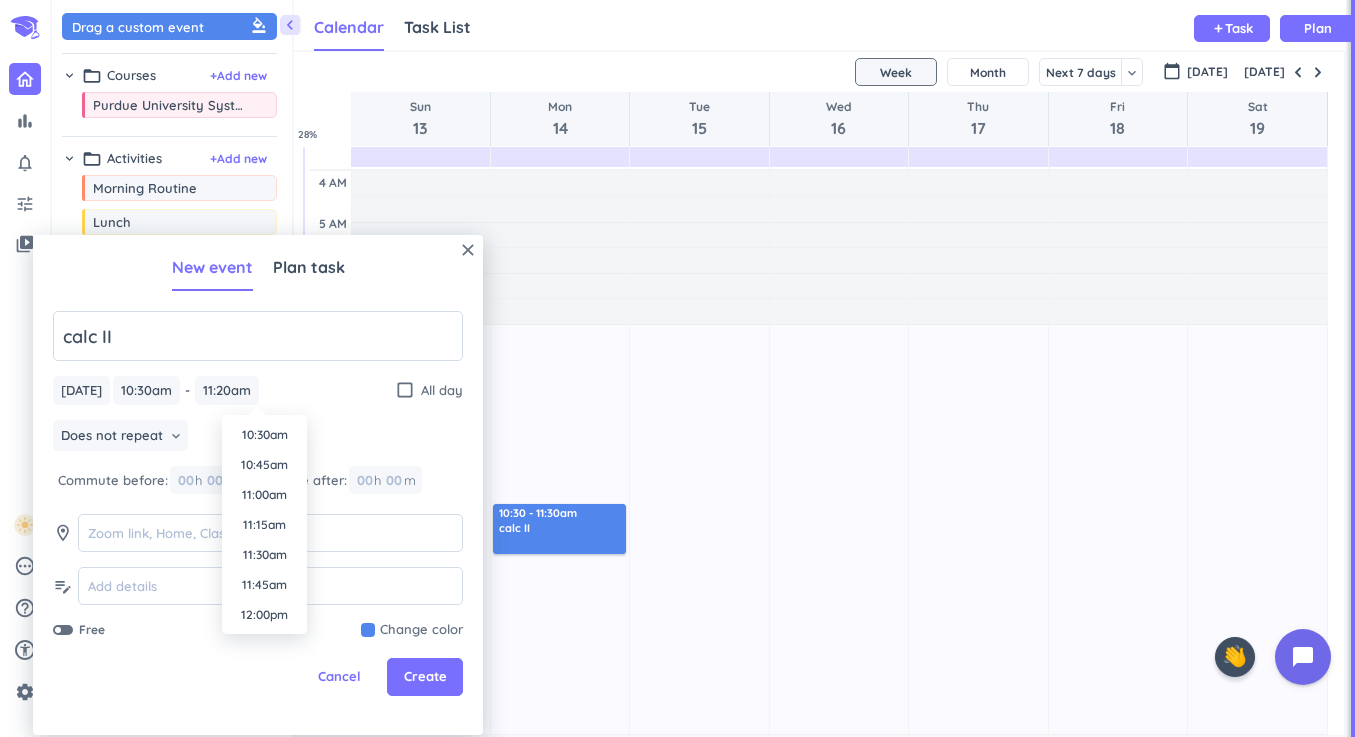 click on "[DATE] [DATE]   10:30am 10:30am - 11:30am 11:20am check_box_outline_blank All day" at bounding box center (258, 390) 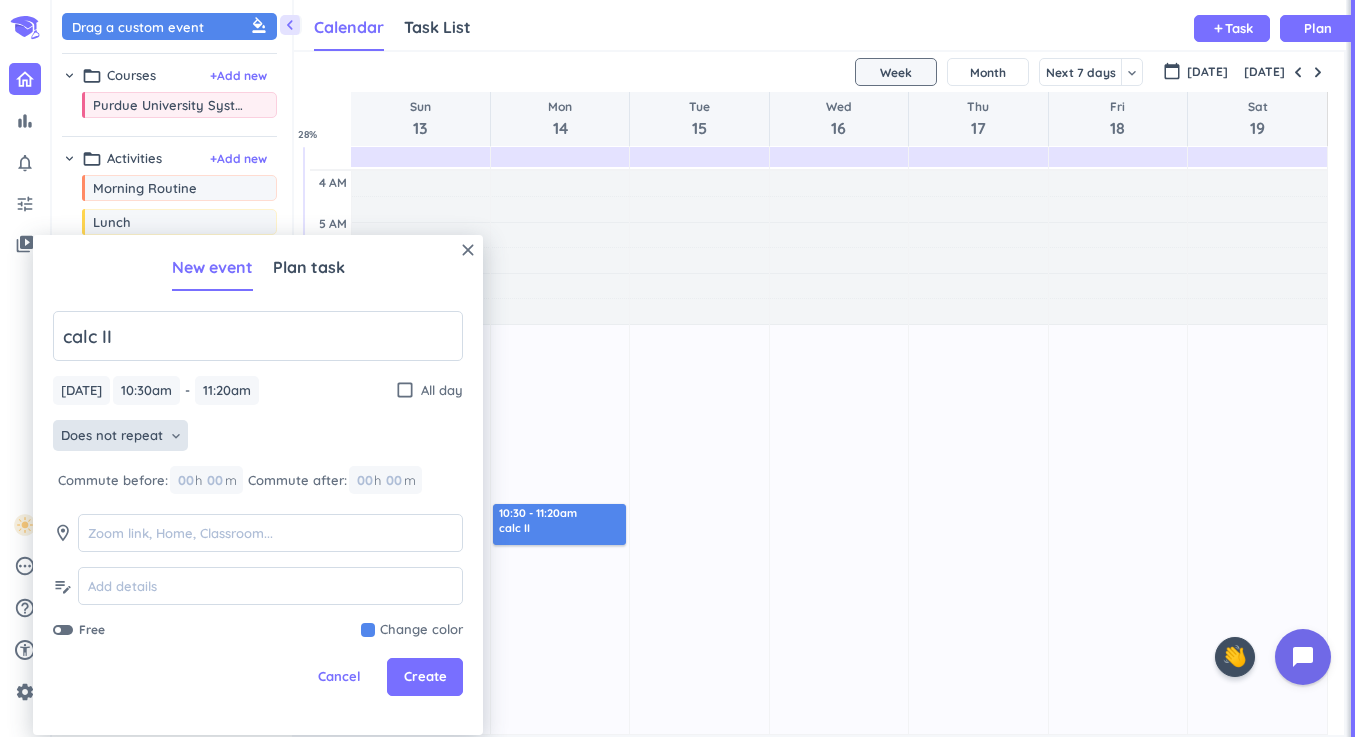 click on "Does not repeat" at bounding box center (112, 436) 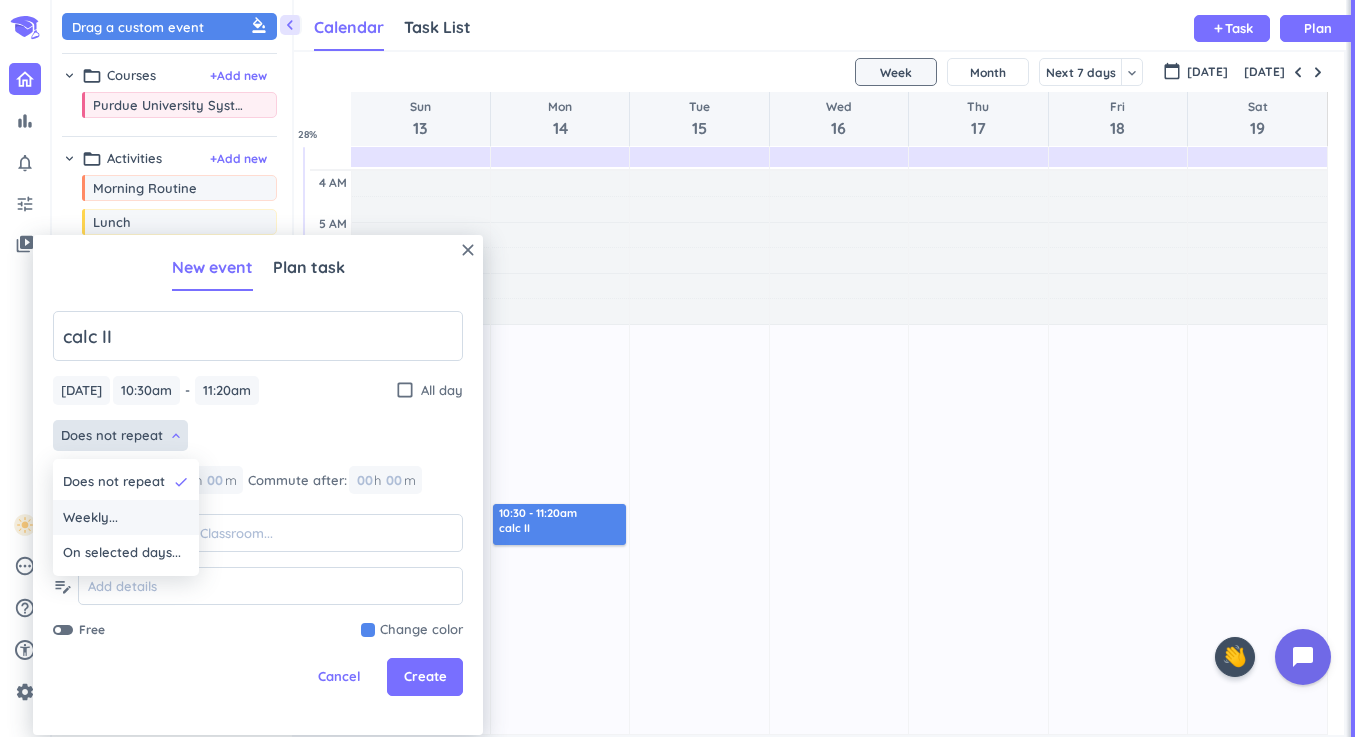 click on "Weekly..." at bounding box center (126, 518) 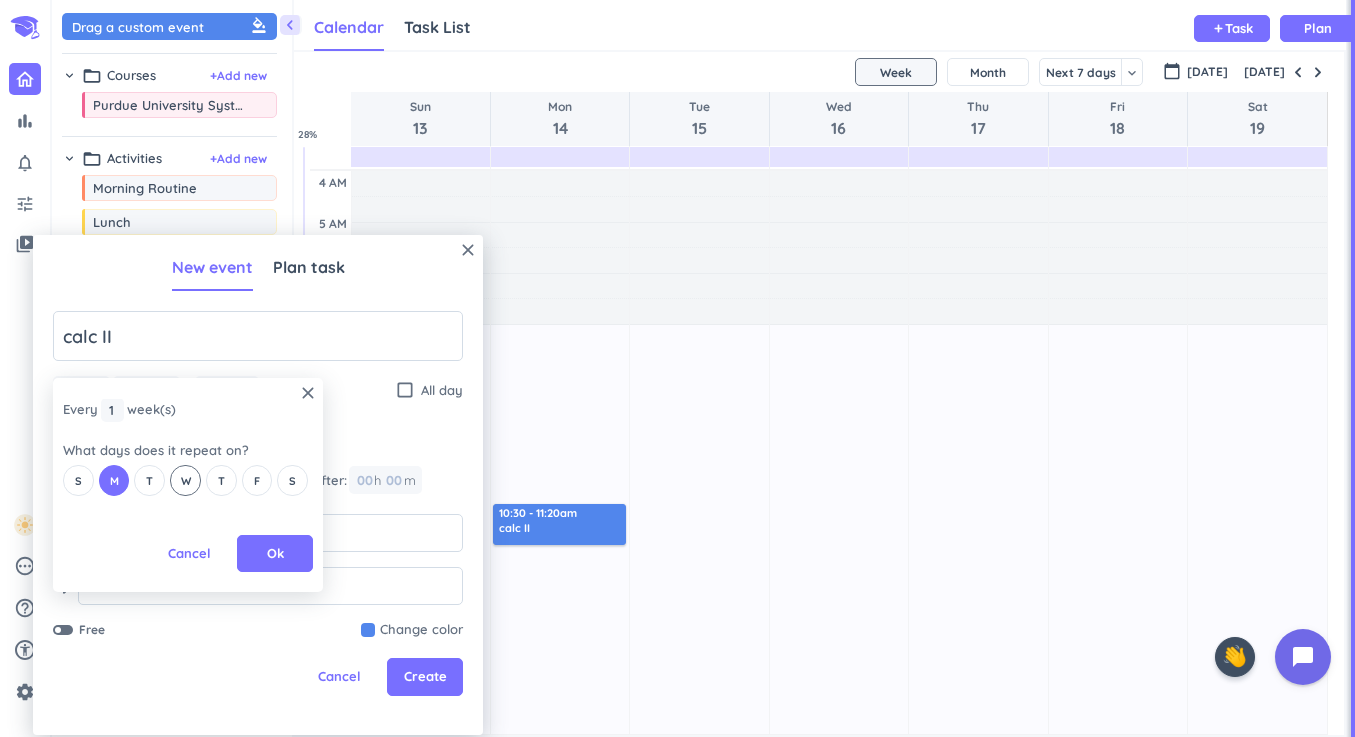 click on "W" at bounding box center (186, 481) 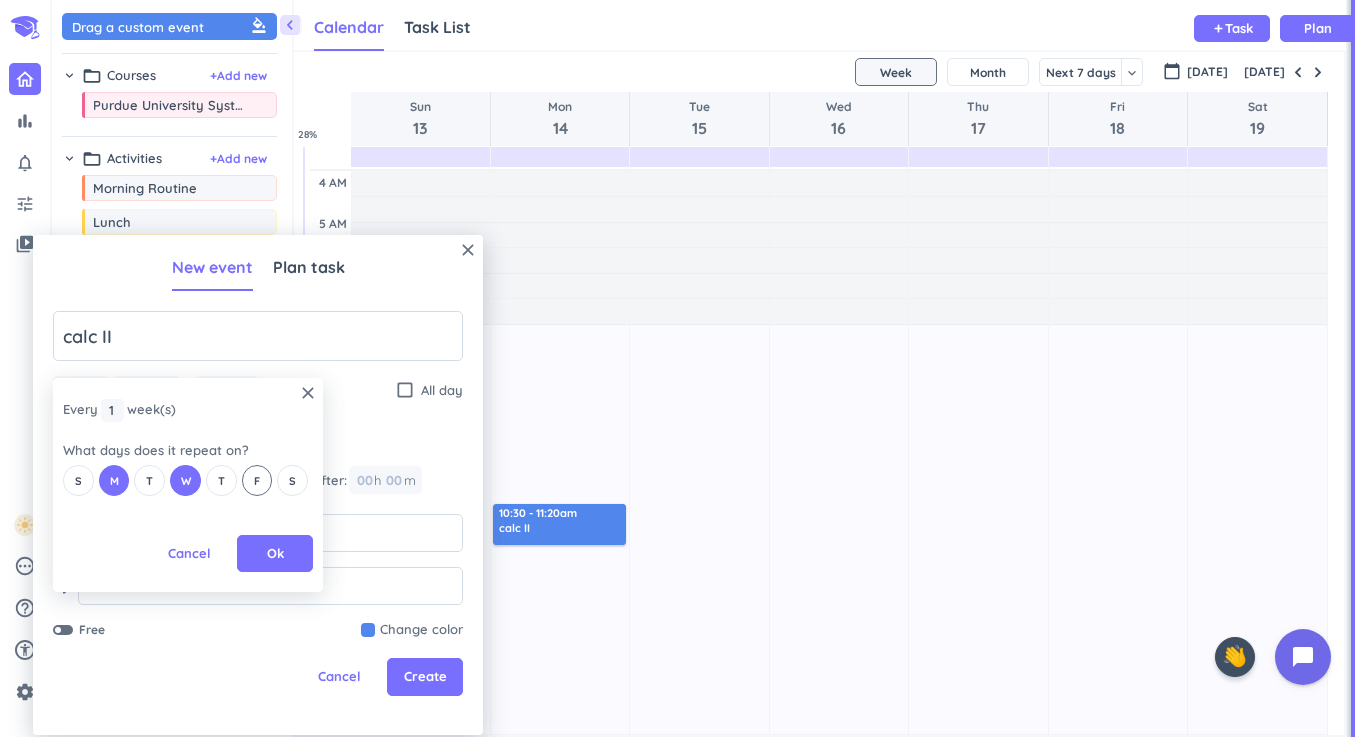 click on "F" at bounding box center [257, 480] 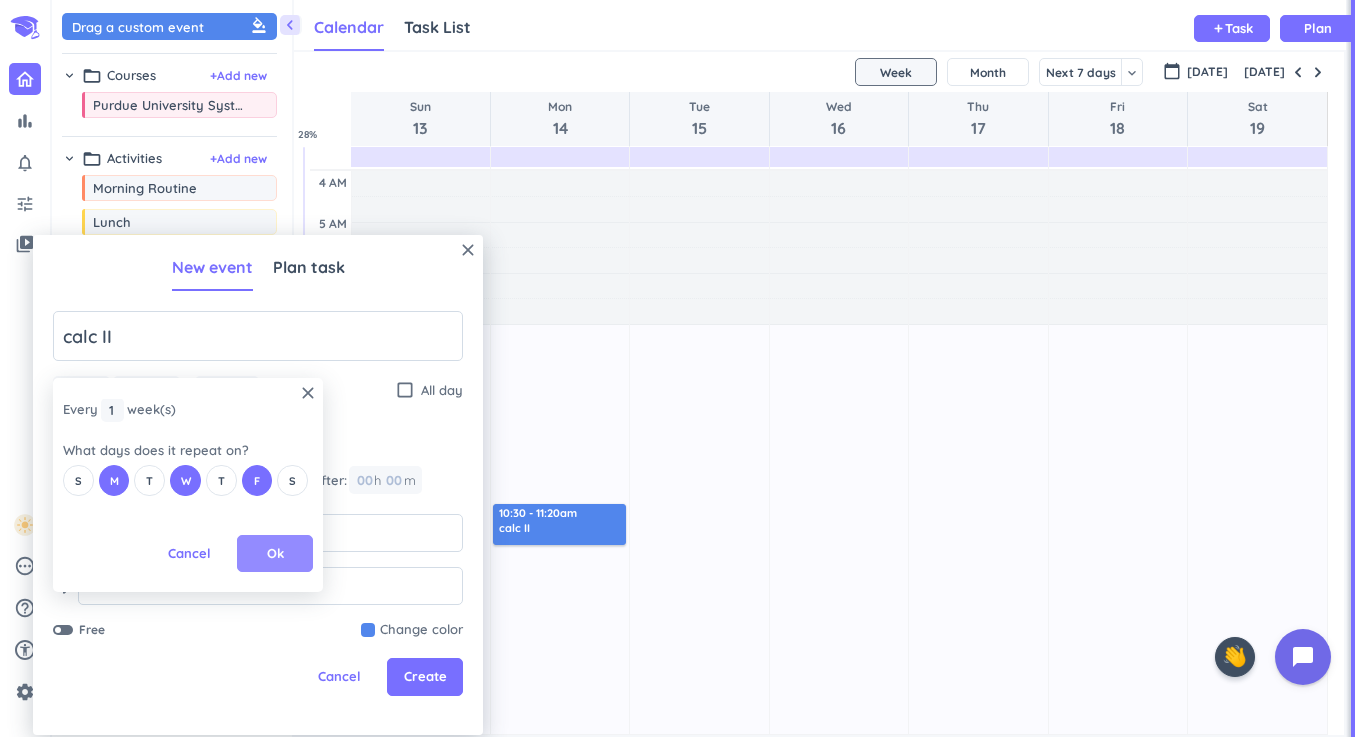 click on "Ok" at bounding box center [275, 554] 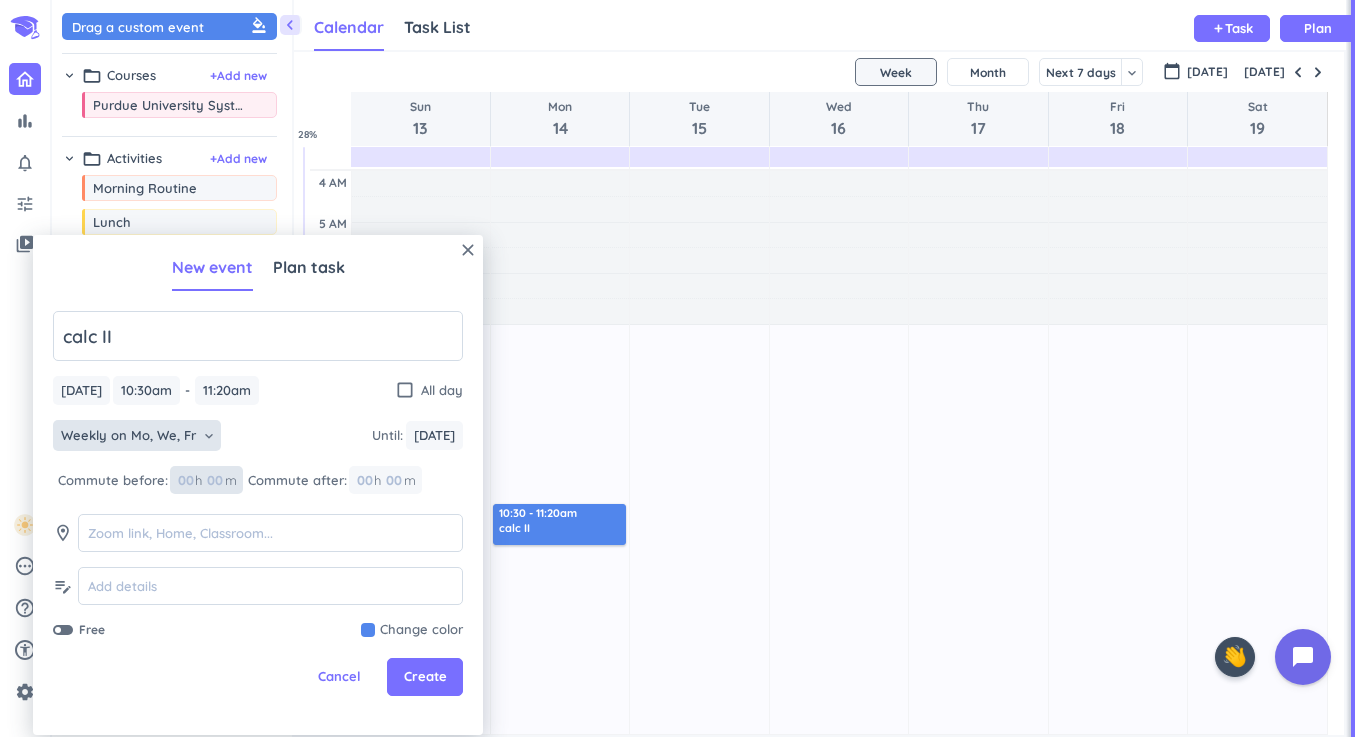 click at bounding box center (214, 480) 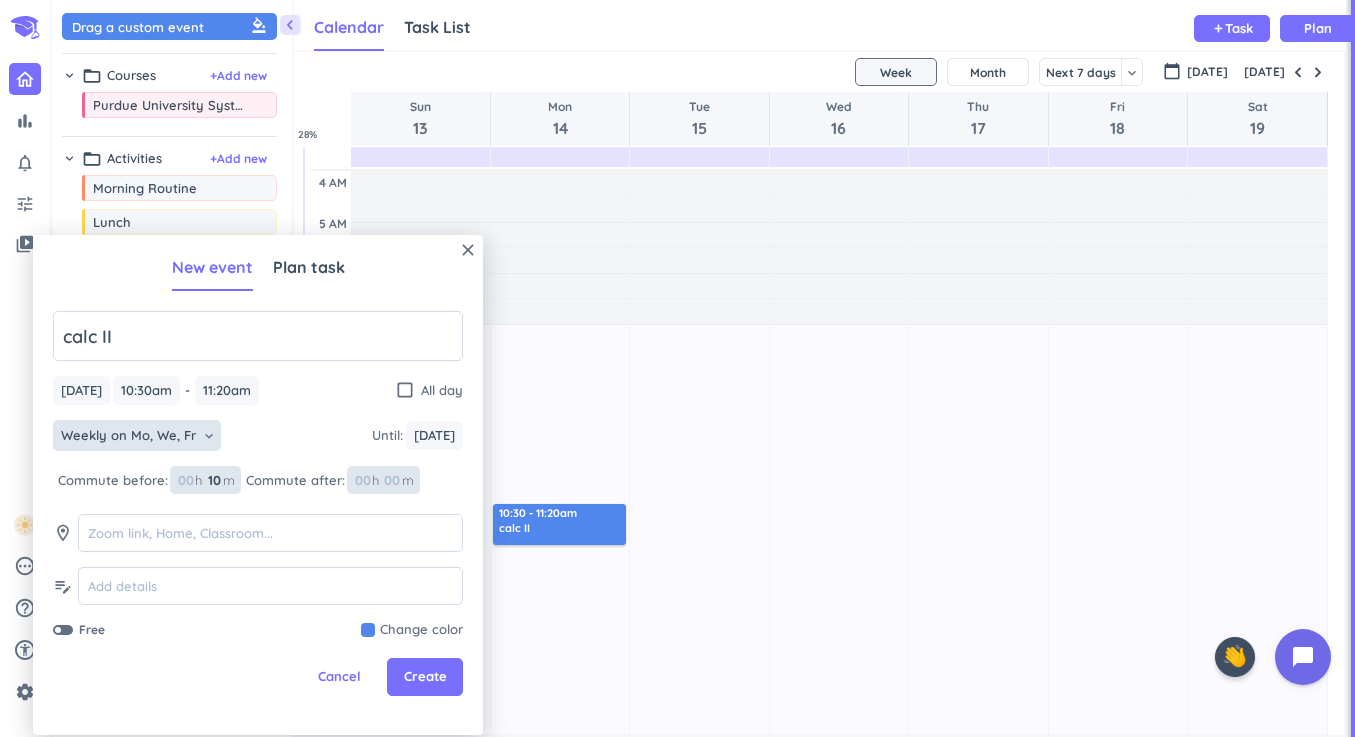 type on "10" 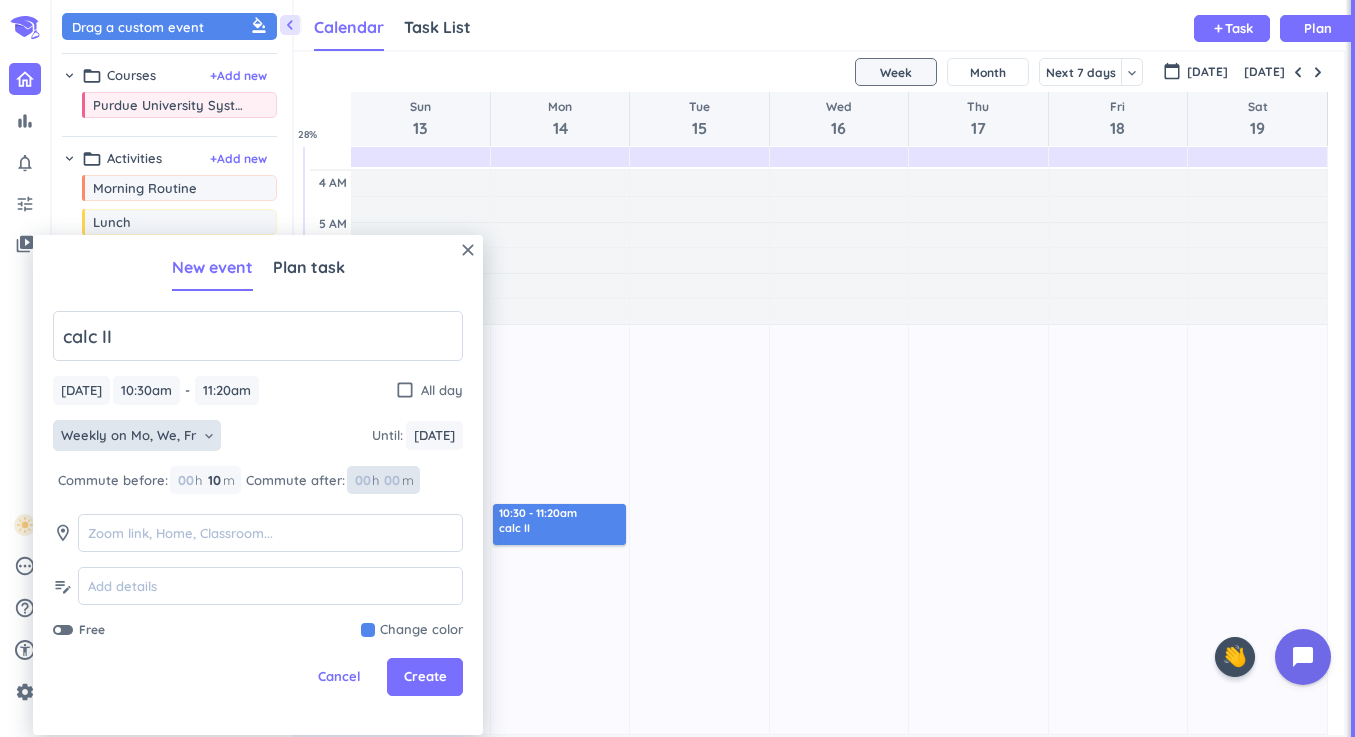 click at bounding box center [391, 480] 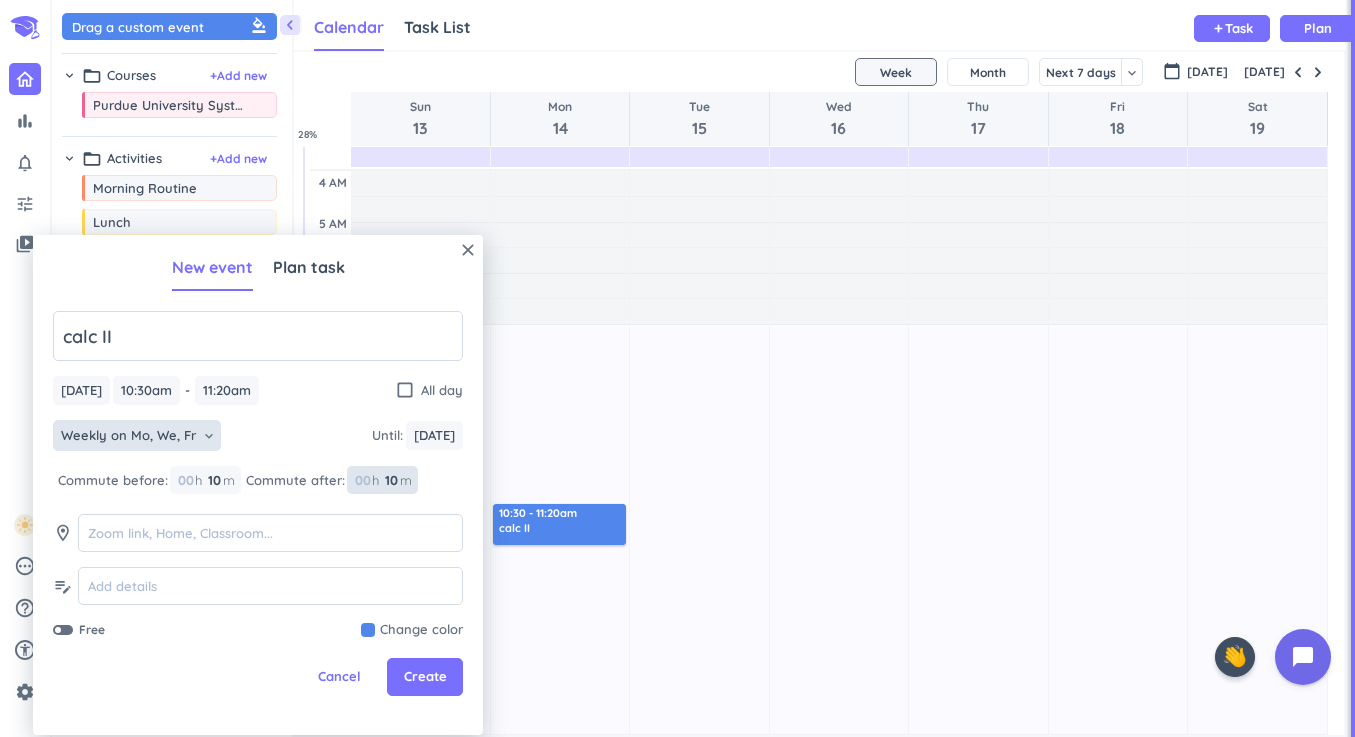 type on "10" 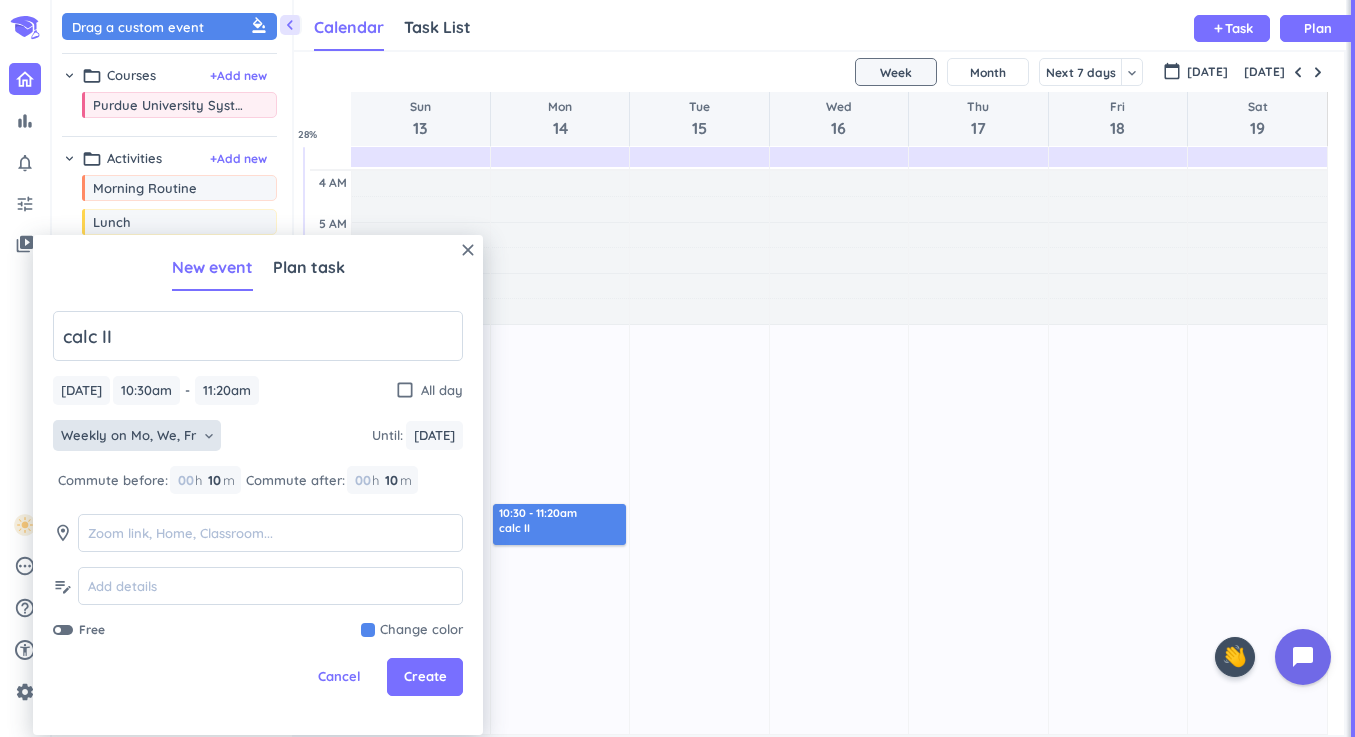 click on "calc II [DATE] [DATE]   10:30am 10:30am - 11:20am 11:20am check_box_outline_blank All day Weekly on Mo, We, Fr keyboard_arrow_down Until :  [DATE] [DATE] Commute before: 00 h 10 10 00 m Commute after: 00 h 10 10 00 m room edit_note Free Change color" at bounding box center (258, 475) 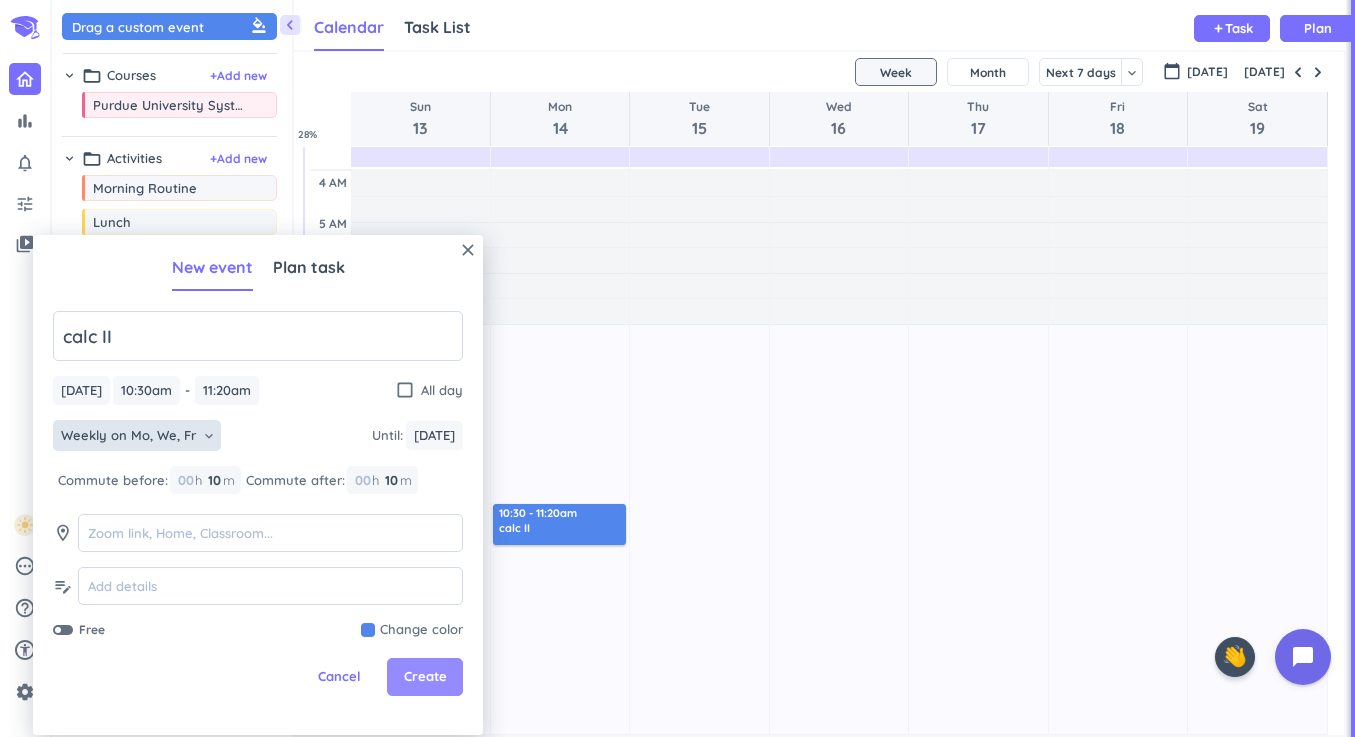 click on "Create" at bounding box center (425, 677) 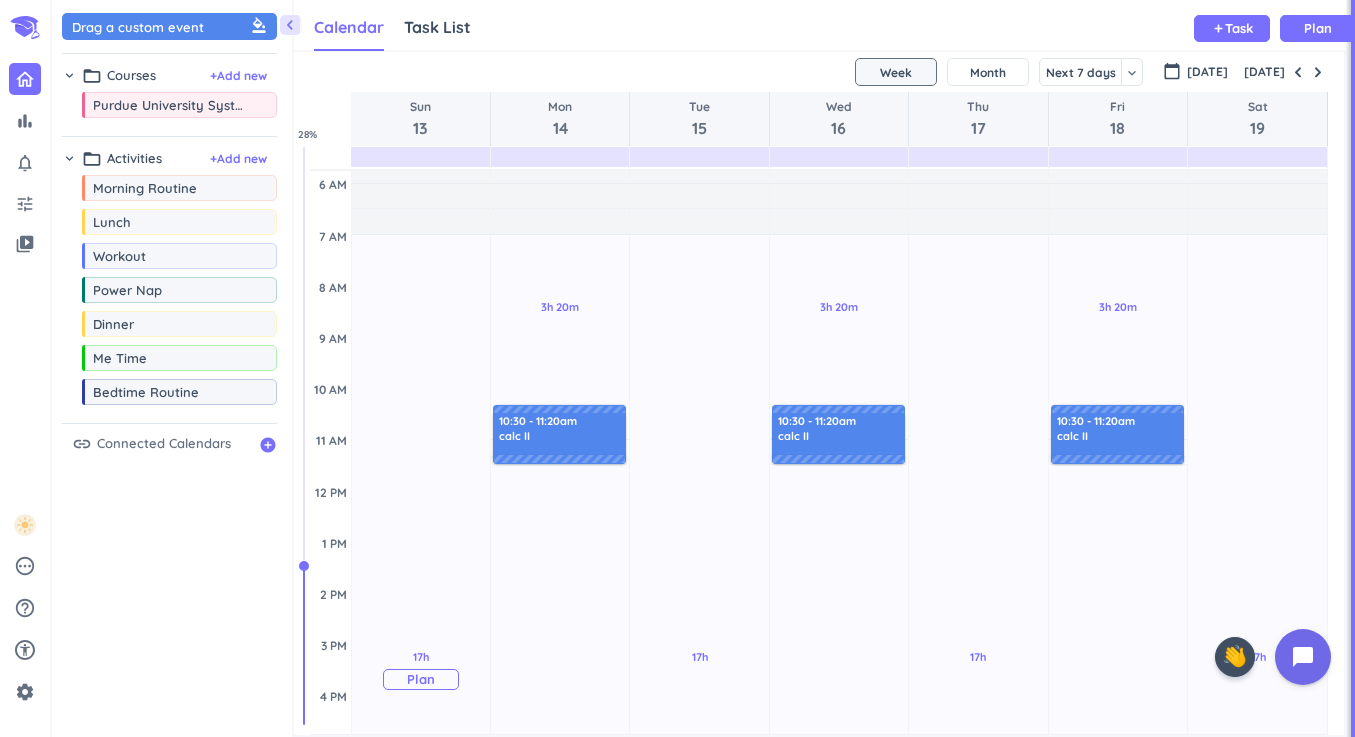 scroll, scrollTop: 184, scrollLeft: 0, axis: vertical 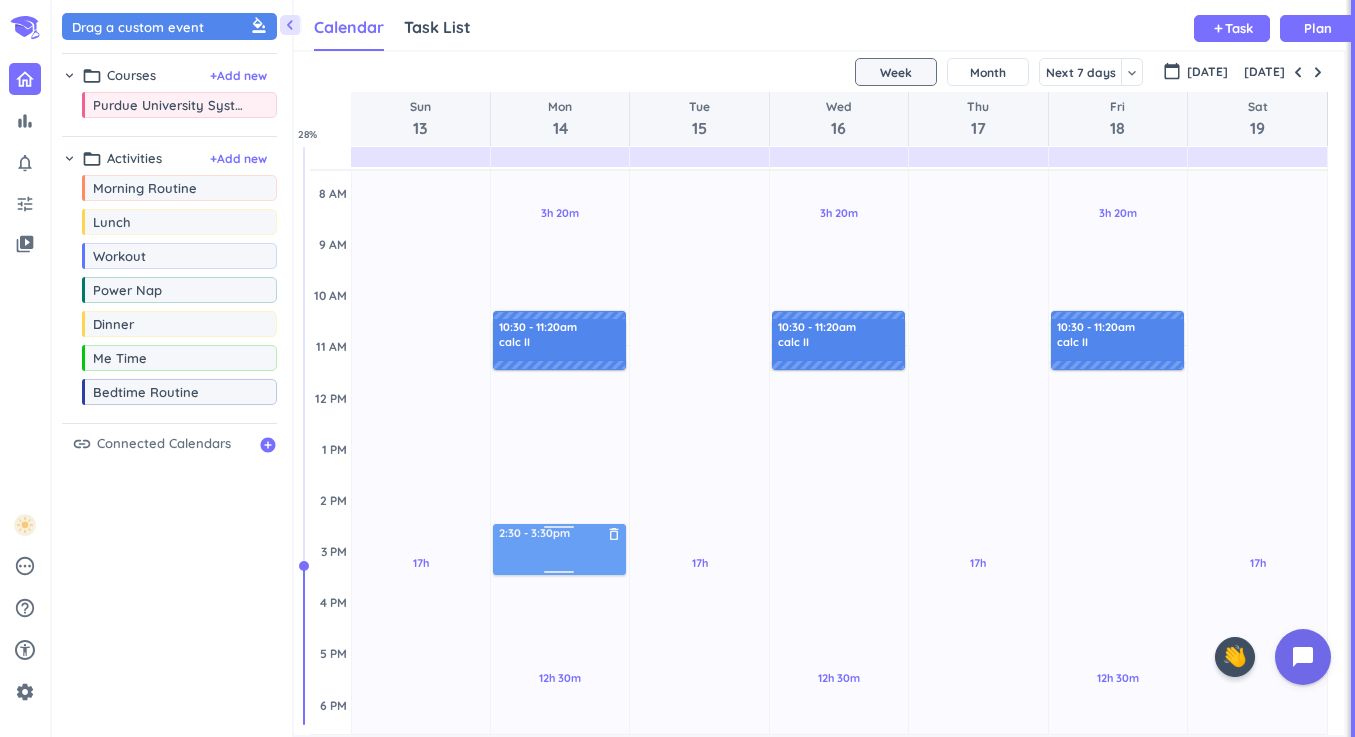 drag, startPoint x: 164, startPoint y: 29, endPoint x: 532, endPoint y: 528, distance: 620.02014 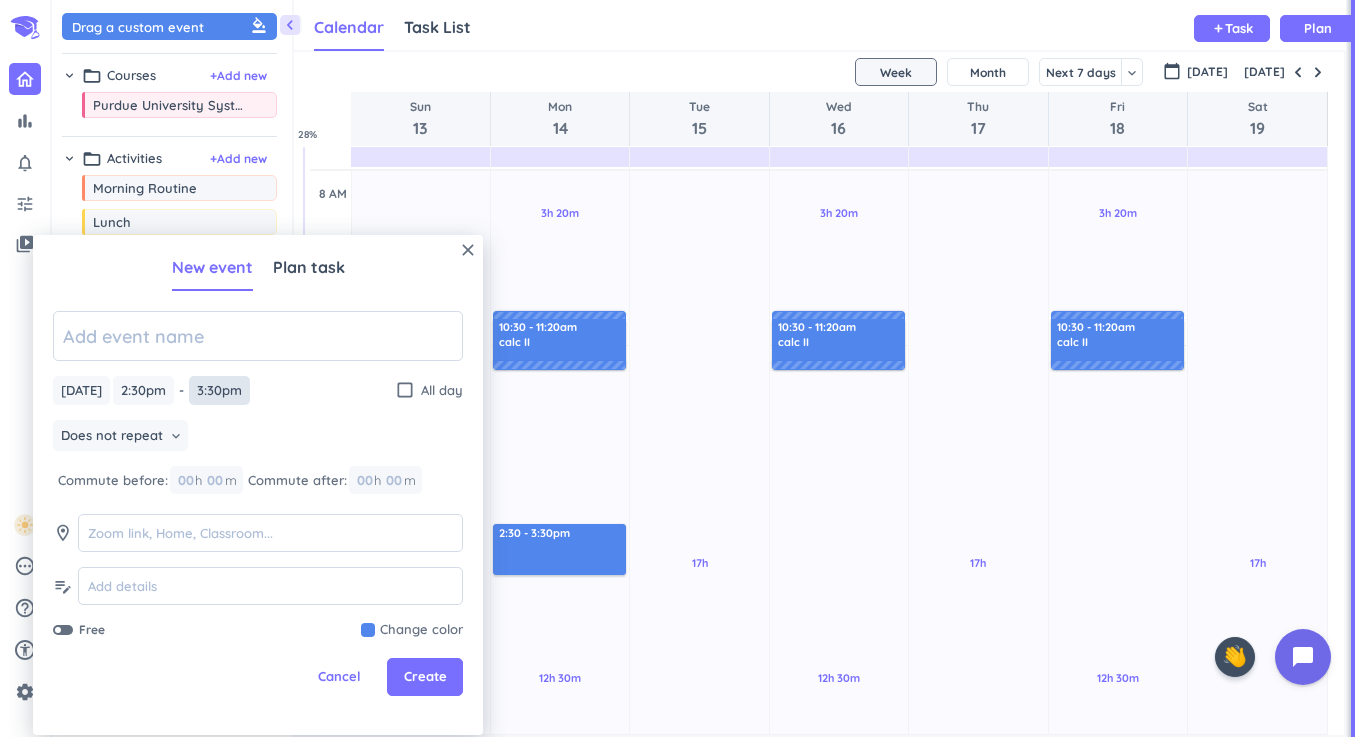 click on "3:30pm" at bounding box center [219, 390] 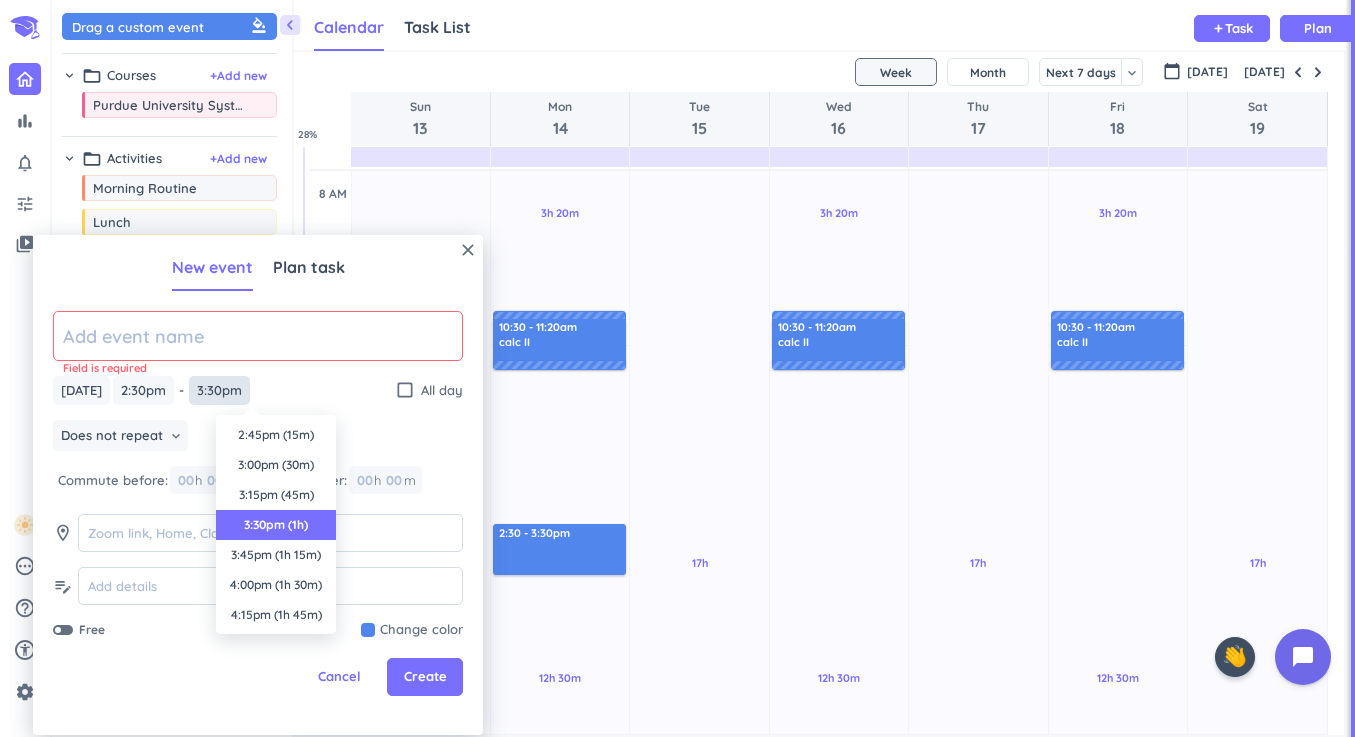 scroll, scrollTop: 90, scrollLeft: 0, axis: vertical 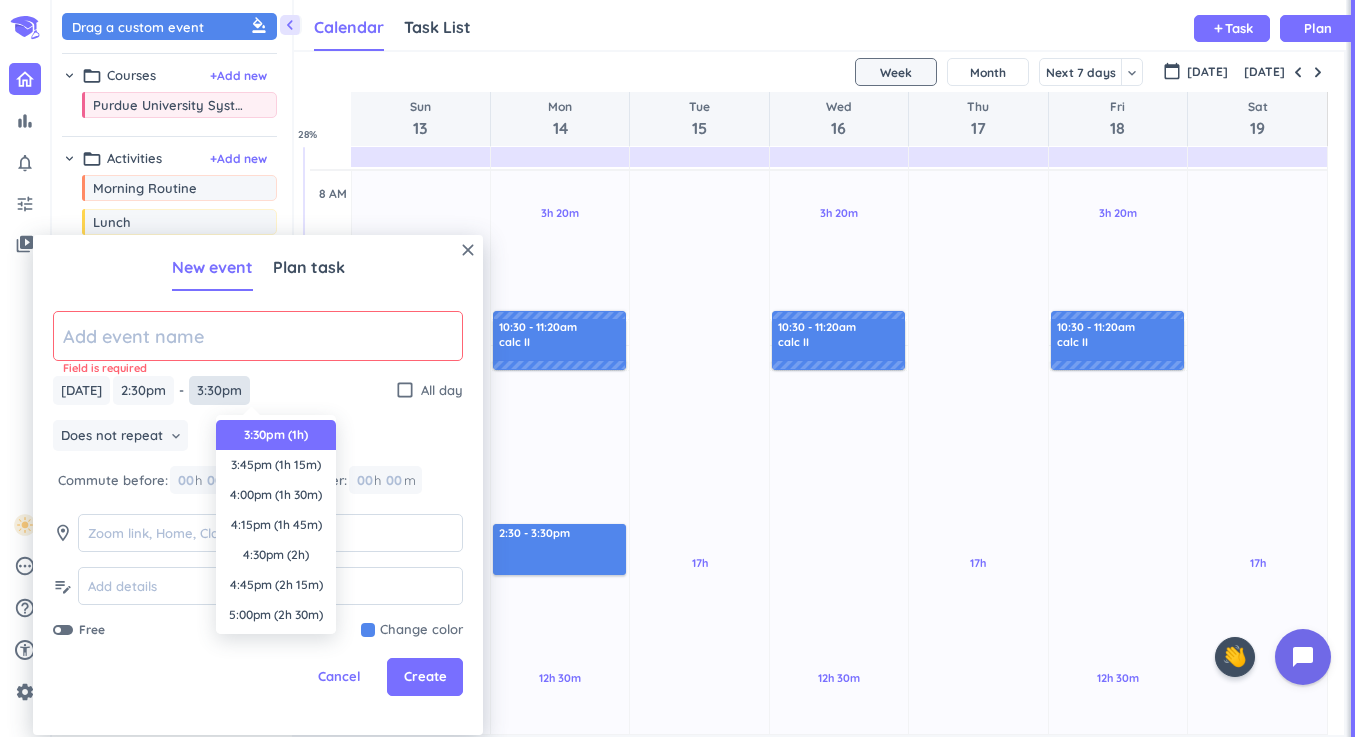 click on "3:30pm" at bounding box center [219, 390] 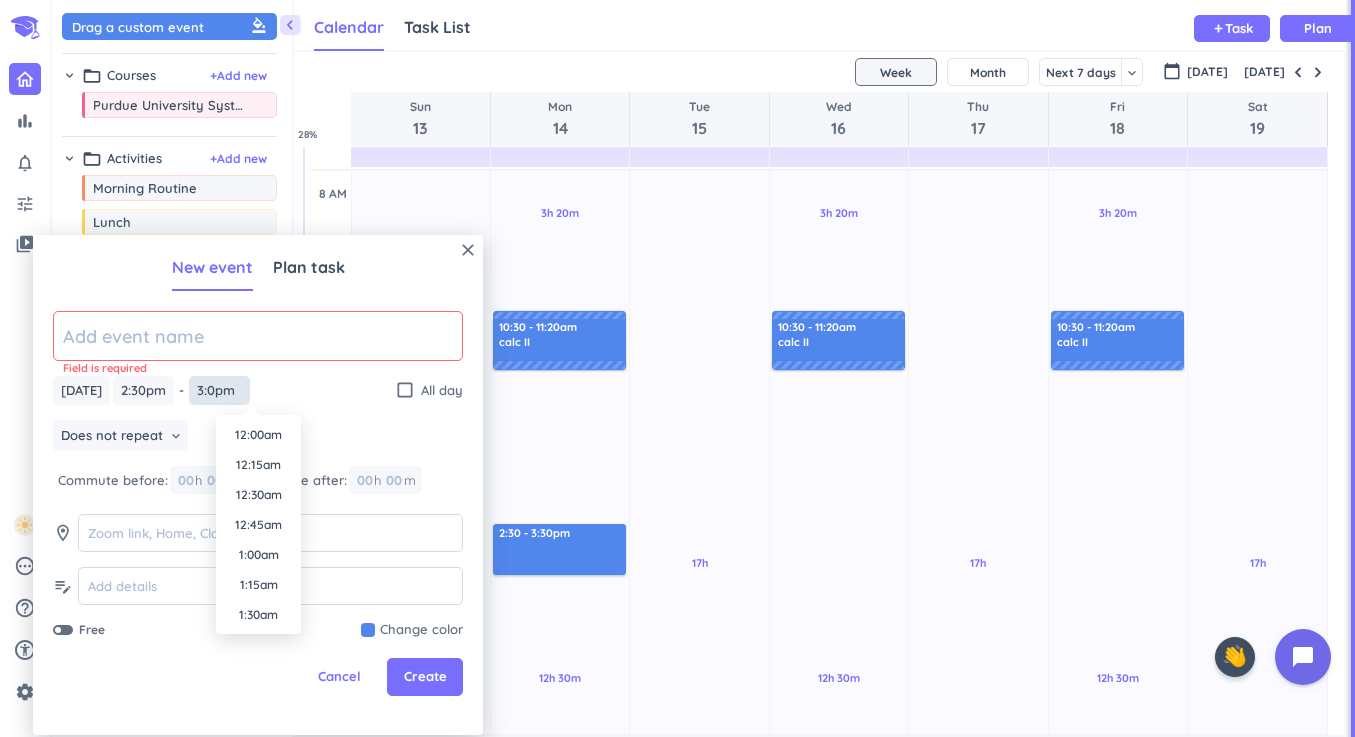 scroll, scrollTop: 1710, scrollLeft: 0, axis: vertical 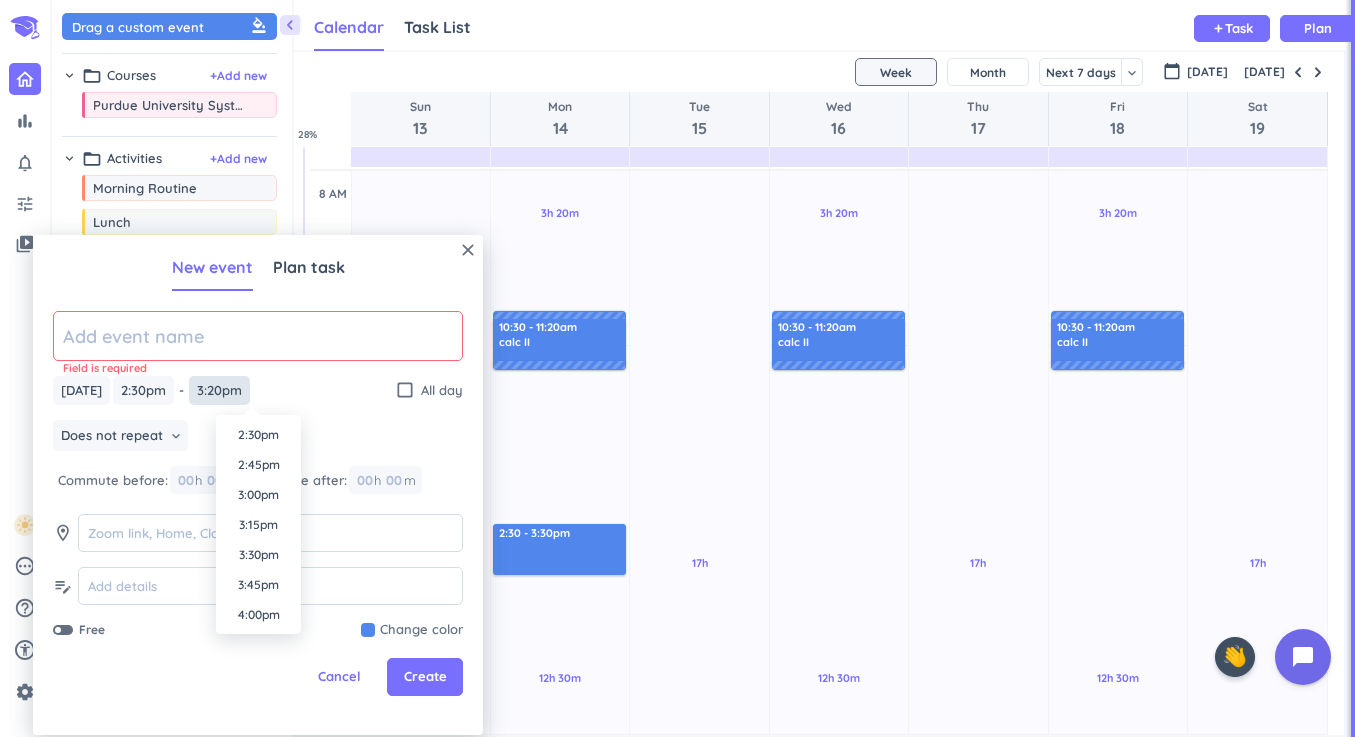 type on "3:20pm" 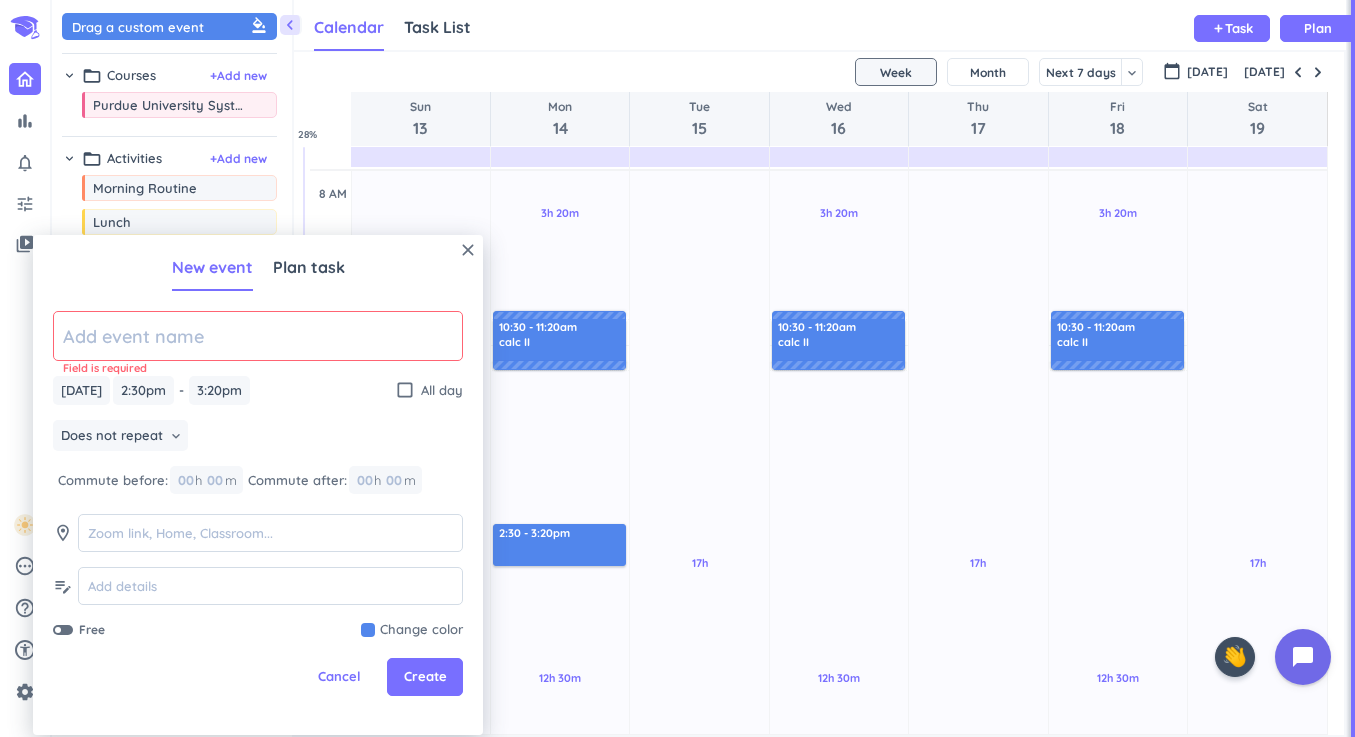 click 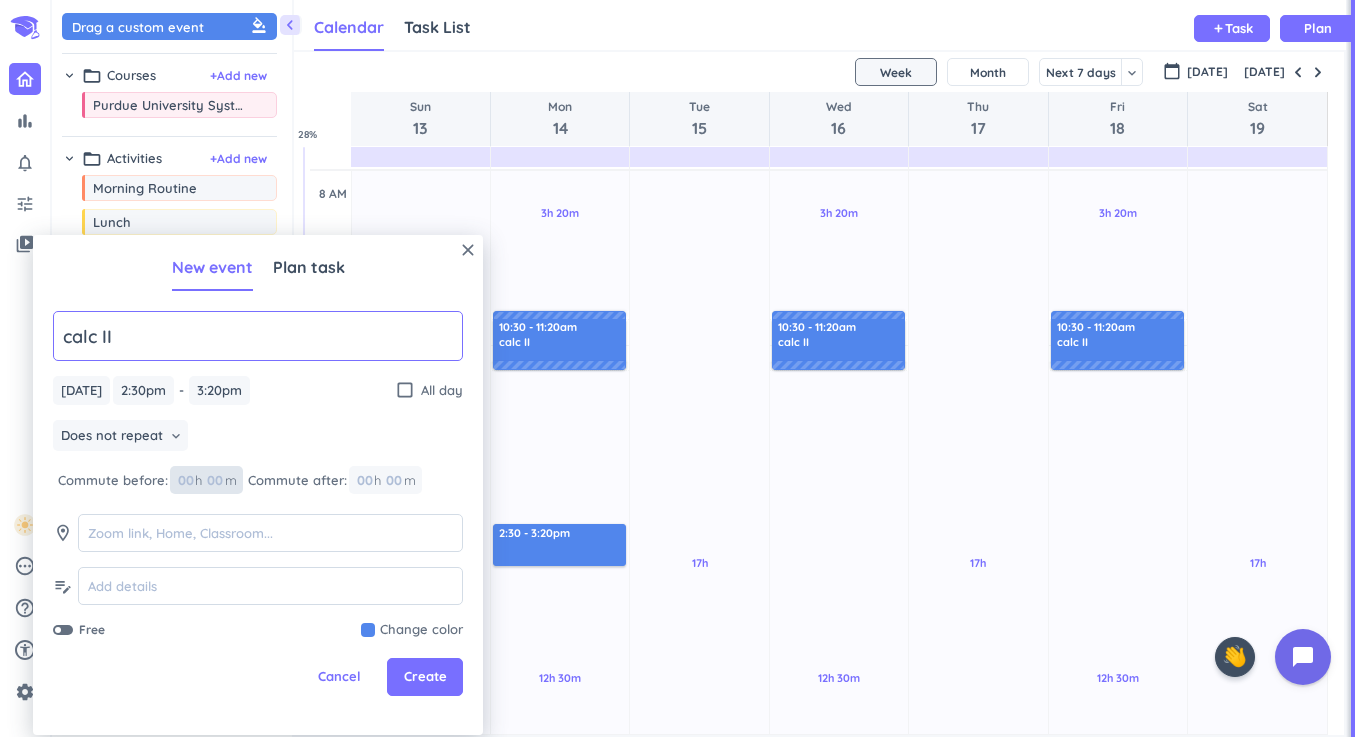 type on "calc II" 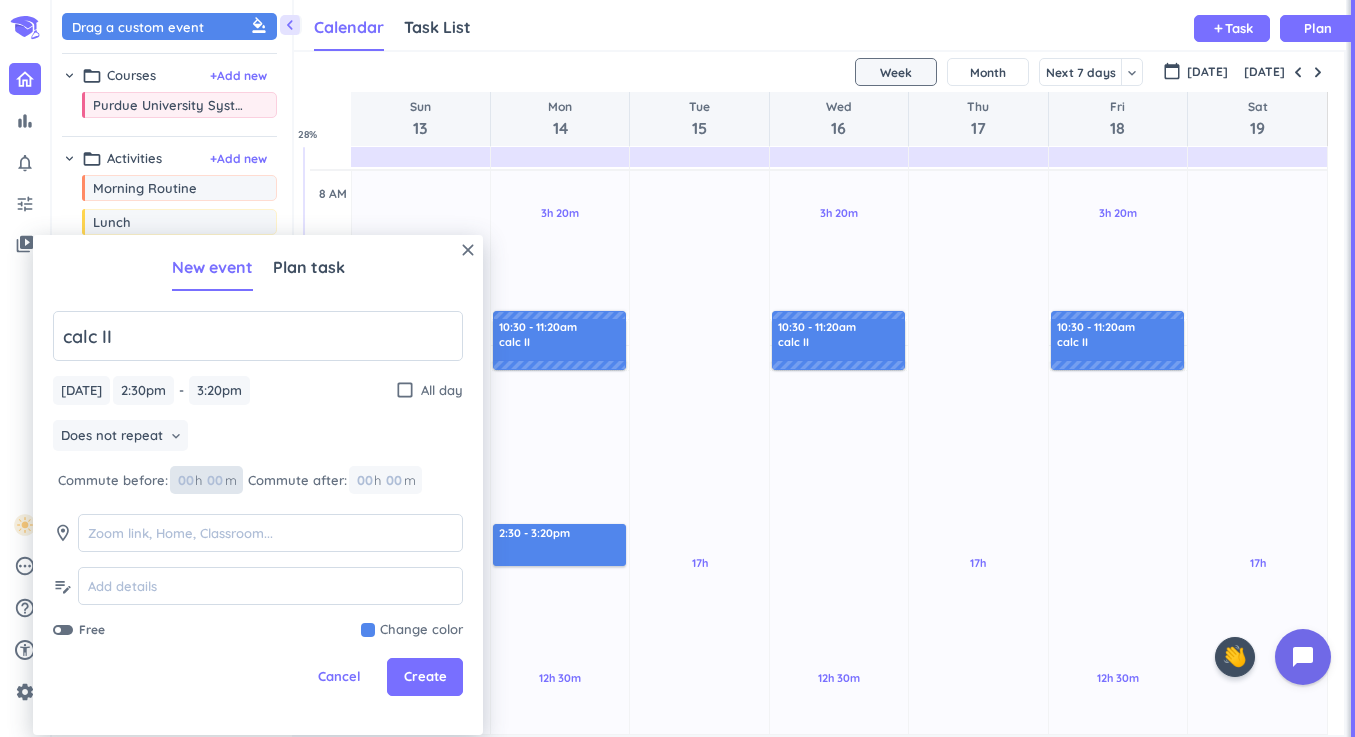 click at bounding box center [214, 480] 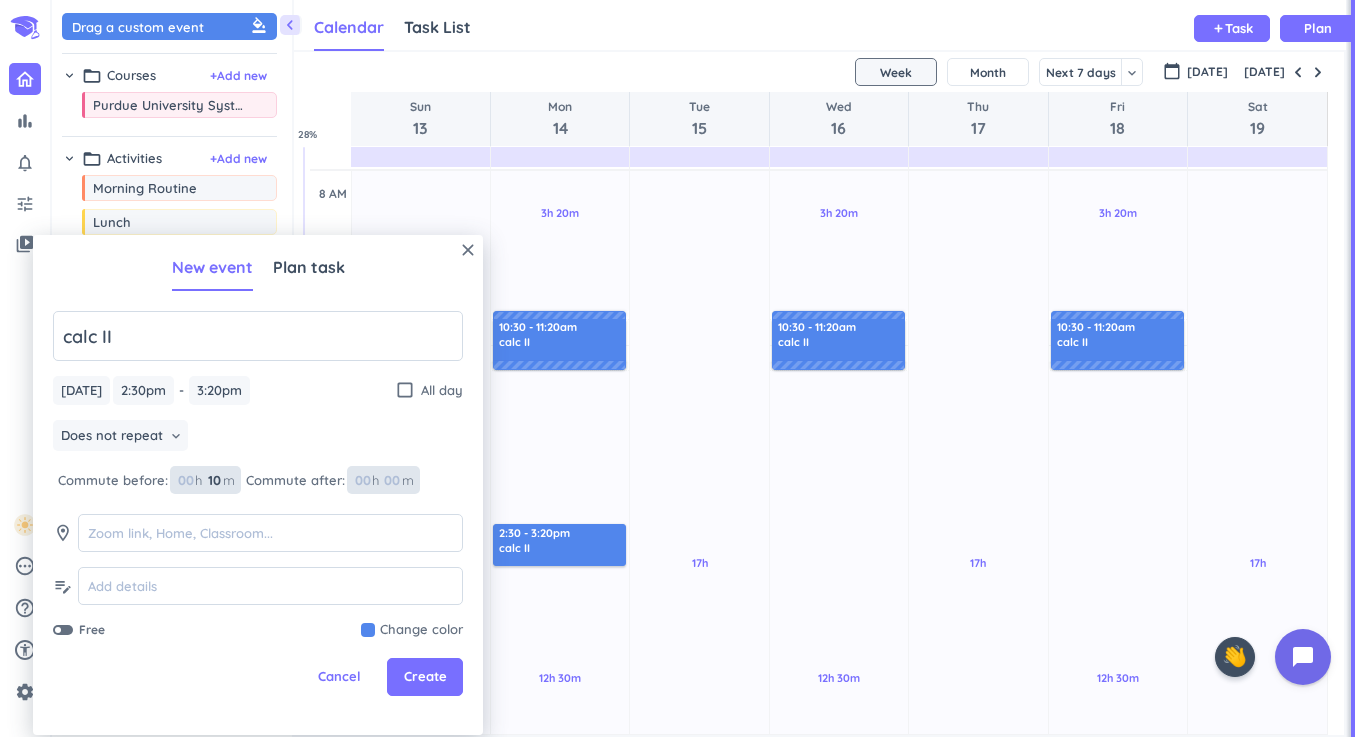 type on "10" 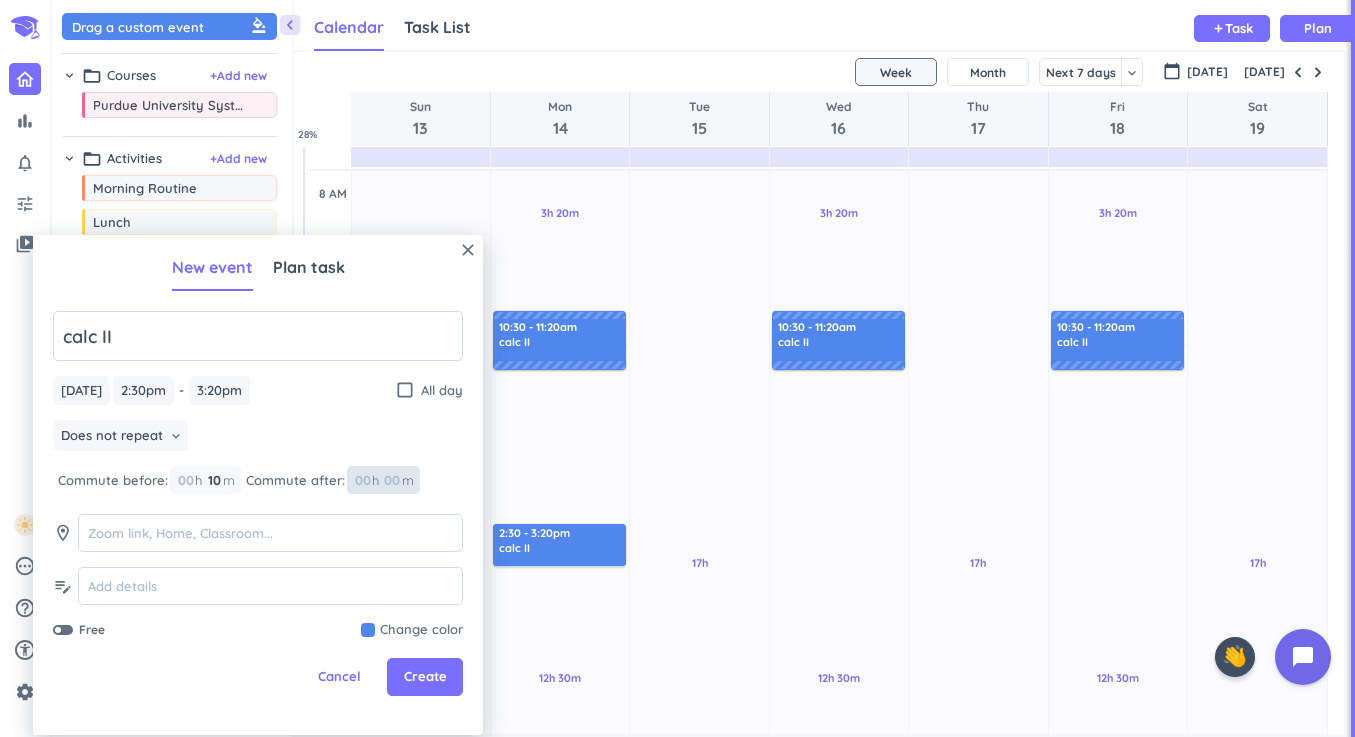 click at bounding box center [391, 480] 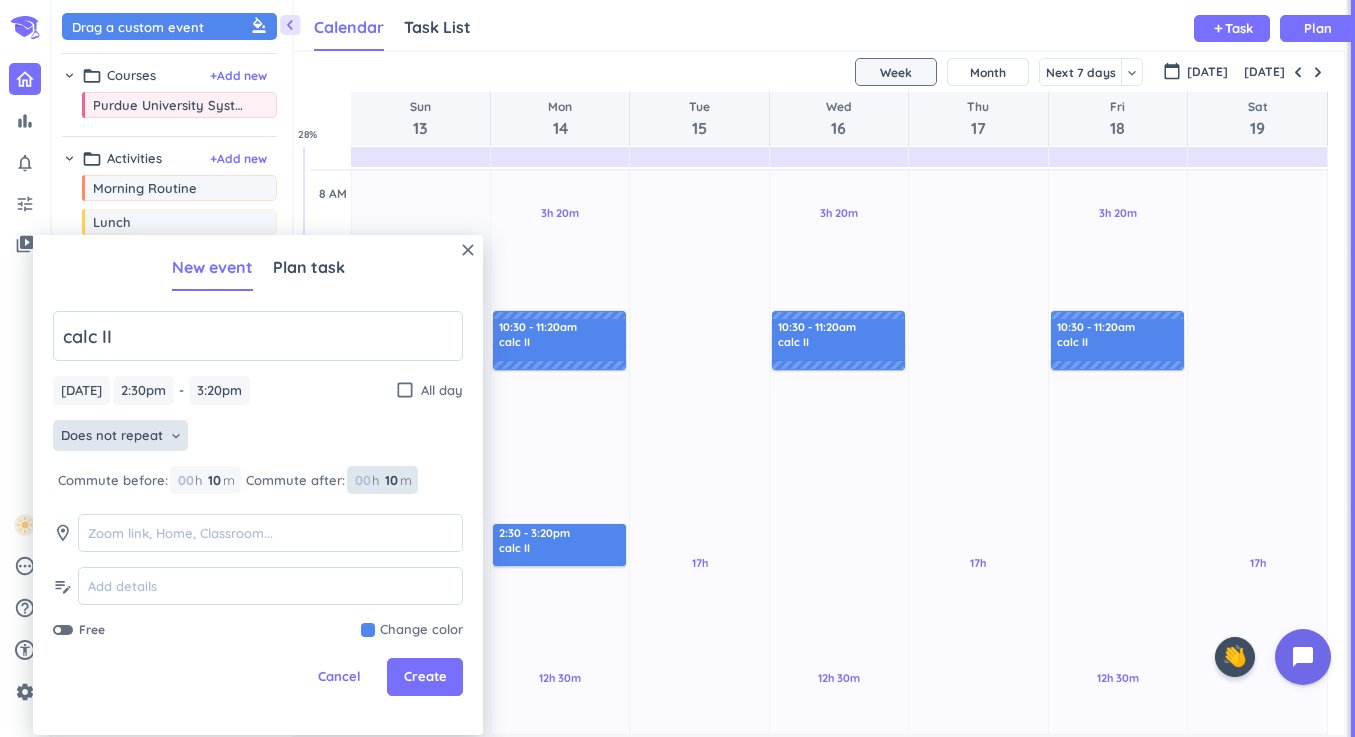 type on "10" 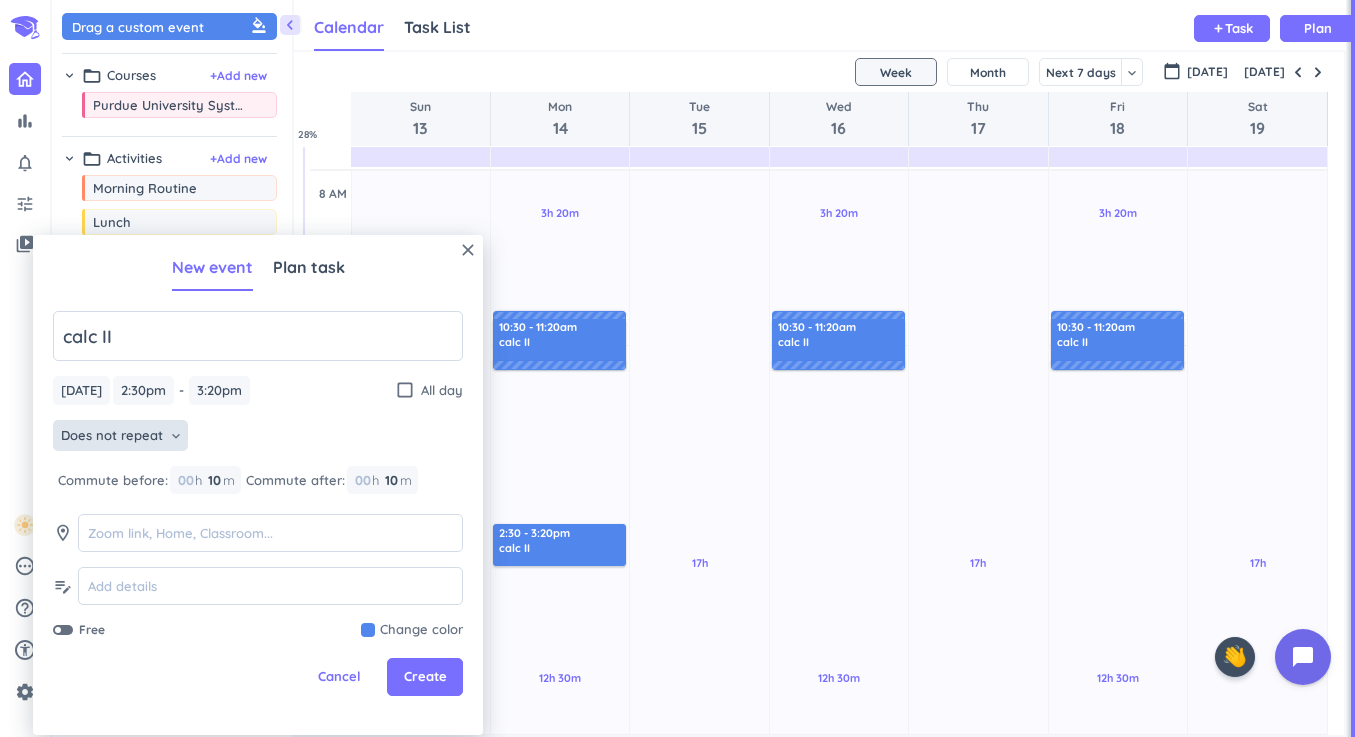 click on "Does not repeat" at bounding box center (112, 436) 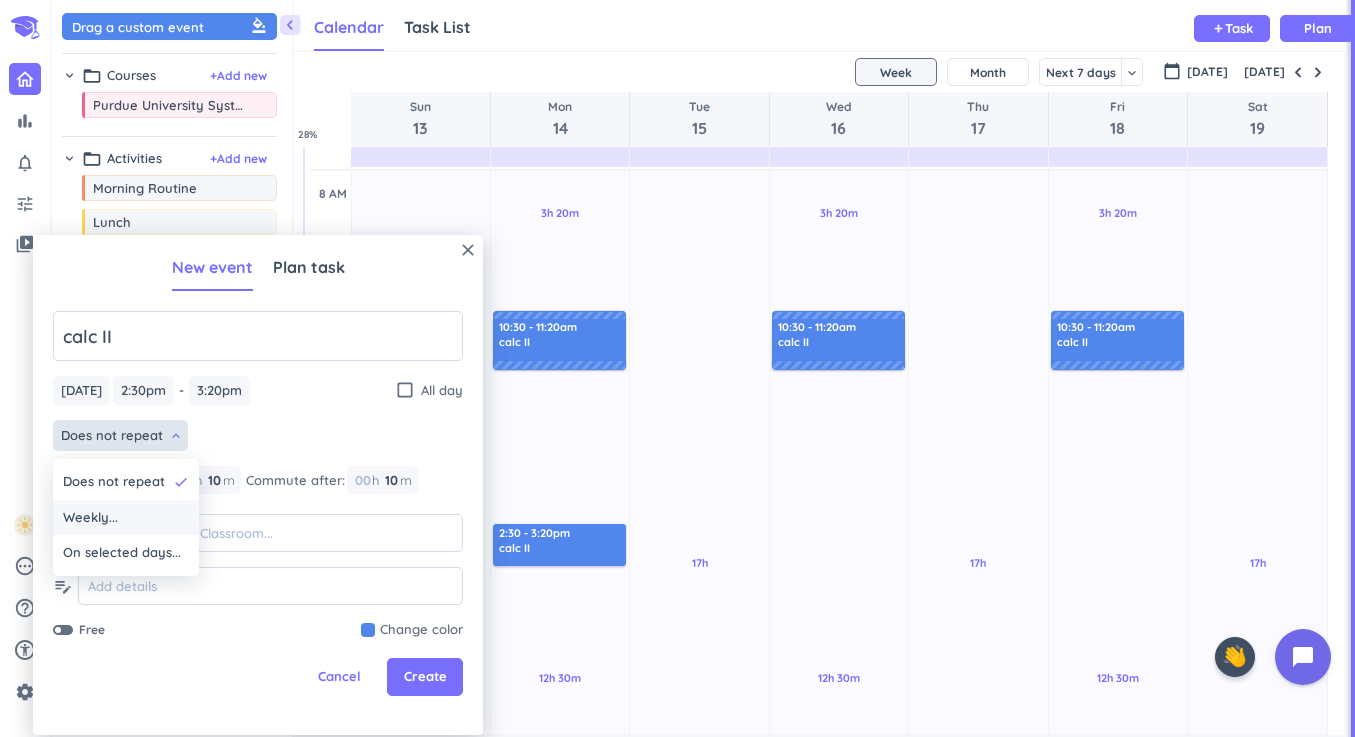 click on "Weekly..." at bounding box center (126, 518) 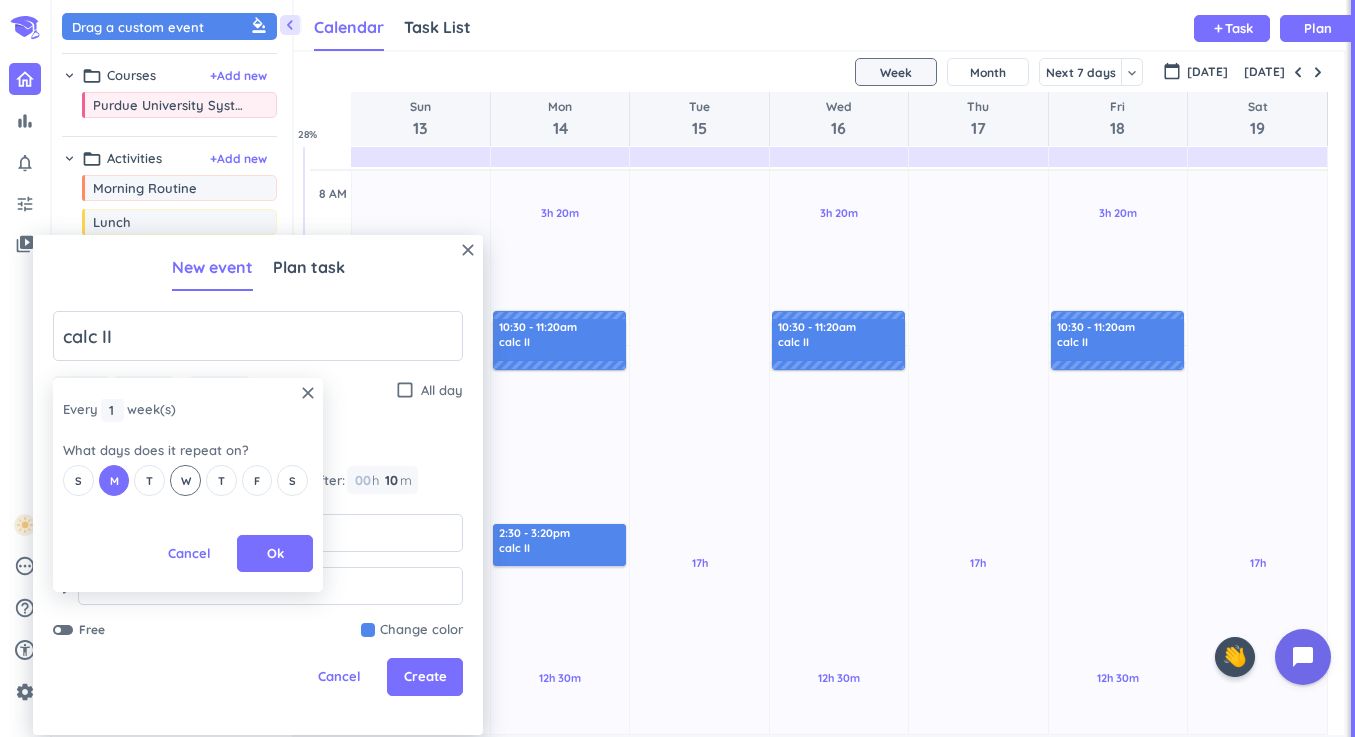 click on "W" at bounding box center [186, 481] 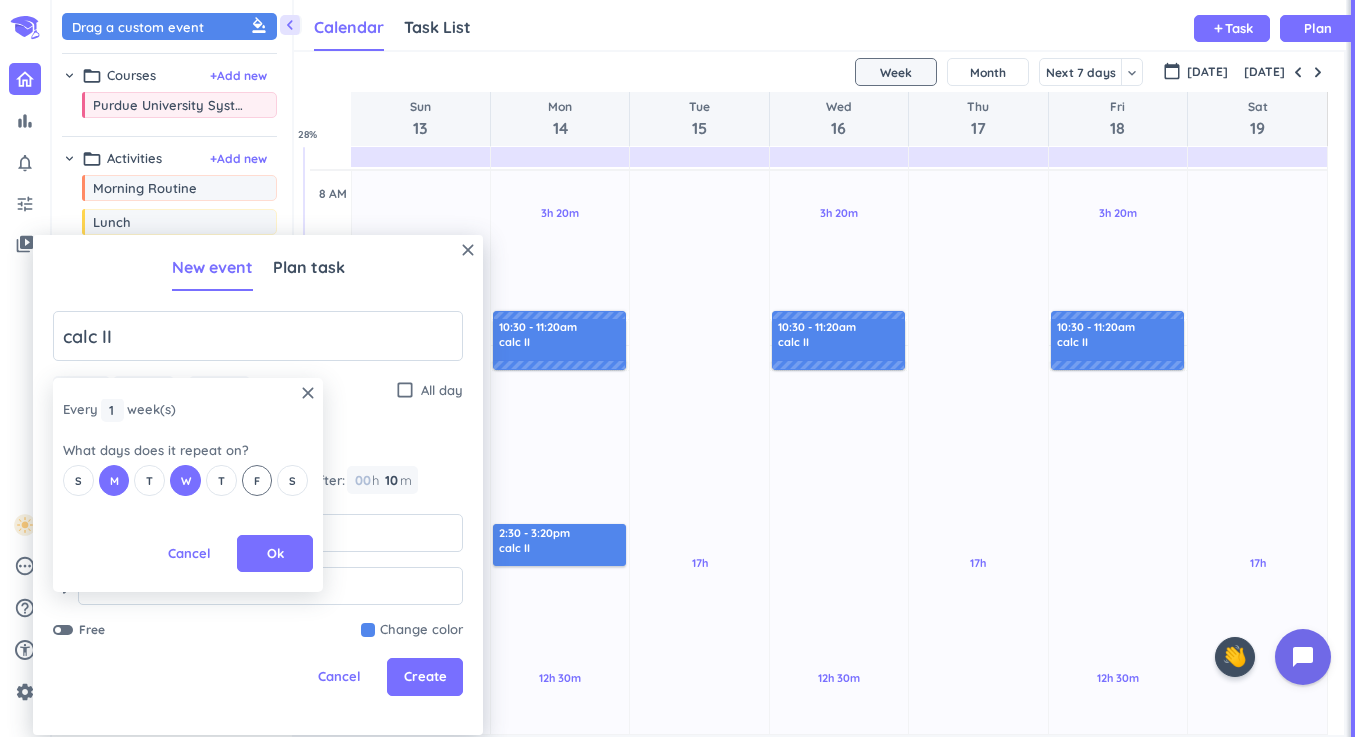 click on "F" at bounding box center (257, 480) 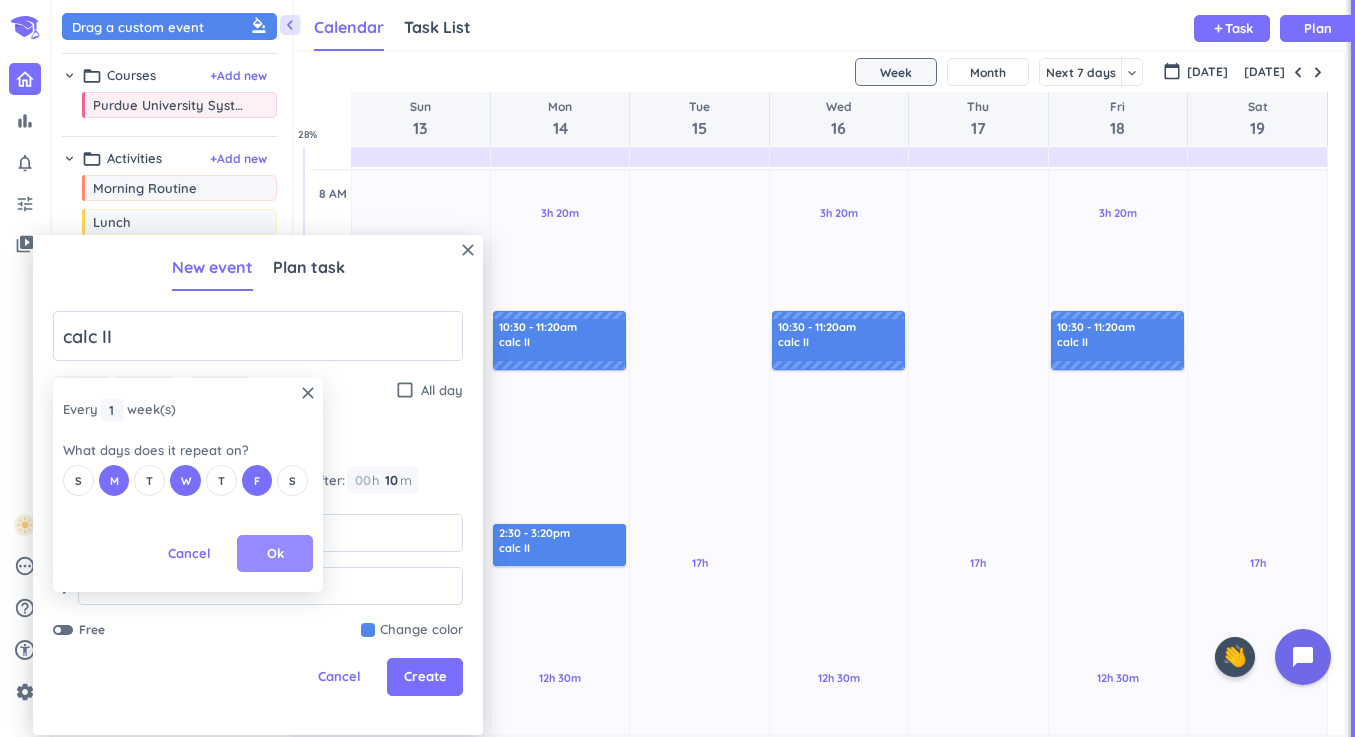 click on "Ok" at bounding box center (275, 554) 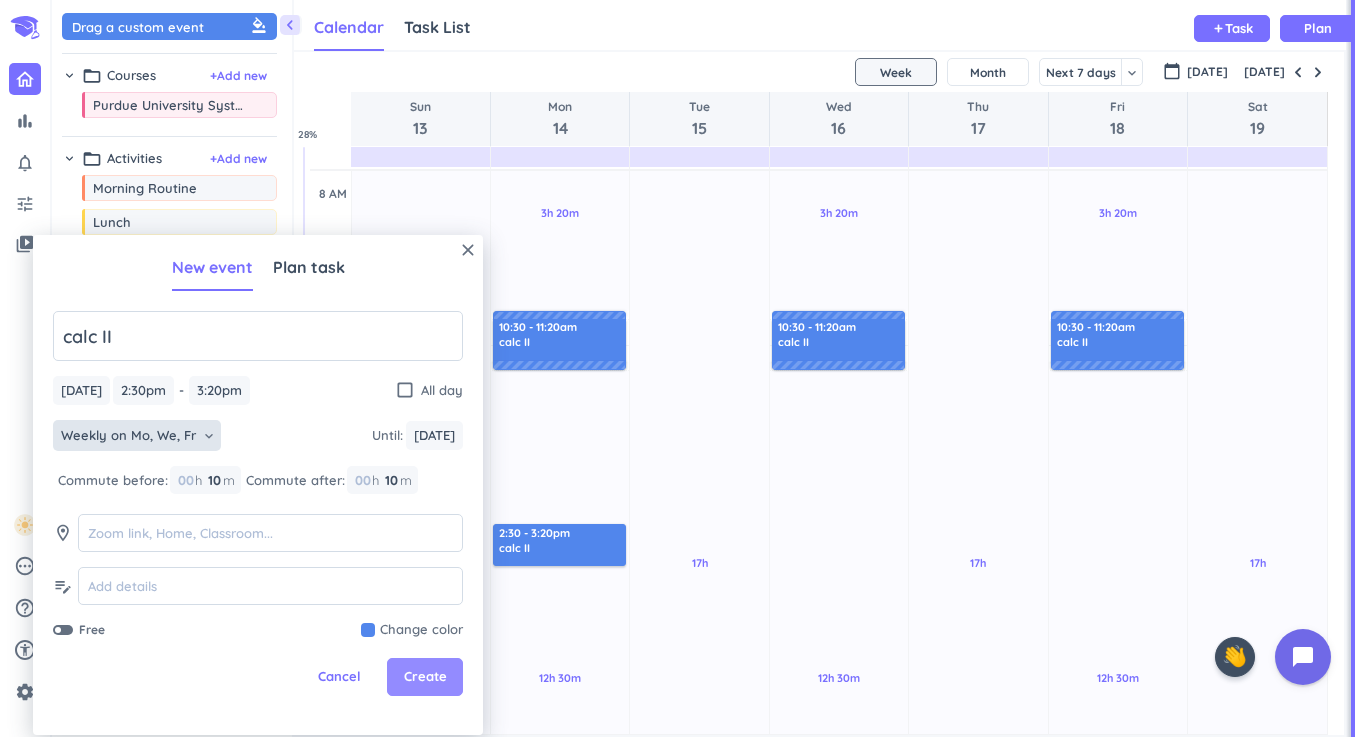 click on "Create" at bounding box center [425, 677] 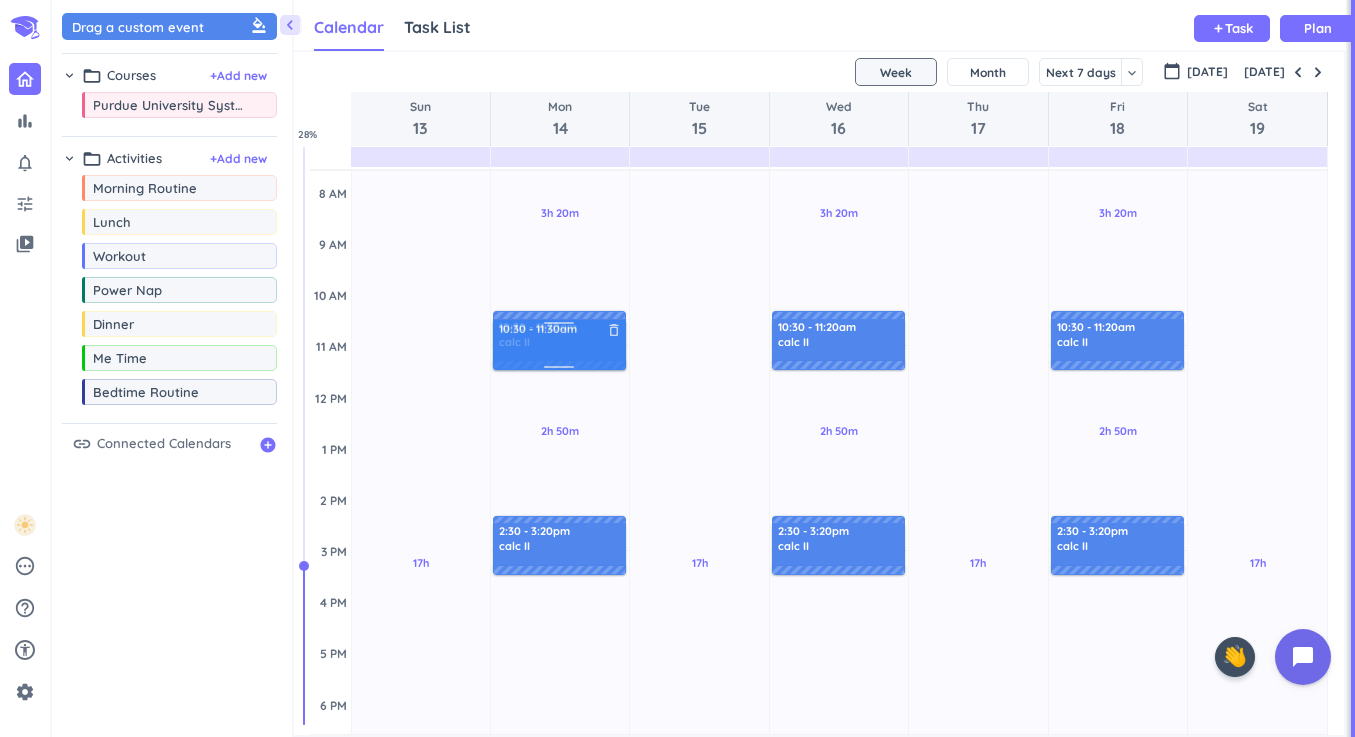 drag, startPoint x: 126, startPoint y: 27, endPoint x: 615, endPoint y: 321, distance: 570.57605 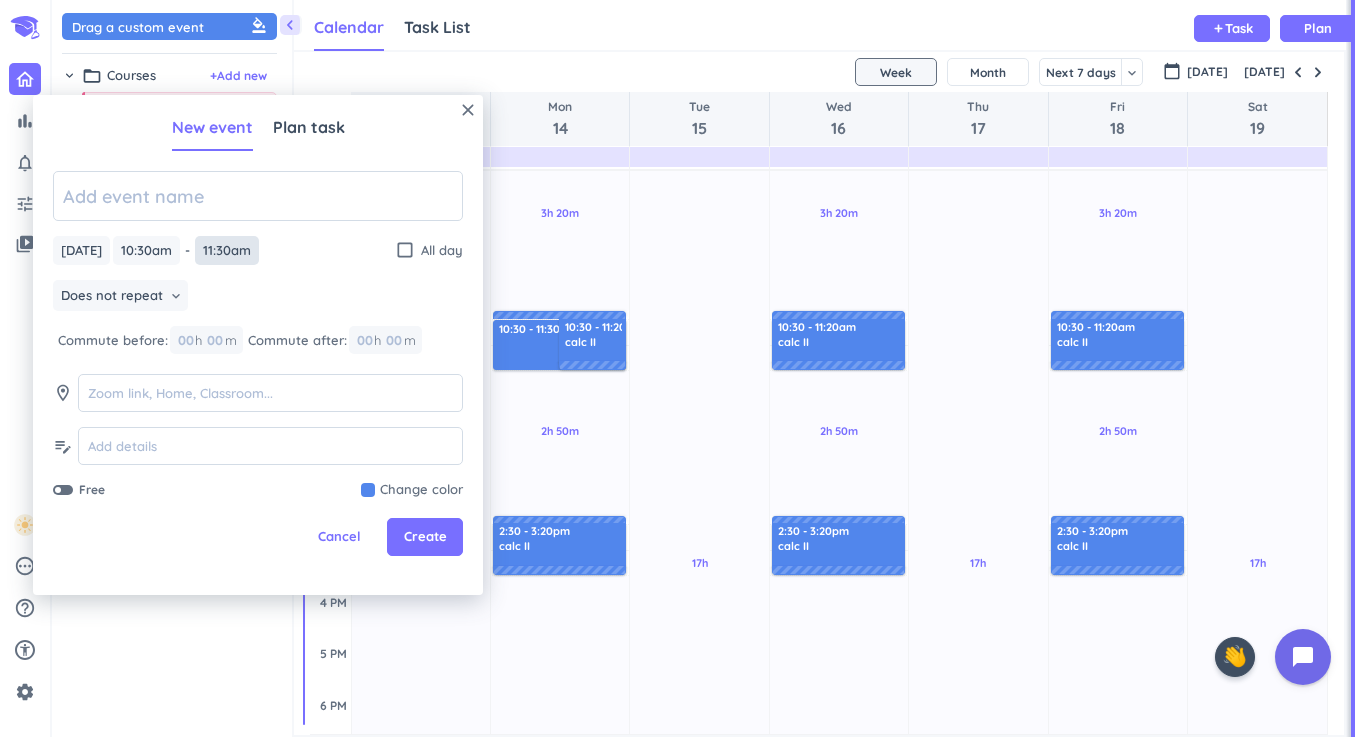 click on "11:30am" at bounding box center [227, 250] 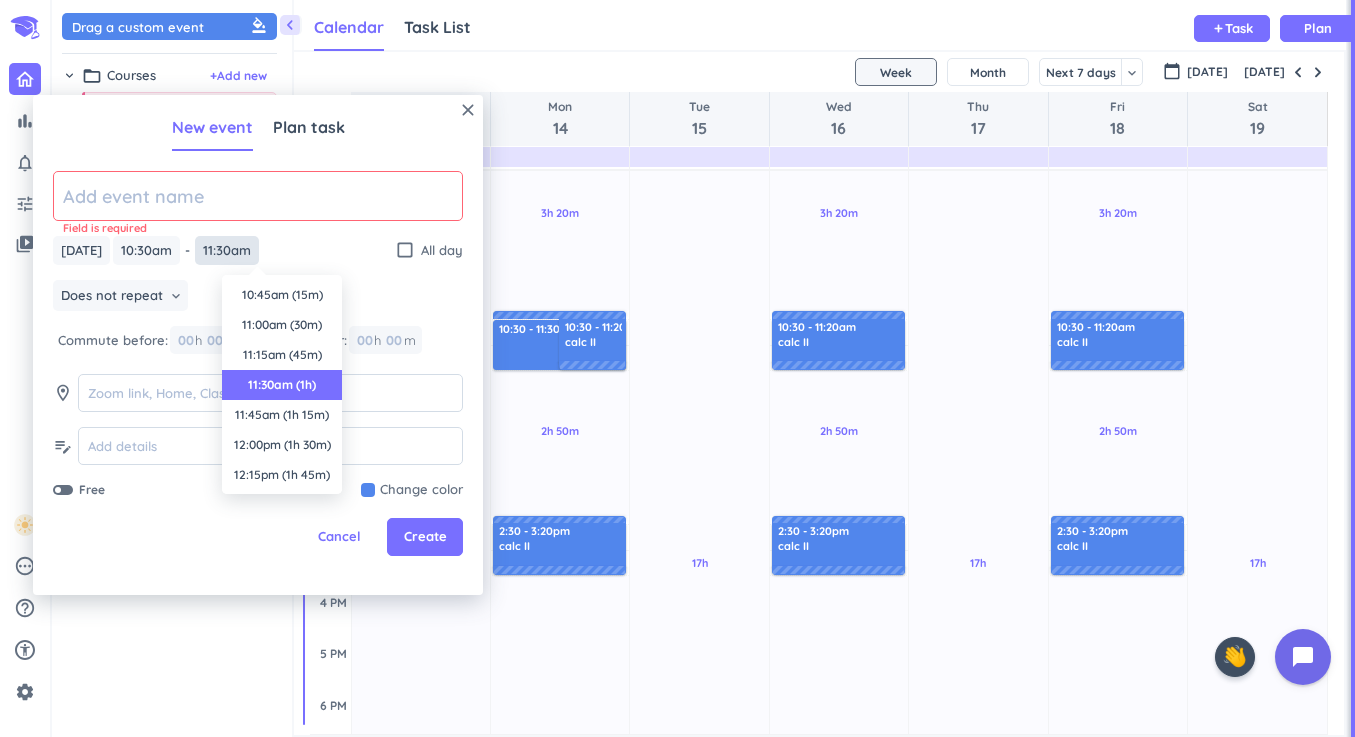 scroll, scrollTop: 90, scrollLeft: 0, axis: vertical 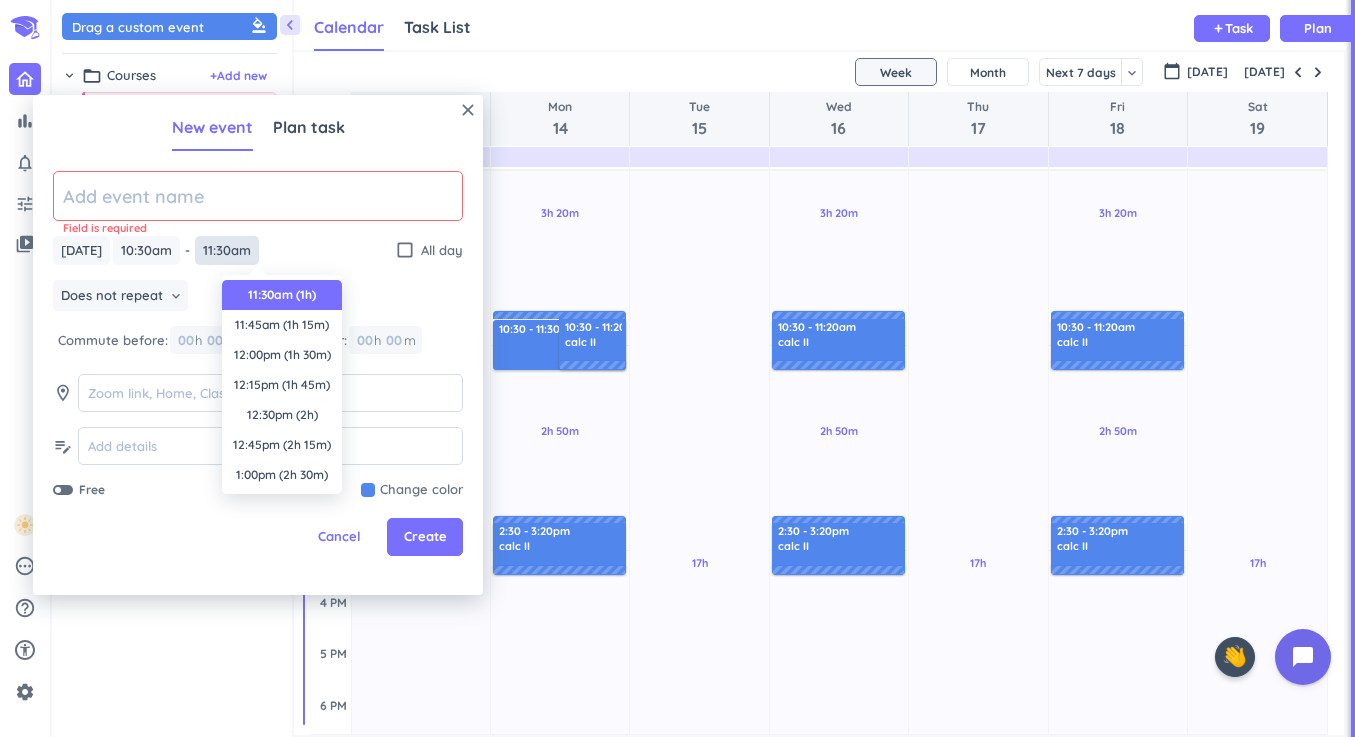 click on "11:30am" at bounding box center [227, 250] 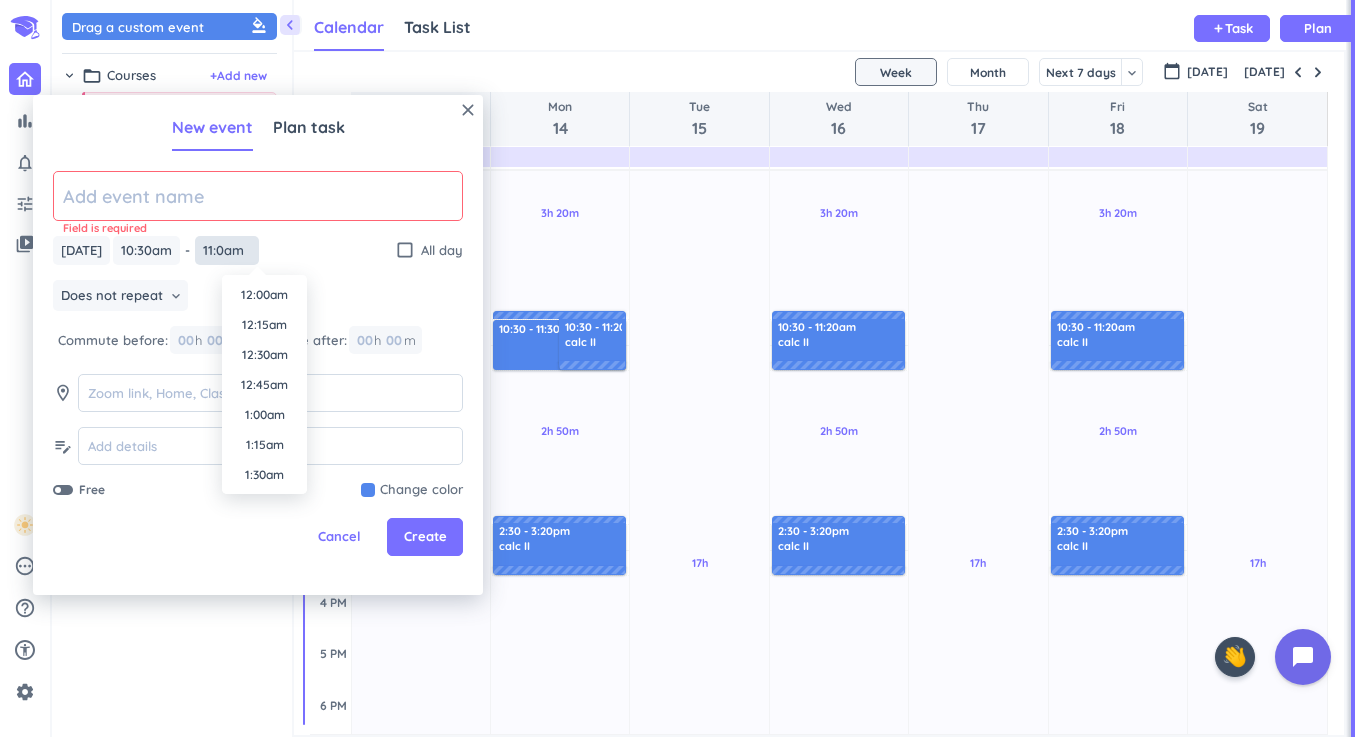 scroll, scrollTop: 0, scrollLeft: 0, axis: both 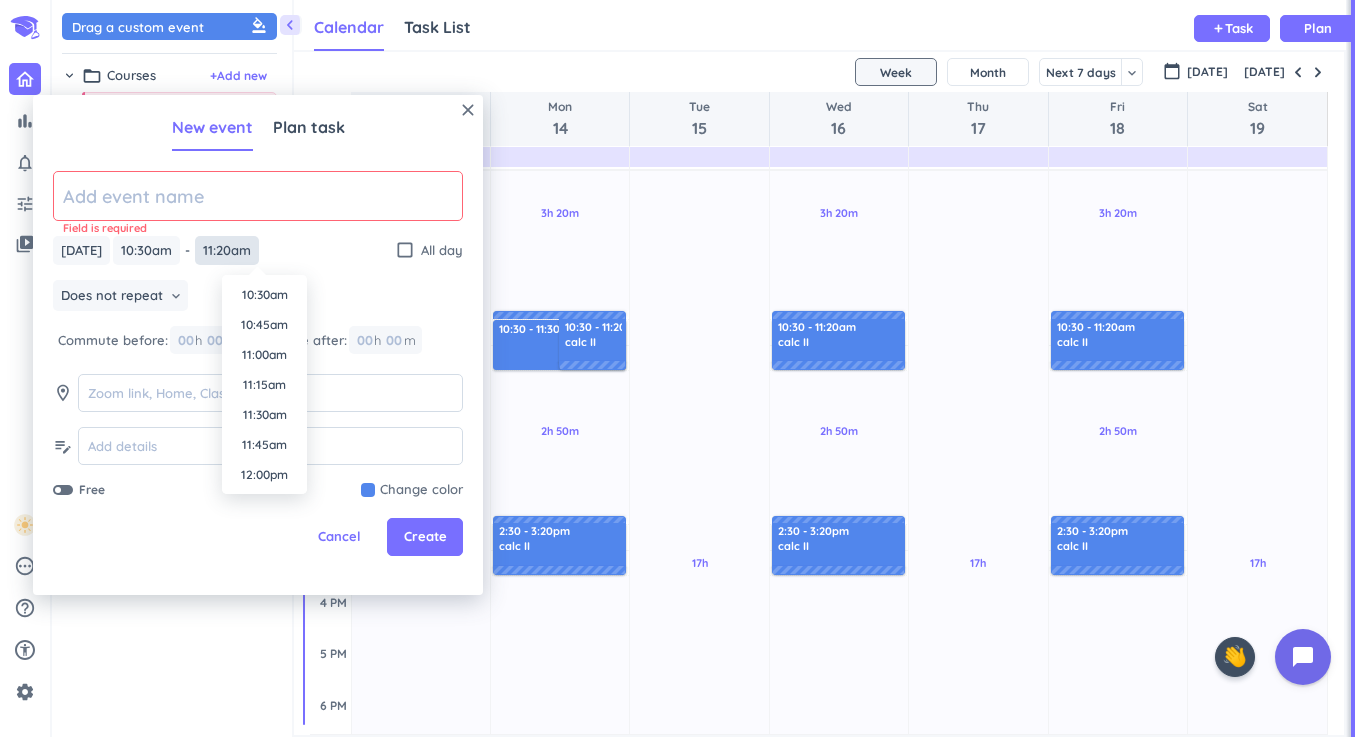 type on "11:20am" 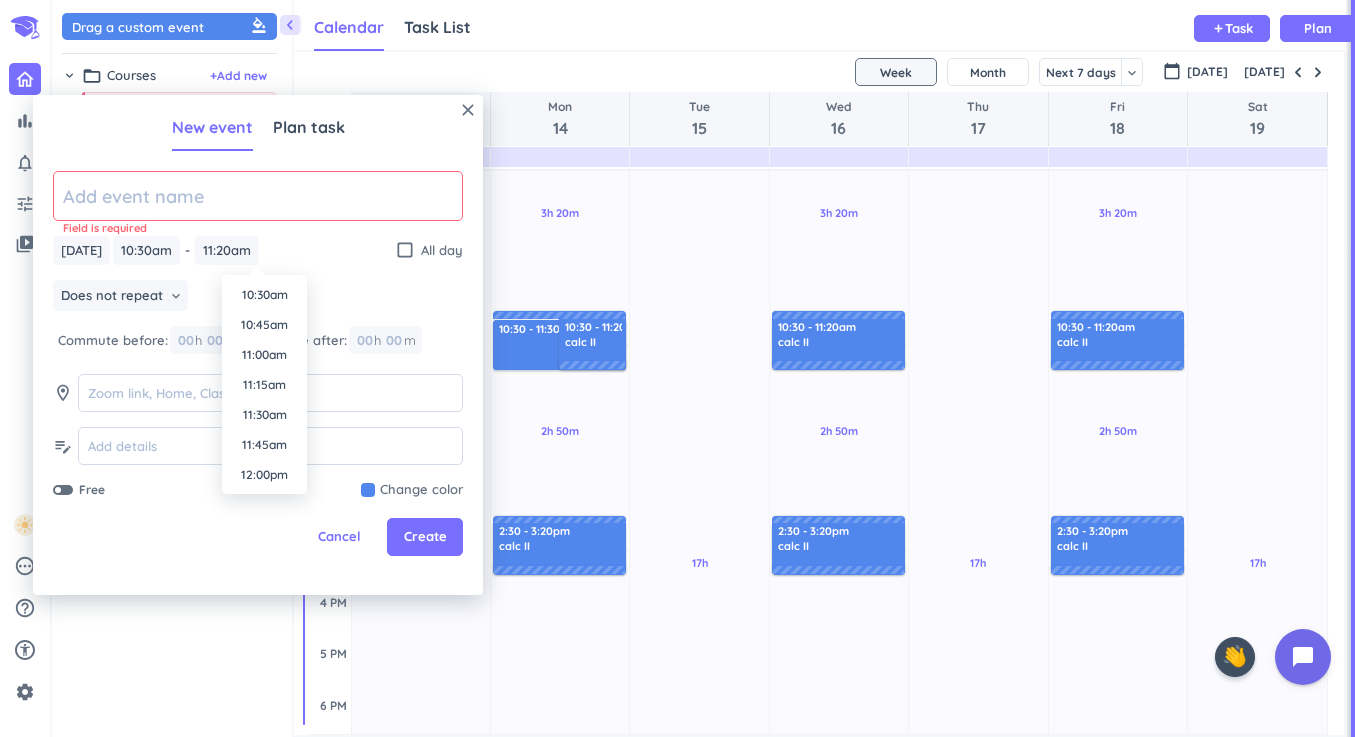 click 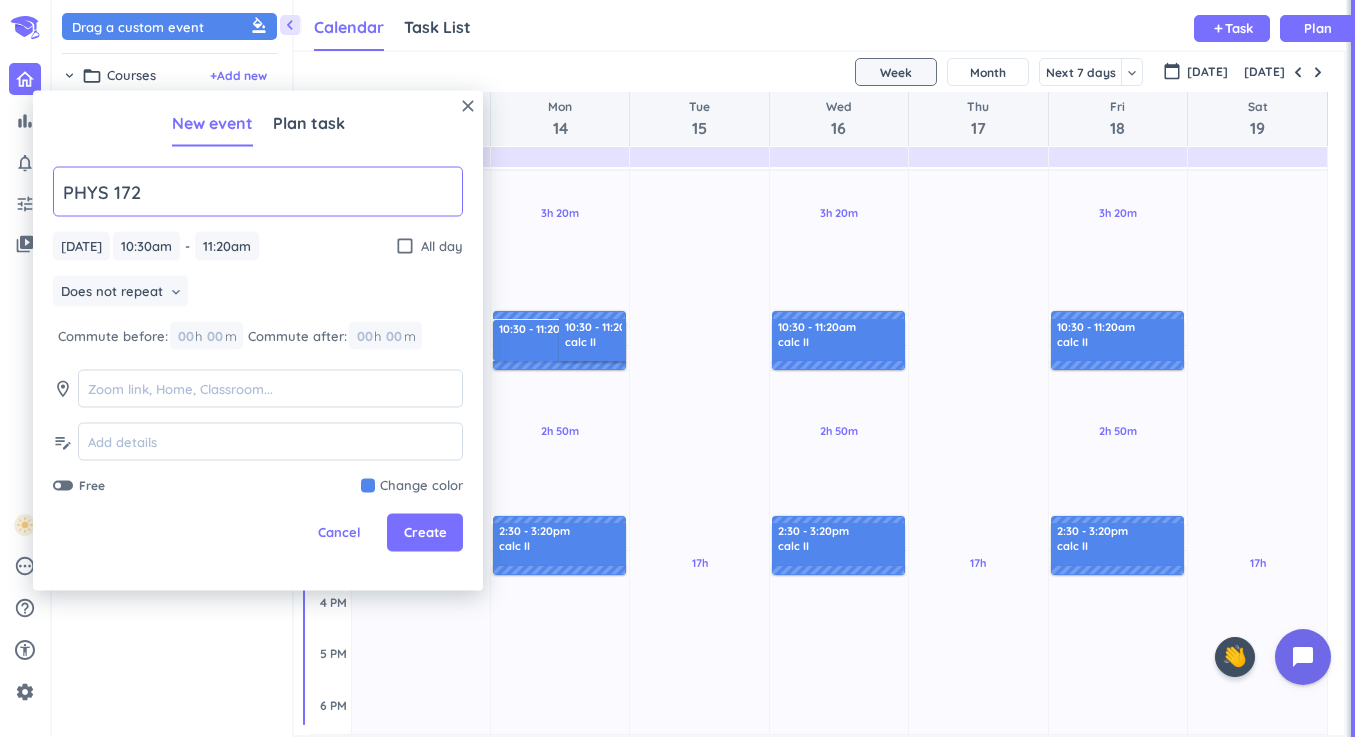 type on "PHYS 172" 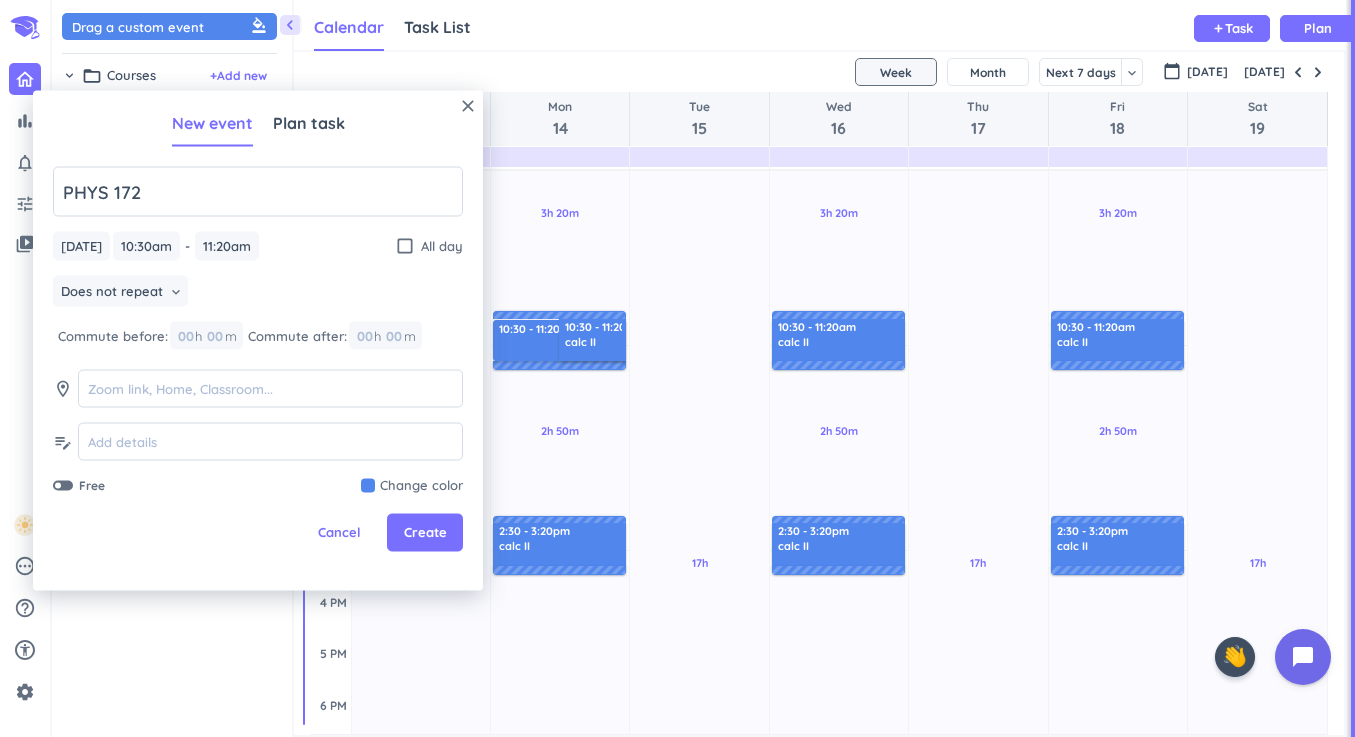 click on "Free Change color" at bounding box center (258, 486) 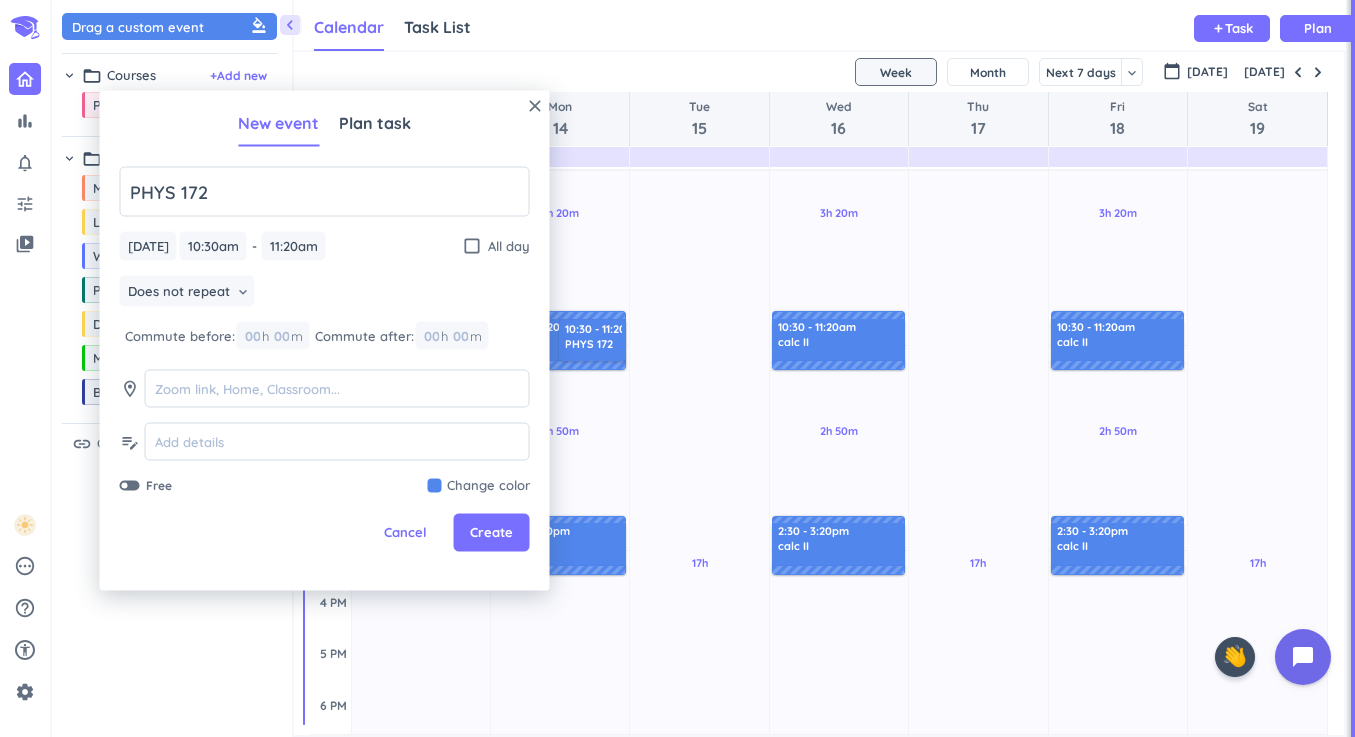click at bounding box center [479, 486] 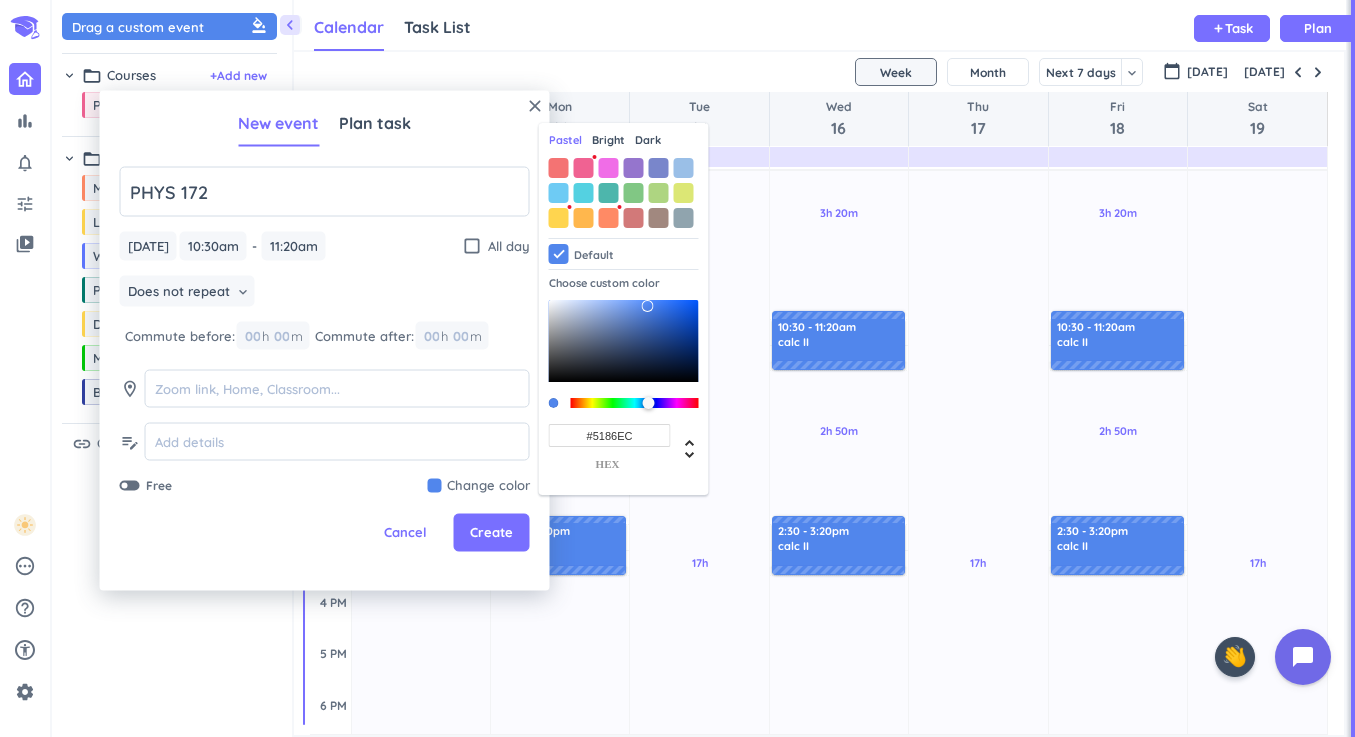 click at bounding box center (479, 486) 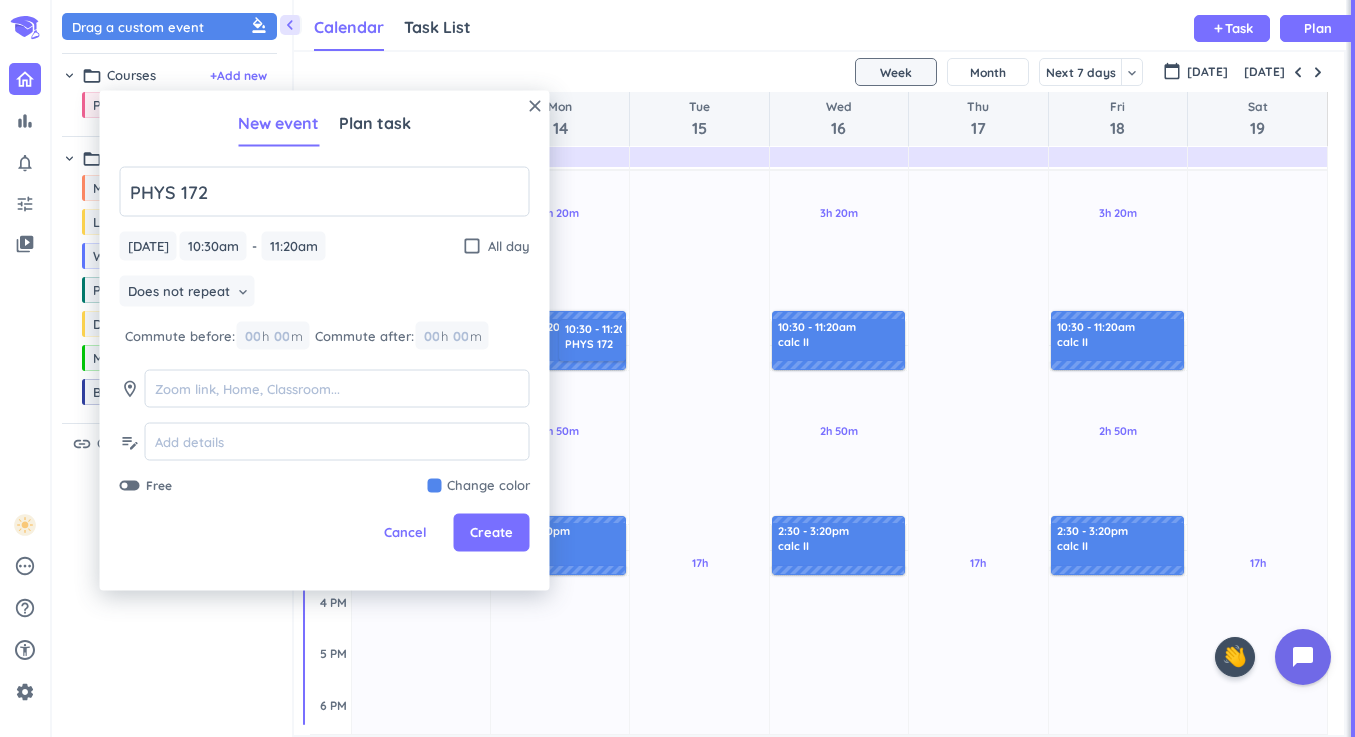 click at bounding box center [479, 486] 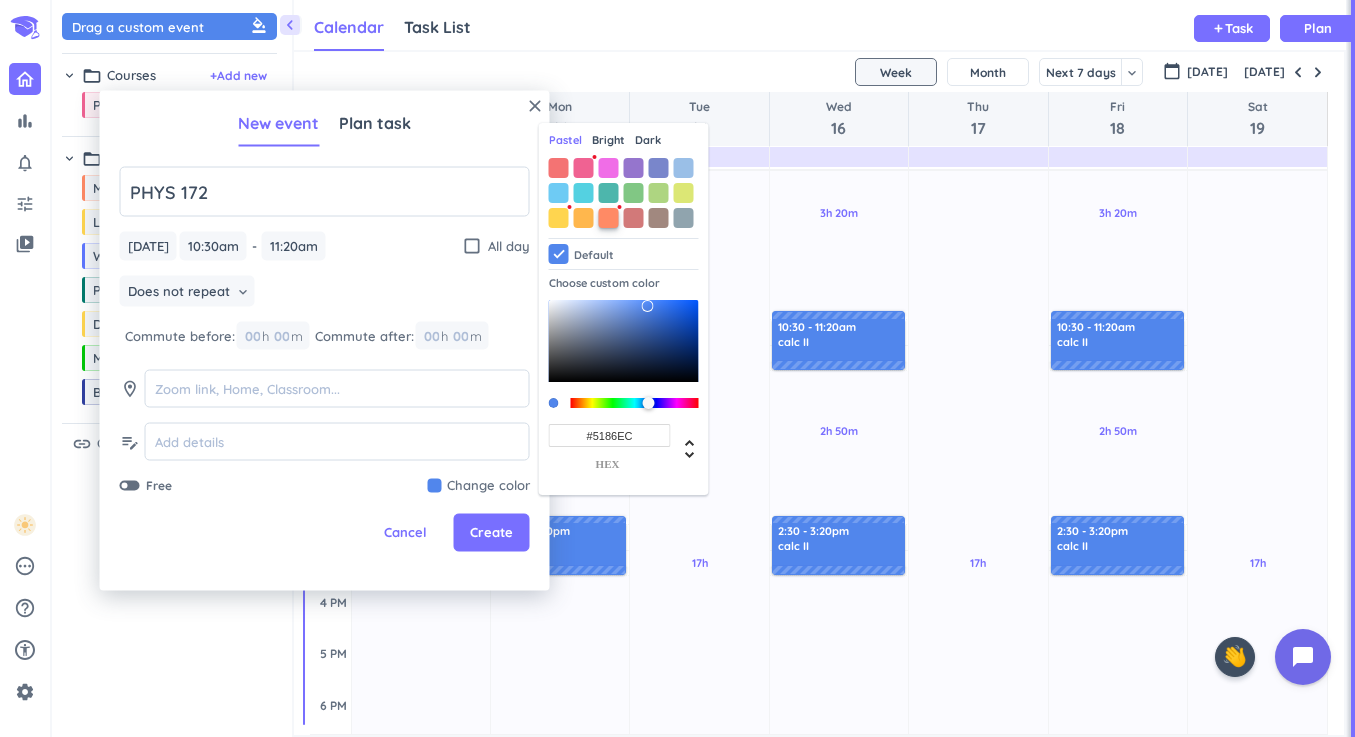 click at bounding box center [609, 218] 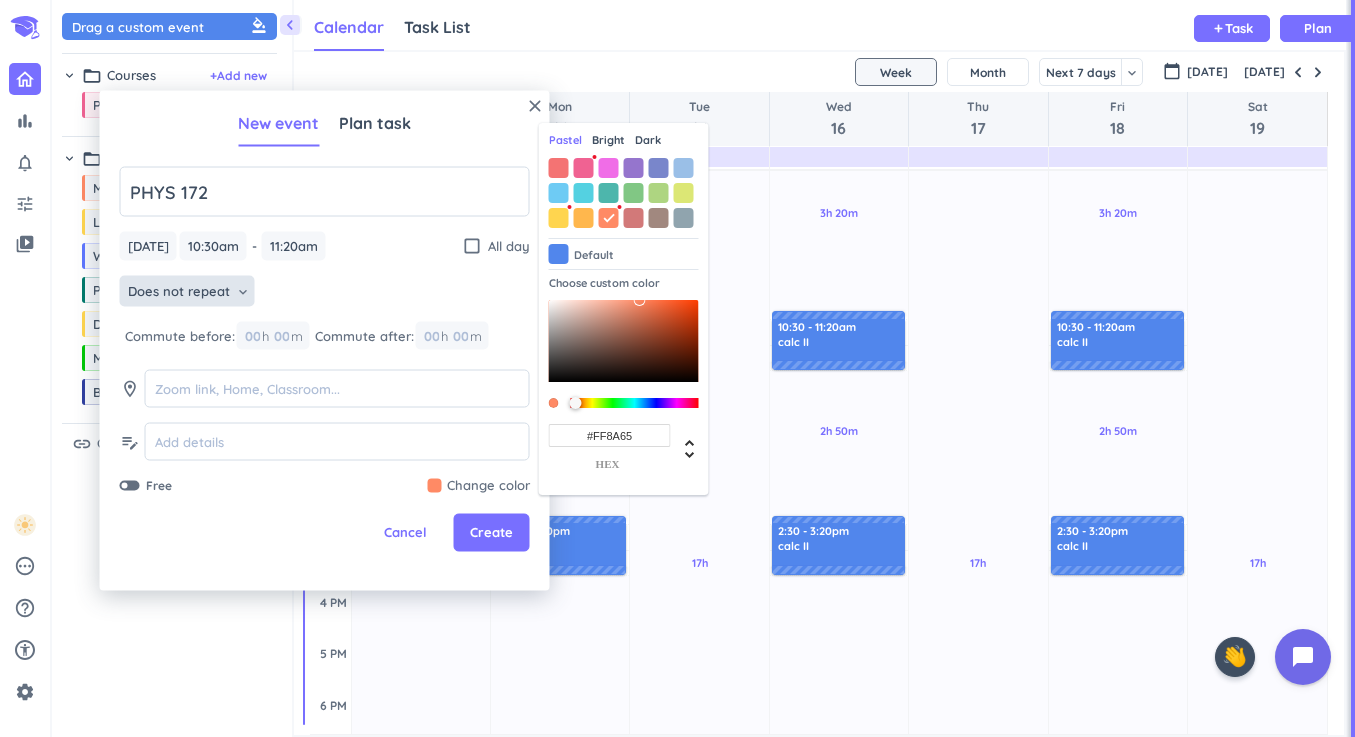 click on "Does not repeat" at bounding box center [179, 291] 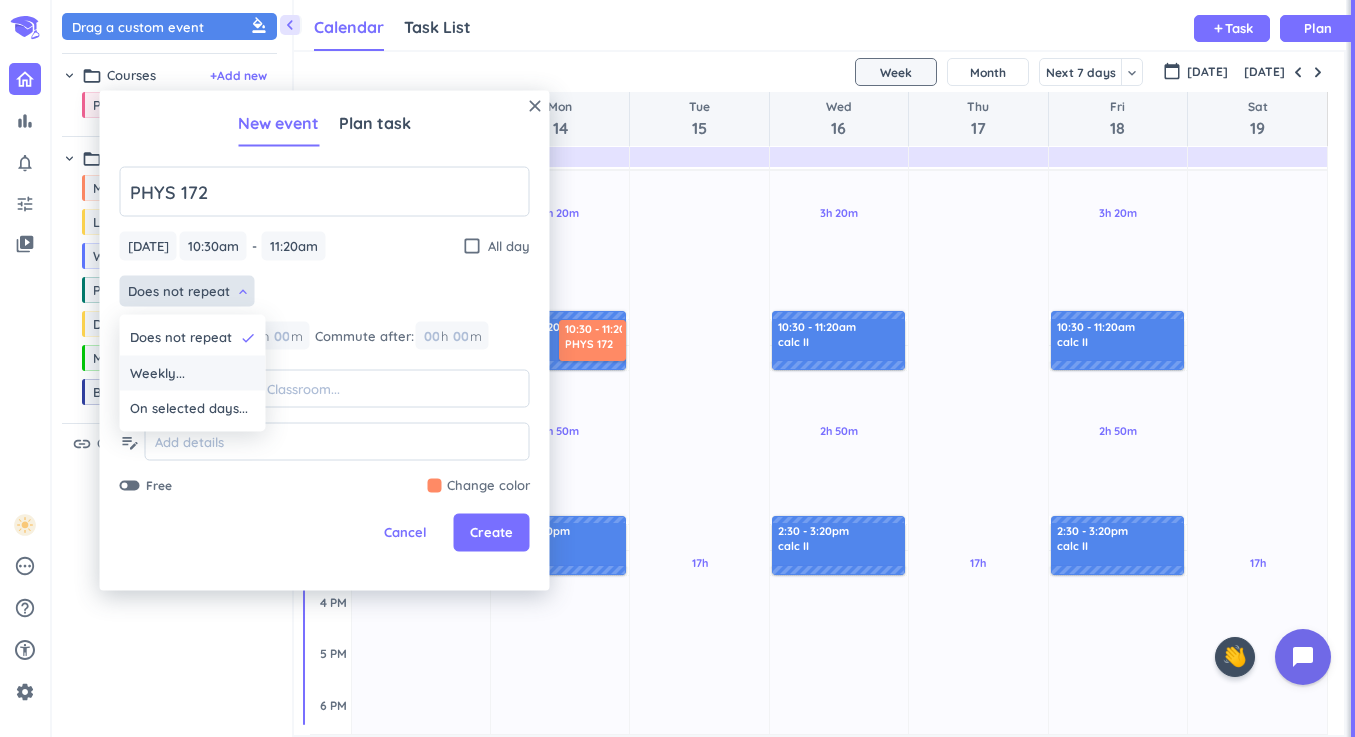 click on "Weekly..." at bounding box center [193, 373] 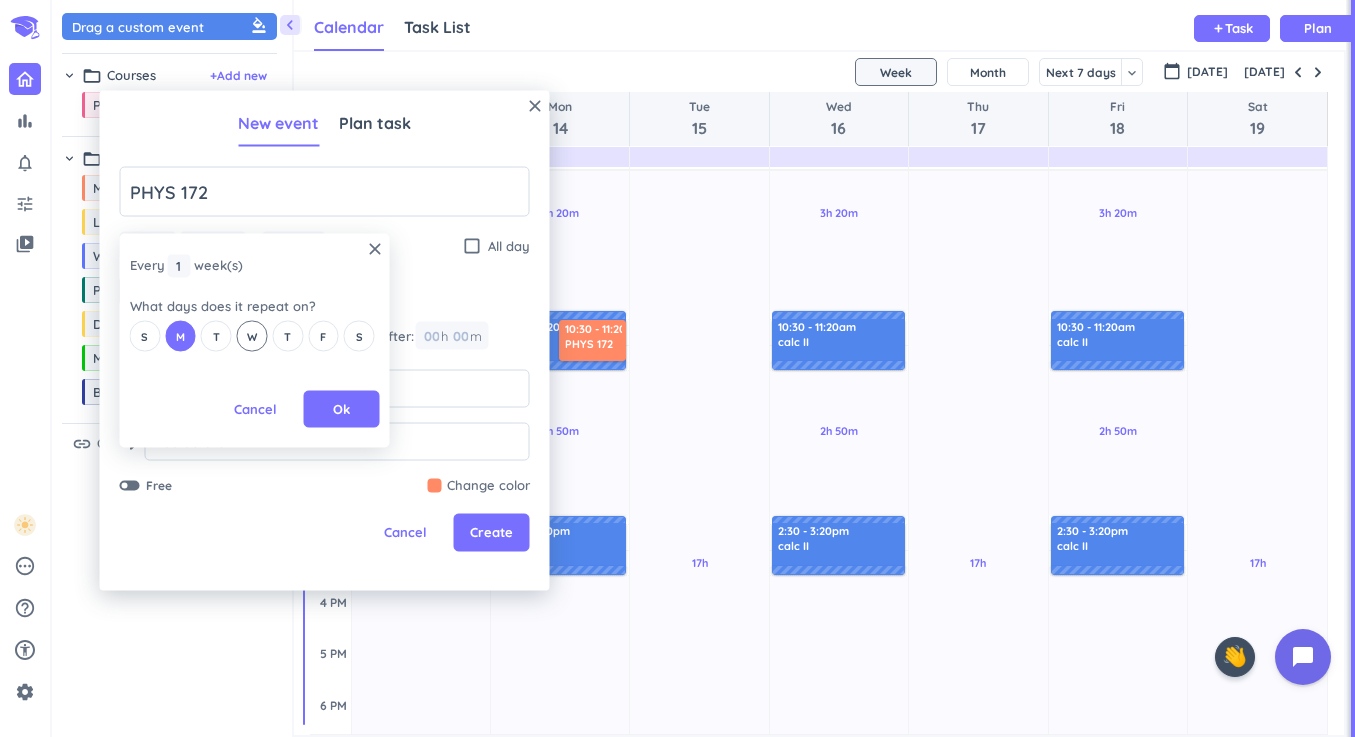 click on "W" at bounding box center (252, 336) 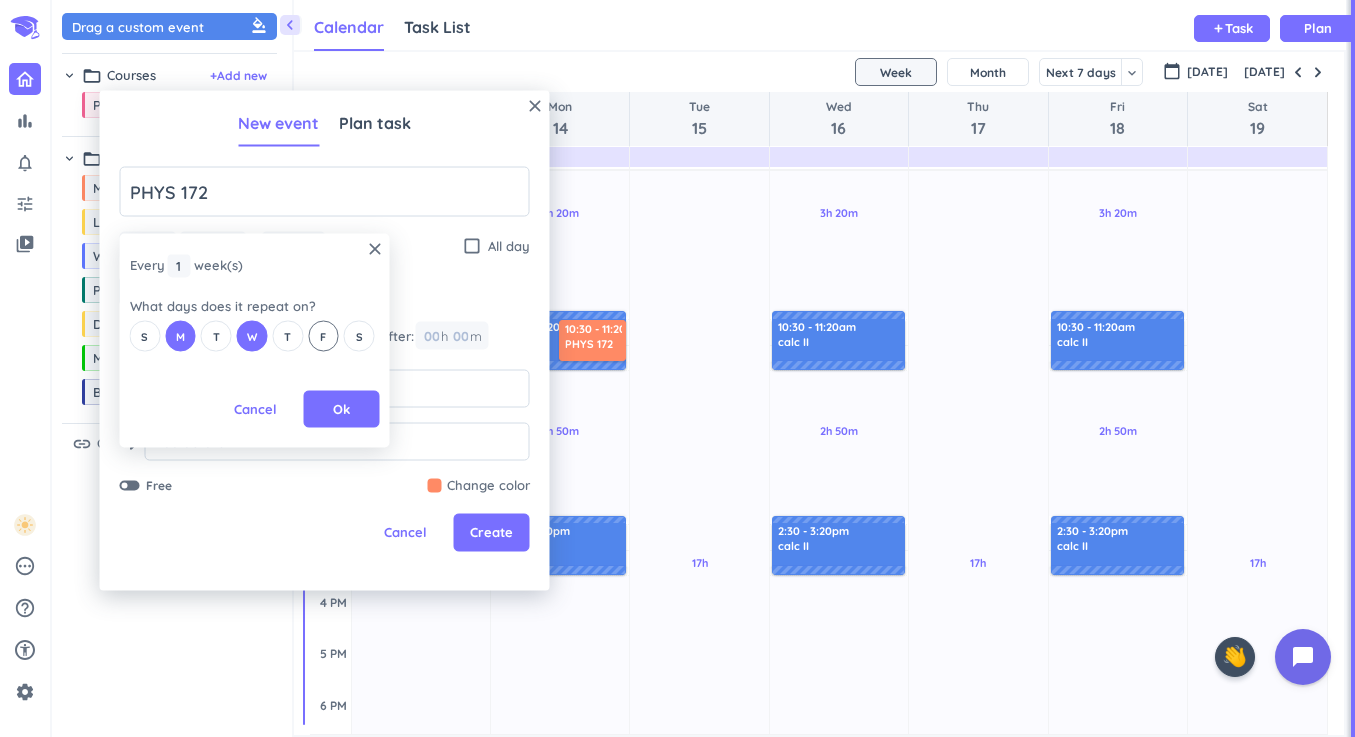 click on "F" at bounding box center (323, 336) 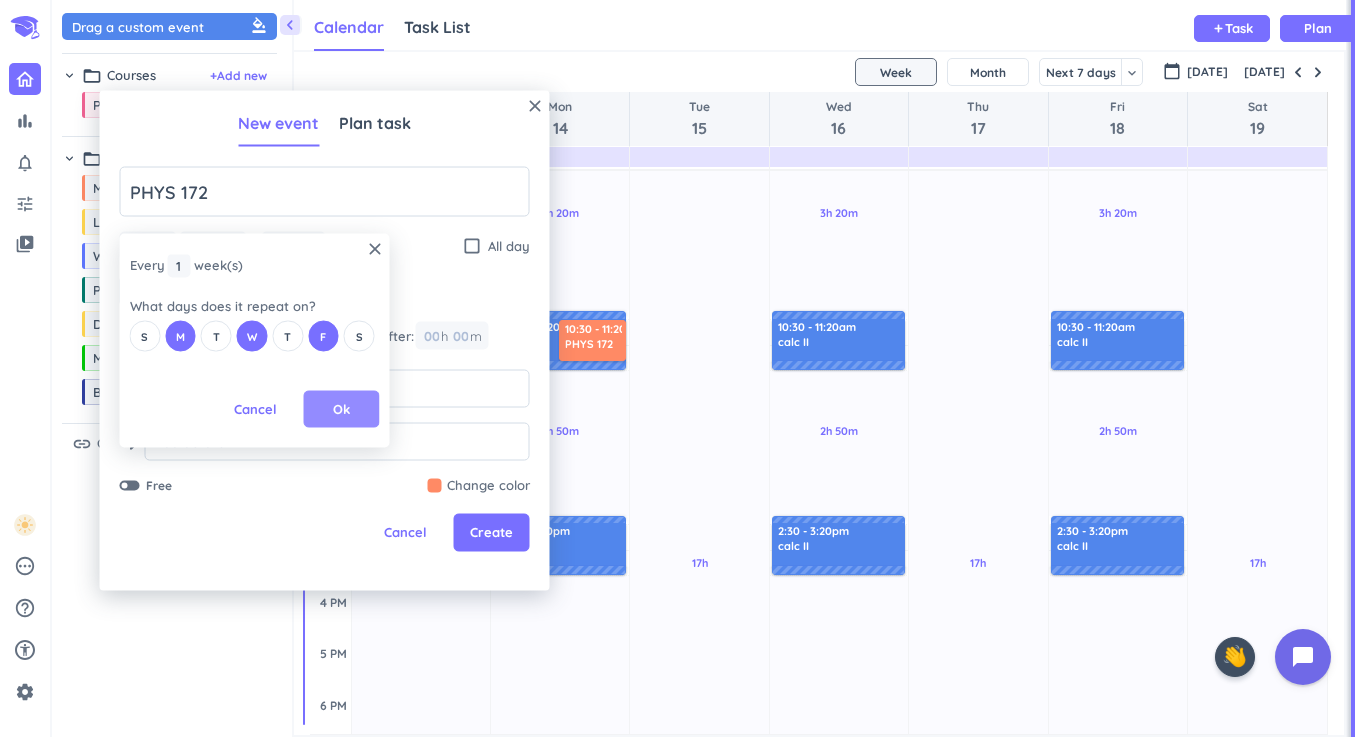 click on "Ok" at bounding box center [342, 409] 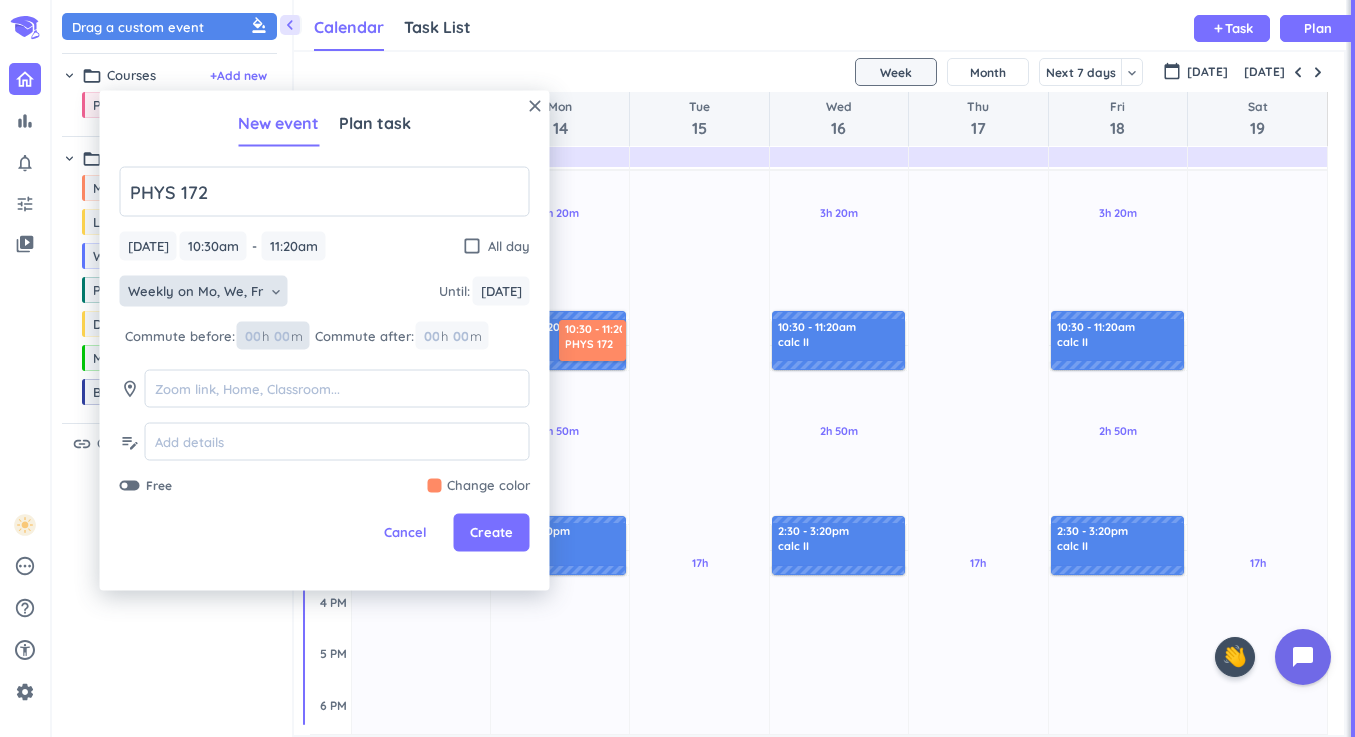 click at bounding box center [281, 336] 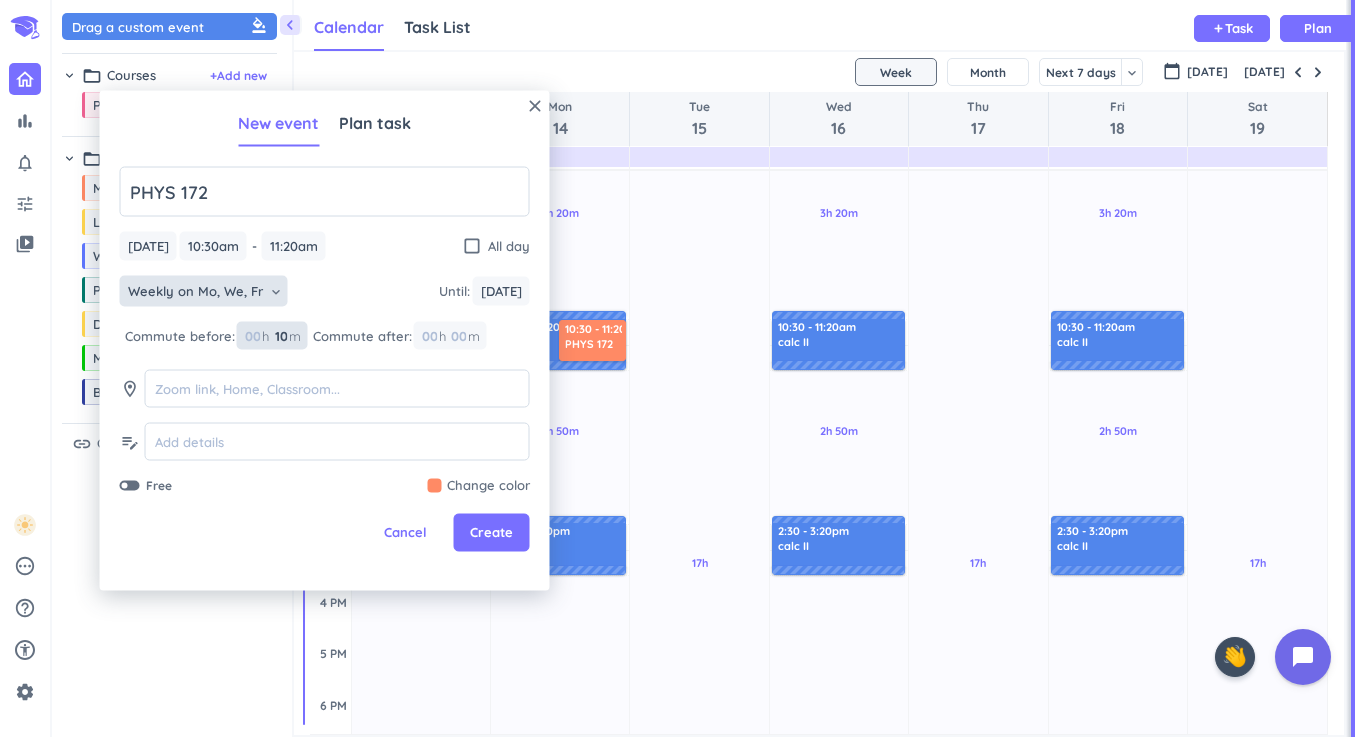 type on "1" 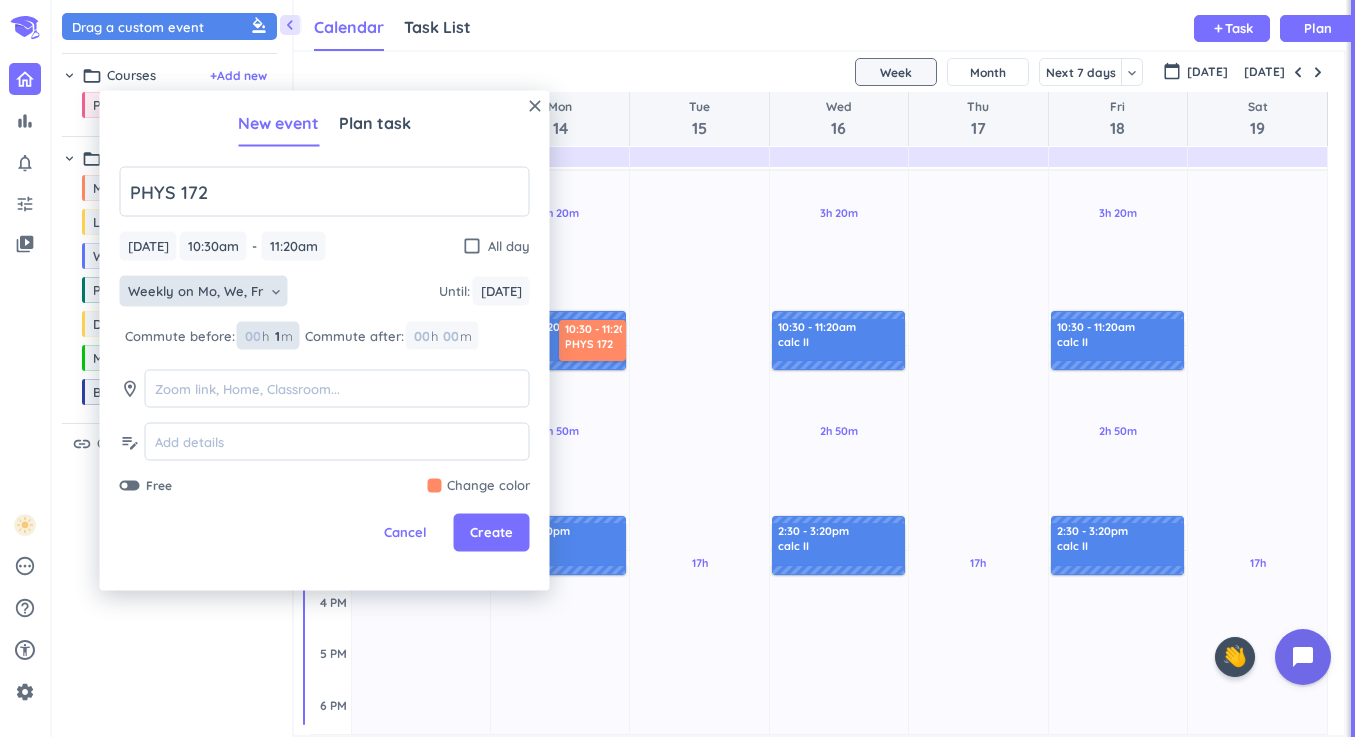 type 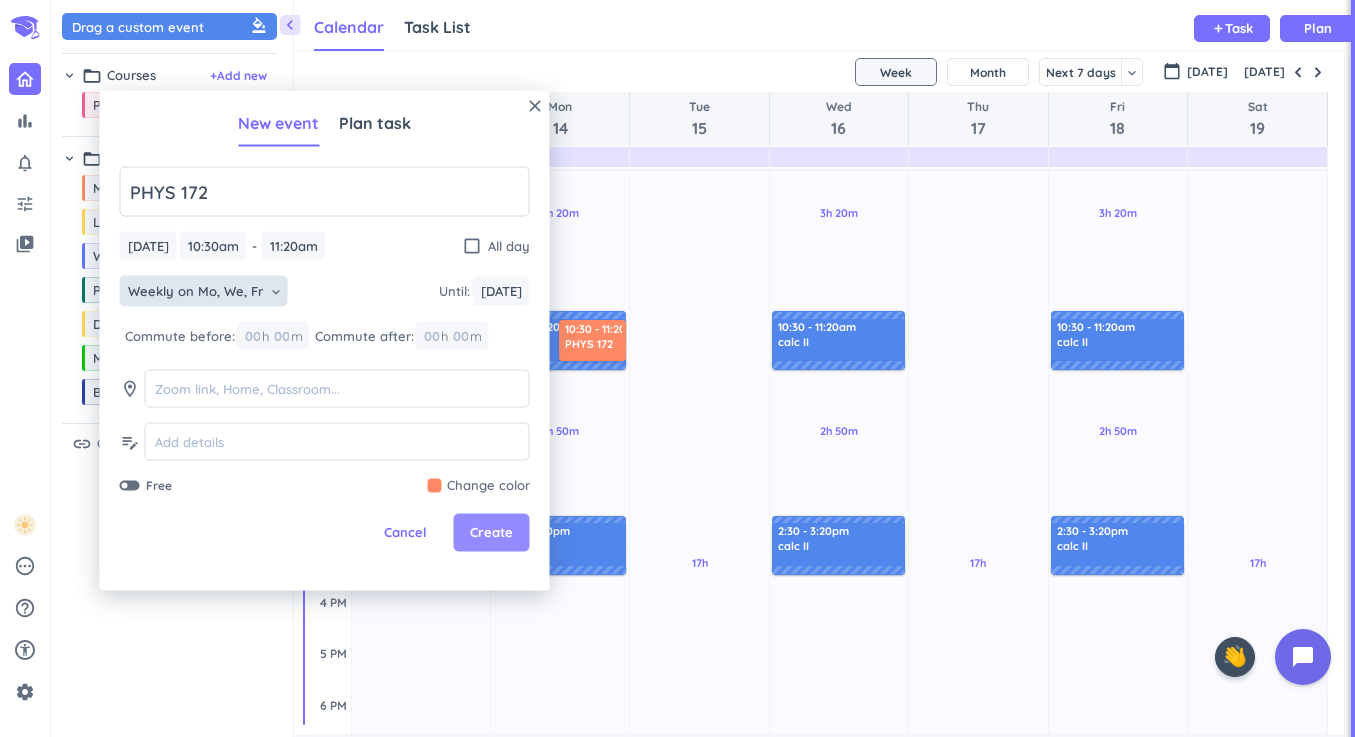click on "Create" at bounding box center (491, 533) 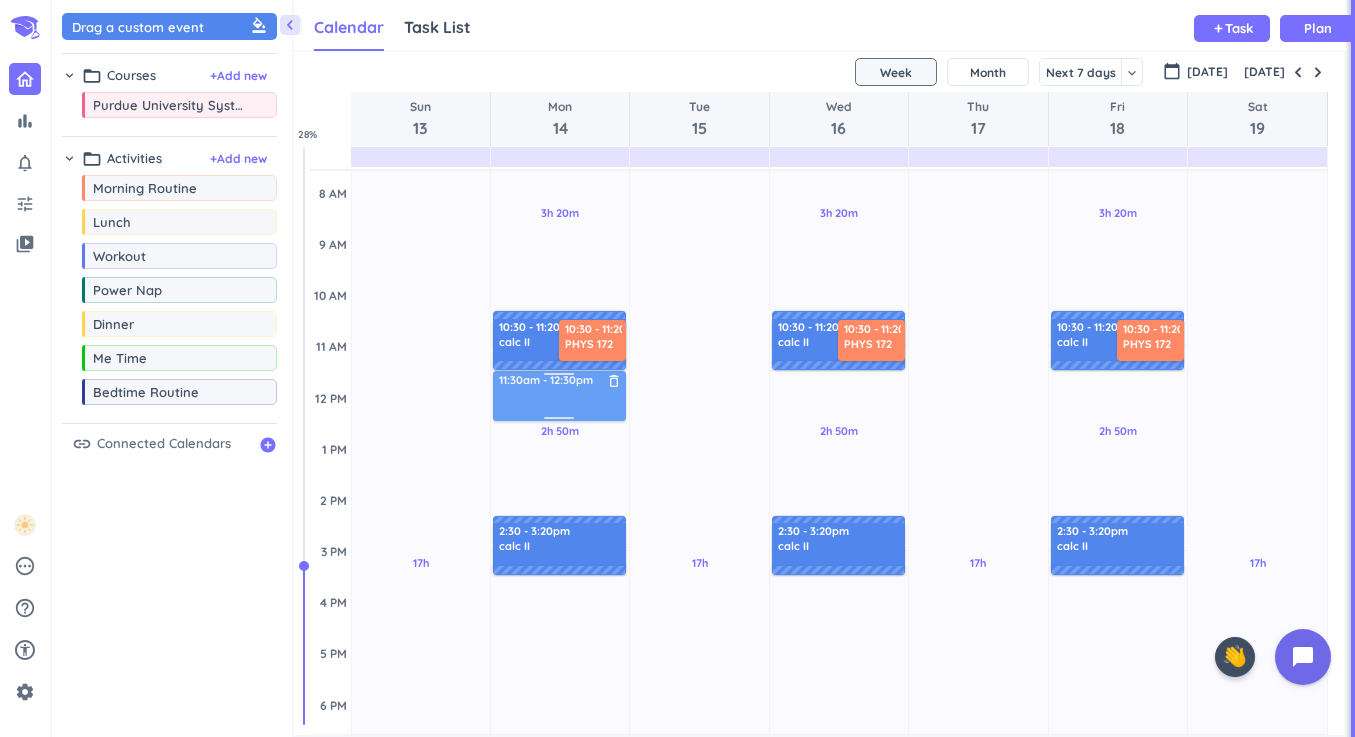 drag, startPoint x: 215, startPoint y: 23, endPoint x: 594, endPoint y: 374, distance: 516.5675 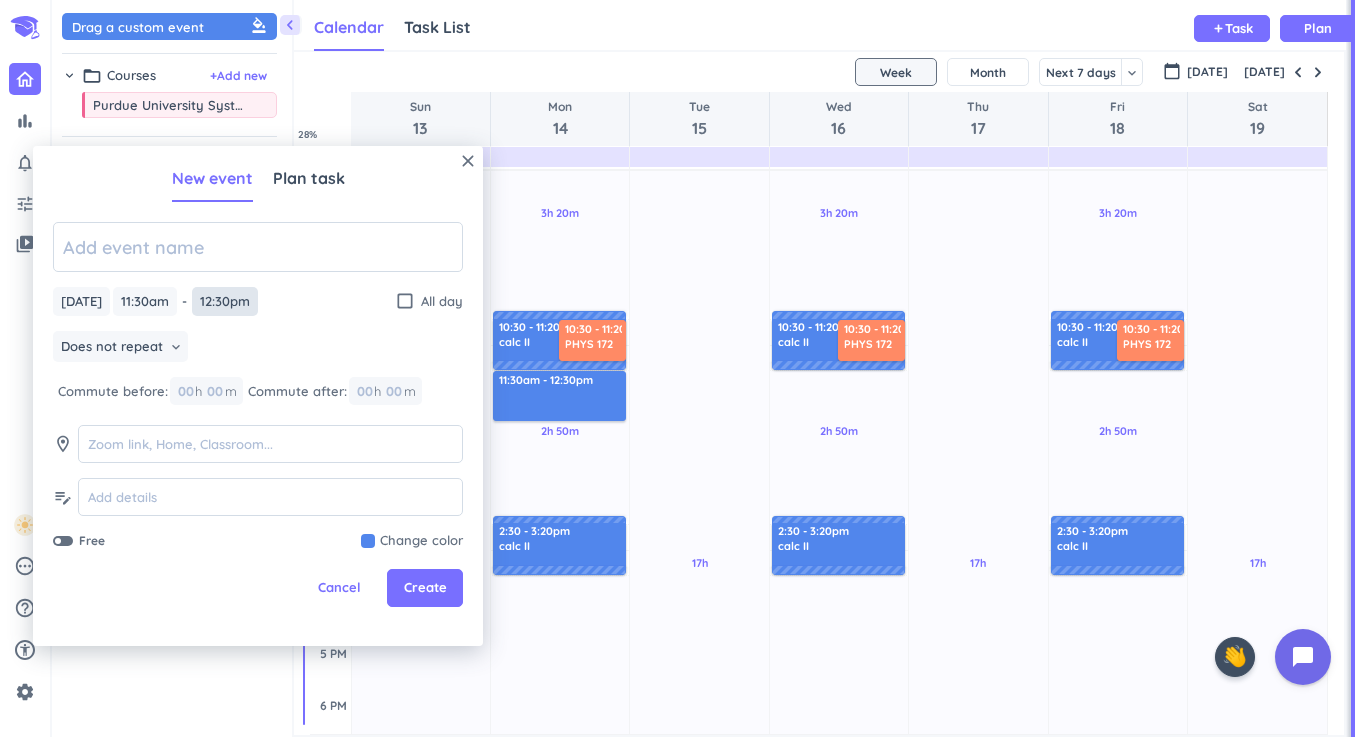 click on "12:30pm" at bounding box center (225, 301) 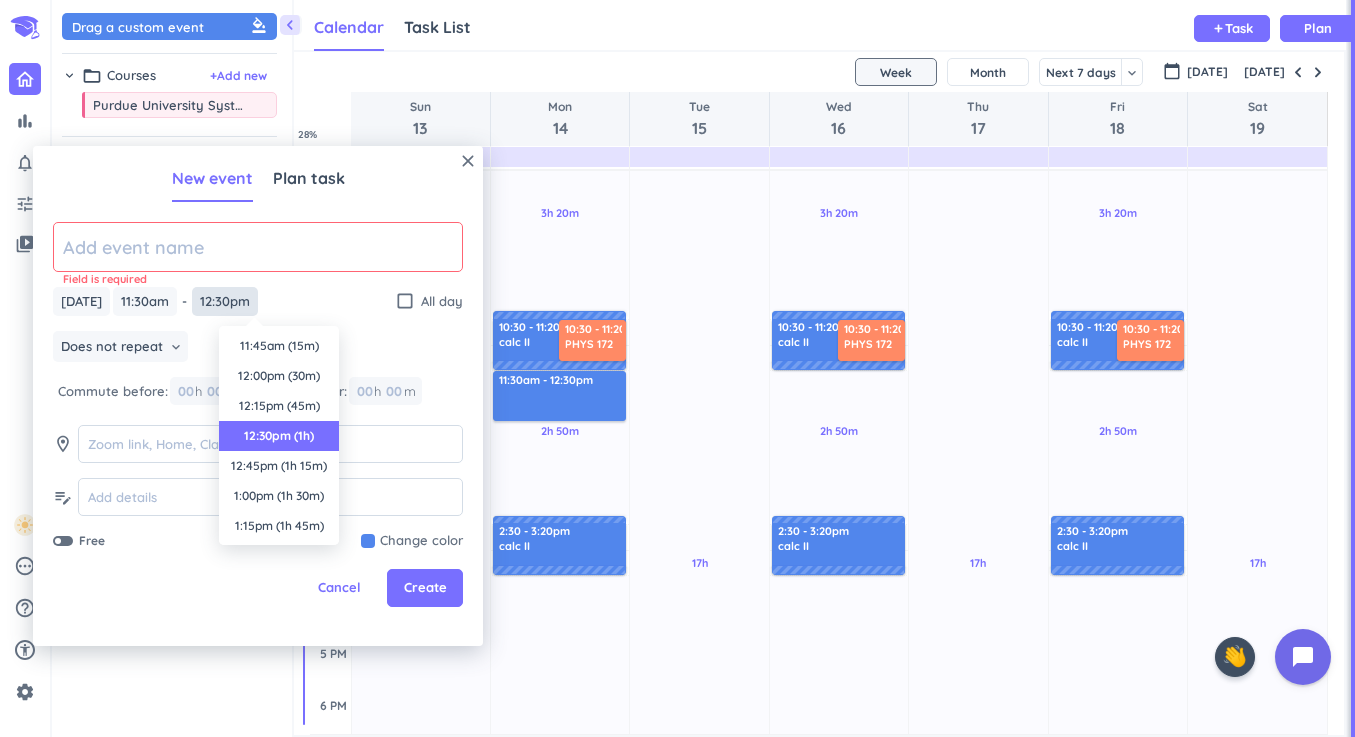 scroll, scrollTop: 90, scrollLeft: 0, axis: vertical 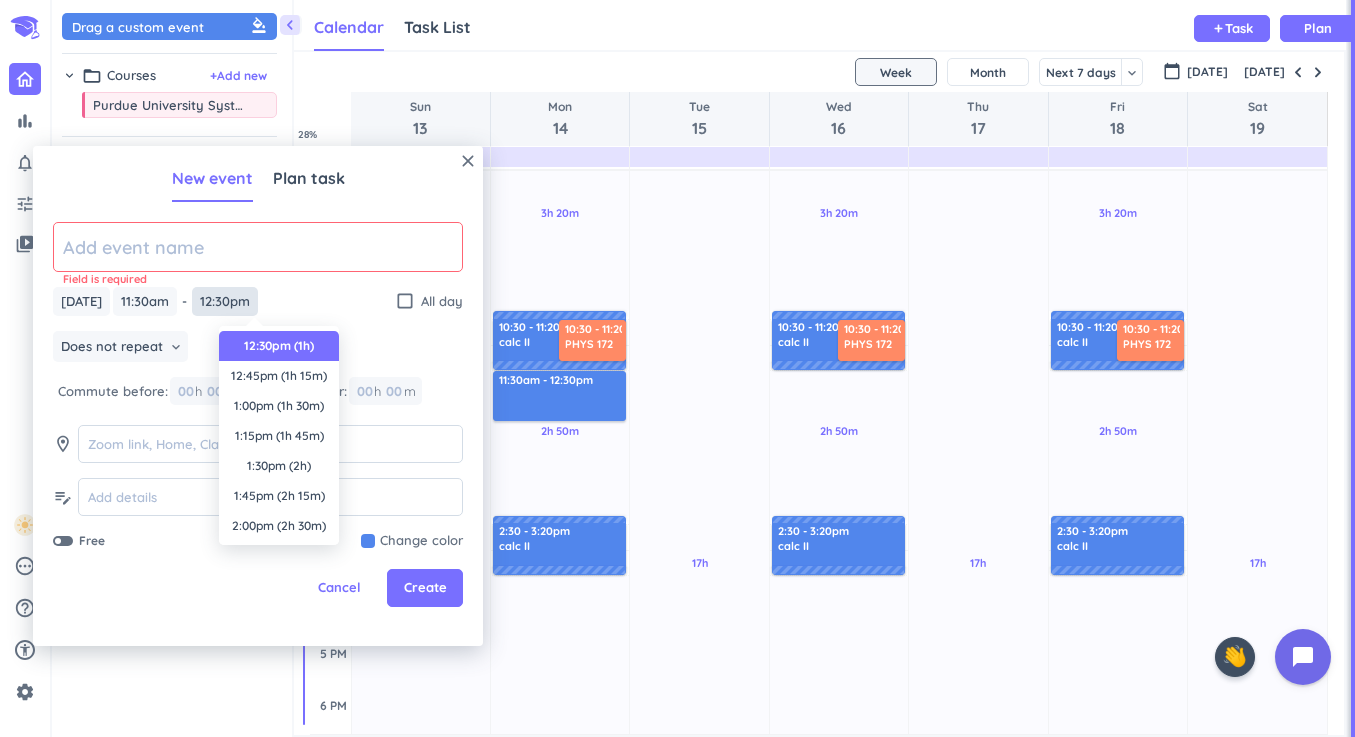 click on "12:30pm" at bounding box center (225, 301) 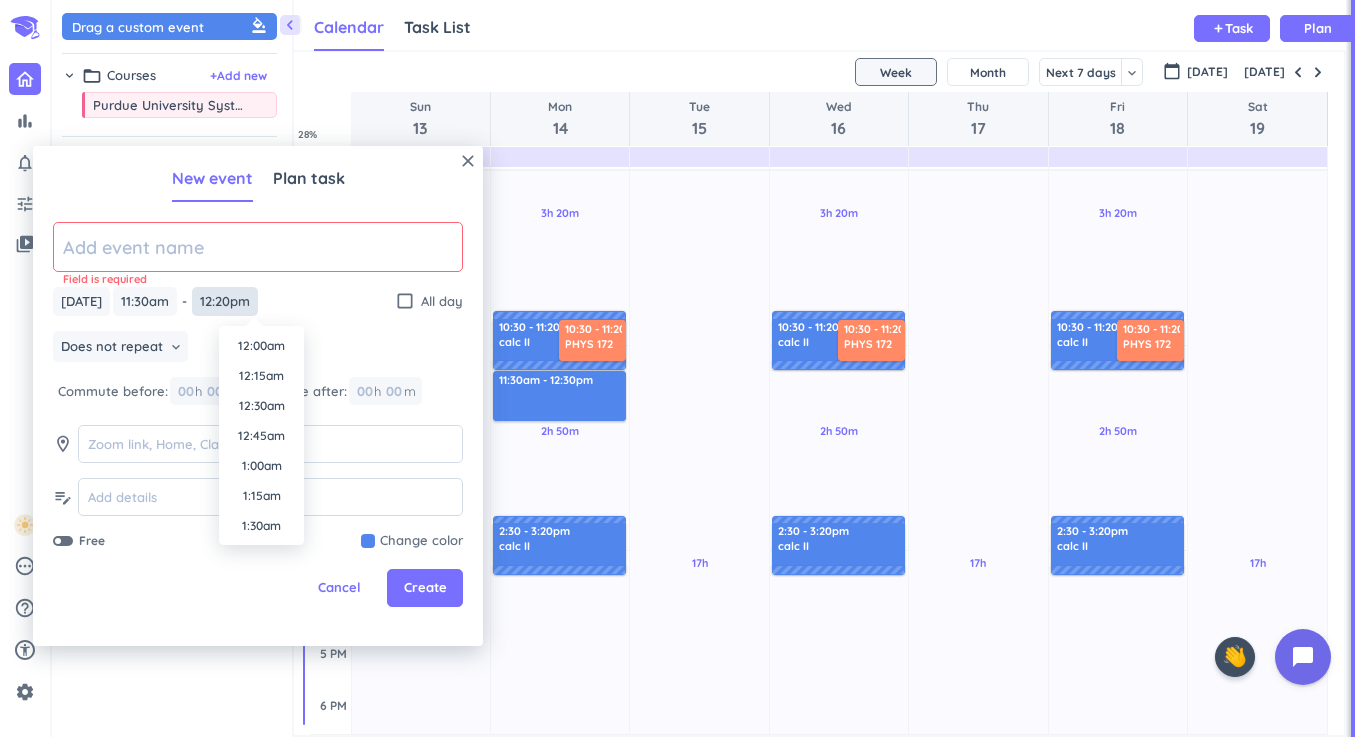 scroll, scrollTop: 1380, scrollLeft: 0, axis: vertical 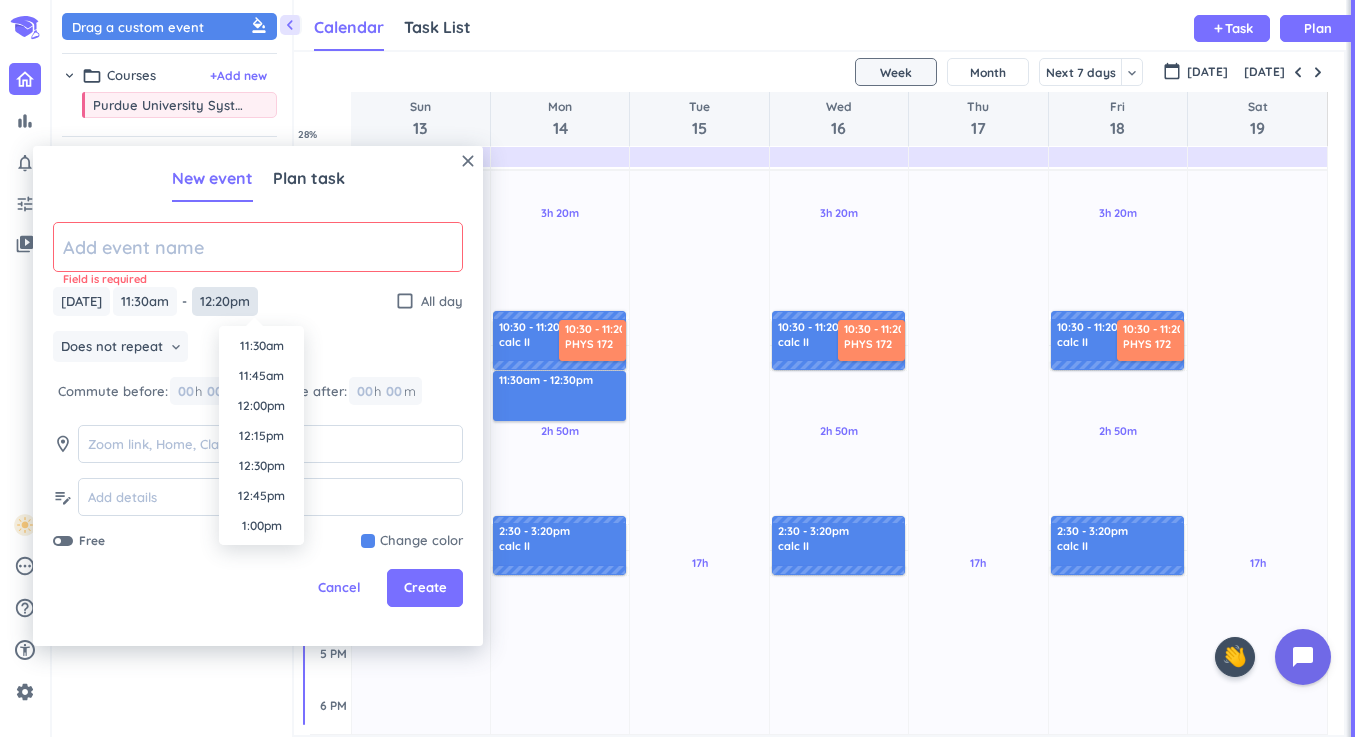 type on "12:20pm" 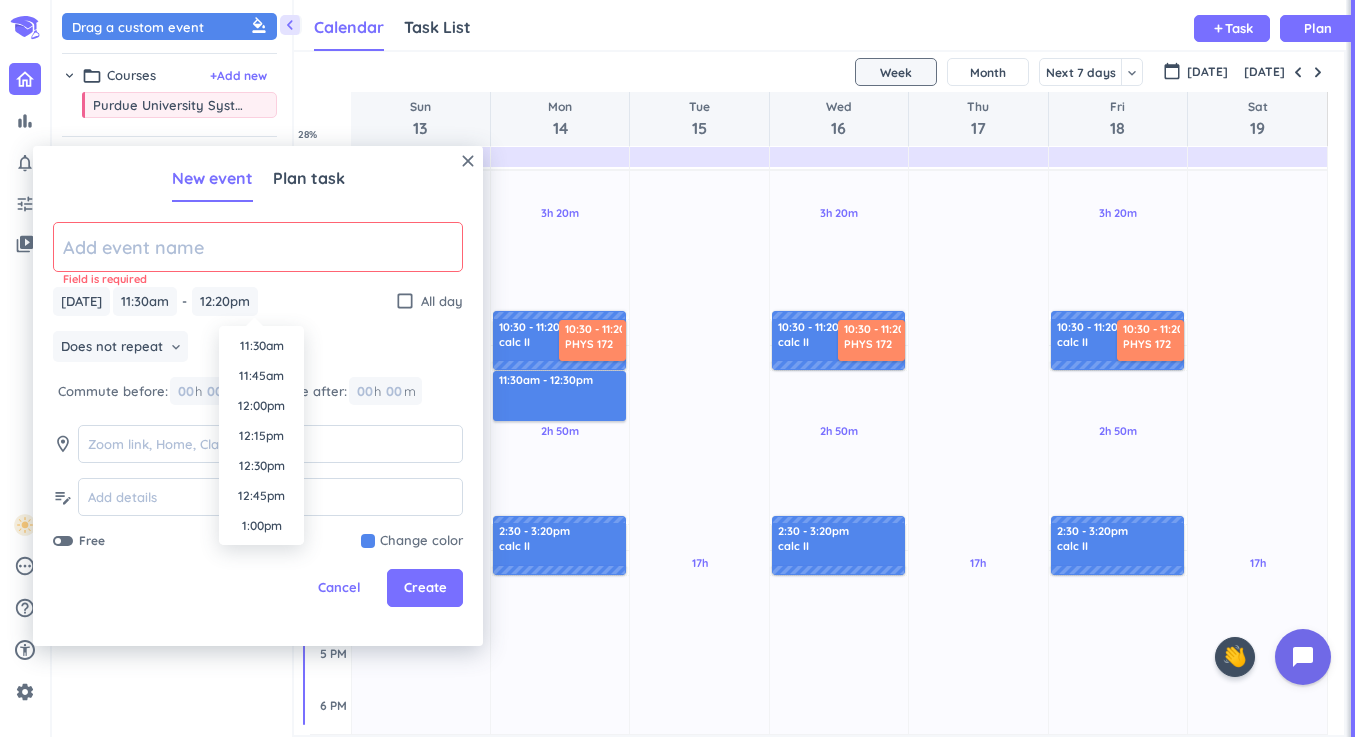 click 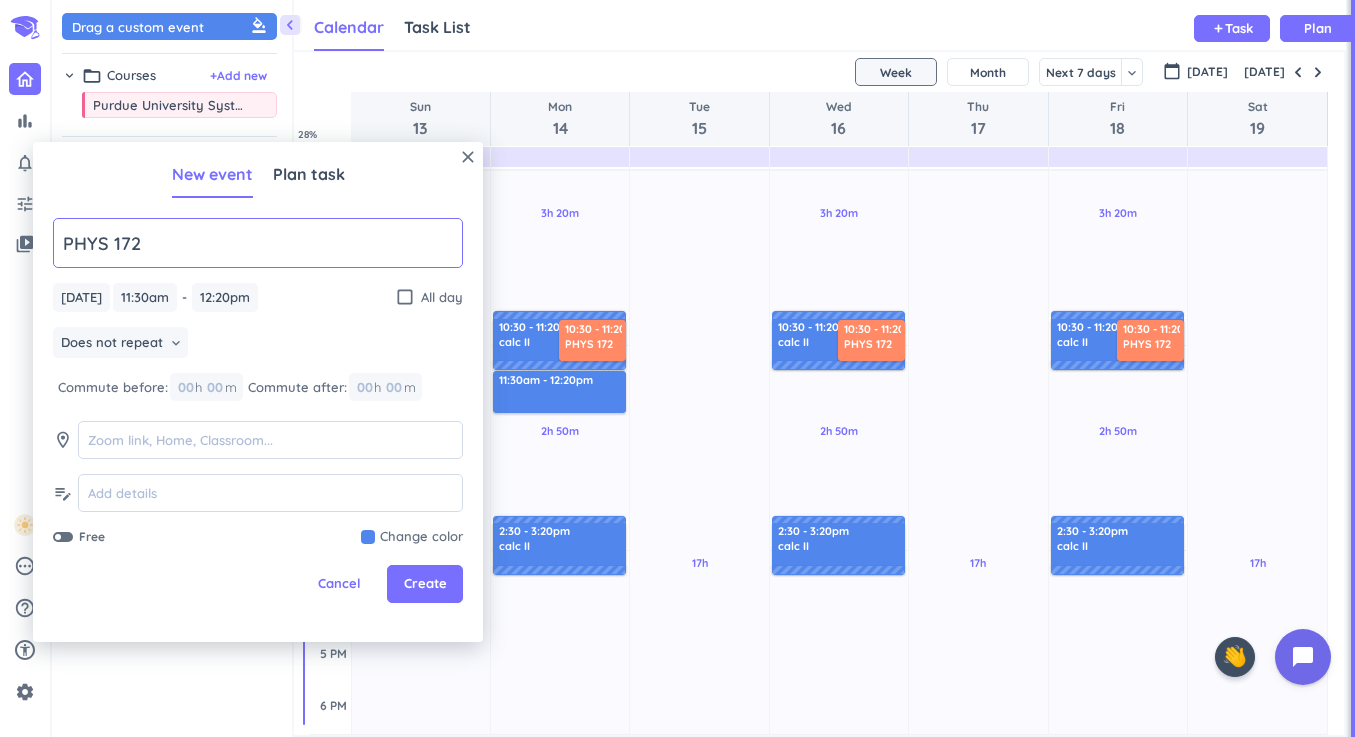 type on "PHYS 172" 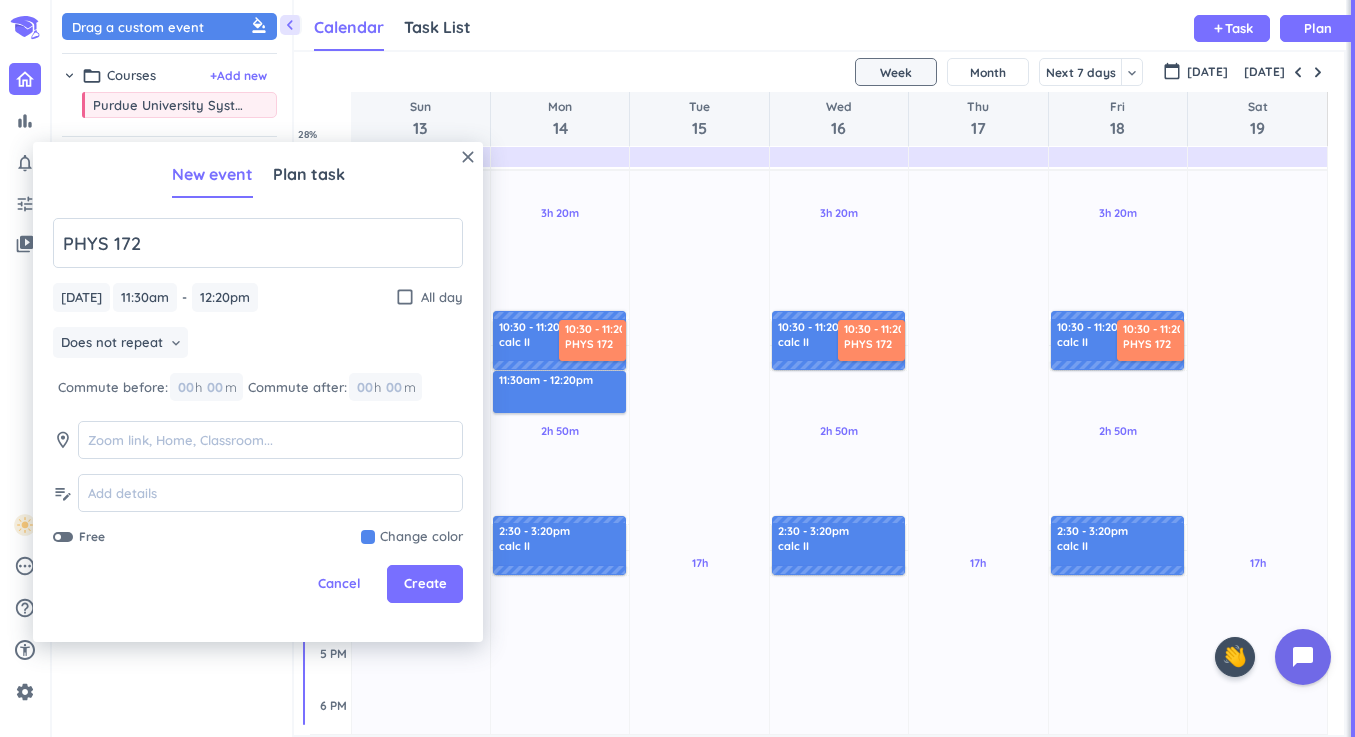 click at bounding box center [412, 537] 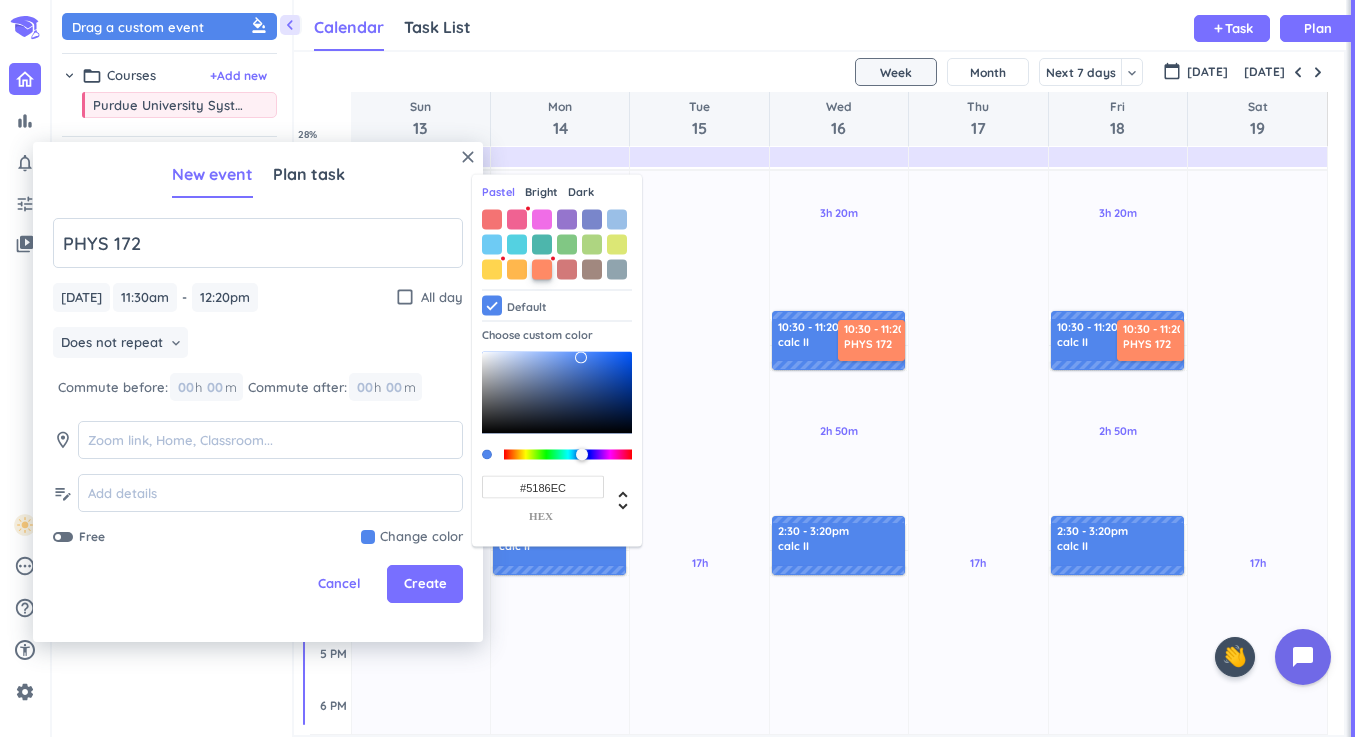 click at bounding box center [542, 269] 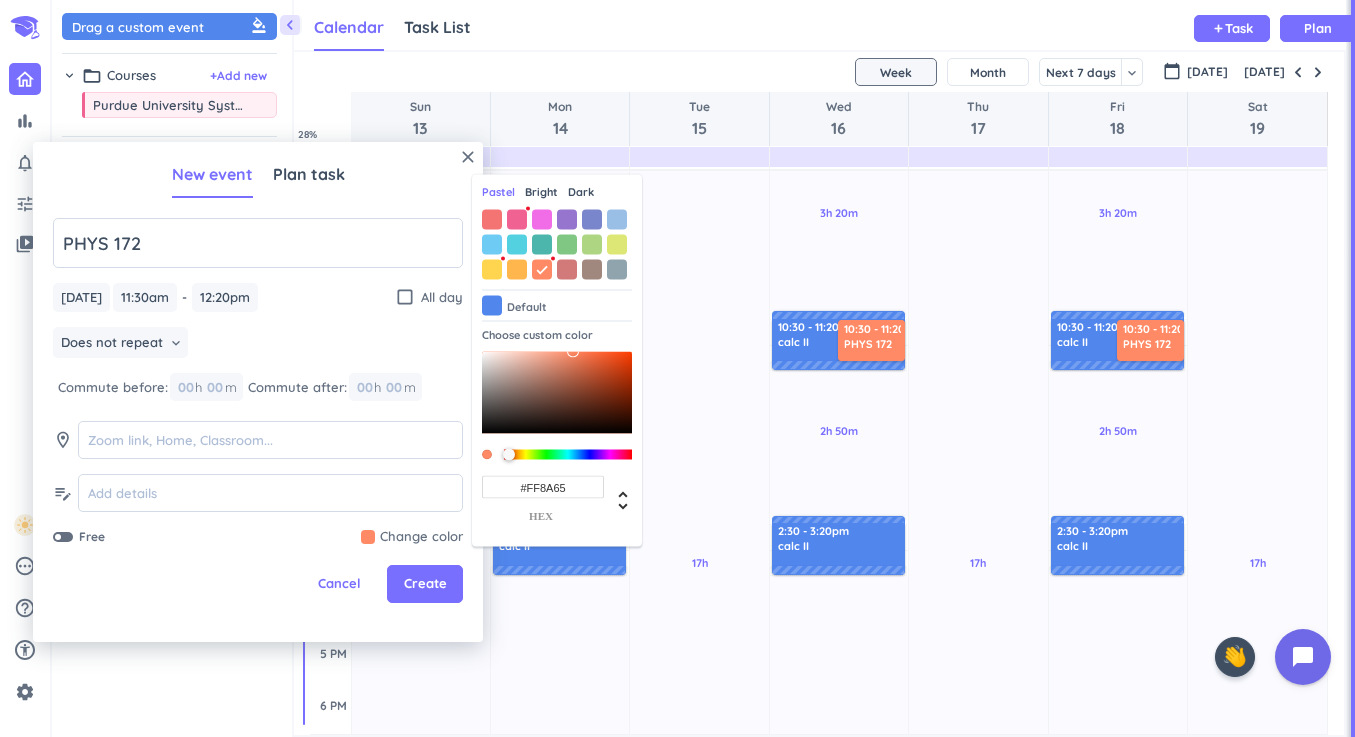 click on "Does not repeat keyboard_arrow_down" at bounding box center (258, 345) 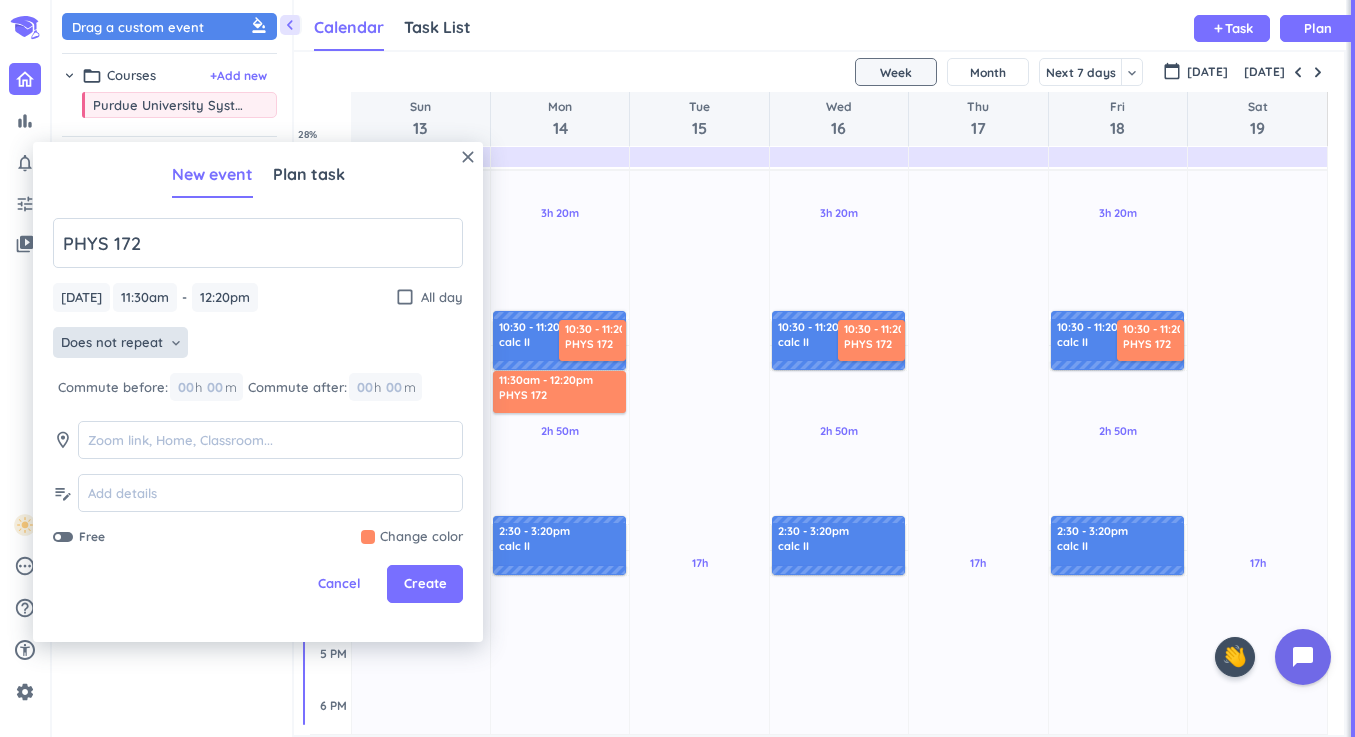 click on "Does not repeat" at bounding box center [112, 343] 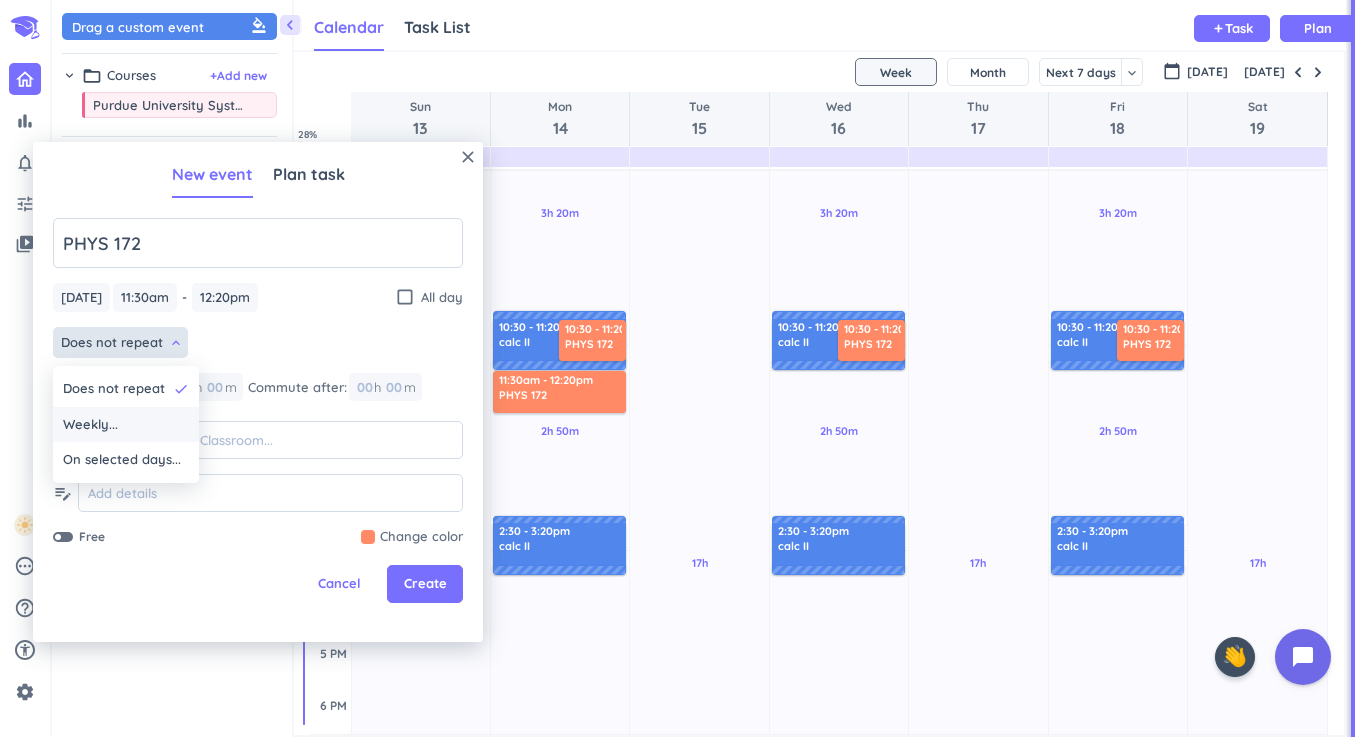 click on "Weekly..." at bounding box center [126, 425] 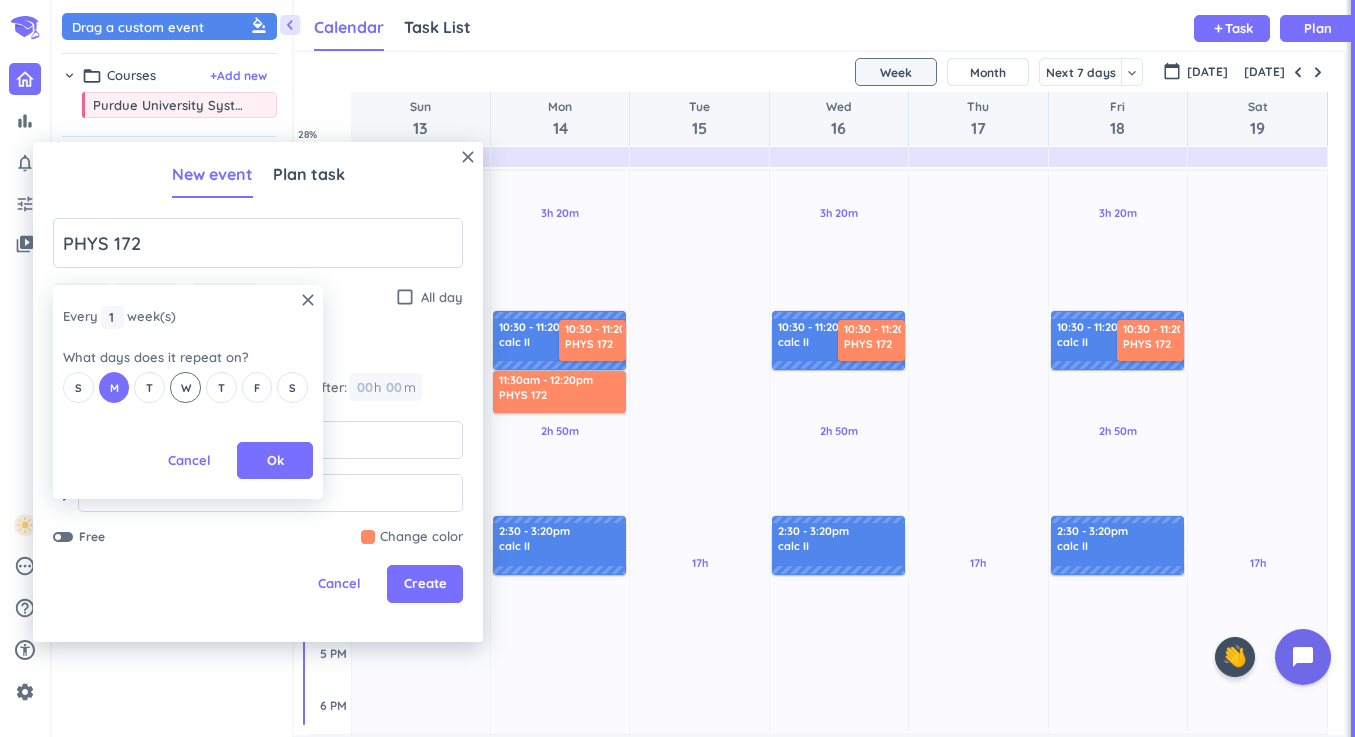click on "W" at bounding box center (186, 388) 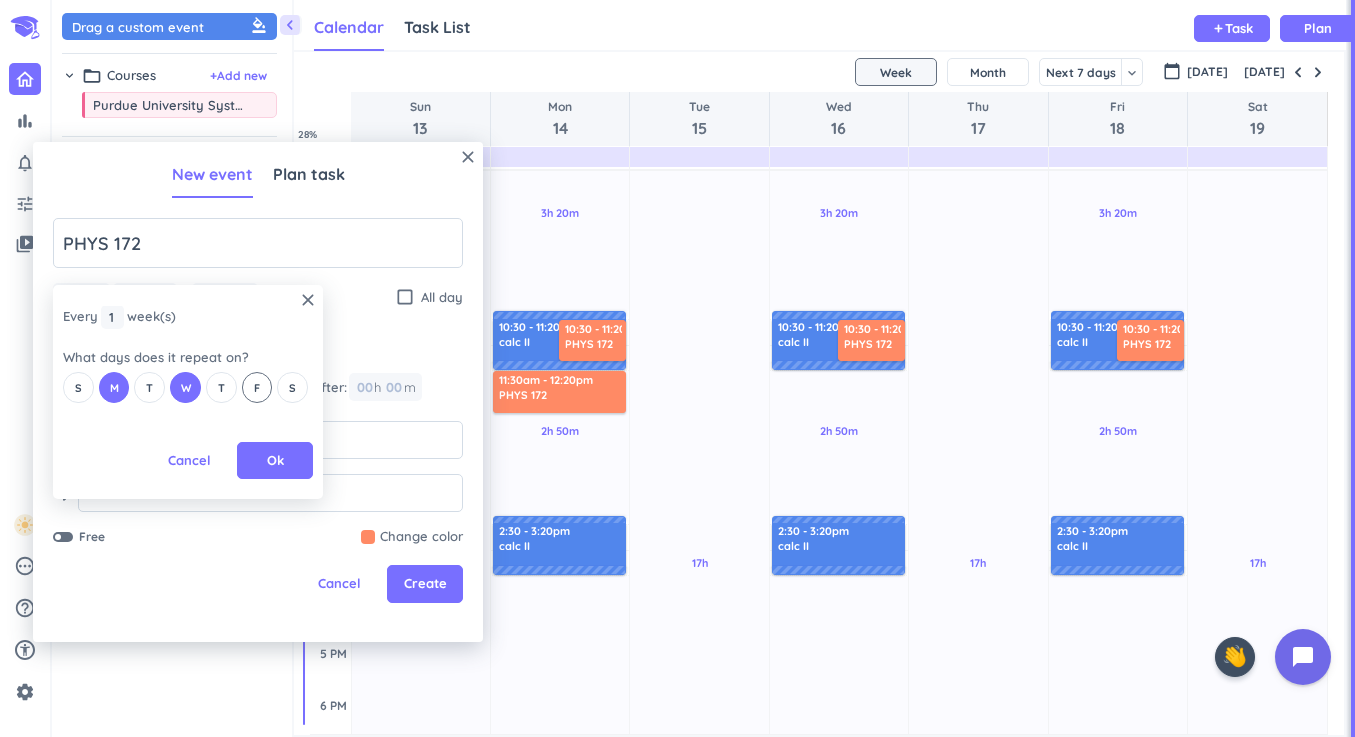 click on "F" at bounding box center (257, 388) 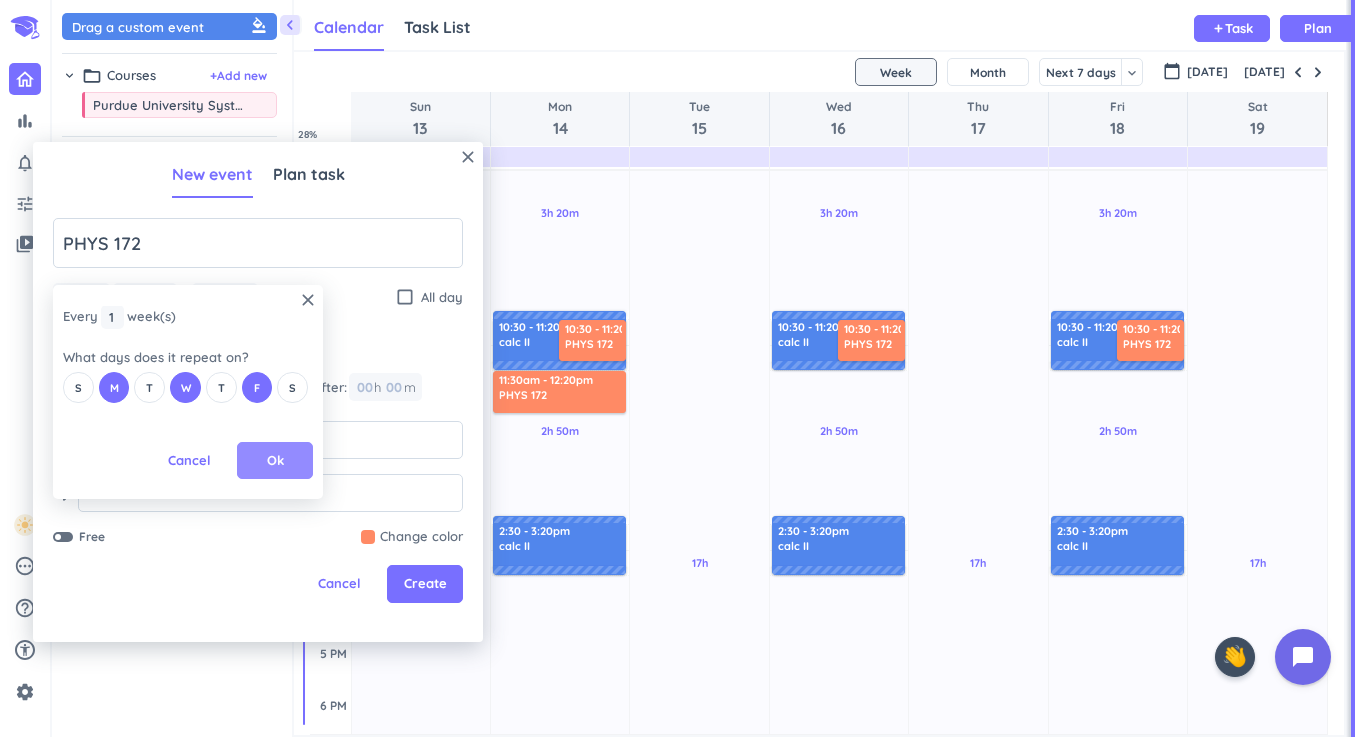 click on "Ok" at bounding box center [275, 461] 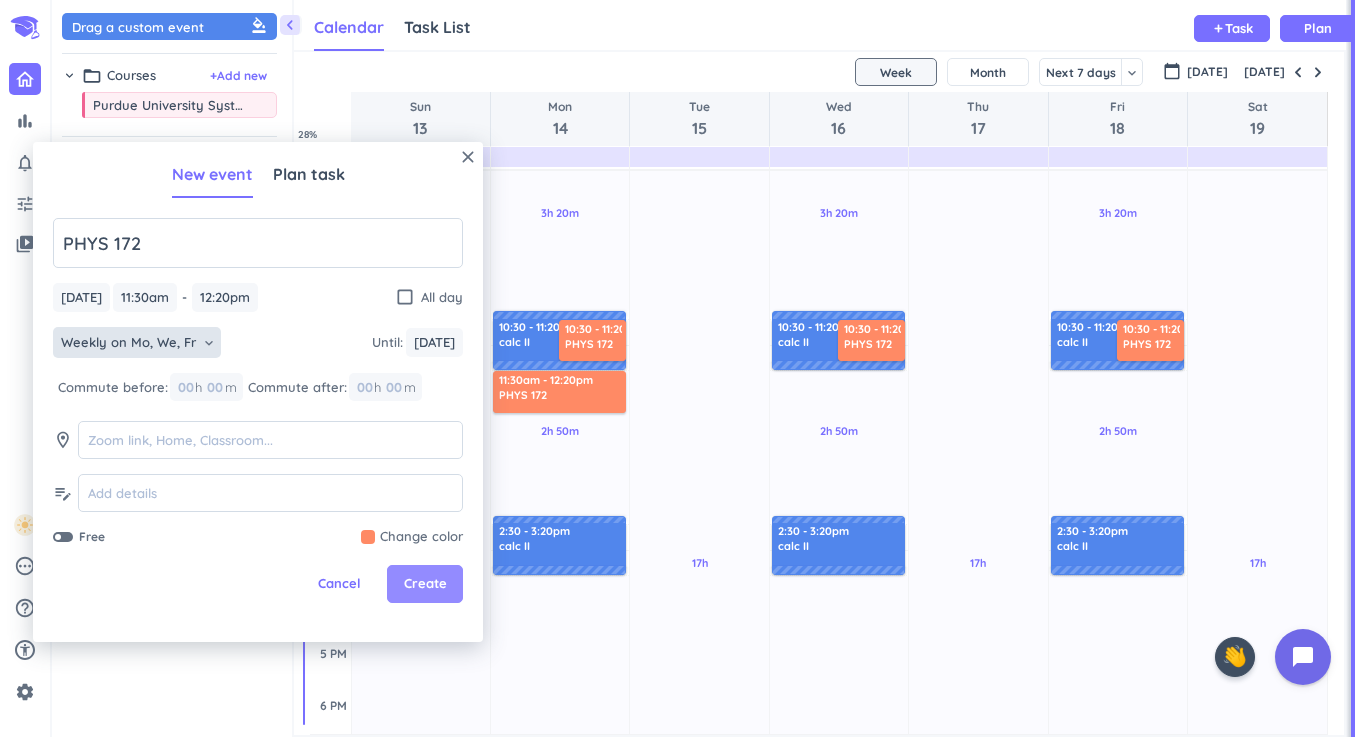 click on "Create" at bounding box center (425, 584) 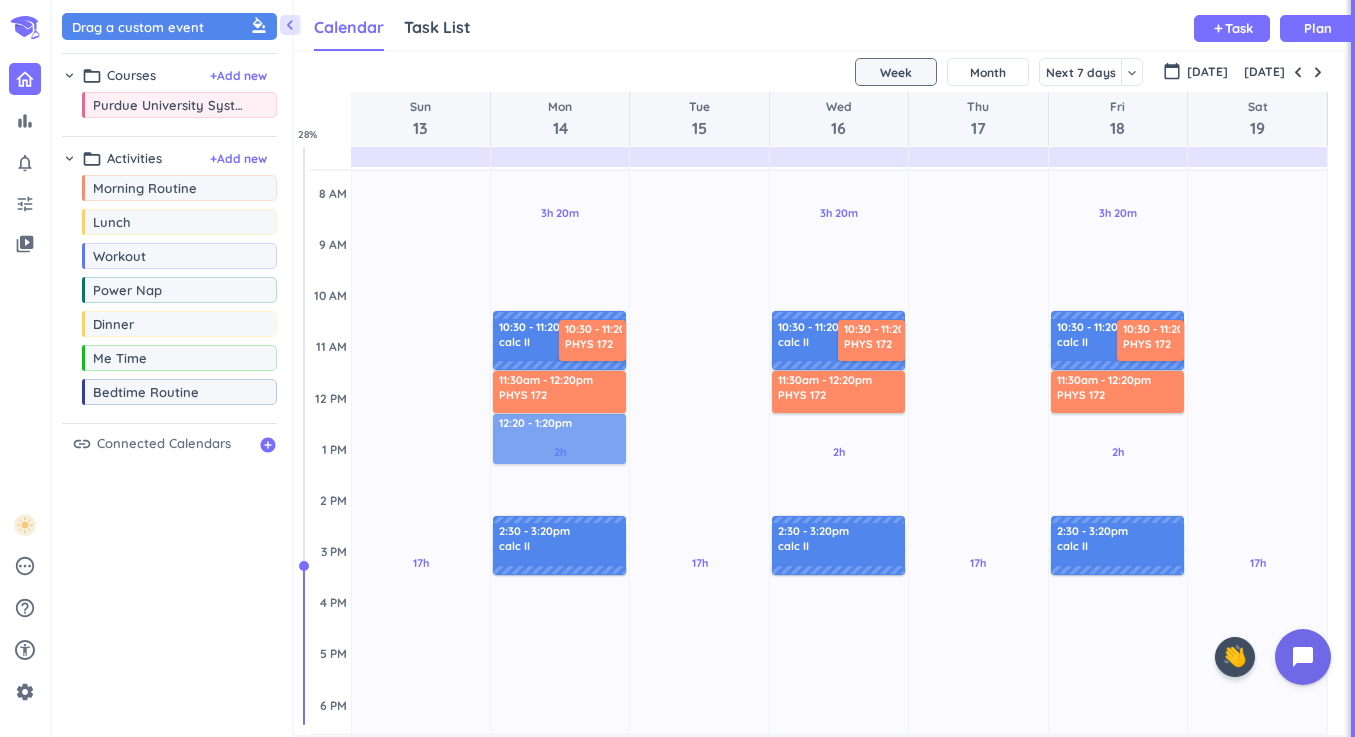 drag, startPoint x: 169, startPoint y: 38, endPoint x: 583, endPoint y: 417, distance: 561.28156 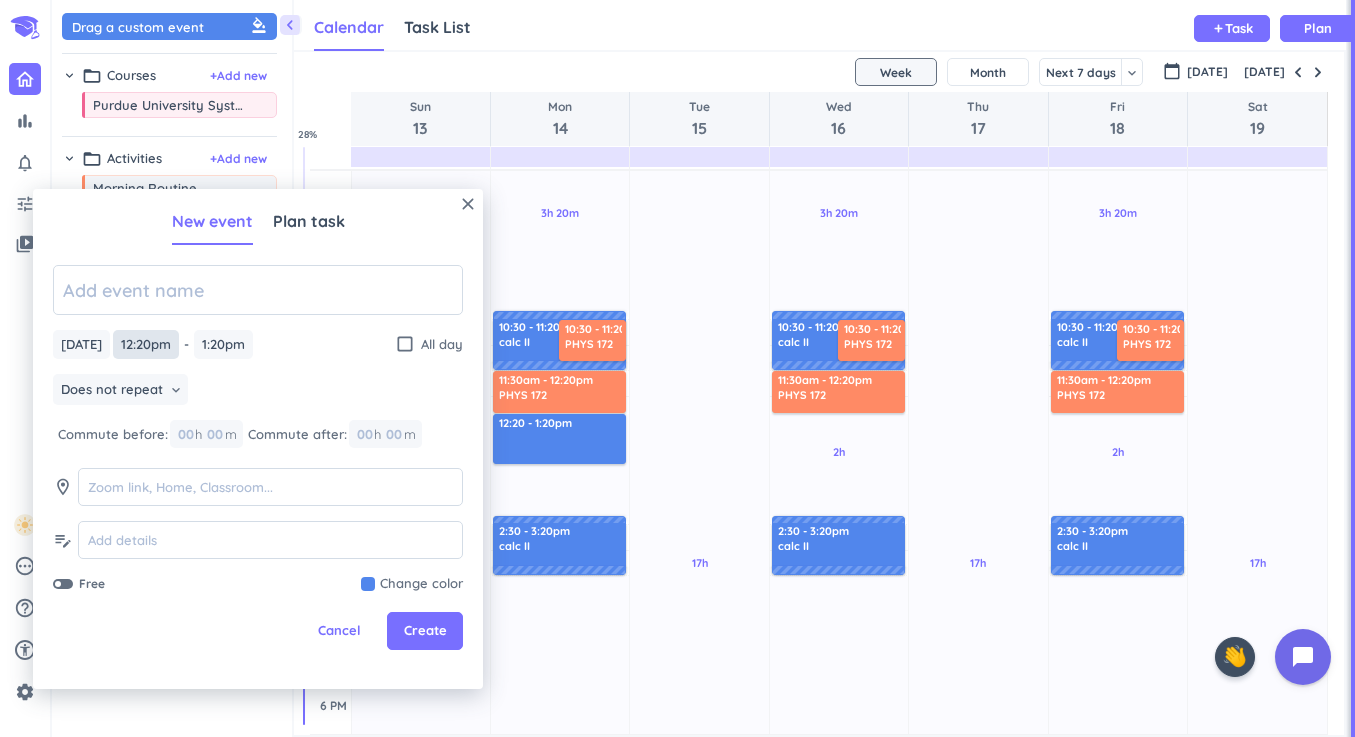click on "12:20pm" at bounding box center [146, 344] 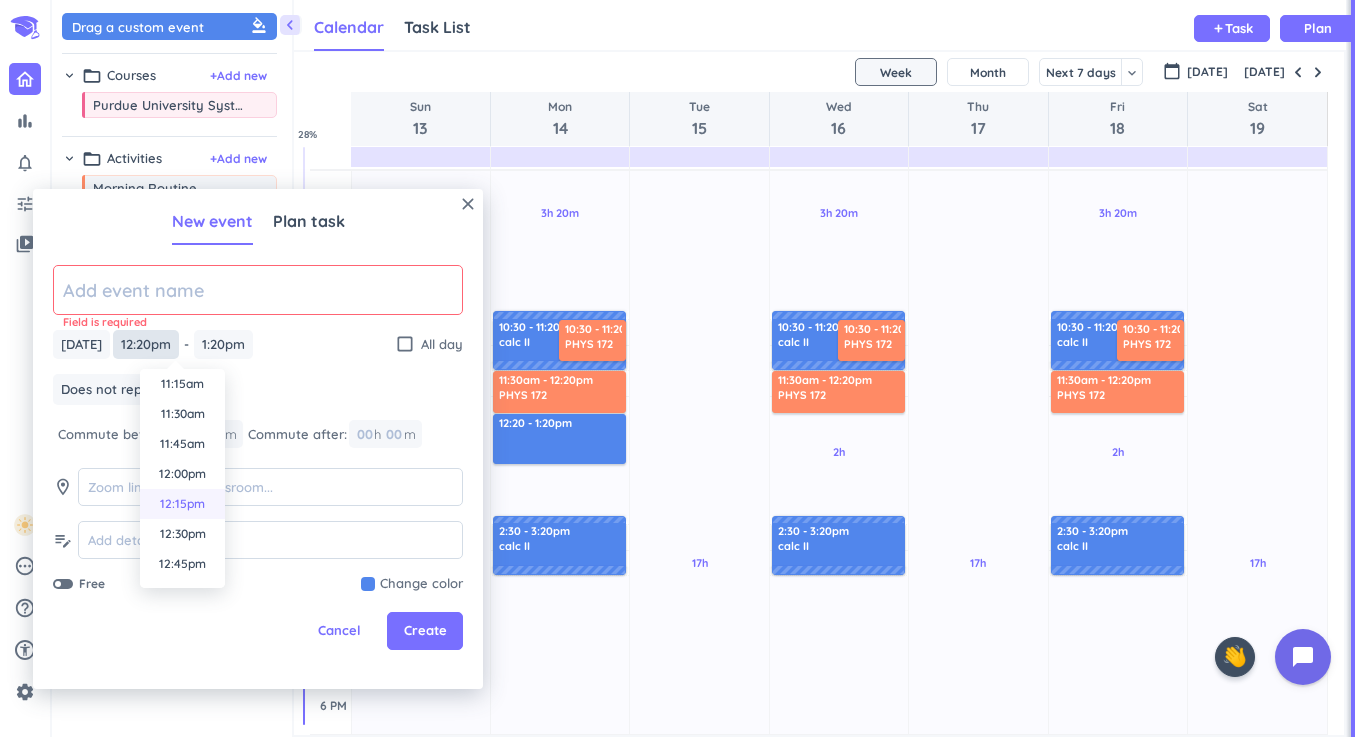 scroll, scrollTop: 1373, scrollLeft: 0, axis: vertical 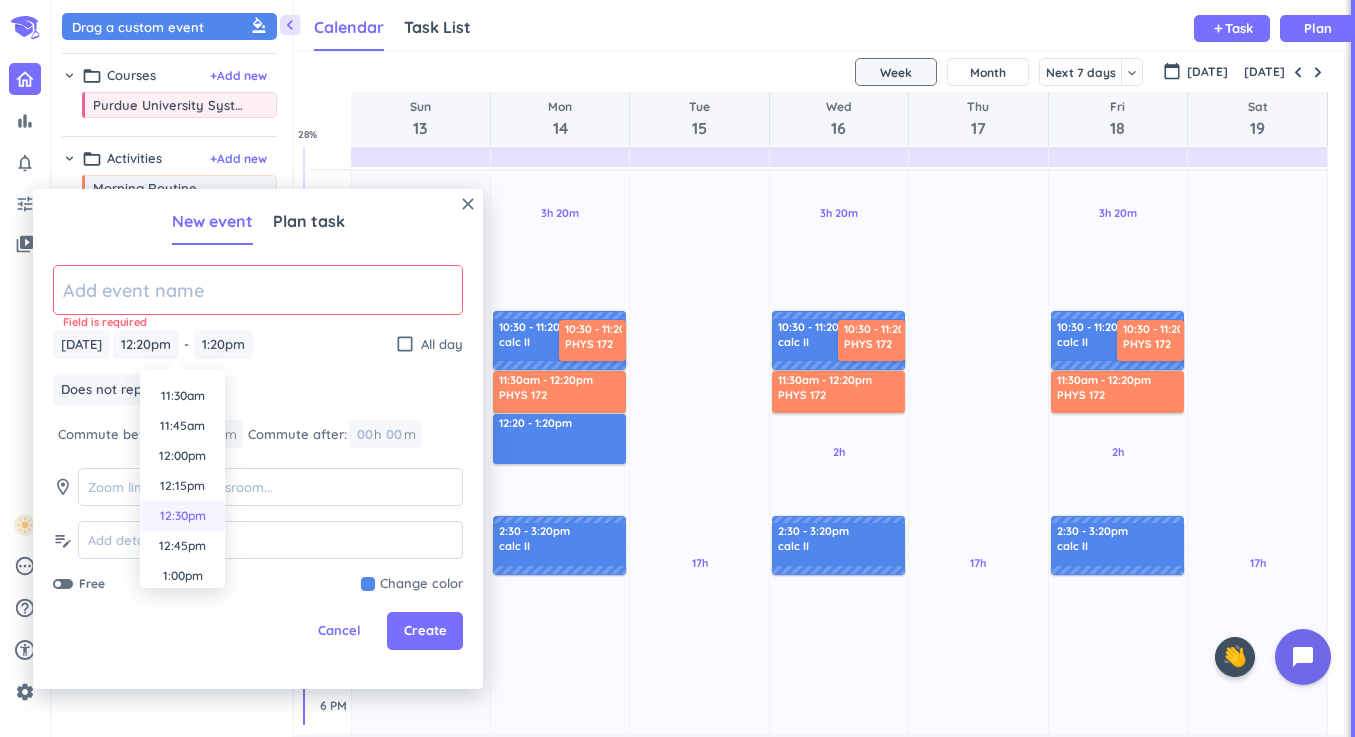 click on "12:30pm" at bounding box center [182, 516] 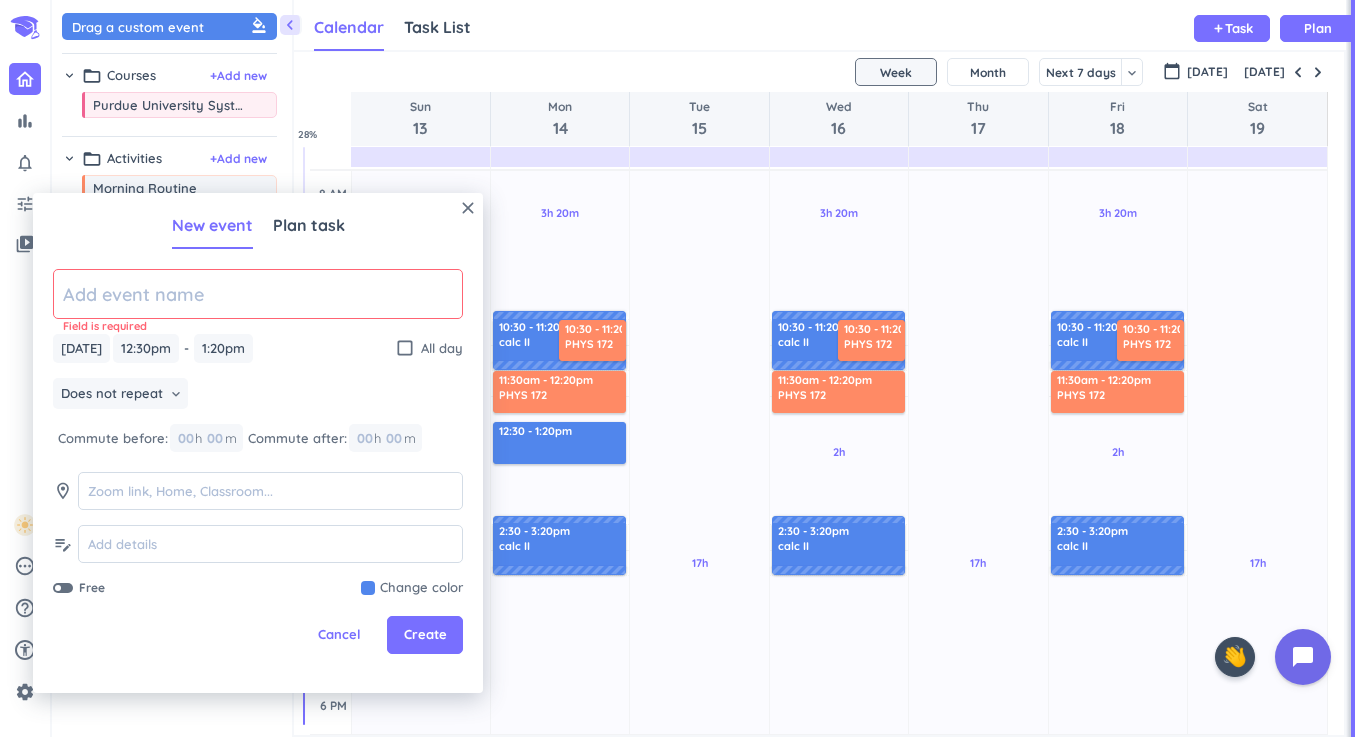 click at bounding box center [412, 588] 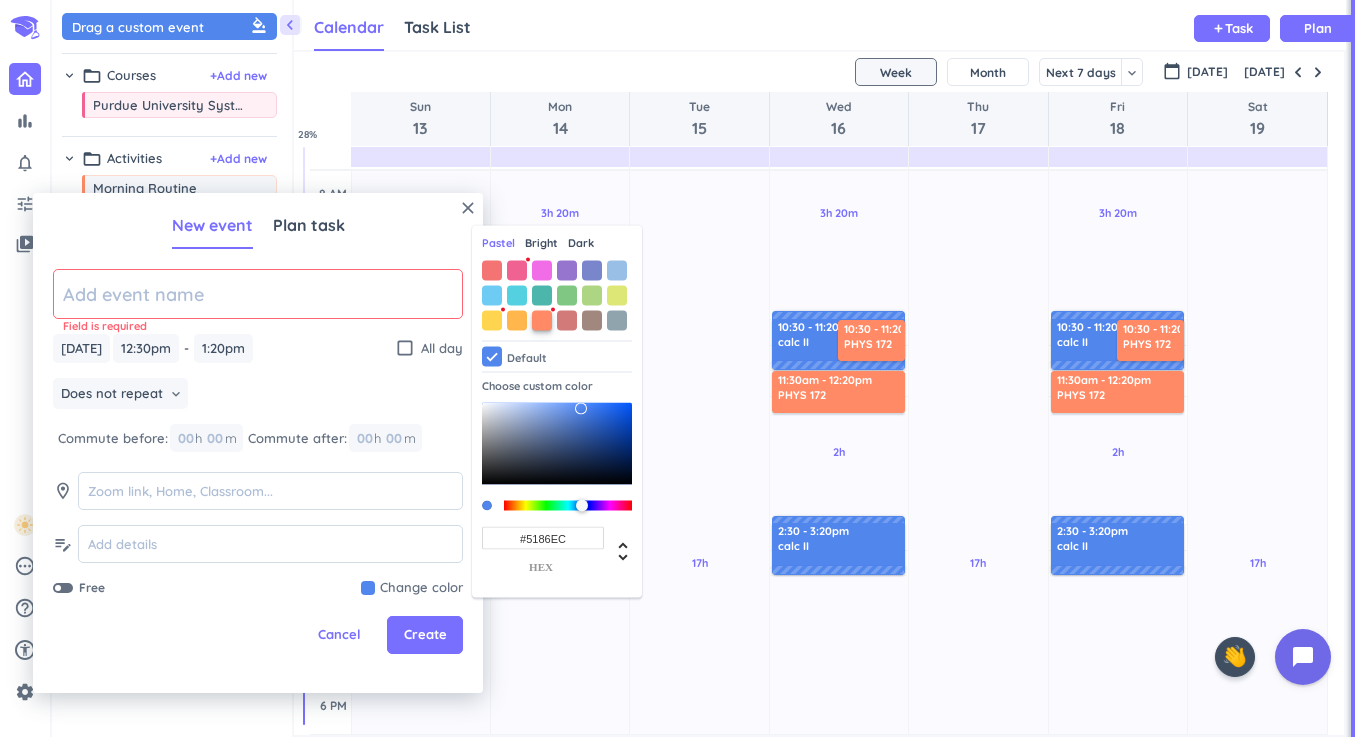 click at bounding box center (542, 320) 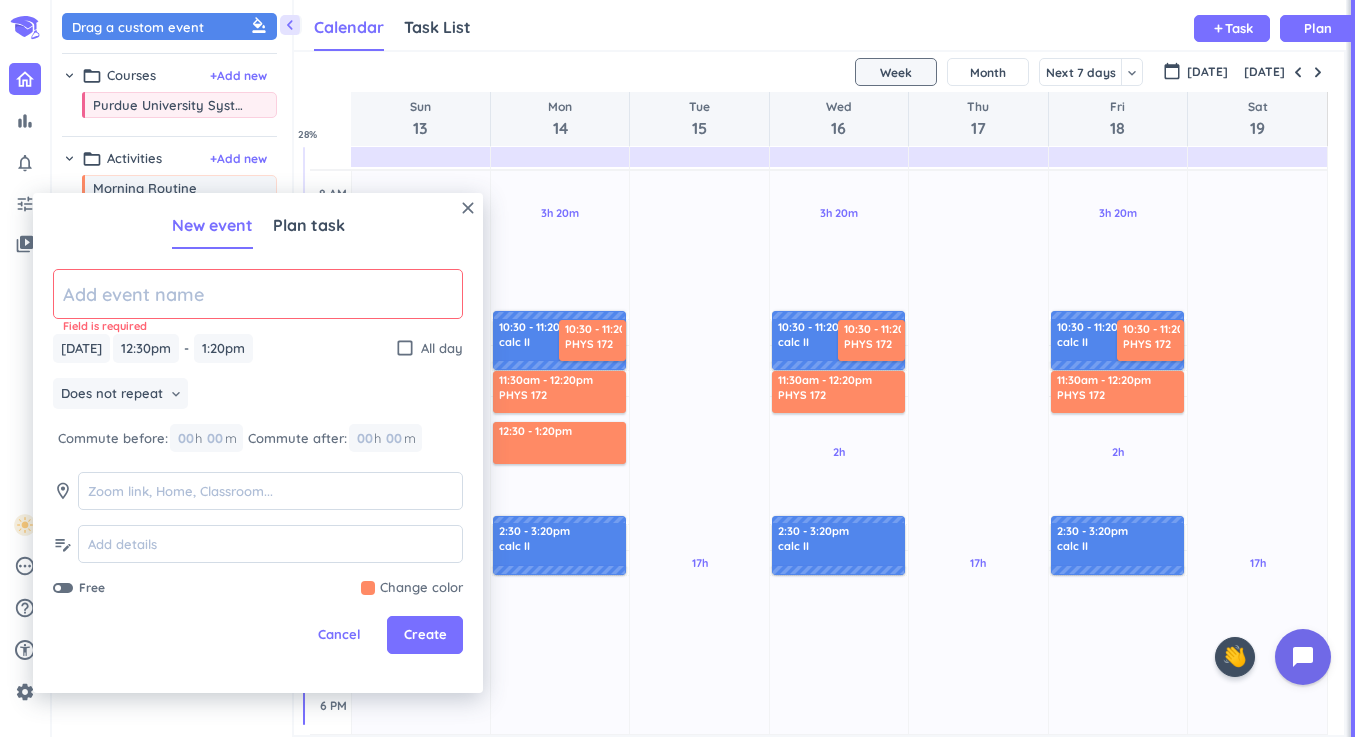 click 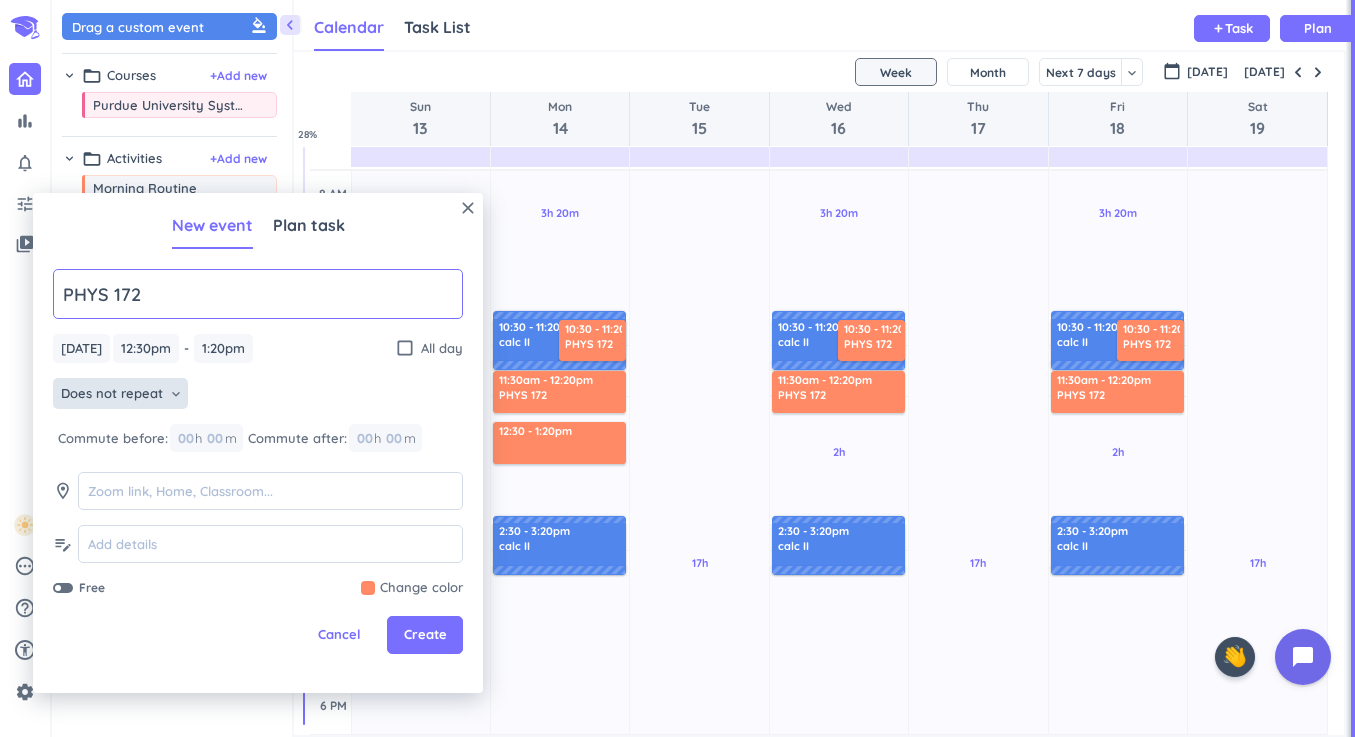 type on "PHYS 172" 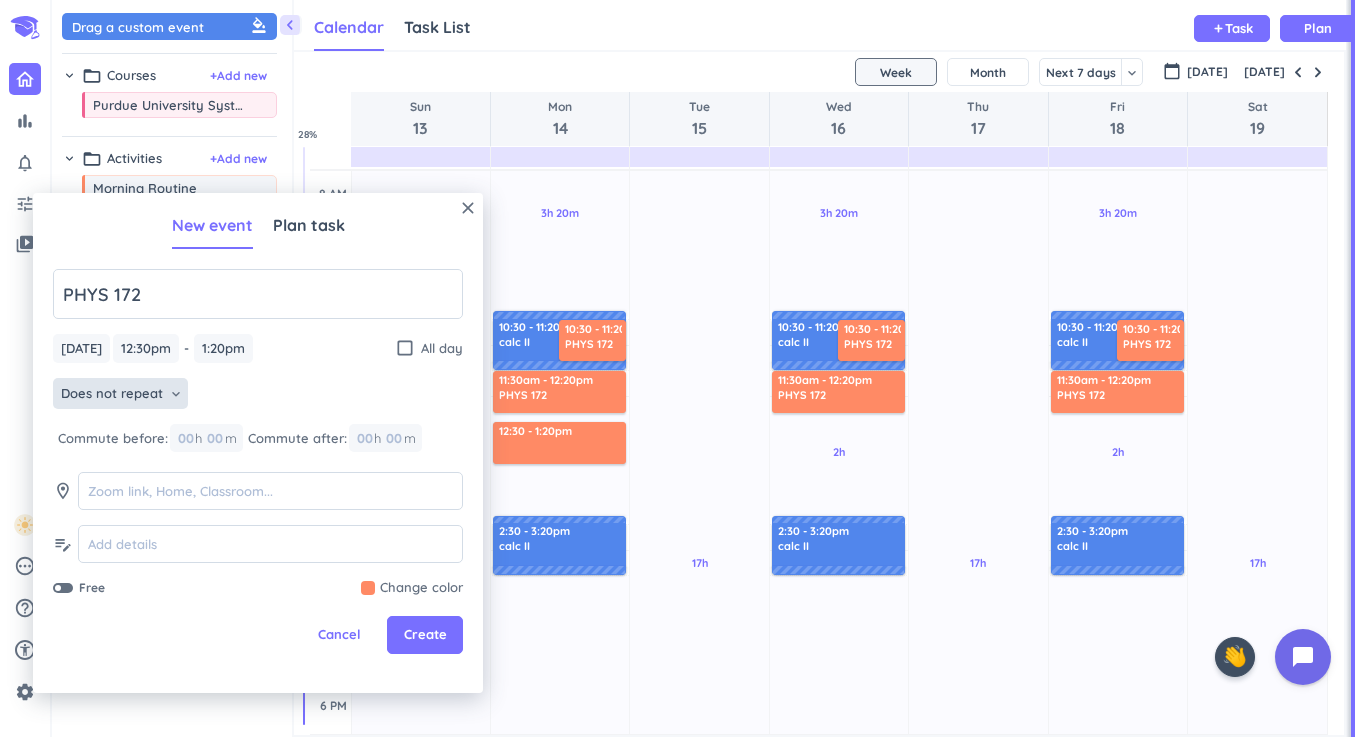 click on "Does not repeat" at bounding box center [112, 394] 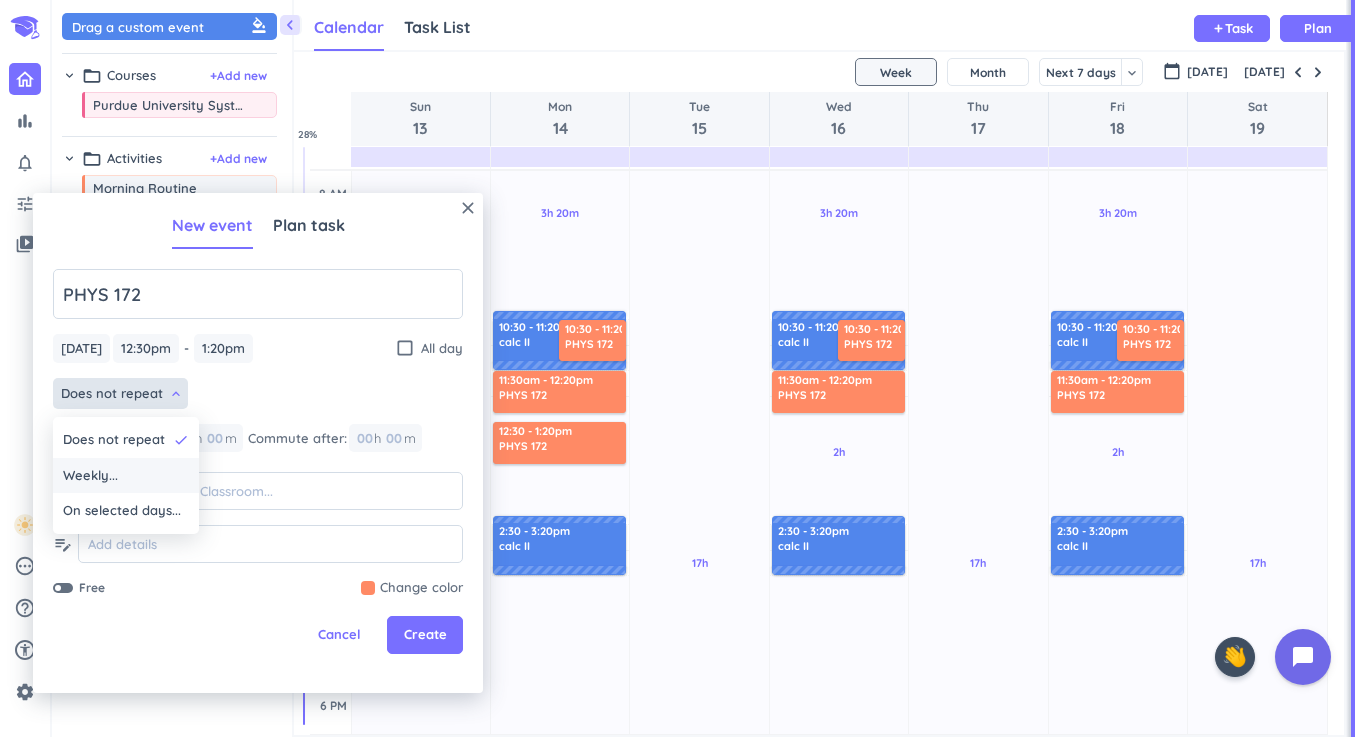 click on "Weekly..." at bounding box center (126, 476) 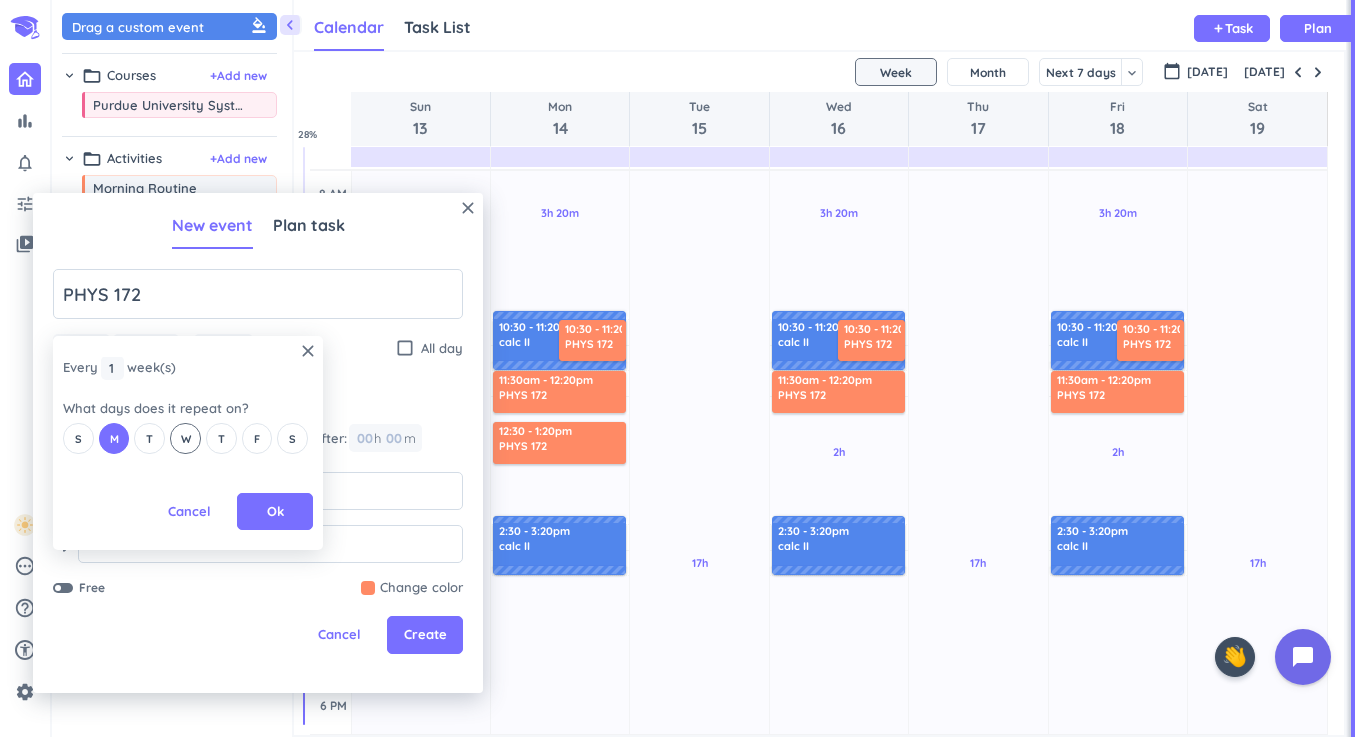 click on "W" at bounding box center (186, 439) 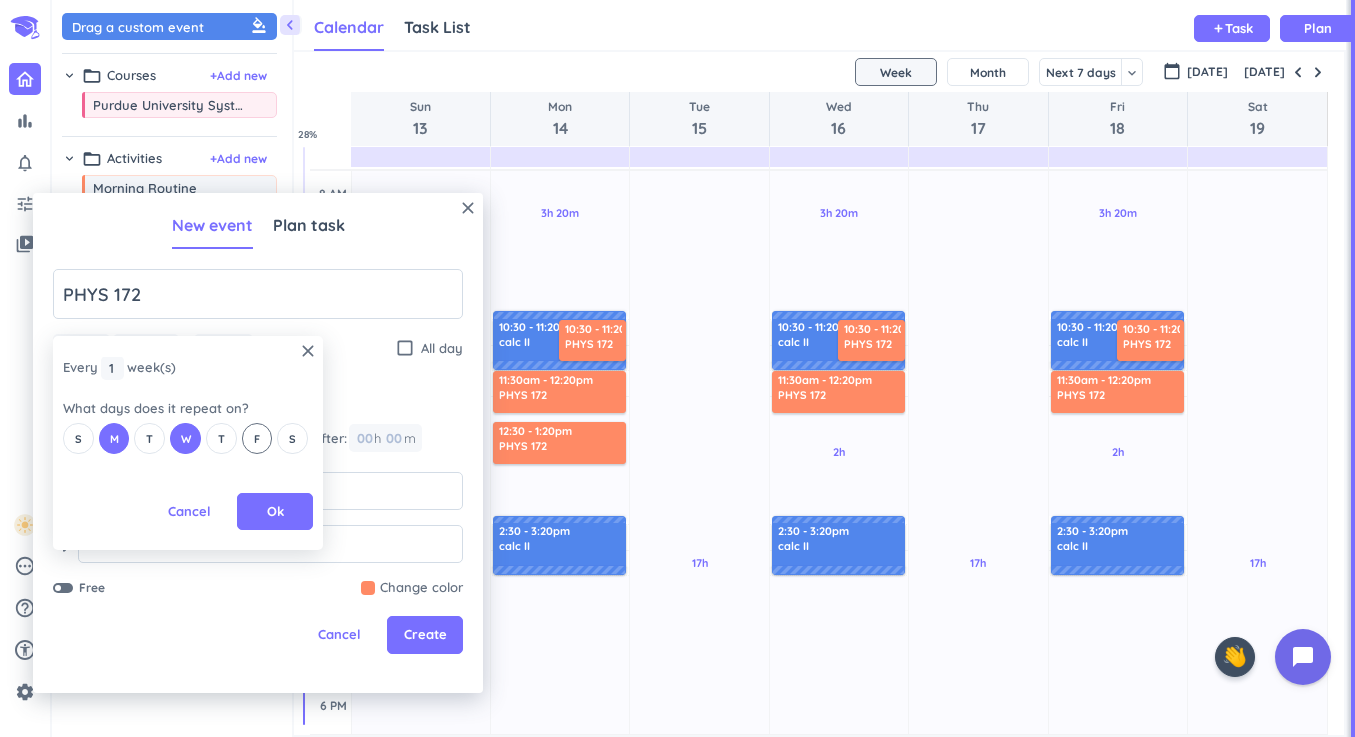 click on "F" at bounding box center (257, 438) 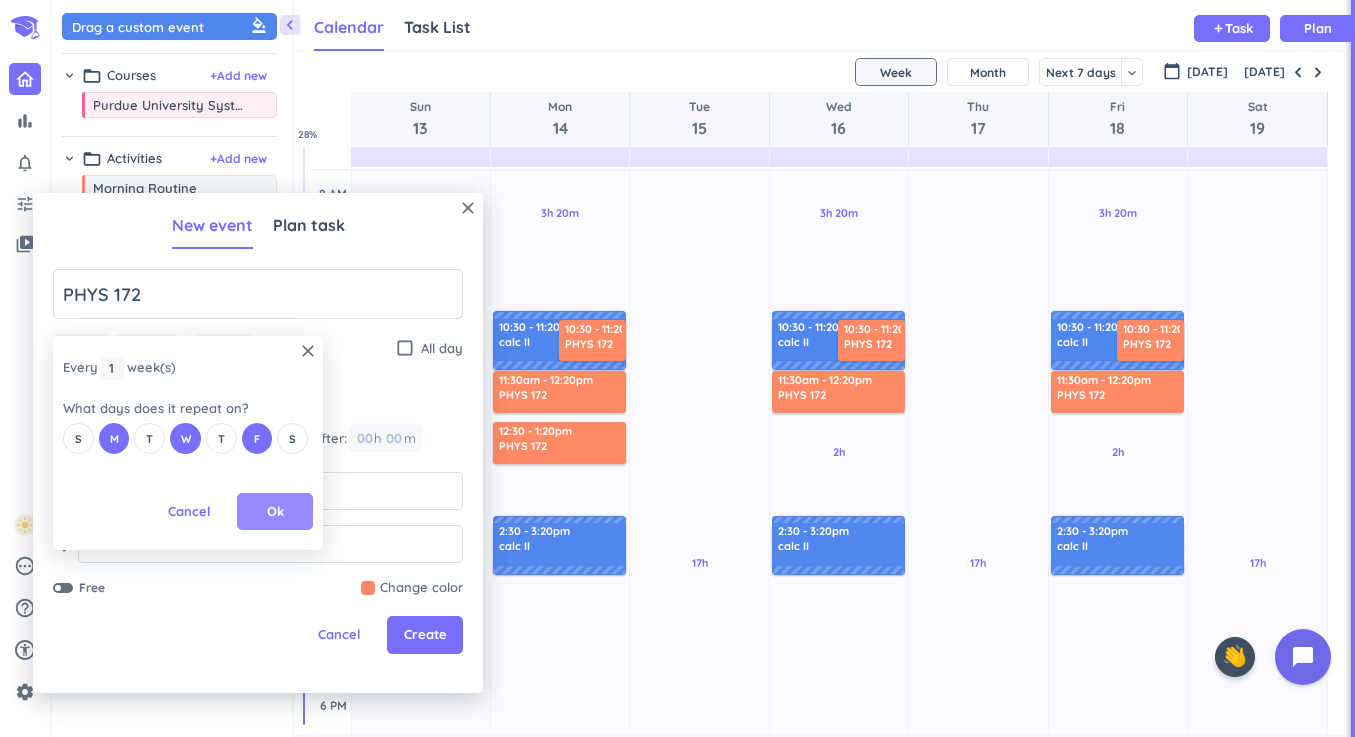 click on "Ok" at bounding box center (275, 512) 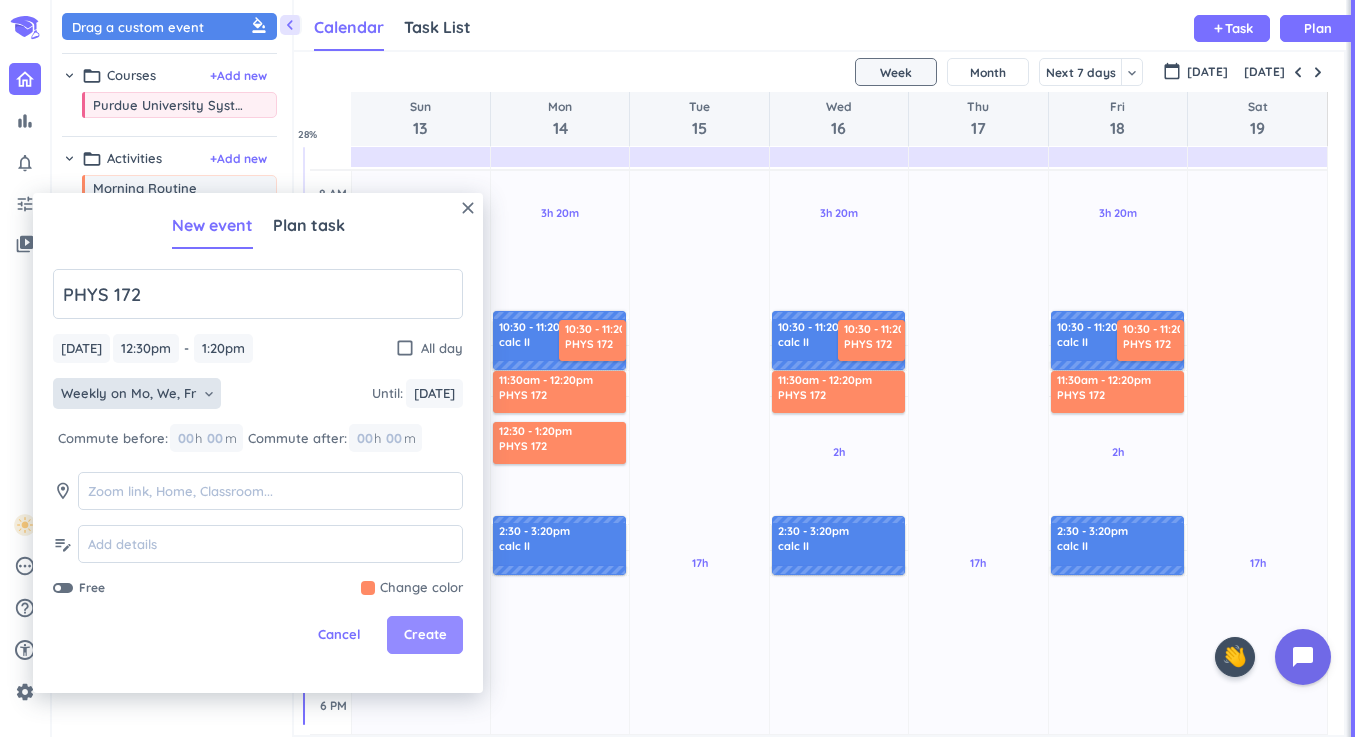 click on "Create" at bounding box center [425, 635] 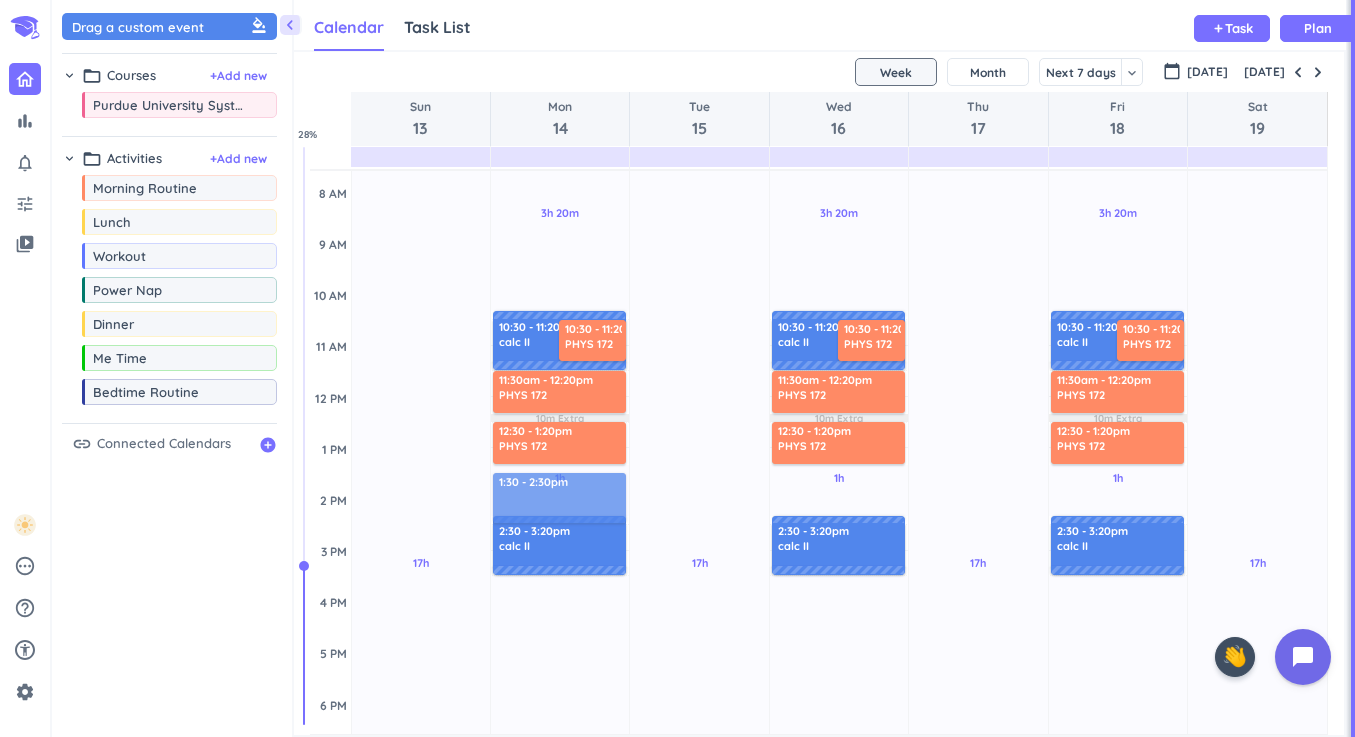 drag, startPoint x: 189, startPoint y: 31, endPoint x: 563, endPoint y: 477, distance: 582.0584 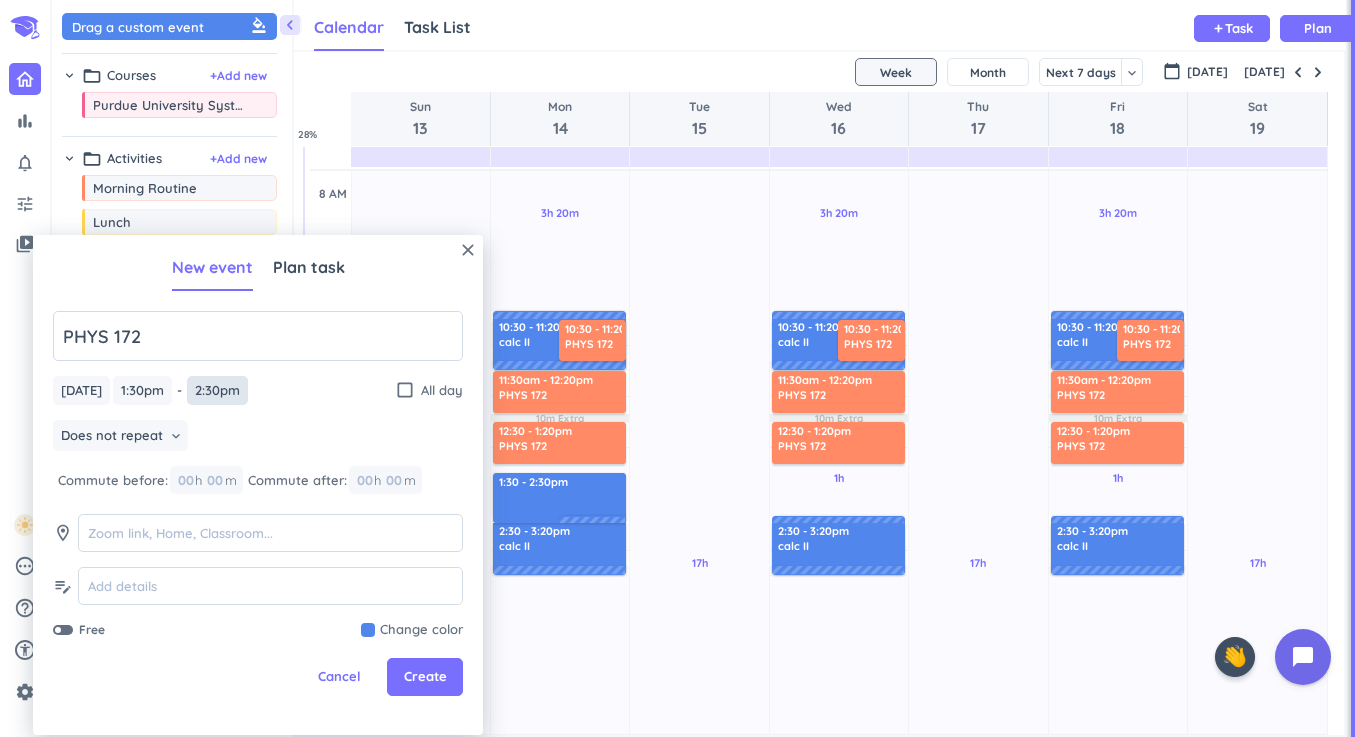 type on "PHYS 172" 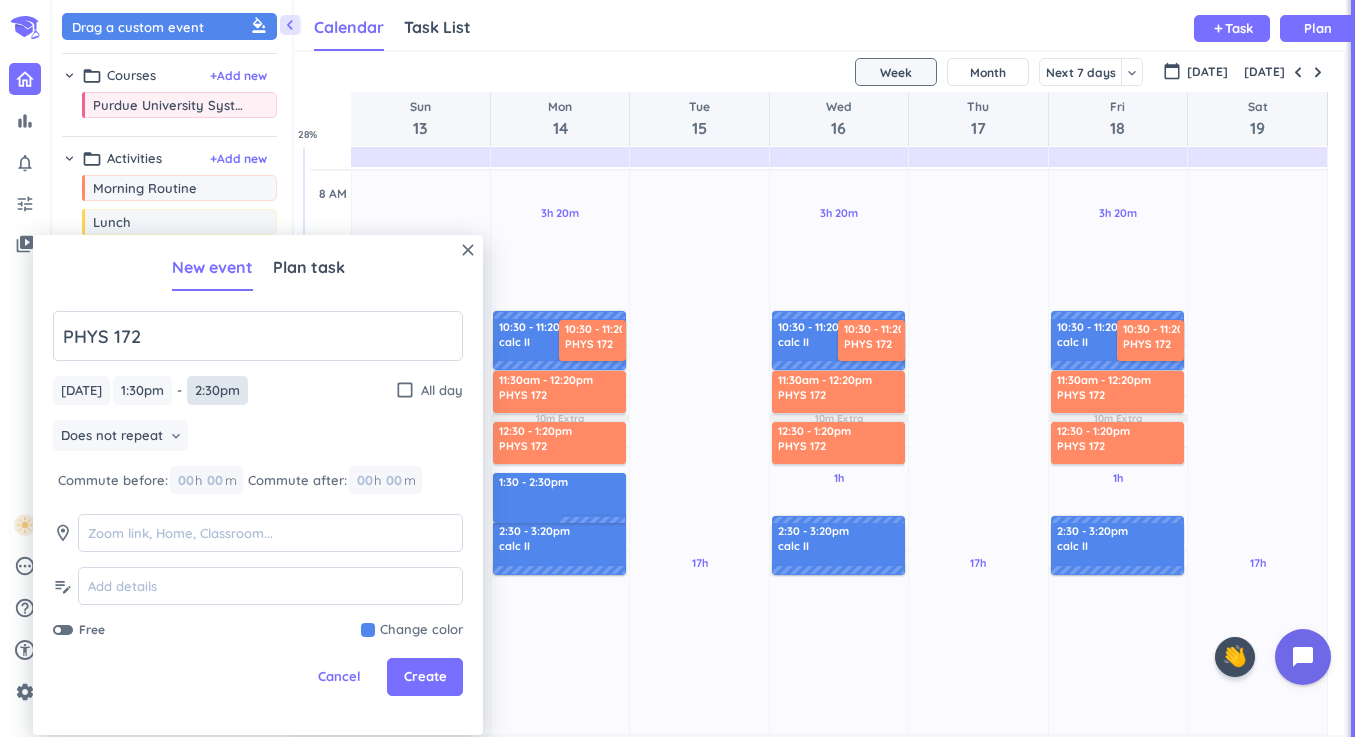 click on "2:30pm" at bounding box center [217, 390] 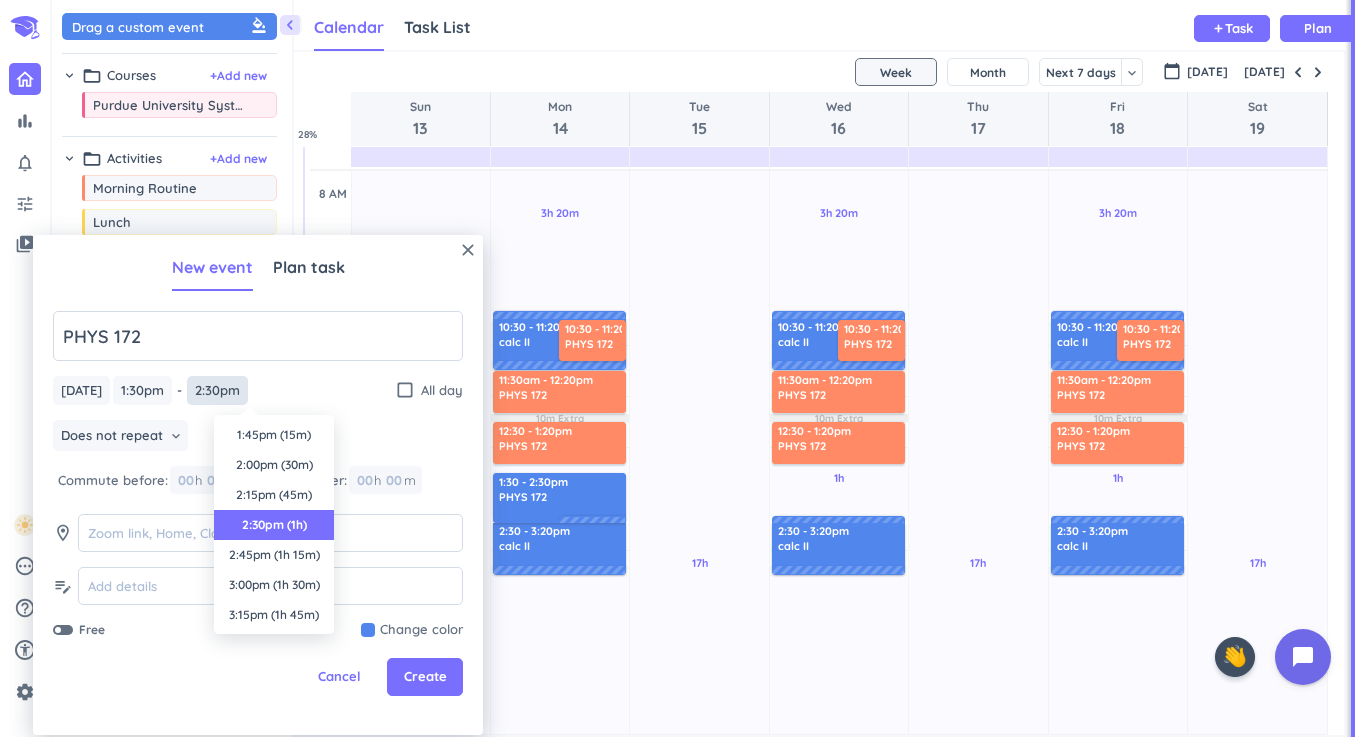 scroll, scrollTop: 90, scrollLeft: 0, axis: vertical 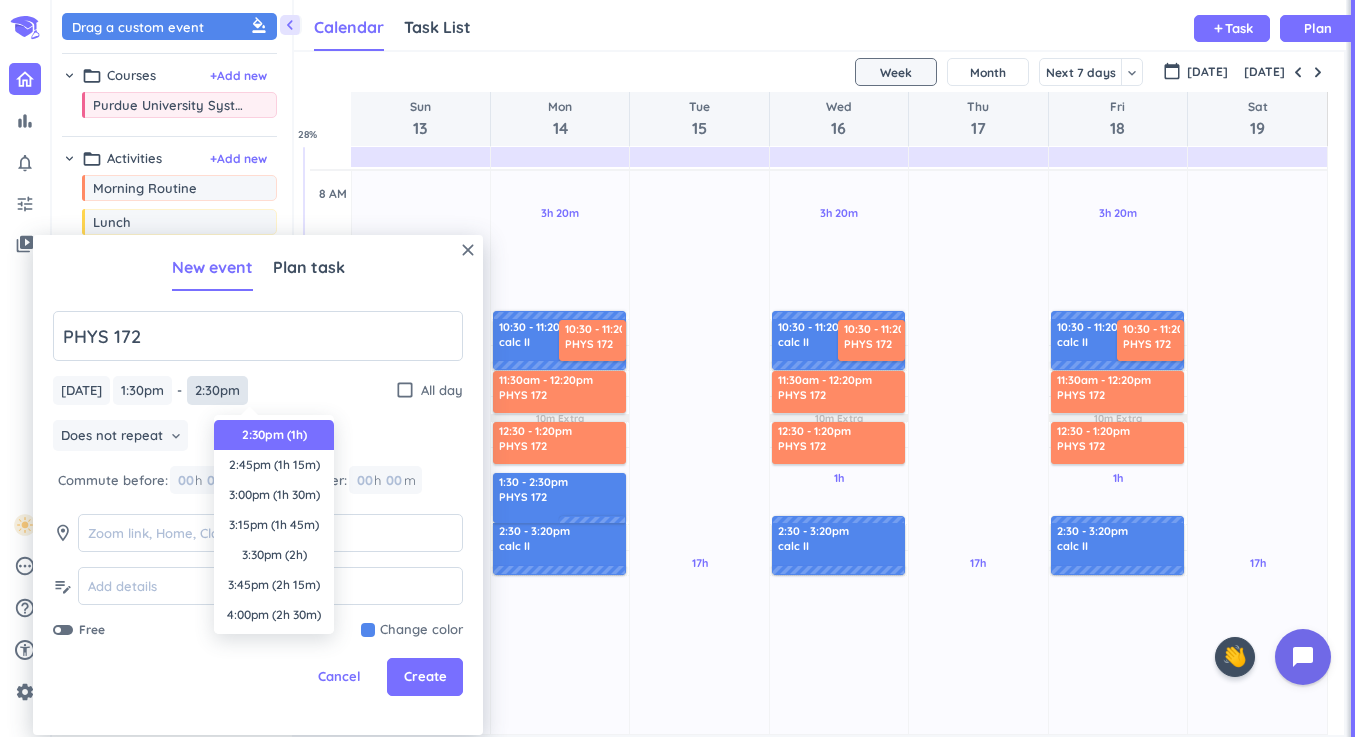 click on "2:30pm" at bounding box center [217, 390] 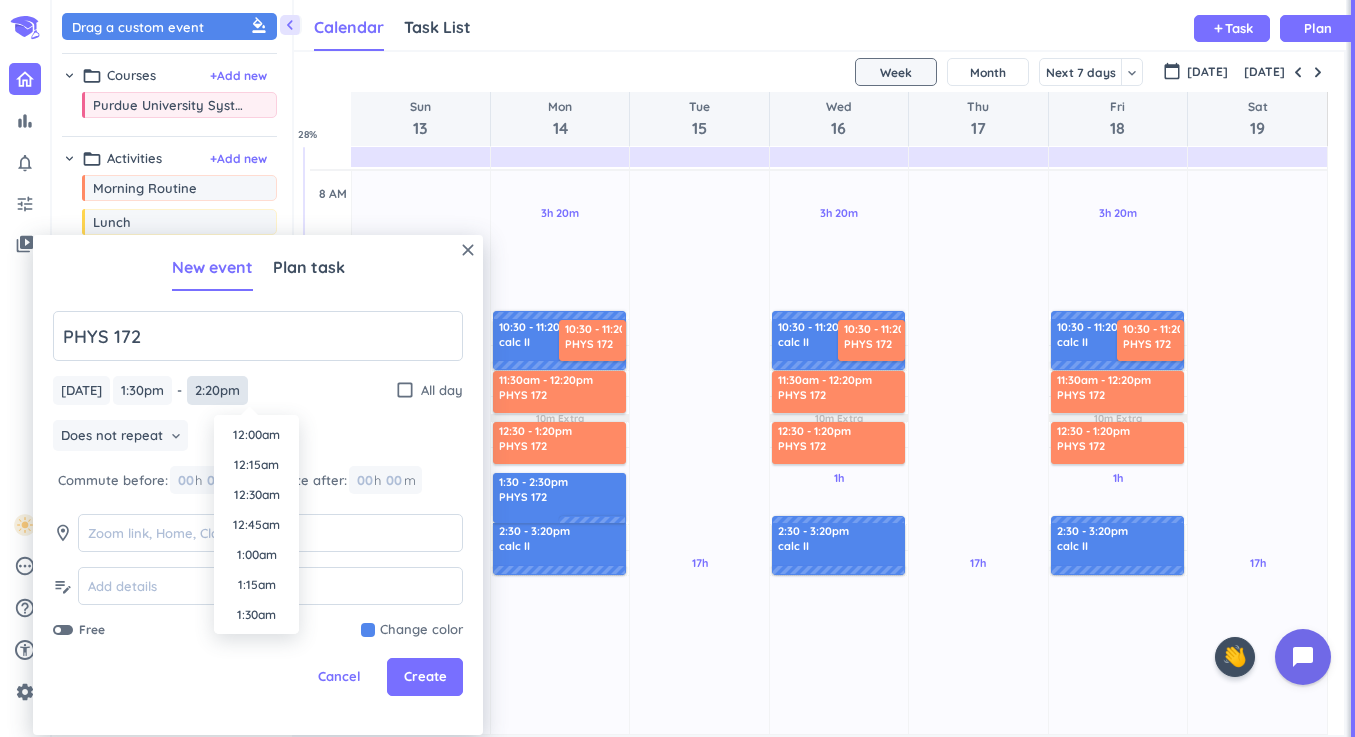 scroll, scrollTop: 1620, scrollLeft: 0, axis: vertical 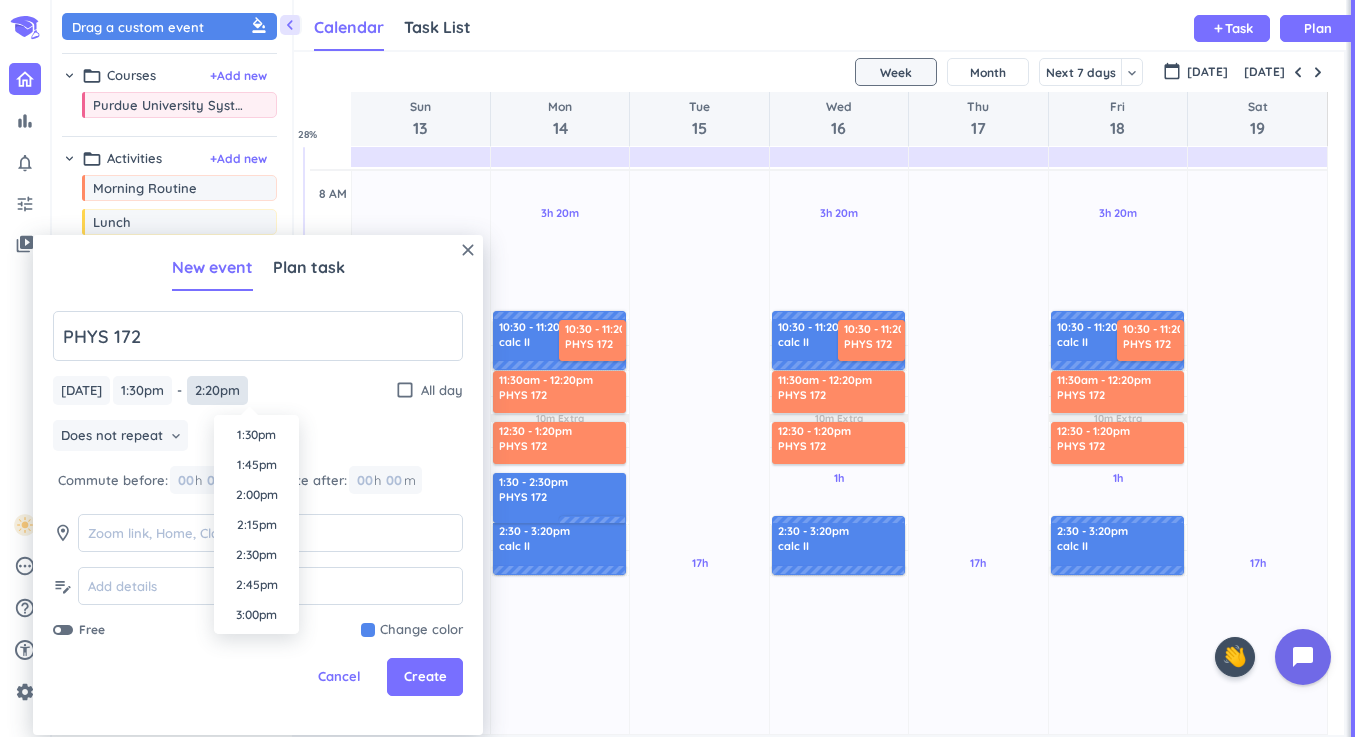 type on "2:20pm" 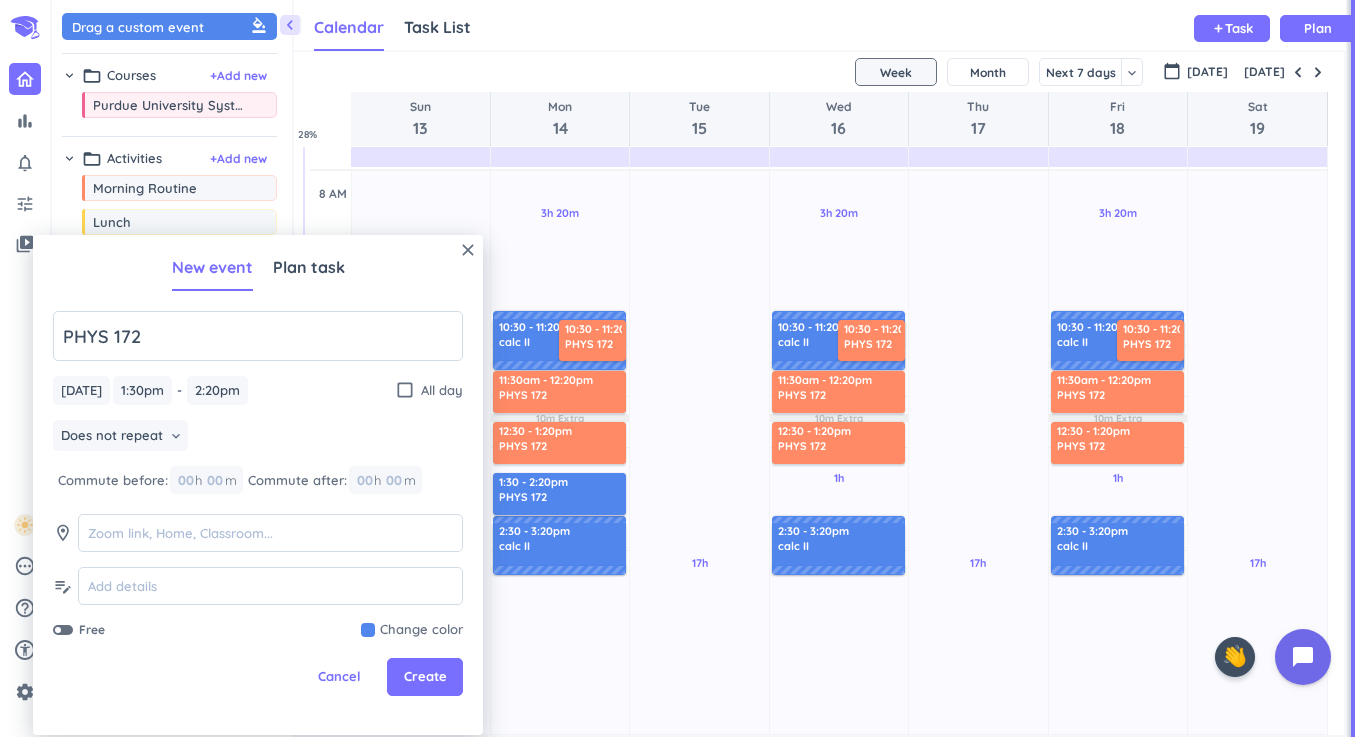 click on "[DATE] [DATE]   1:30pm 1:30pm - 2:20pm 2:20pm check_box_outline_blank All day" at bounding box center (258, 390) 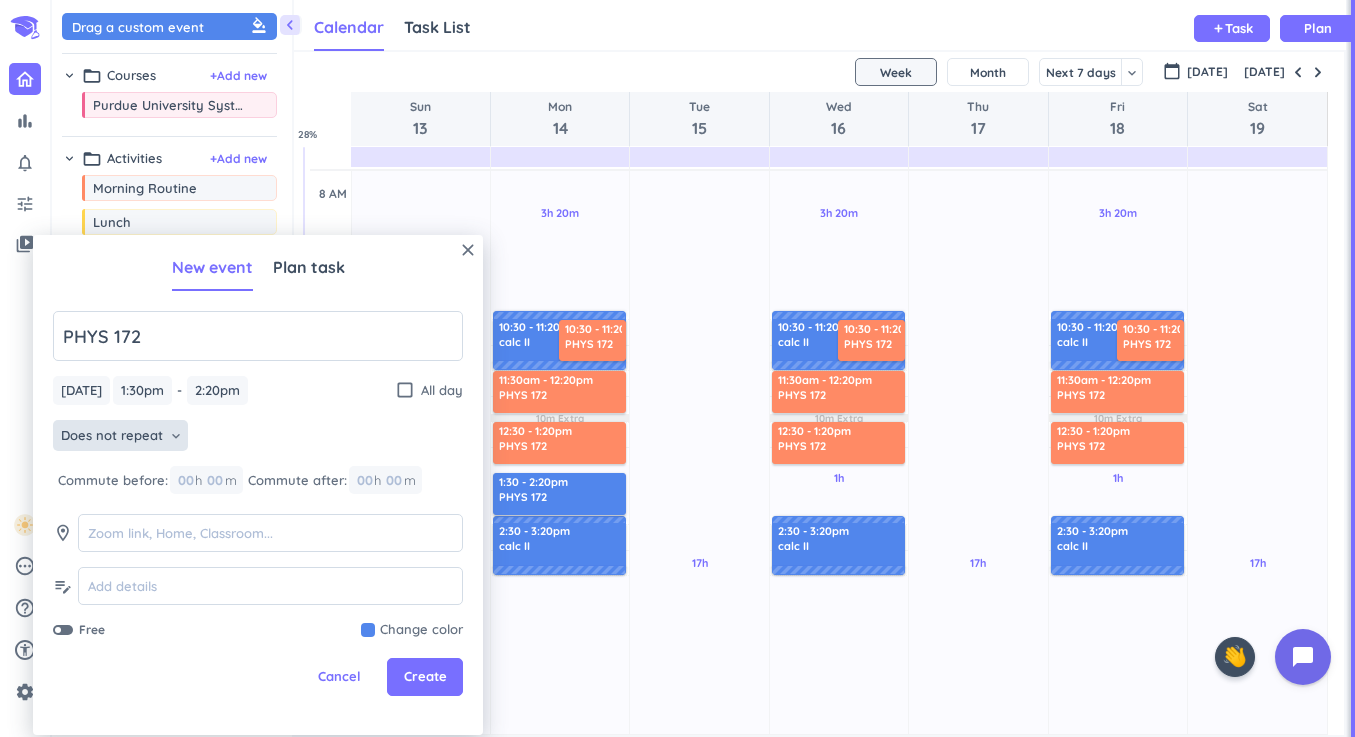 click on "Does not repeat" at bounding box center (112, 436) 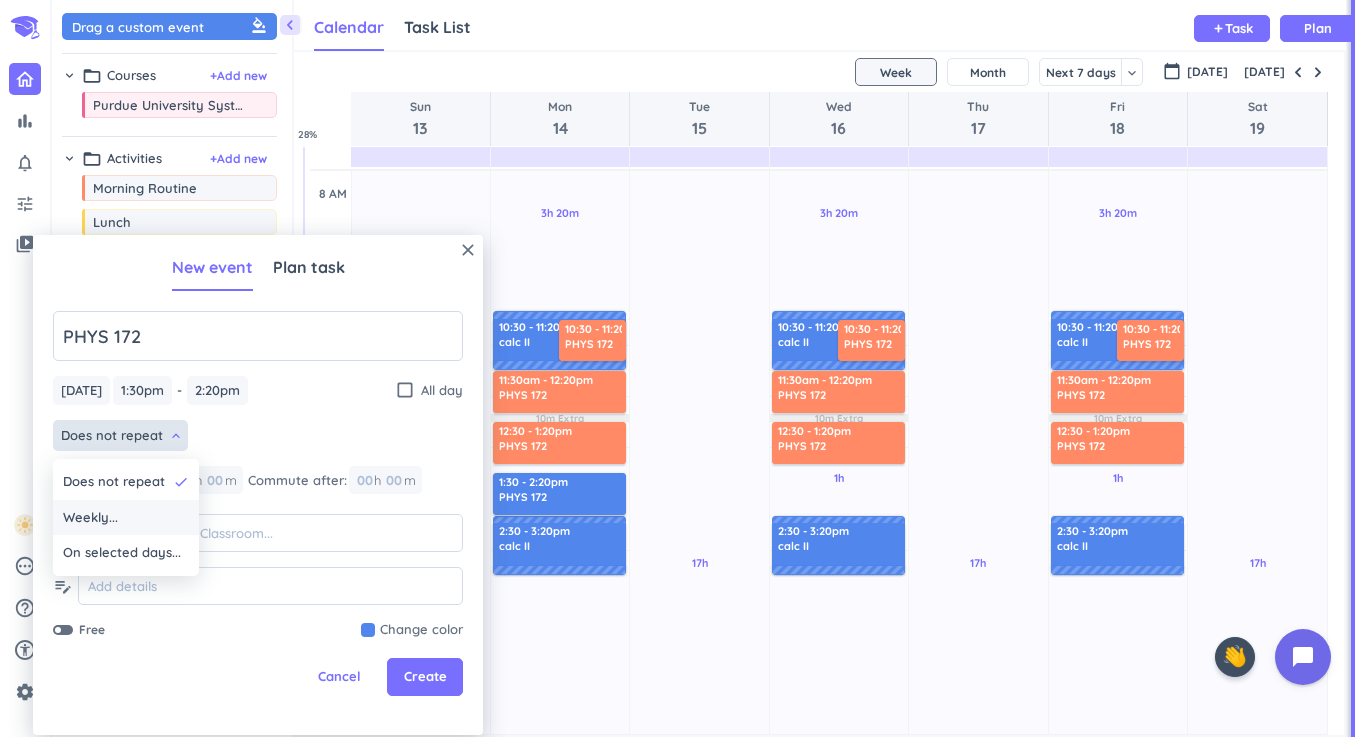 click on "Weekly..." at bounding box center (126, 518) 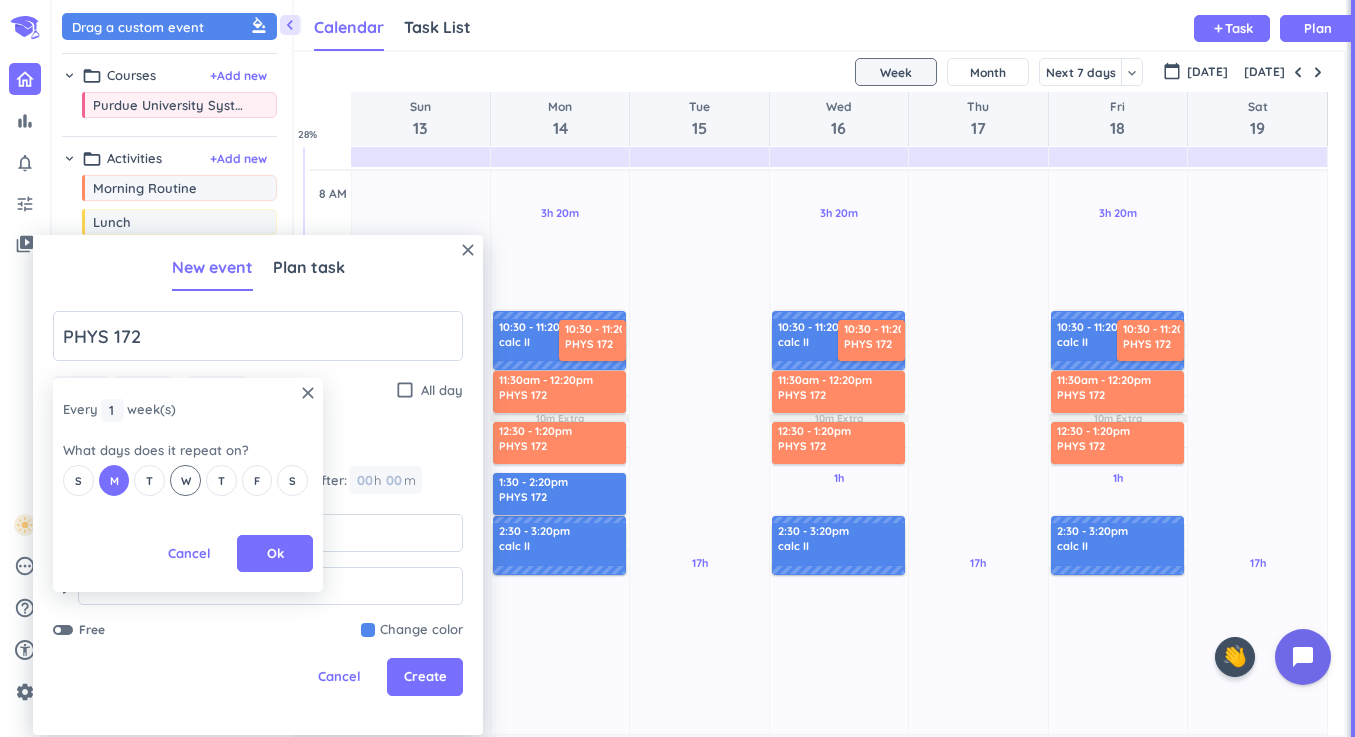 click on "W" at bounding box center (186, 481) 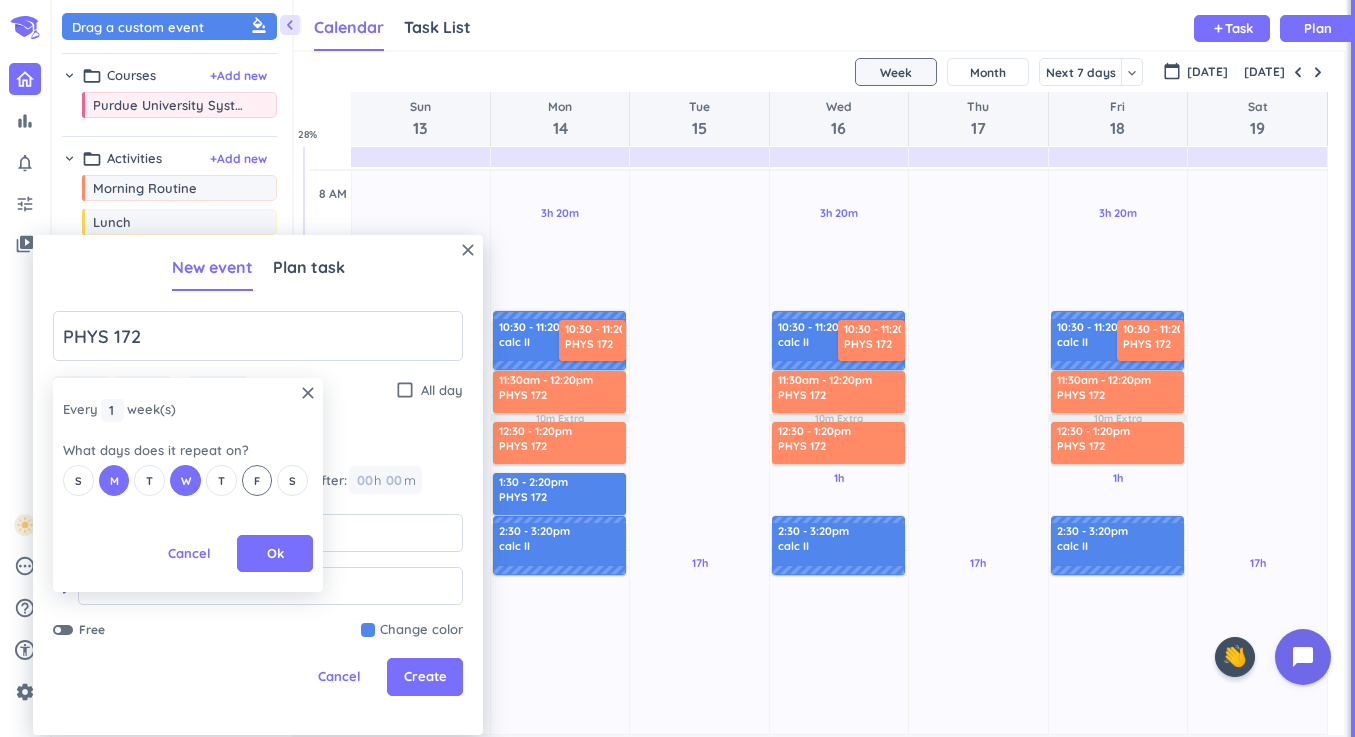 click on "F" at bounding box center (257, 480) 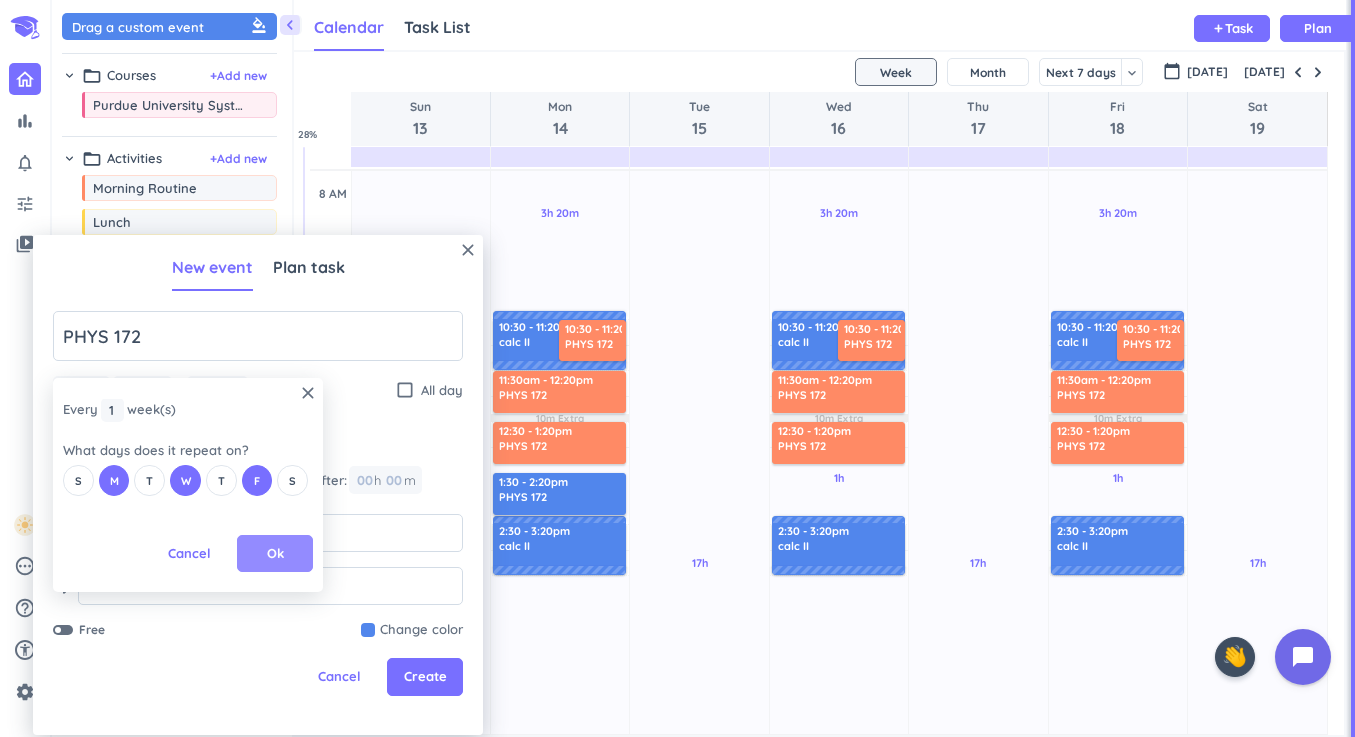 click on "Ok" at bounding box center [275, 554] 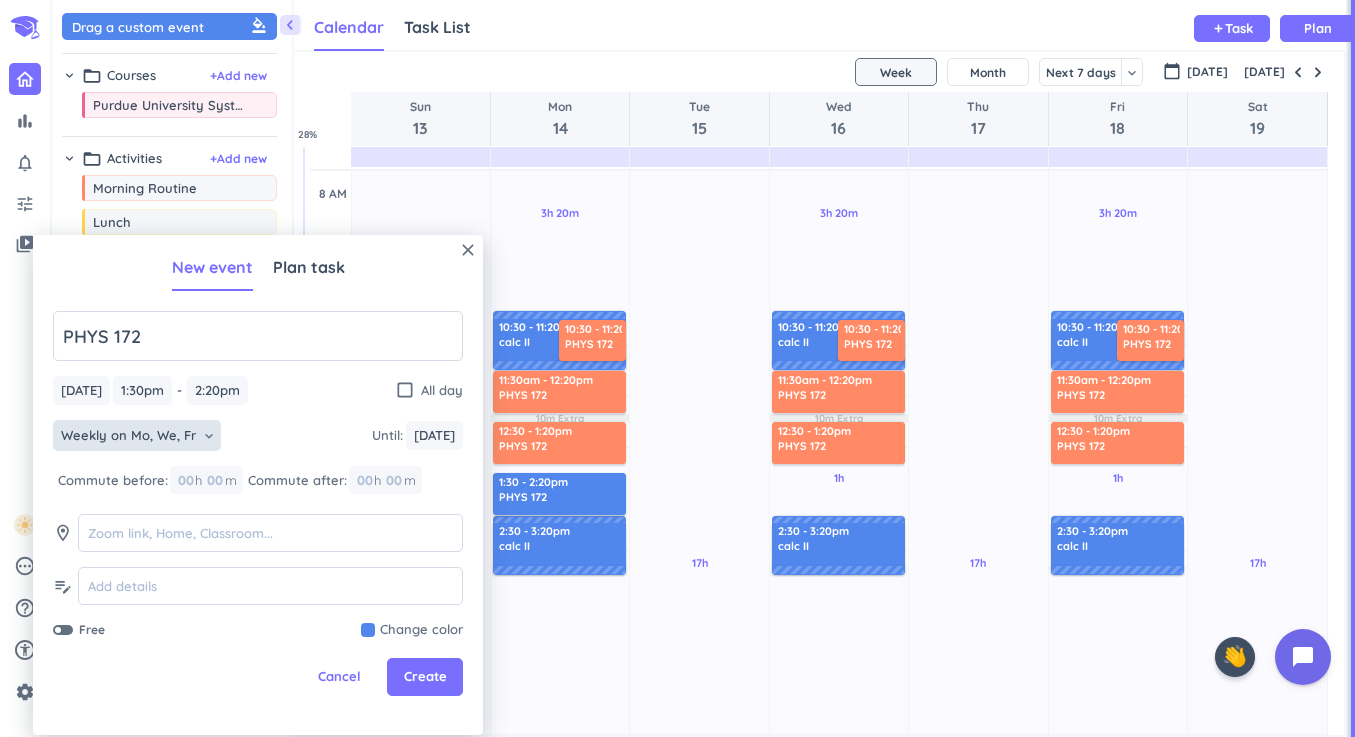 click at bounding box center [412, 630] 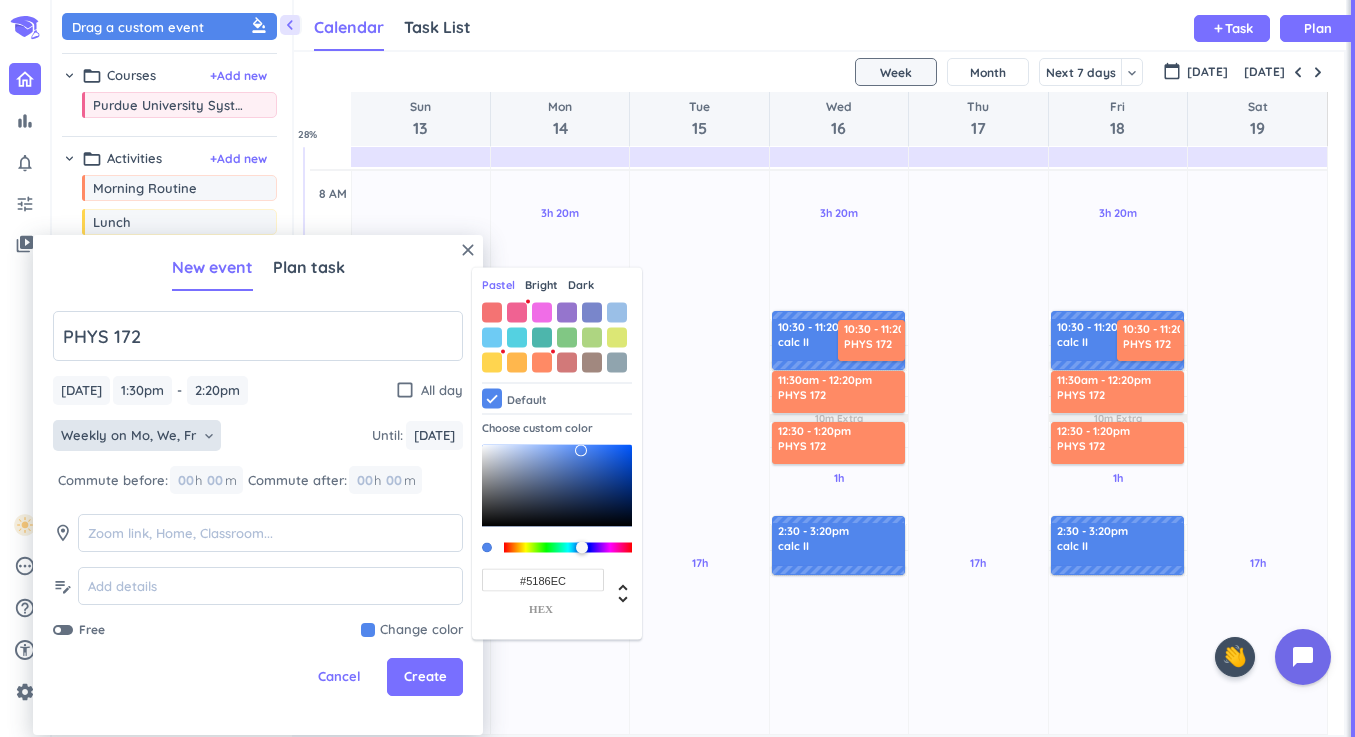 click on "Pastel Bright Dark Default Choose custom color #5186EC hex" at bounding box center (557, 454) 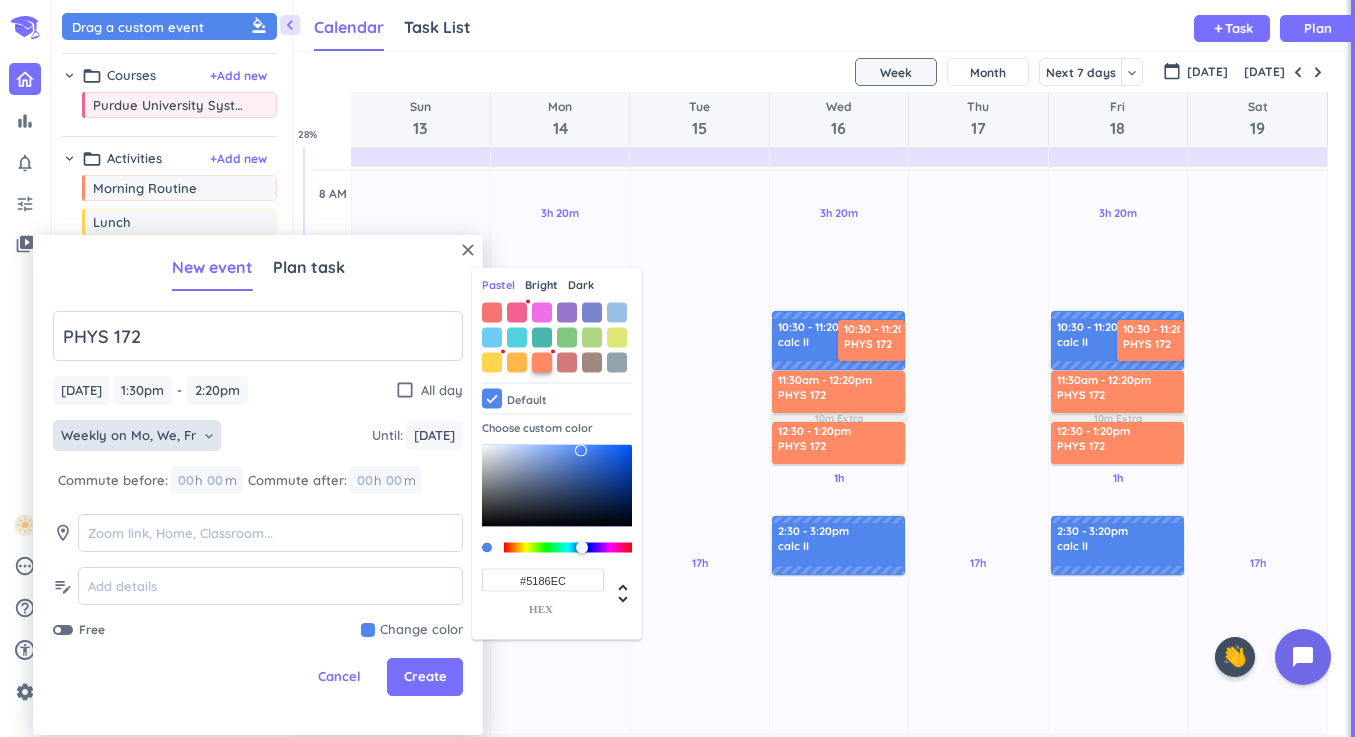 click at bounding box center (542, 362) 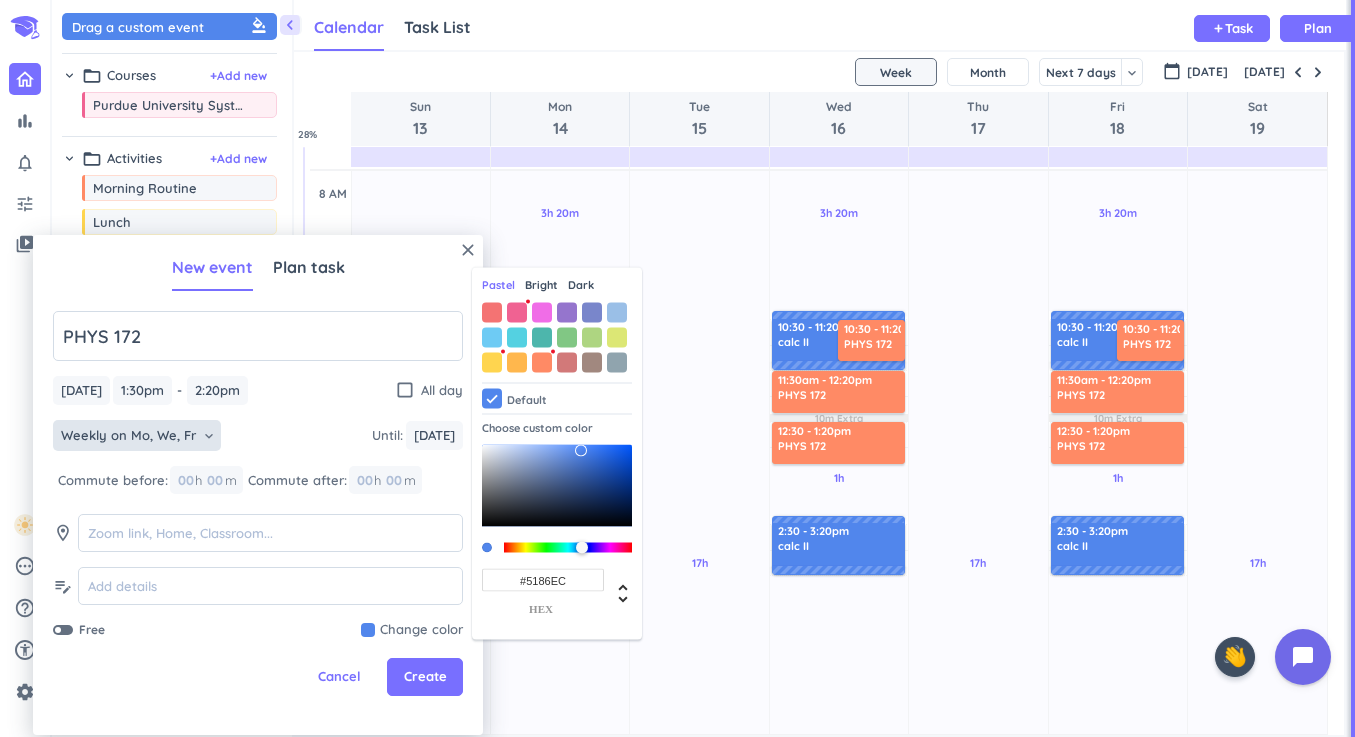 type on "#FF8A65" 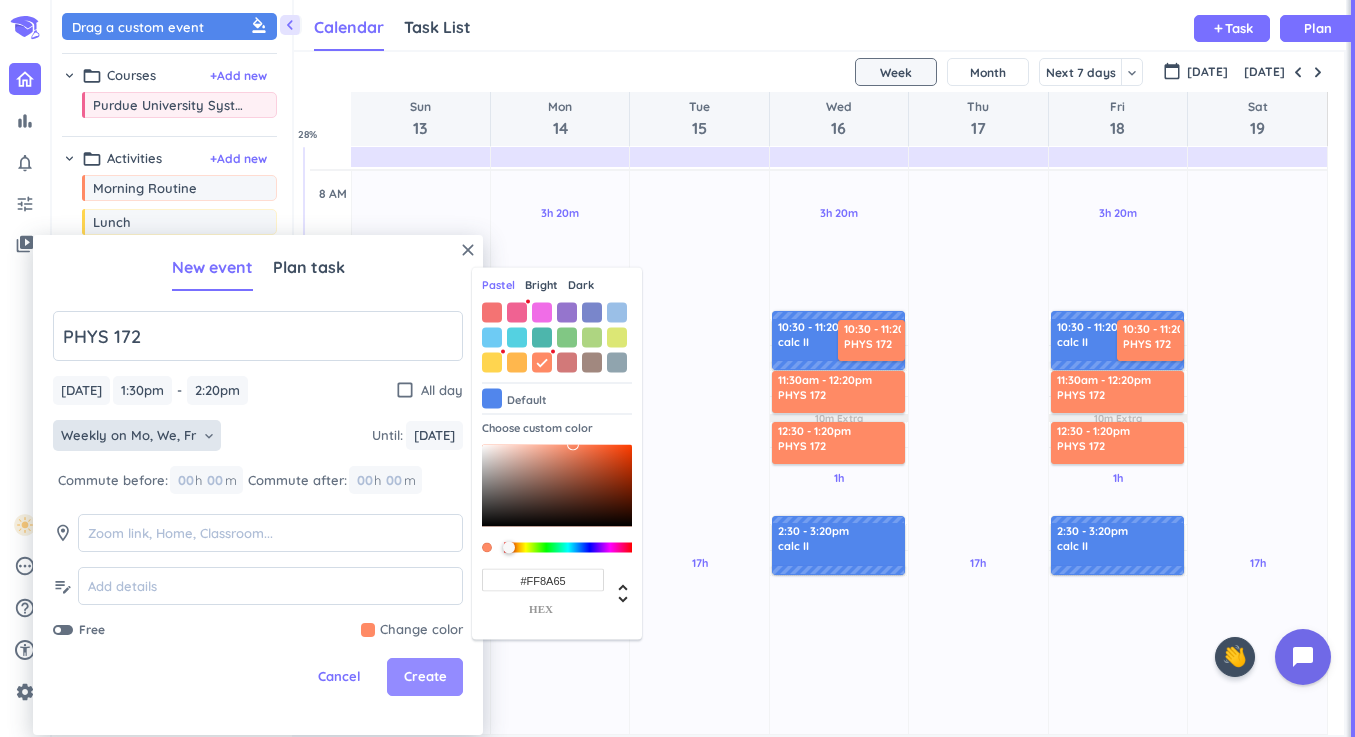 click on "Create" at bounding box center [425, 677] 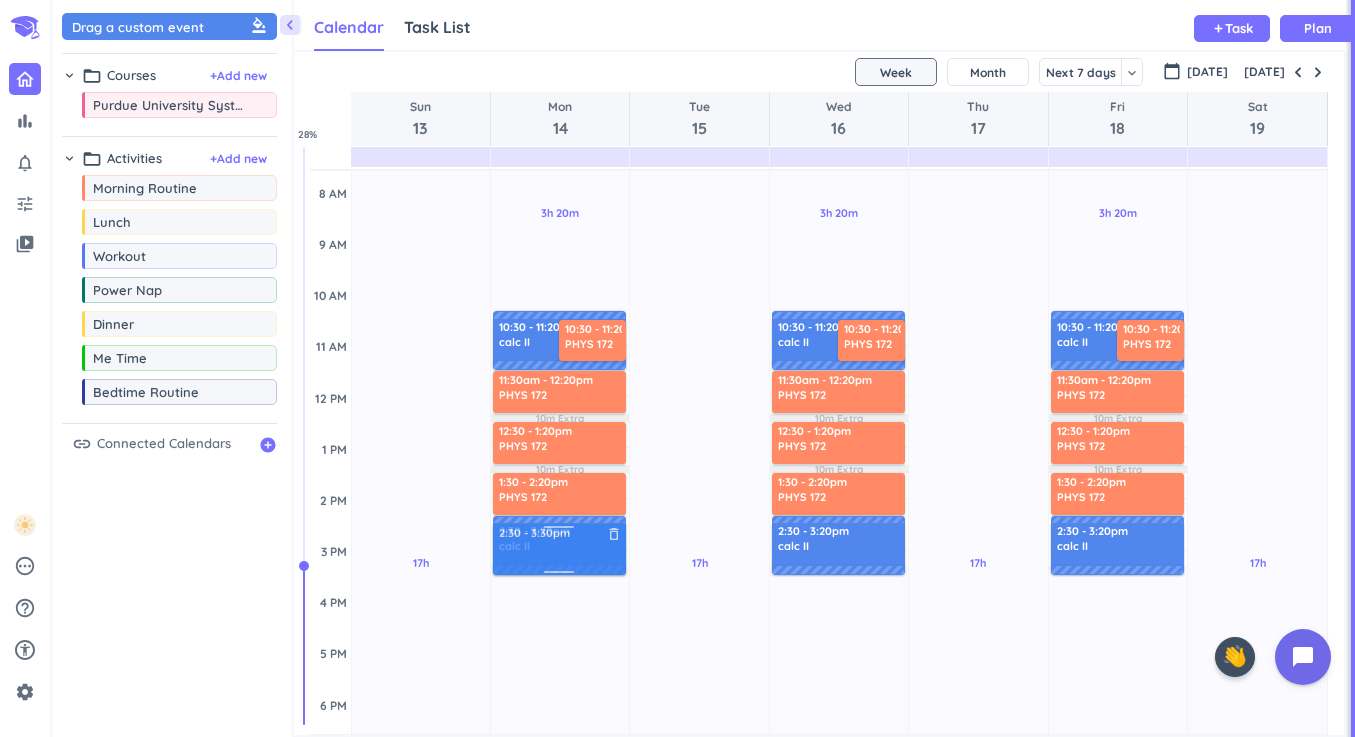 drag, startPoint x: 150, startPoint y: 13, endPoint x: 576, endPoint y: 526, distance: 666.8171 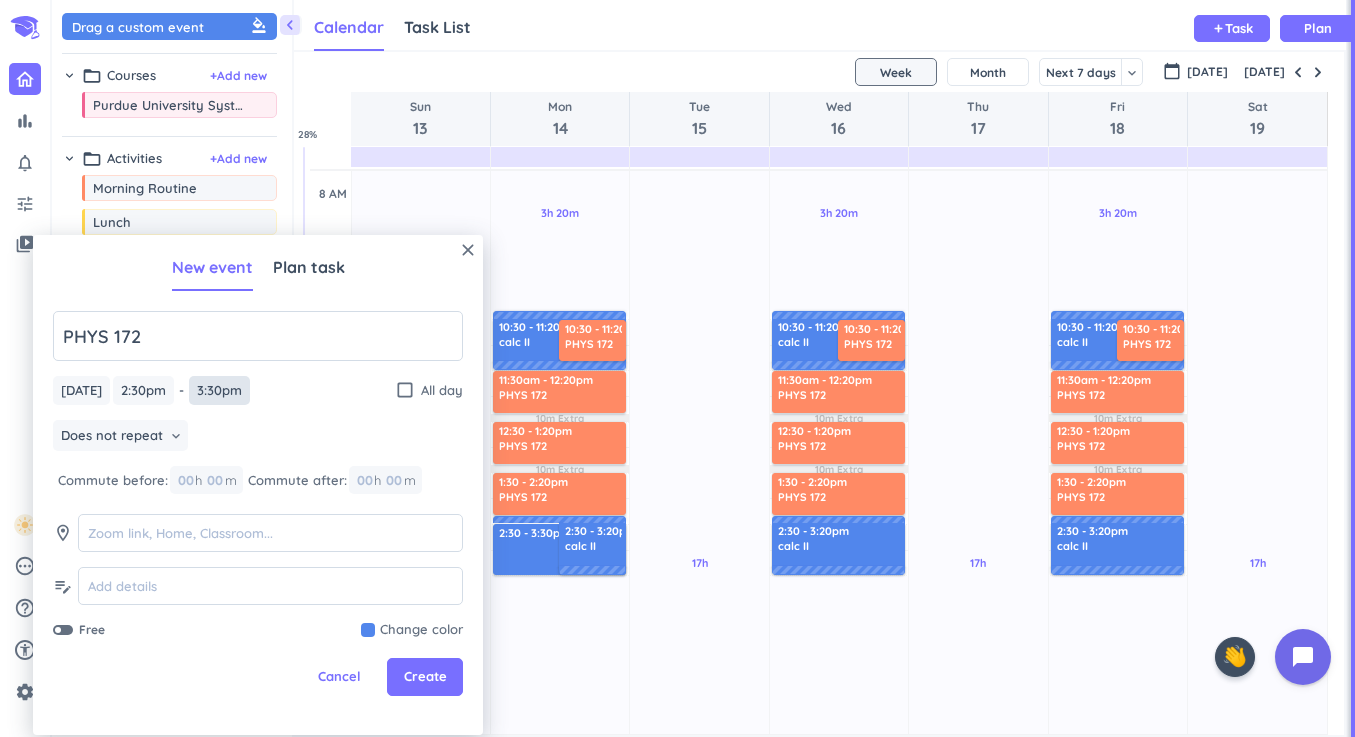 type on "PHYS 172" 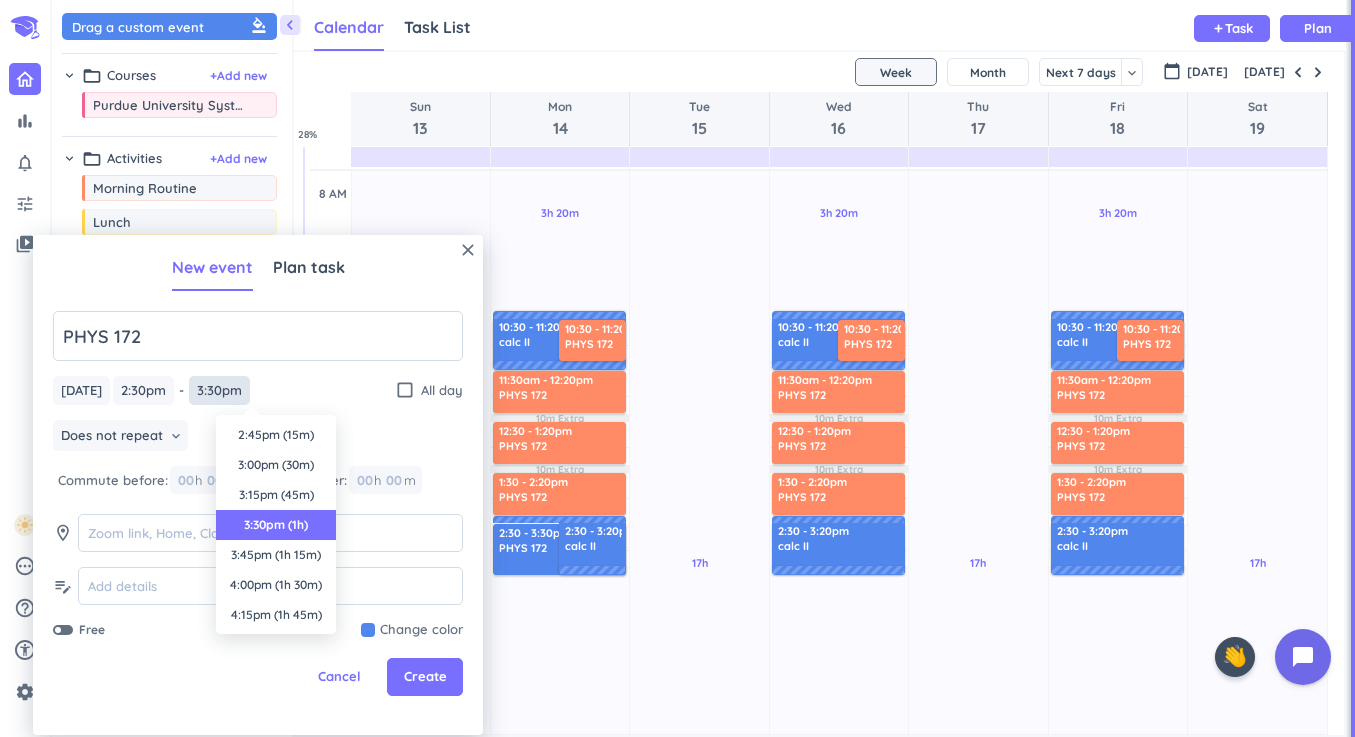 click on "3:30pm" at bounding box center (219, 390) 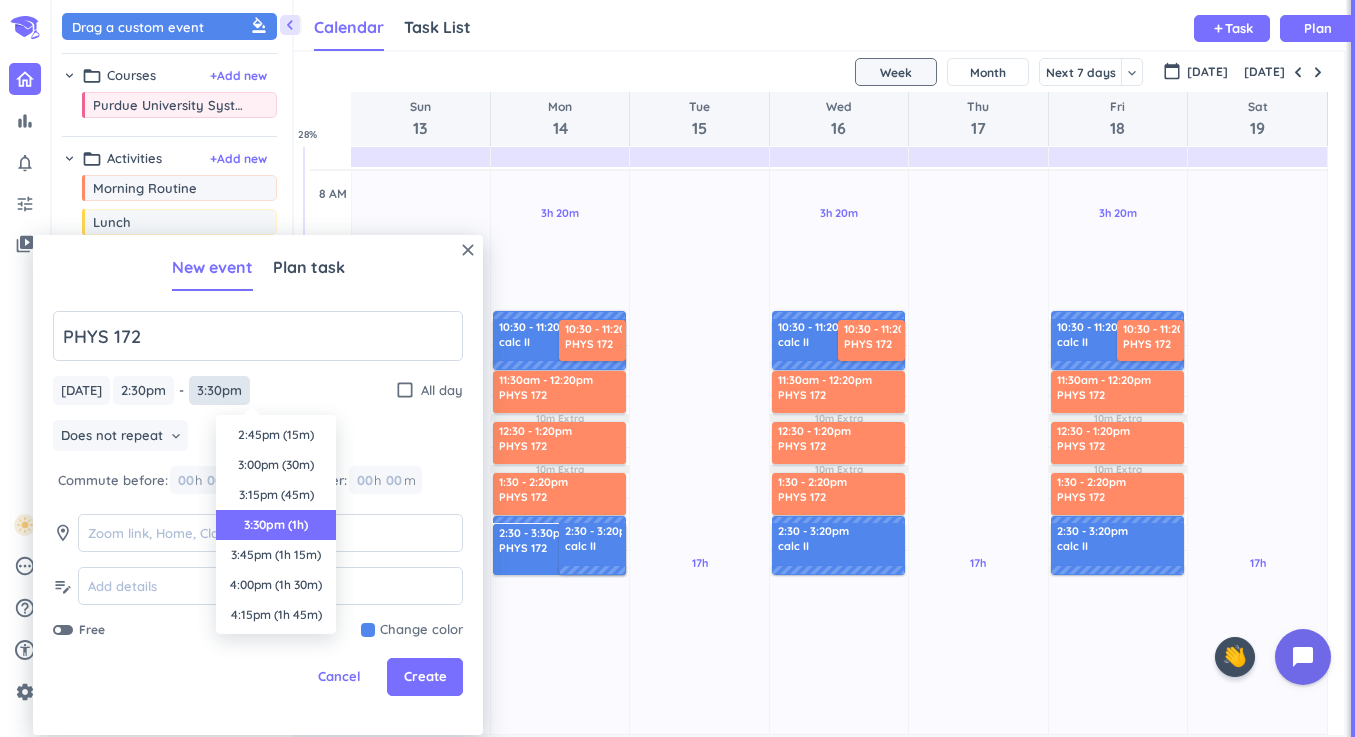 scroll, scrollTop: 90, scrollLeft: 0, axis: vertical 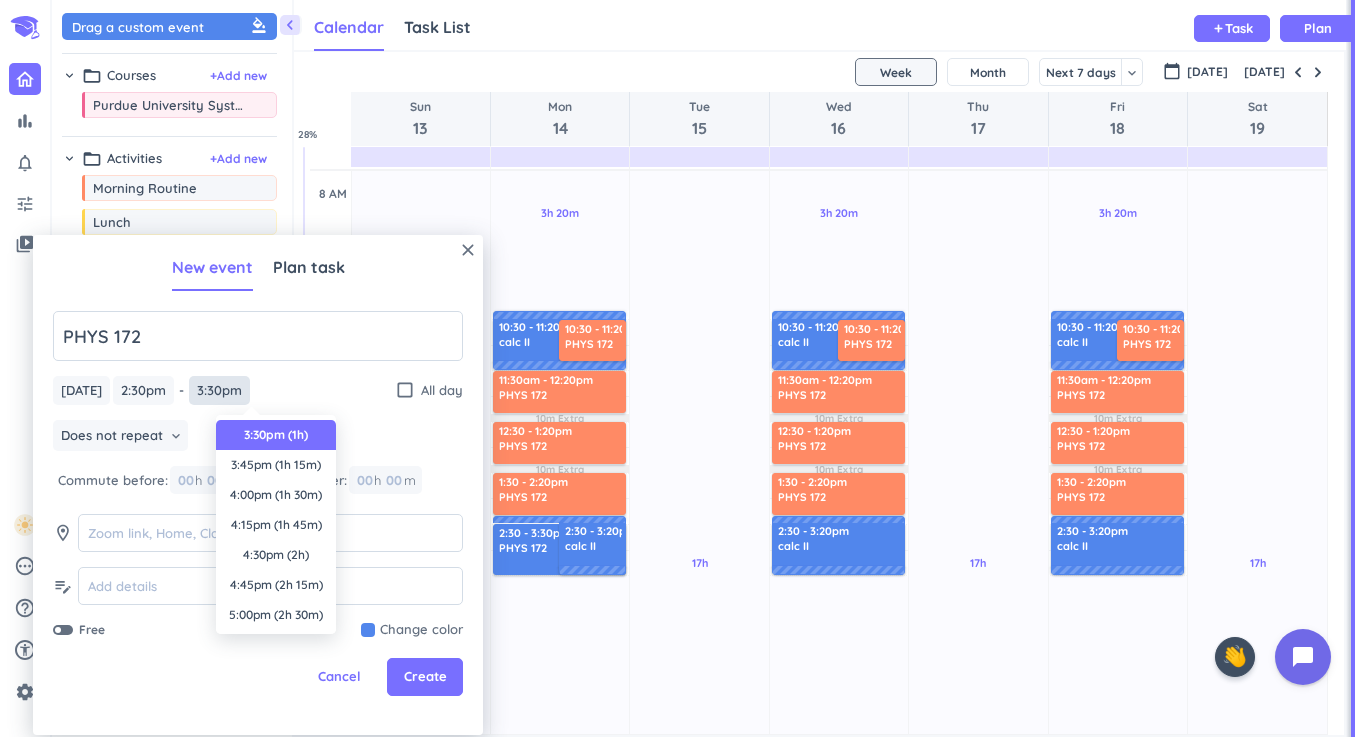 click on "3:30pm" at bounding box center (219, 390) 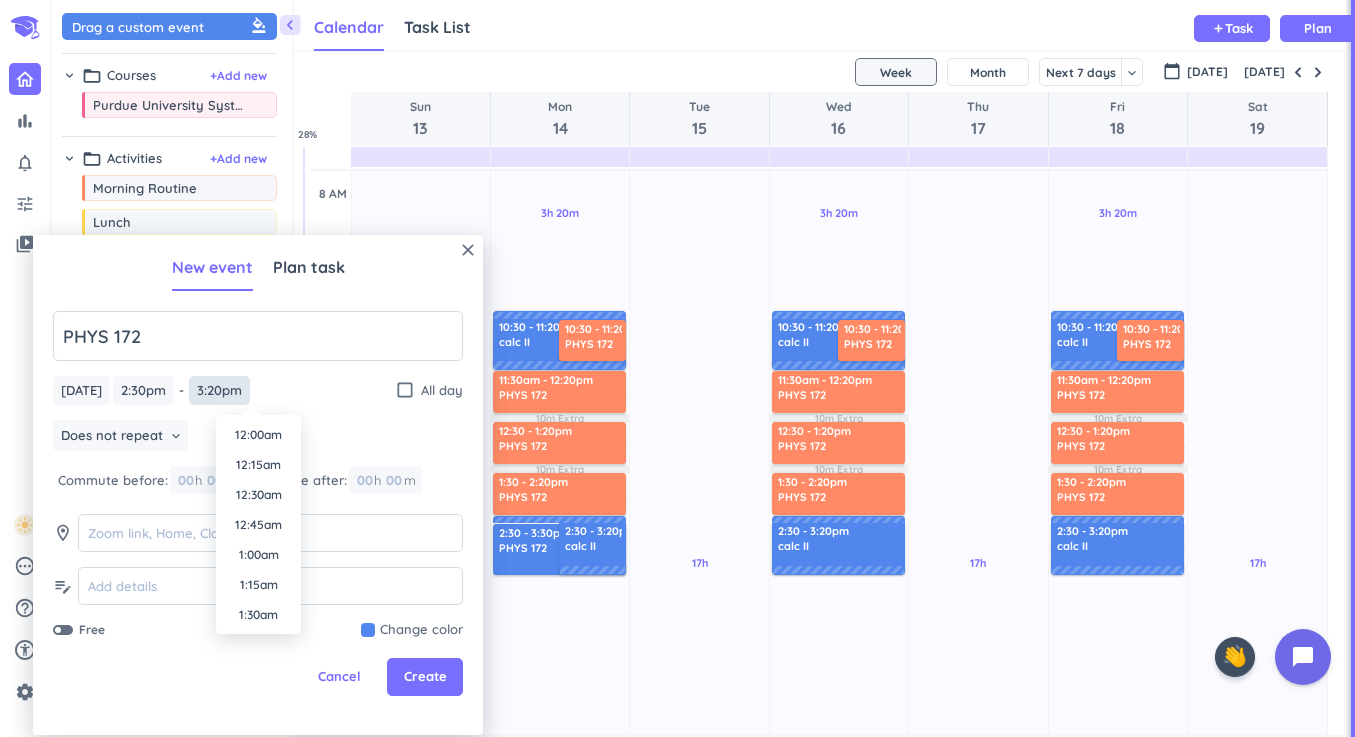 scroll, scrollTop: 0, scrollLeft: 0, axis: both 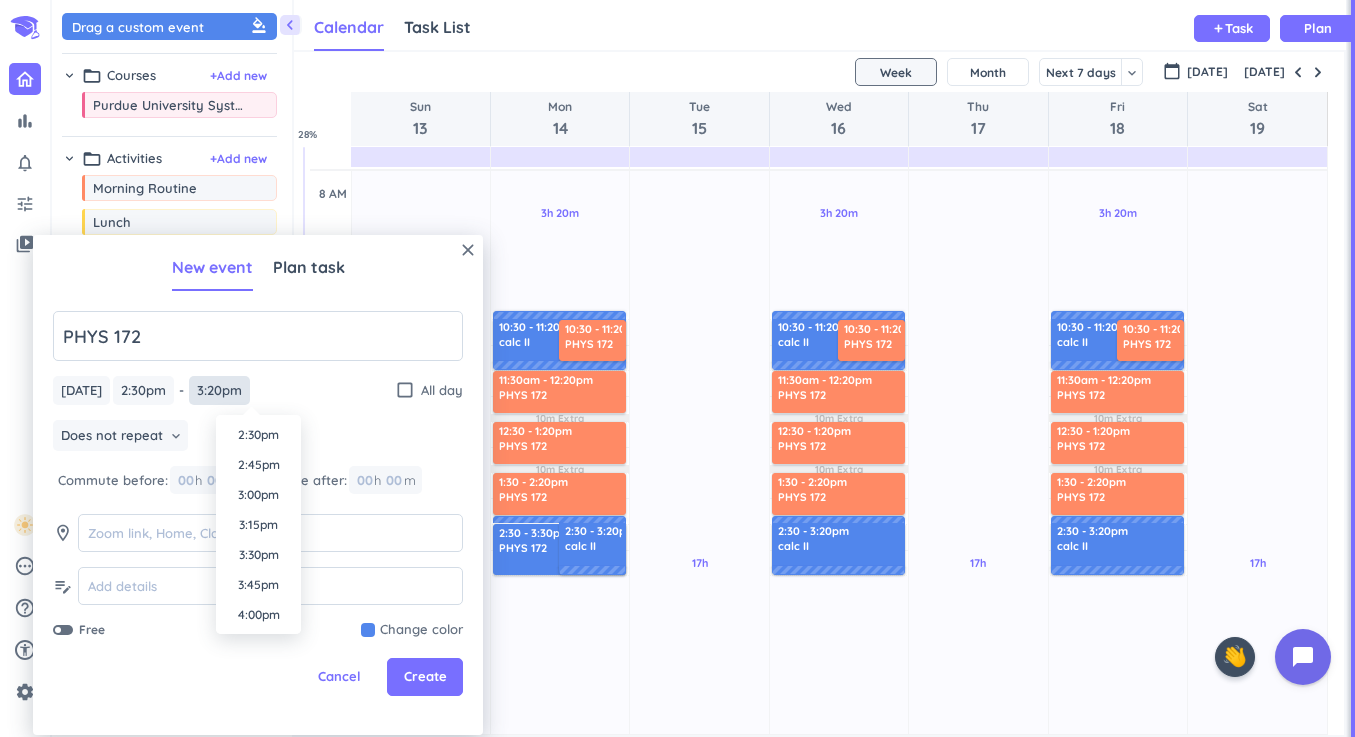 type on "3:20pm" 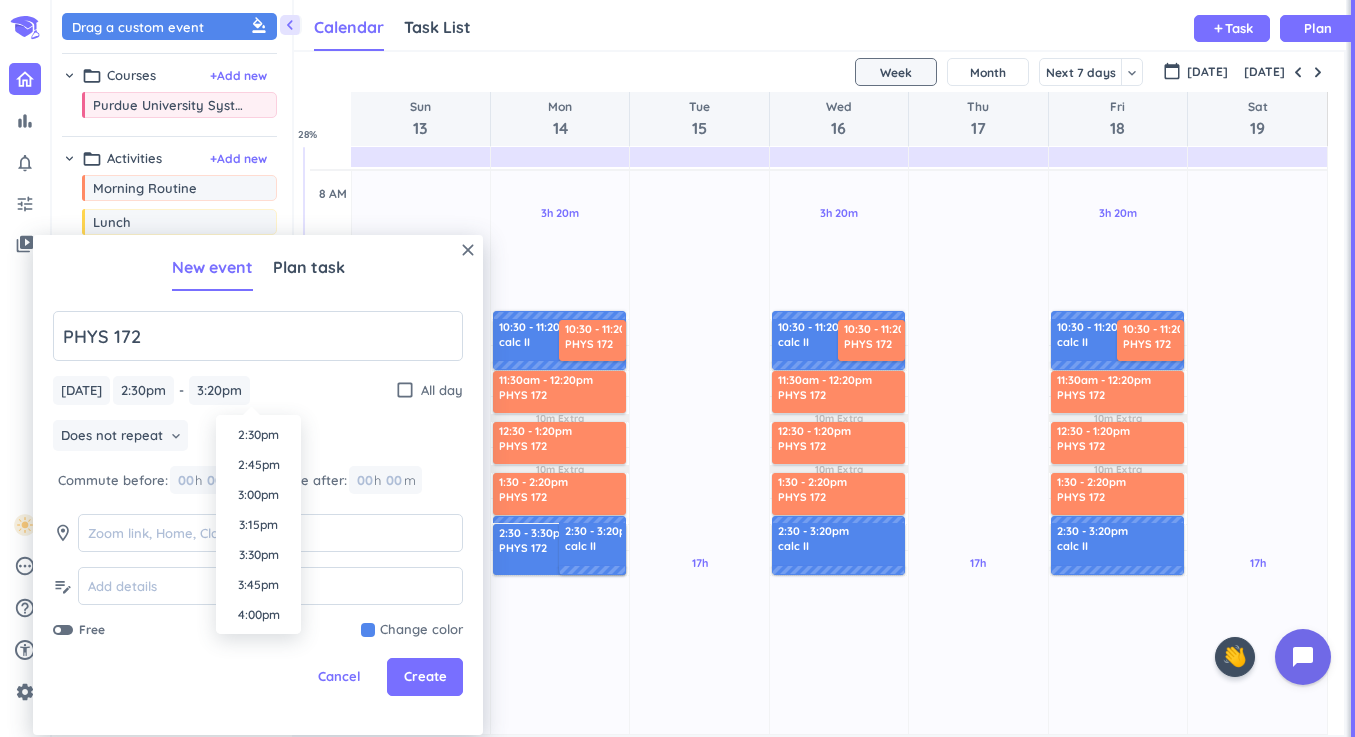 click on "[DATE] [DATE]   2:30pm 2:30pm - 3:30pm 3:20pm check_box_outline_blank All day" at bounding box center (258, 390) 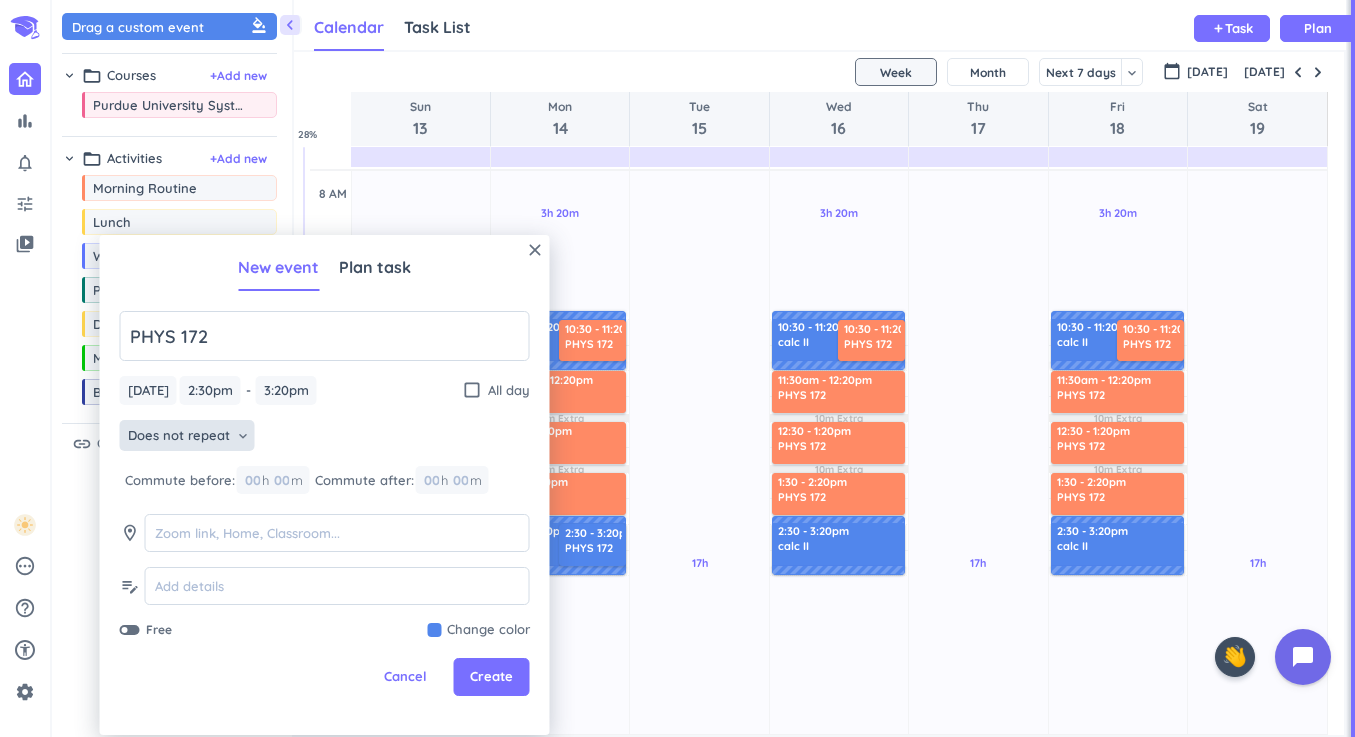 click on "Does not repeat" at bounding box center [179, 436] 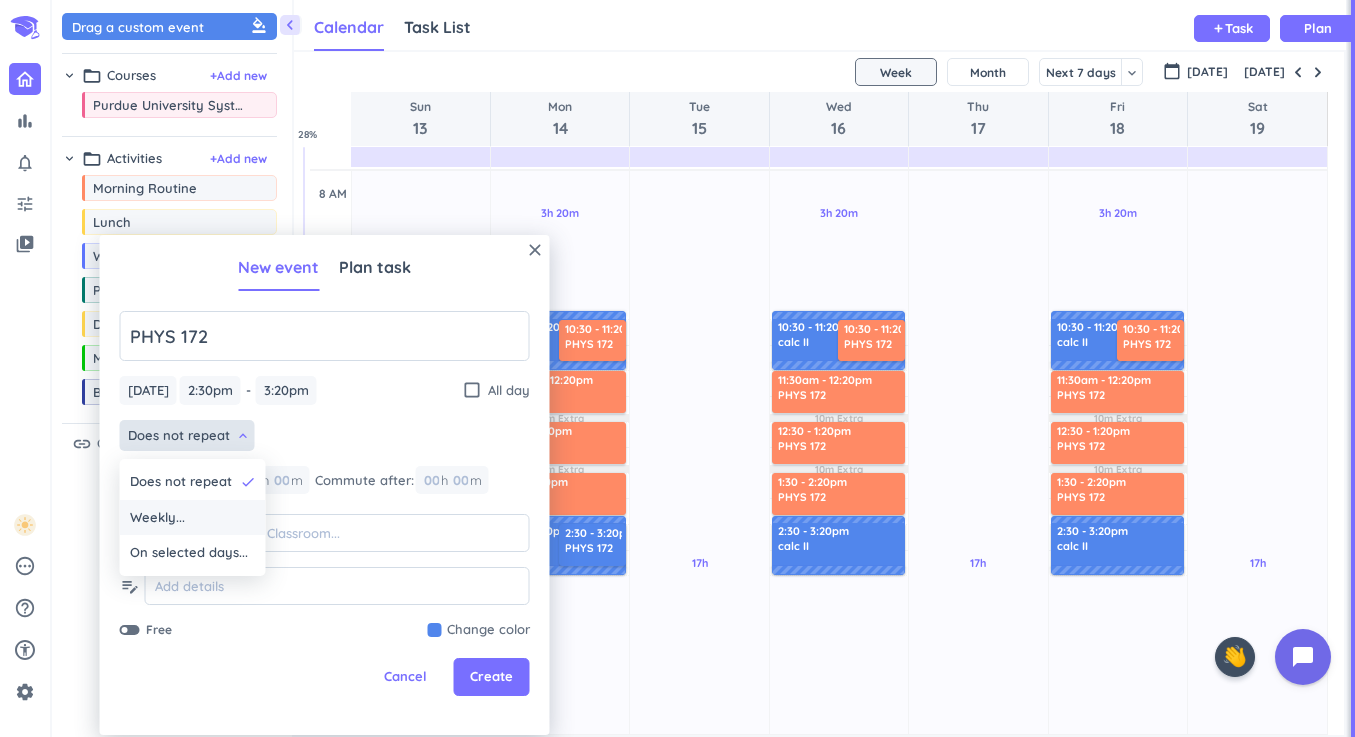 click on "Weekly..." at bounding box center [157, 518] 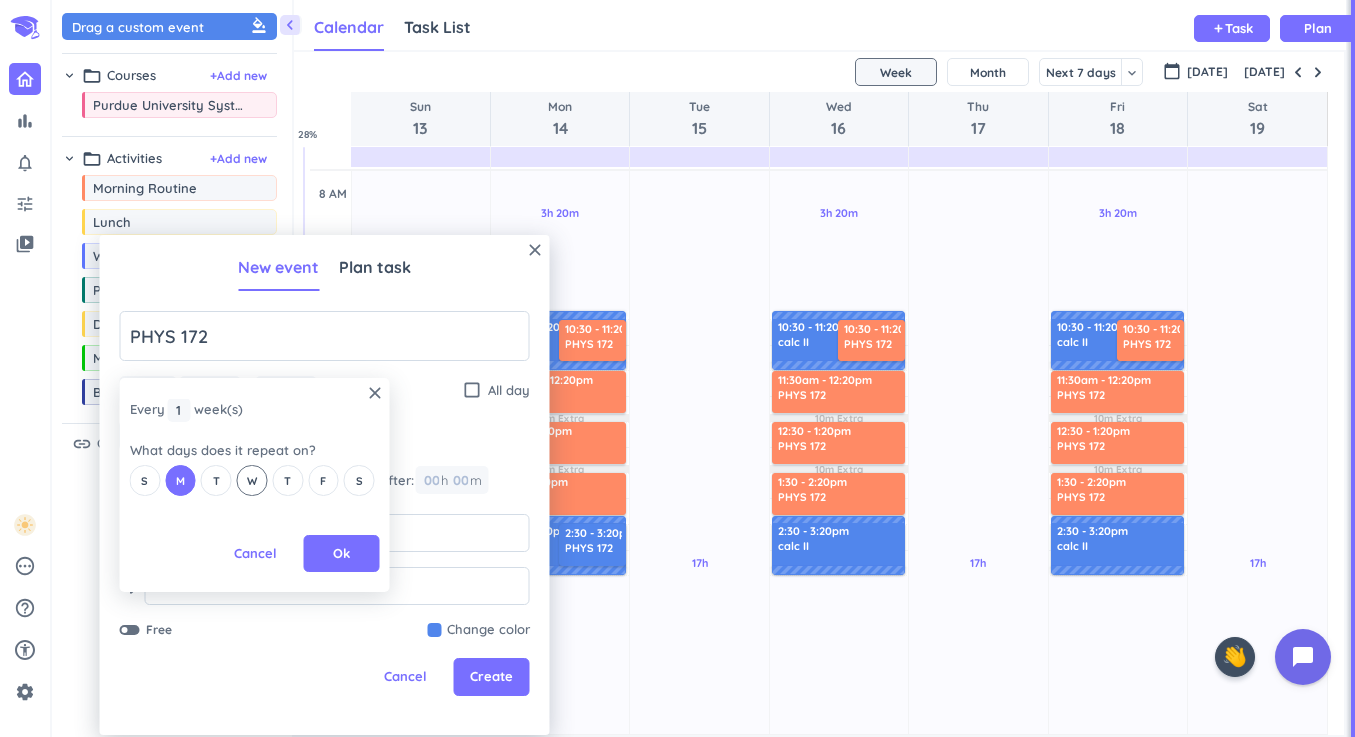 click on "W" at bounding box center [252, 480] 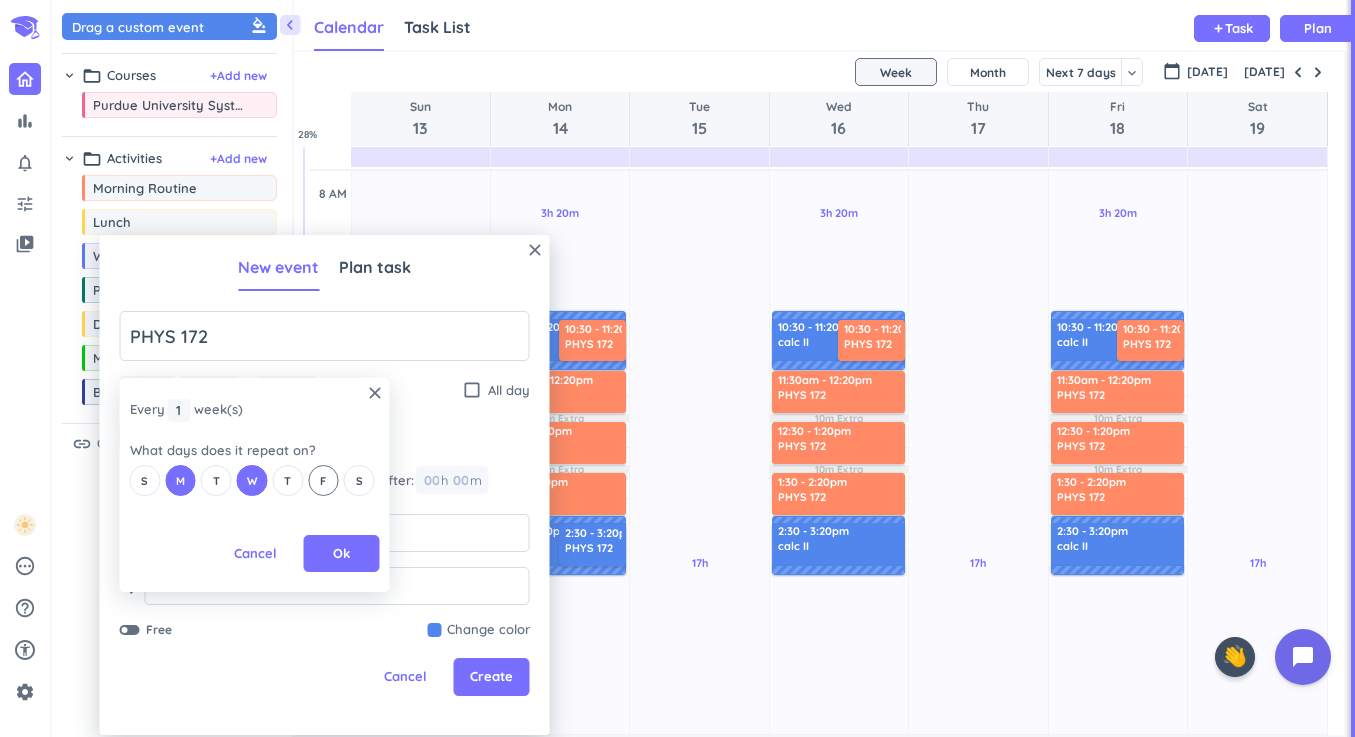 click on "F" at bounding box center [323, 480] 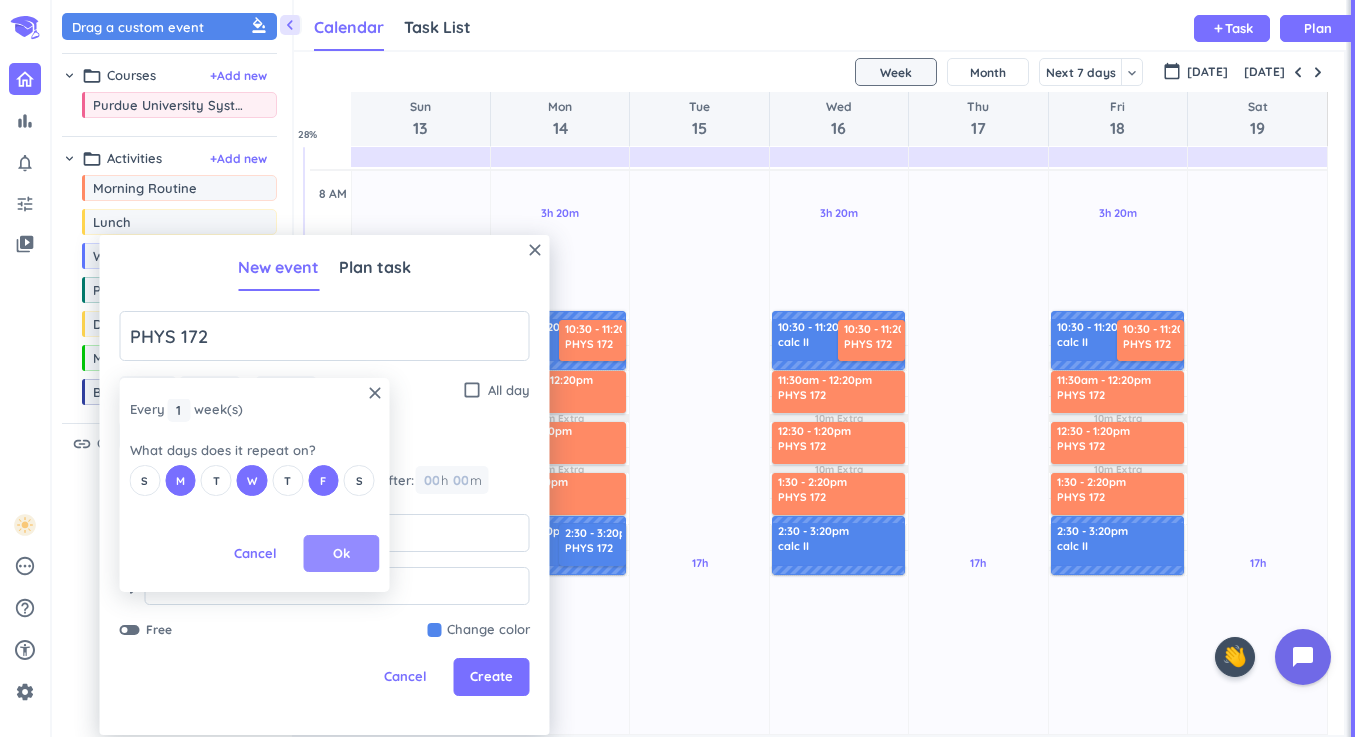 click on "Ok" at bounding box center (341, 554) 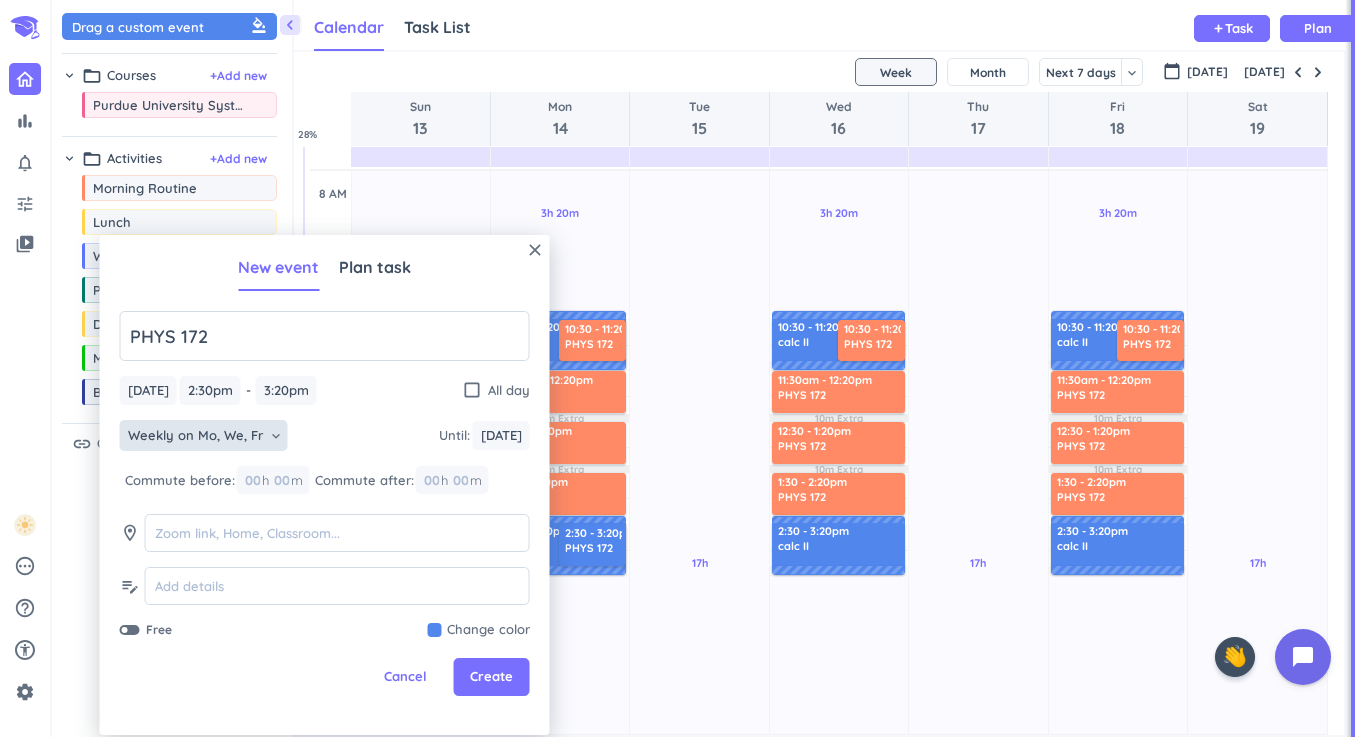 click at bounding box center (479, 630) 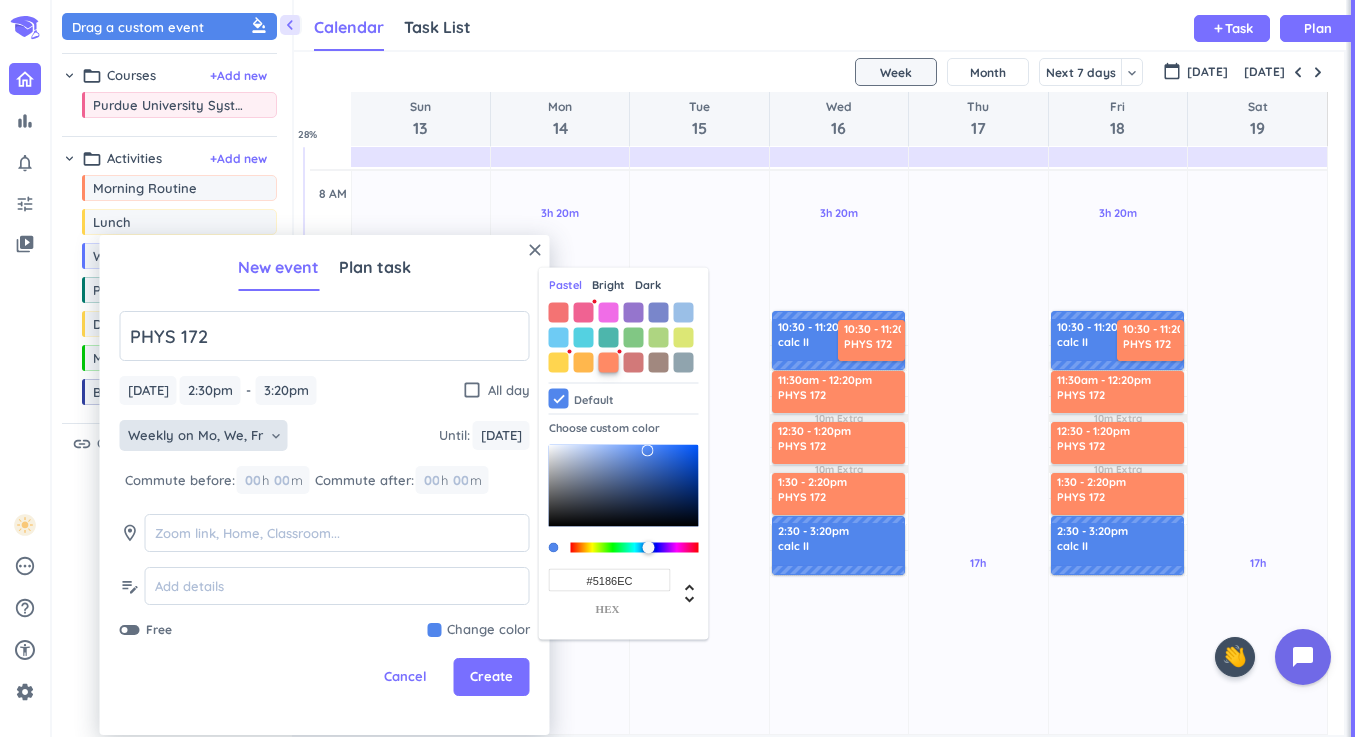 click at bounding box center [609, 362] 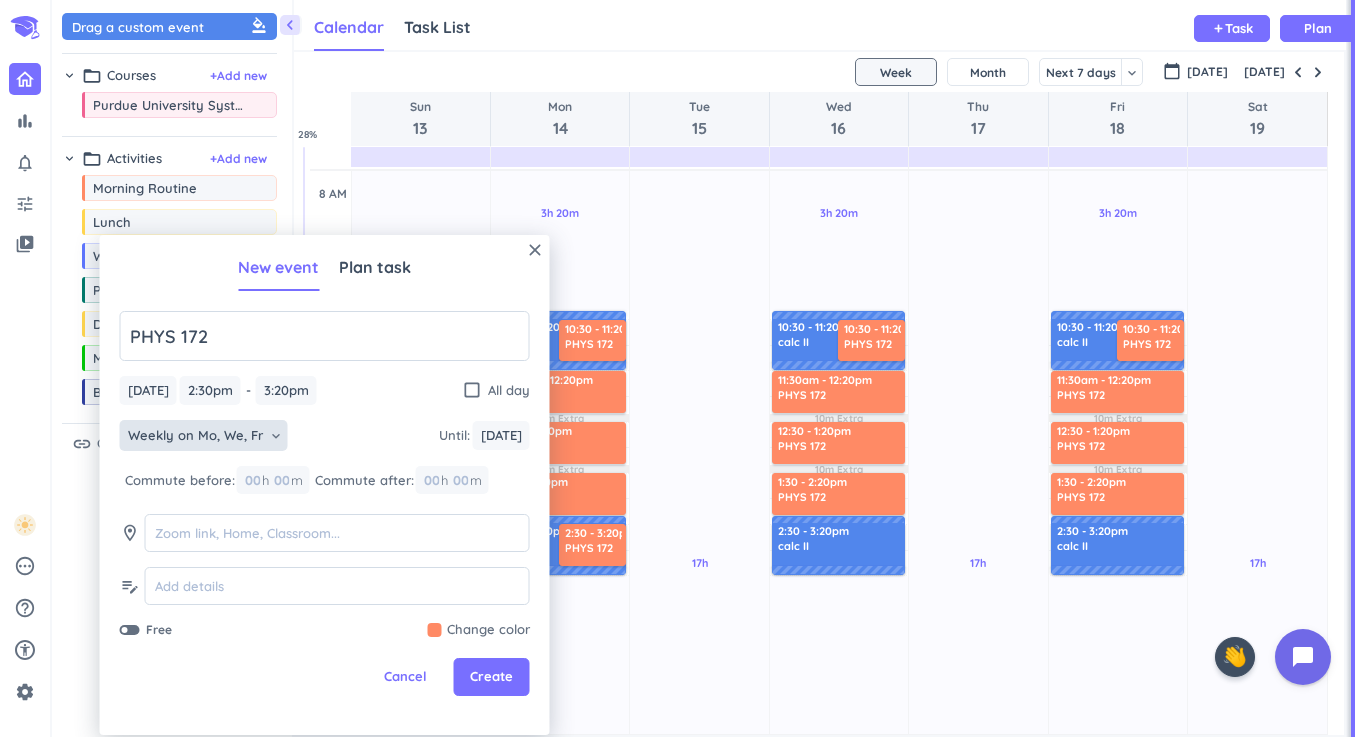 click on "Free Change color Pastel Bright Dark Default Choose custom color #FF8A65 hex" at bounding box center [325, 630] 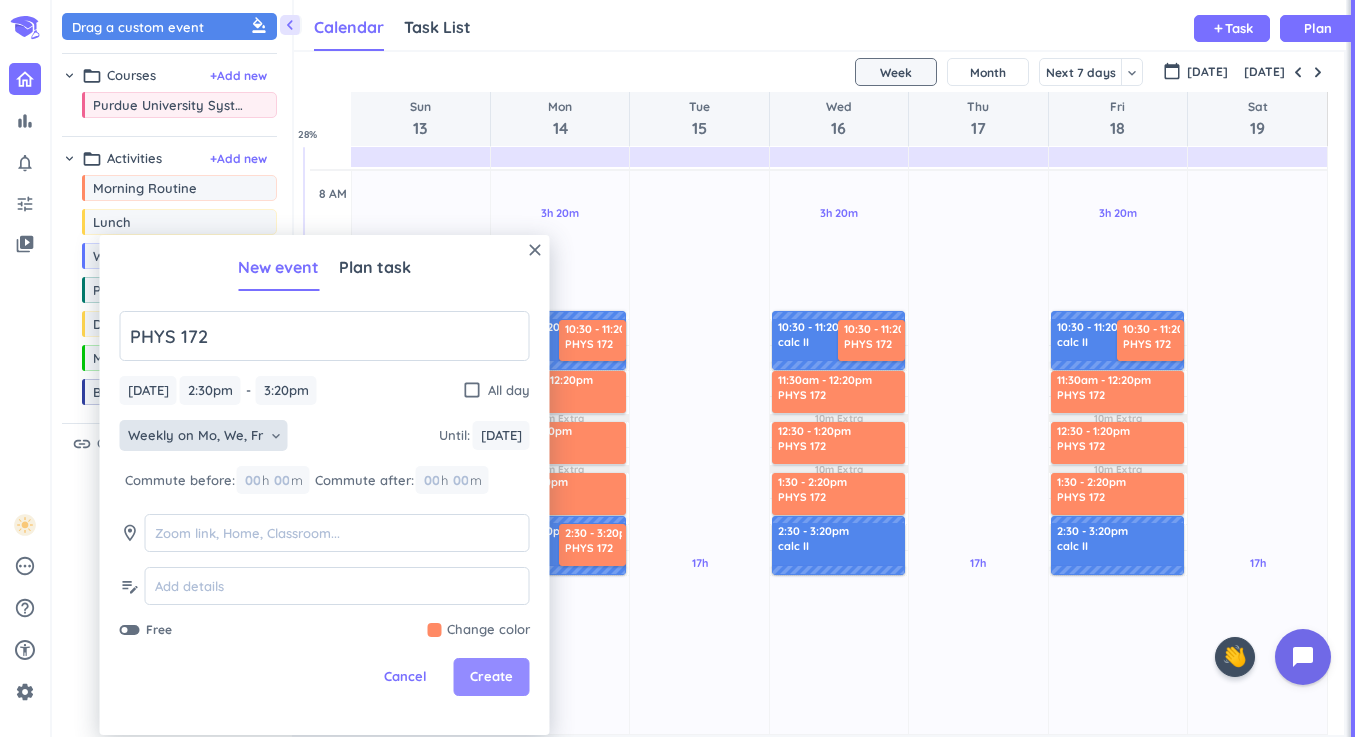 click on "Create" at bounding box center [491, 677] 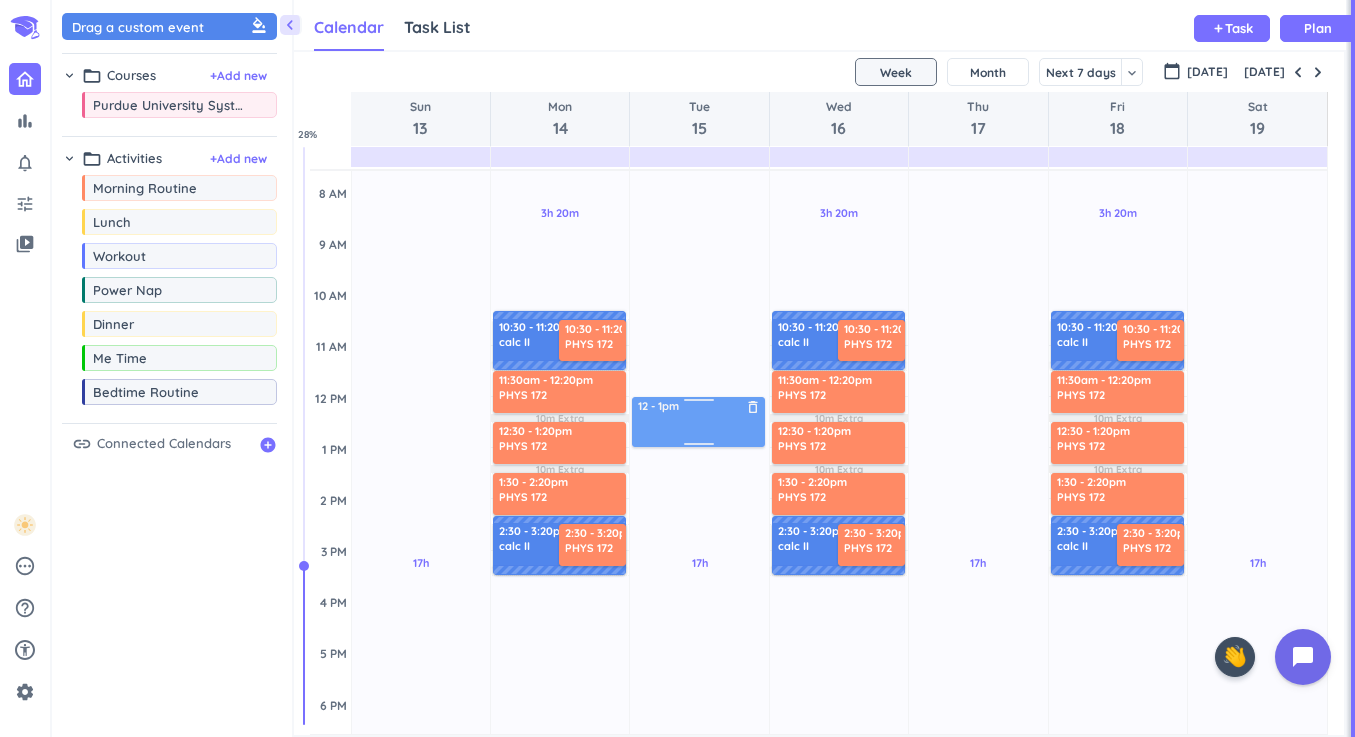 drag, startPoint x: 117, startPoint y: 32, endPoint x: 707, endPoint y: 399, distance: 694.8302 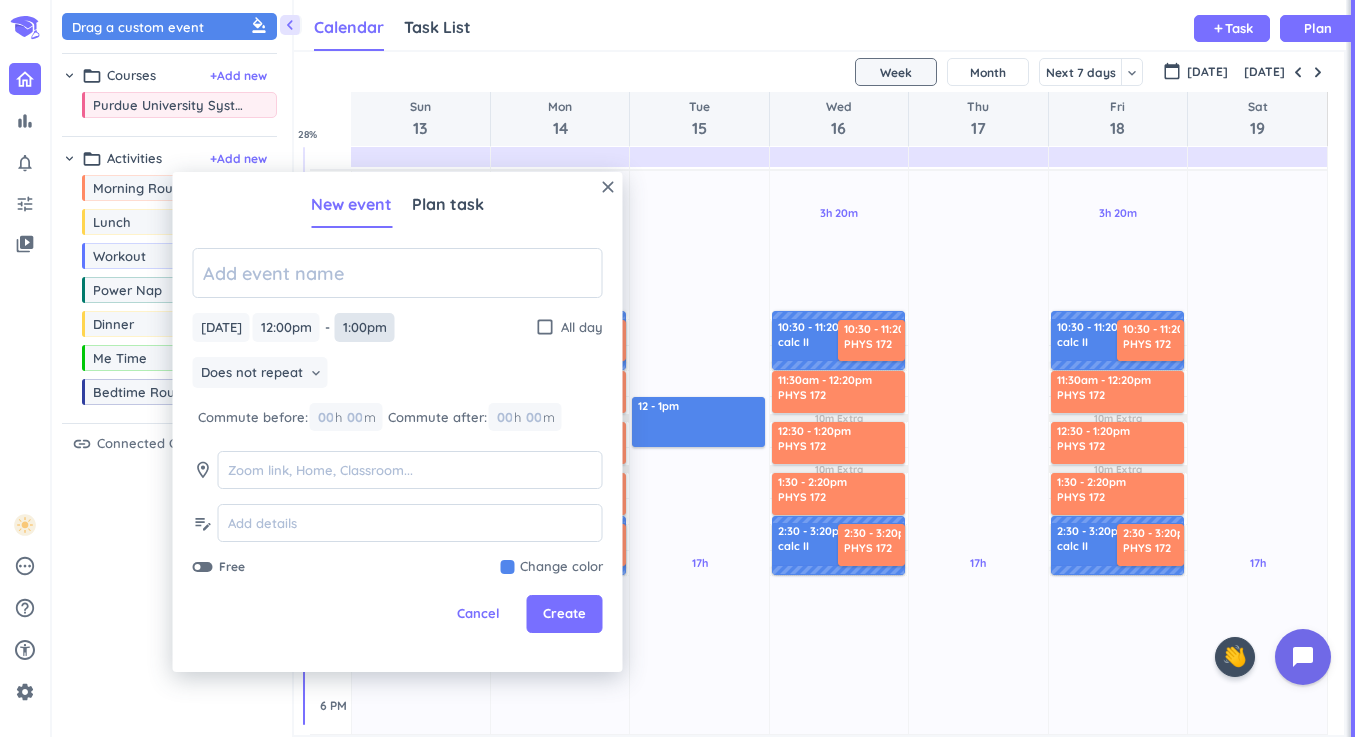 click on "1:00pm" at bounding box center [365, 327] 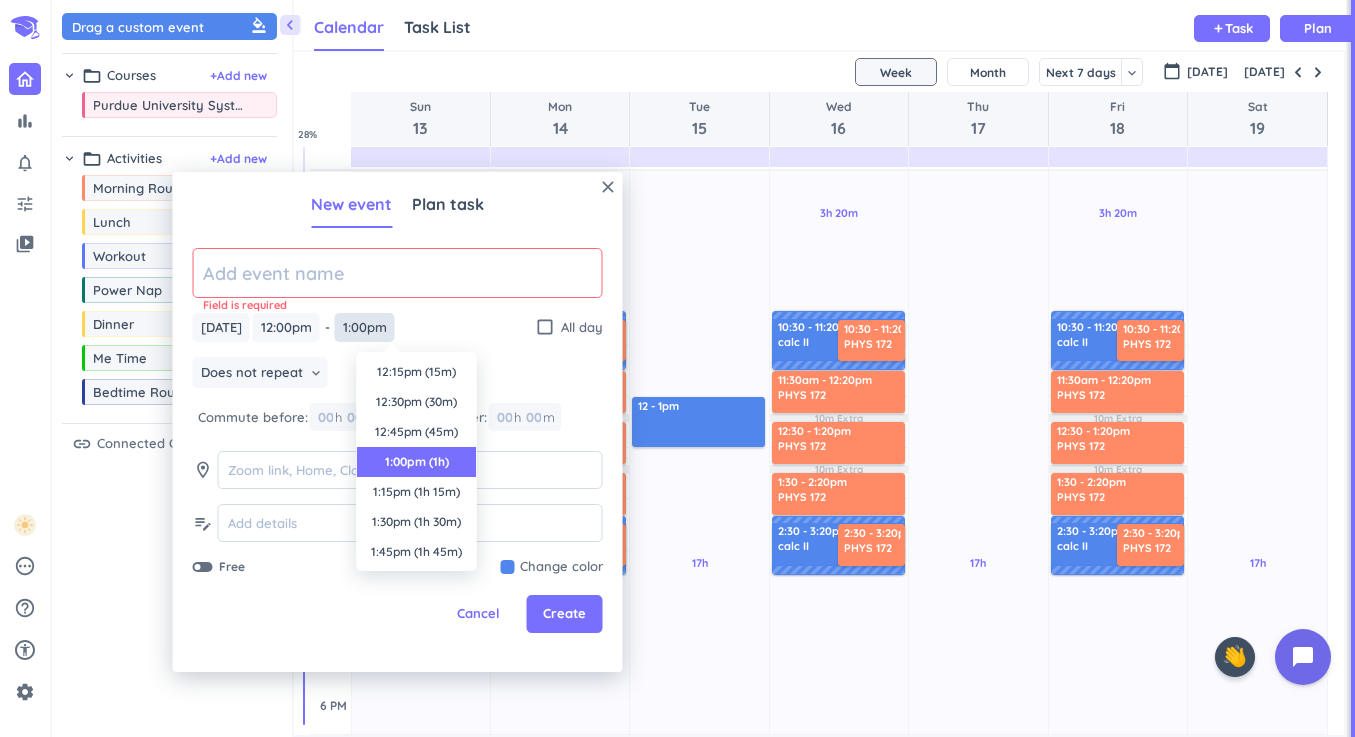 scroll, scrollTop: 90, scrollLeft: 0, axis: vertical 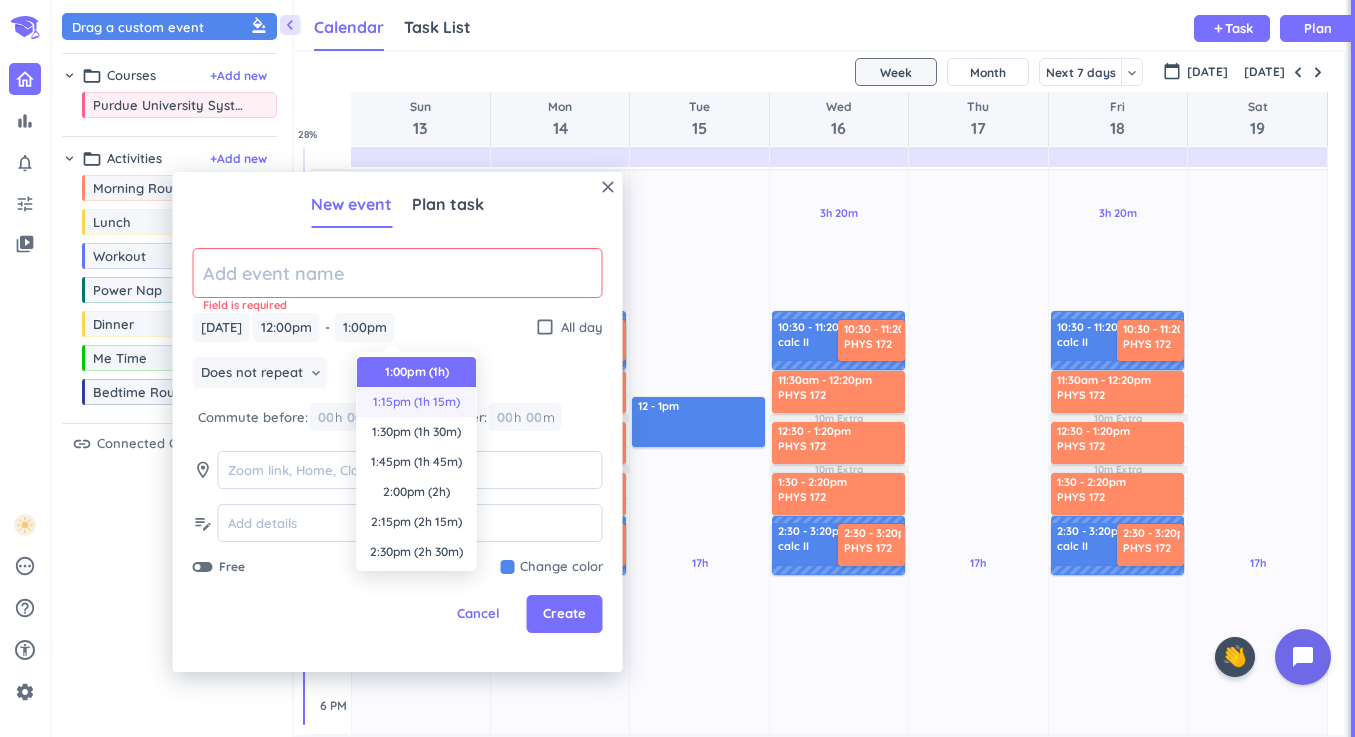 click on "1:15pm (1h 15m)" at bounding box center (417, 402) 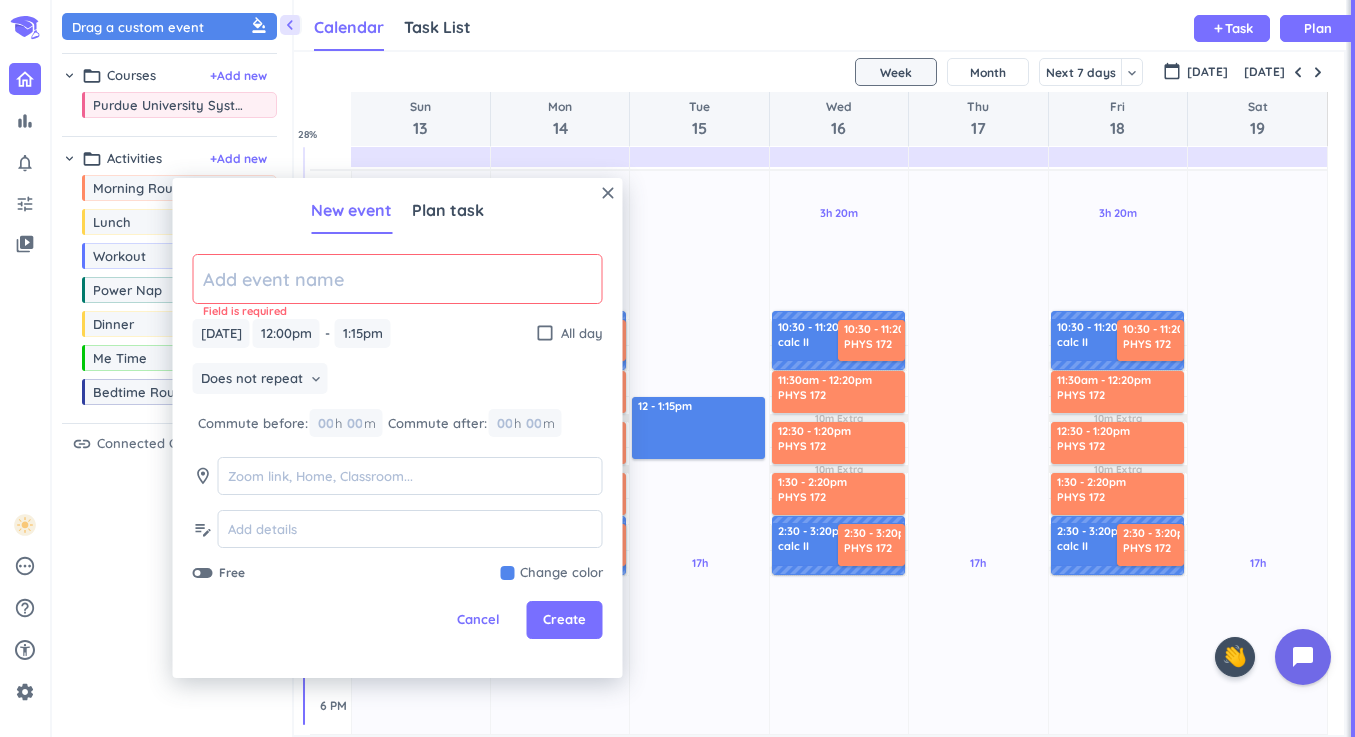 click 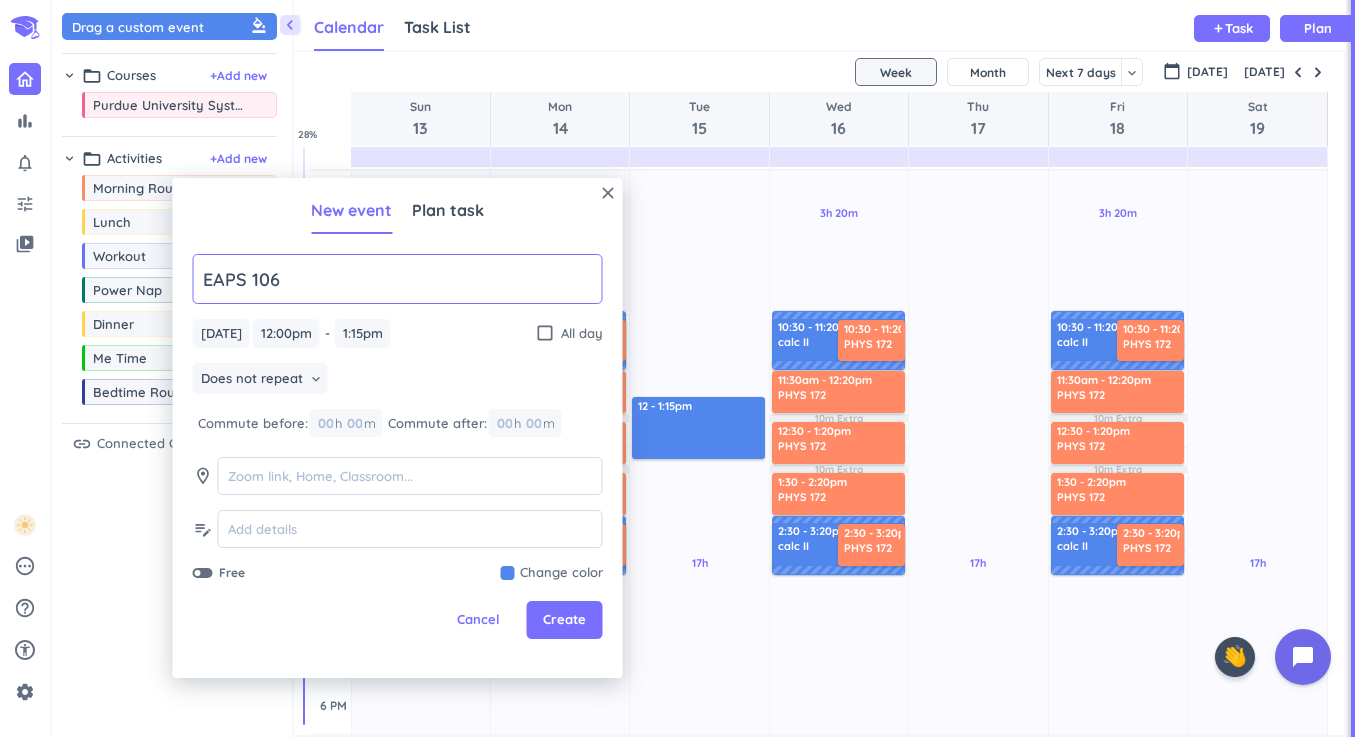 type on "EAPS 106" 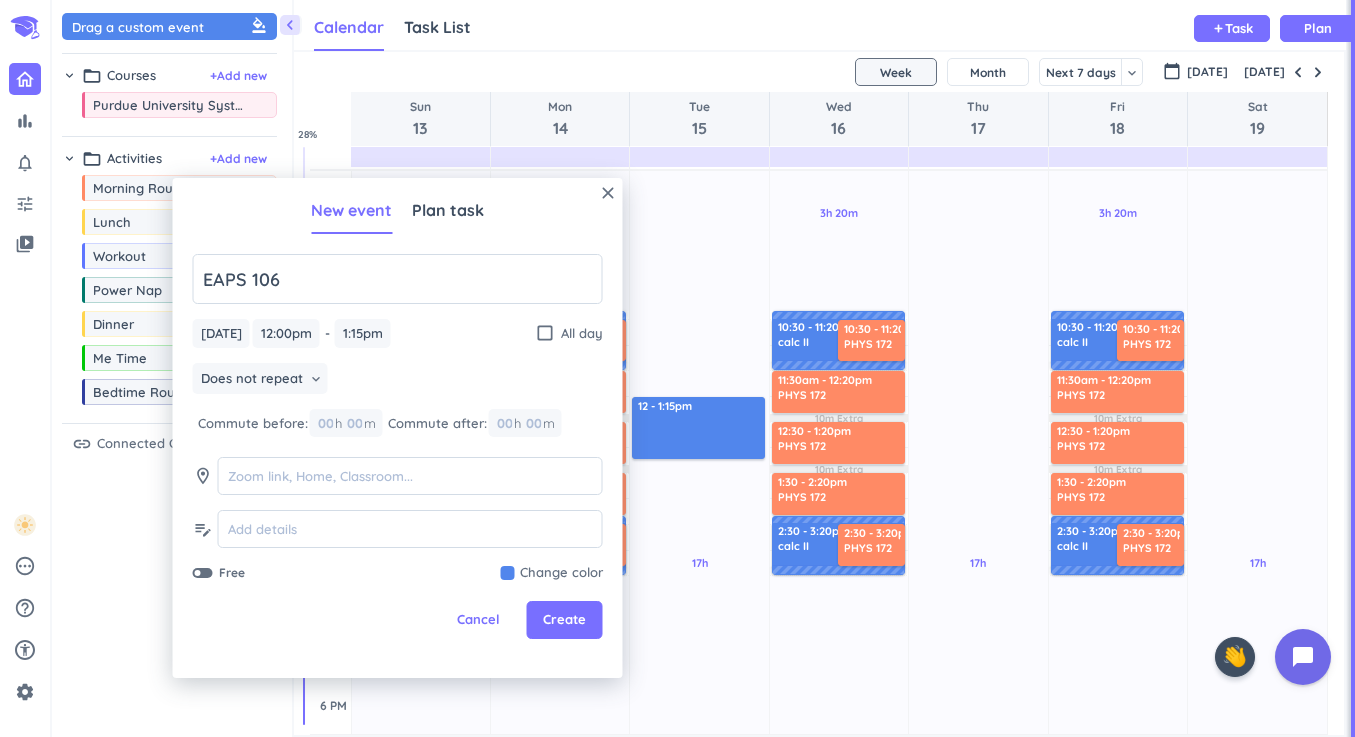 click at bounding box center (552, 573) 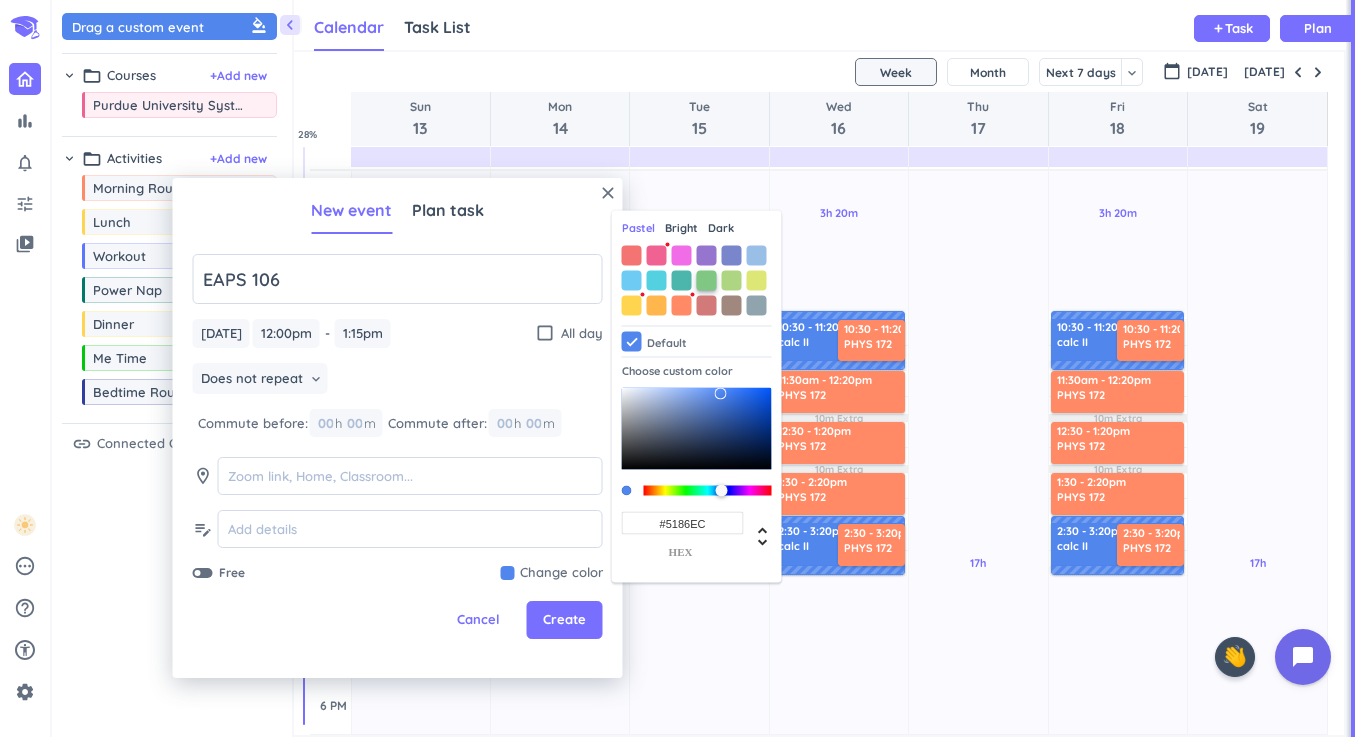 click at bounding box center (707, 280) 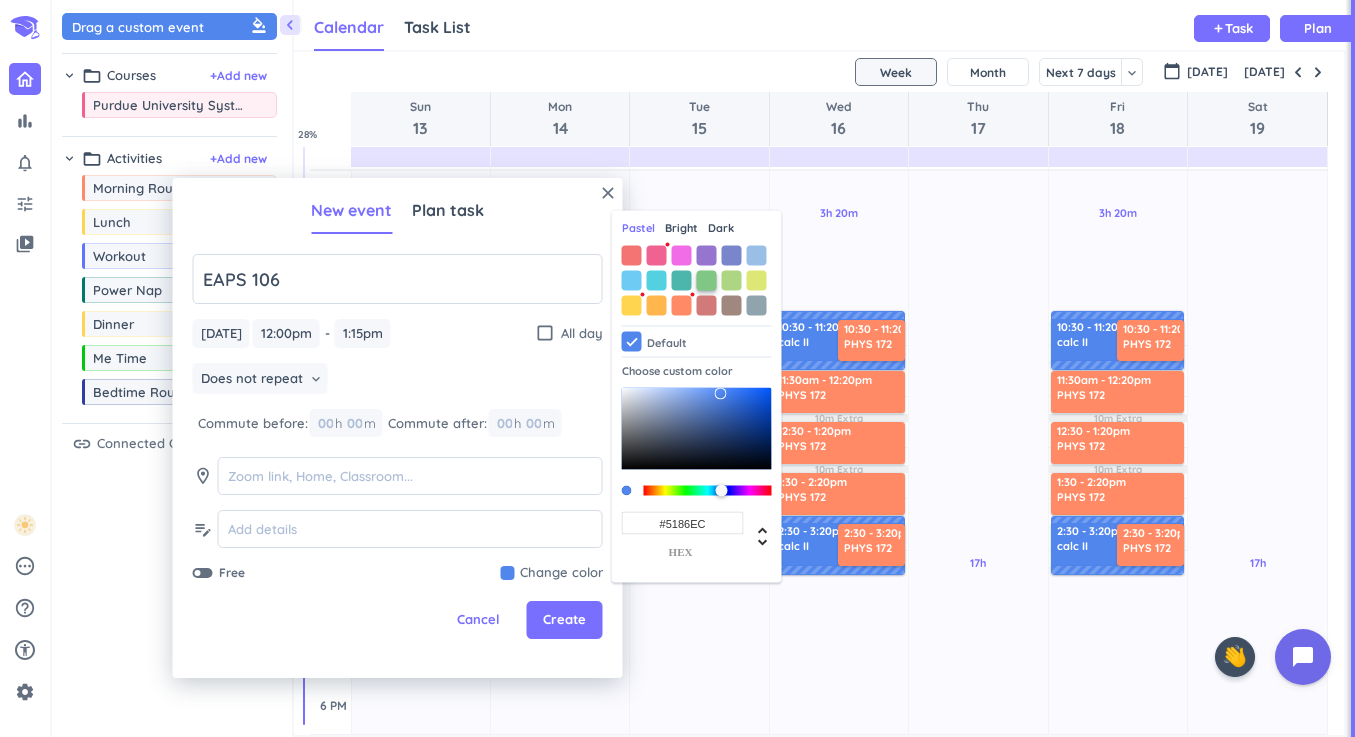 type on "#81C784" 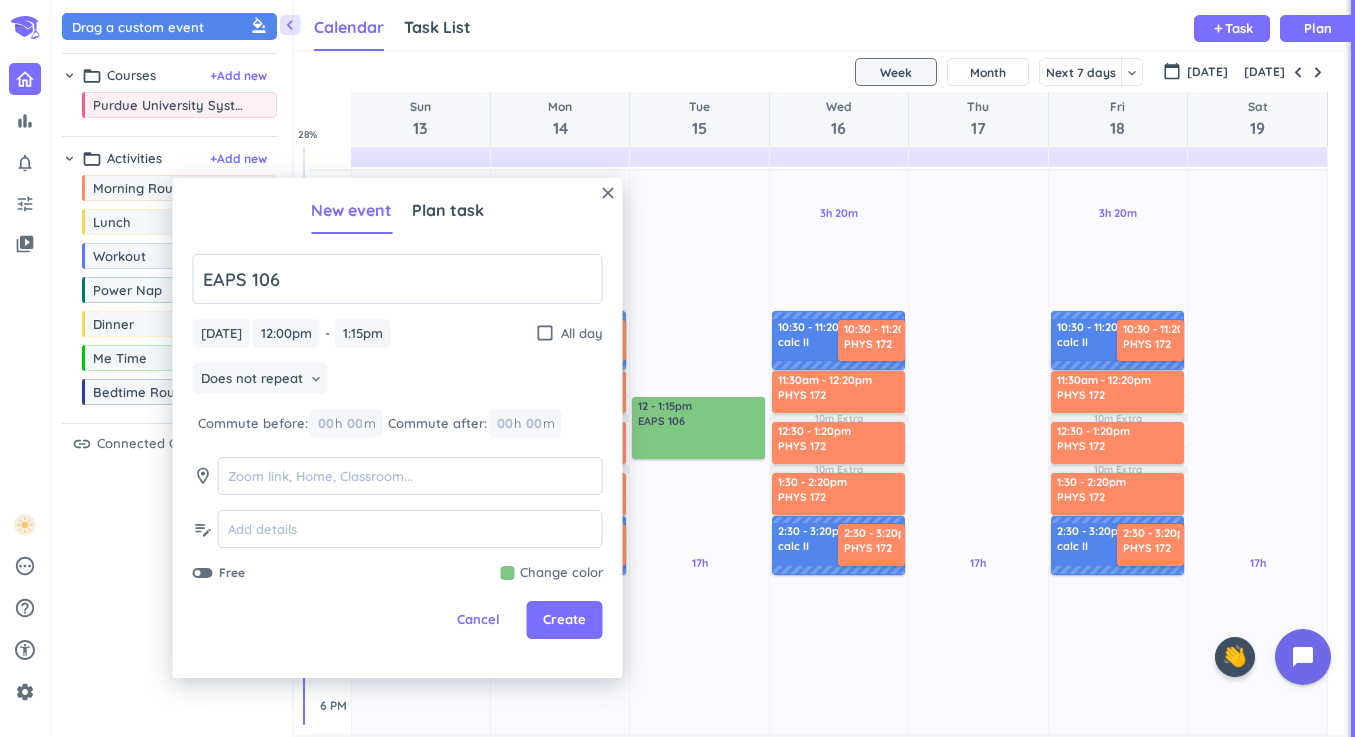 click on "EAPS 106 [DATE] [DATE]   12:00pm 12:00pm - 1:15pm 1:15pm check_box_outline_blank All day Does not repeat keyboard_arrow_down Commute before: 00 h 00 m Commute after: 00 h 00 m room edit_note Free Change color Pastel Bright Dark Default Choose custom color #81C784 hex" at bounding box center [398, 418] 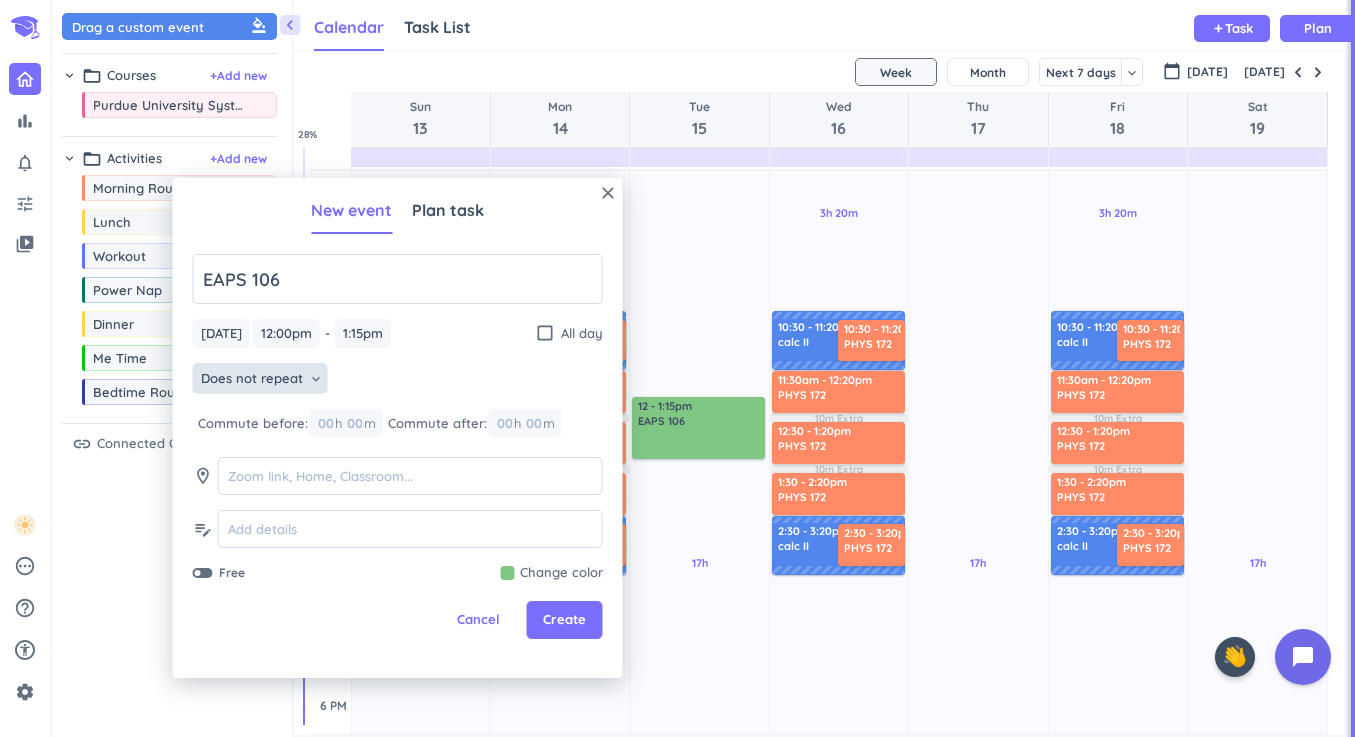 click on "Does not repeat keyboard_arrow_down" at bounding box center [260, 379] 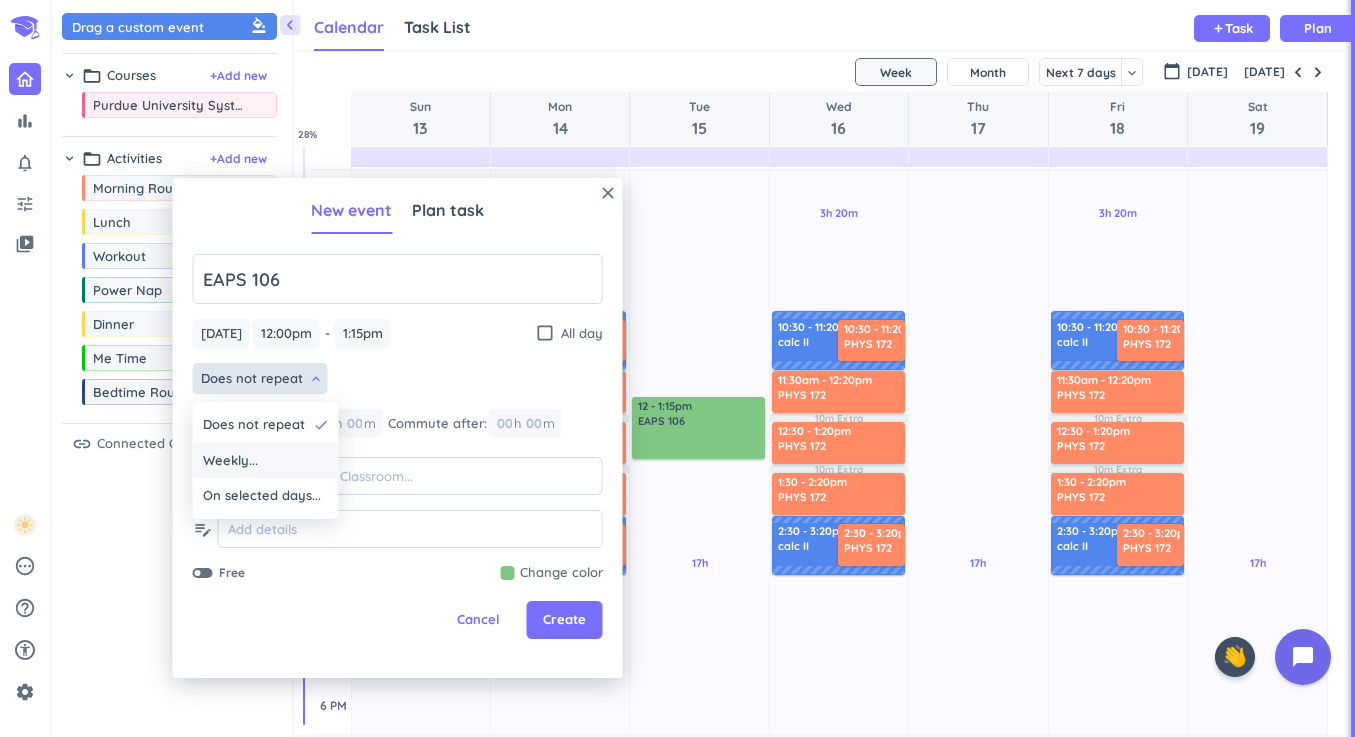 click on "Weekly..." at bounding box center [266, 461] 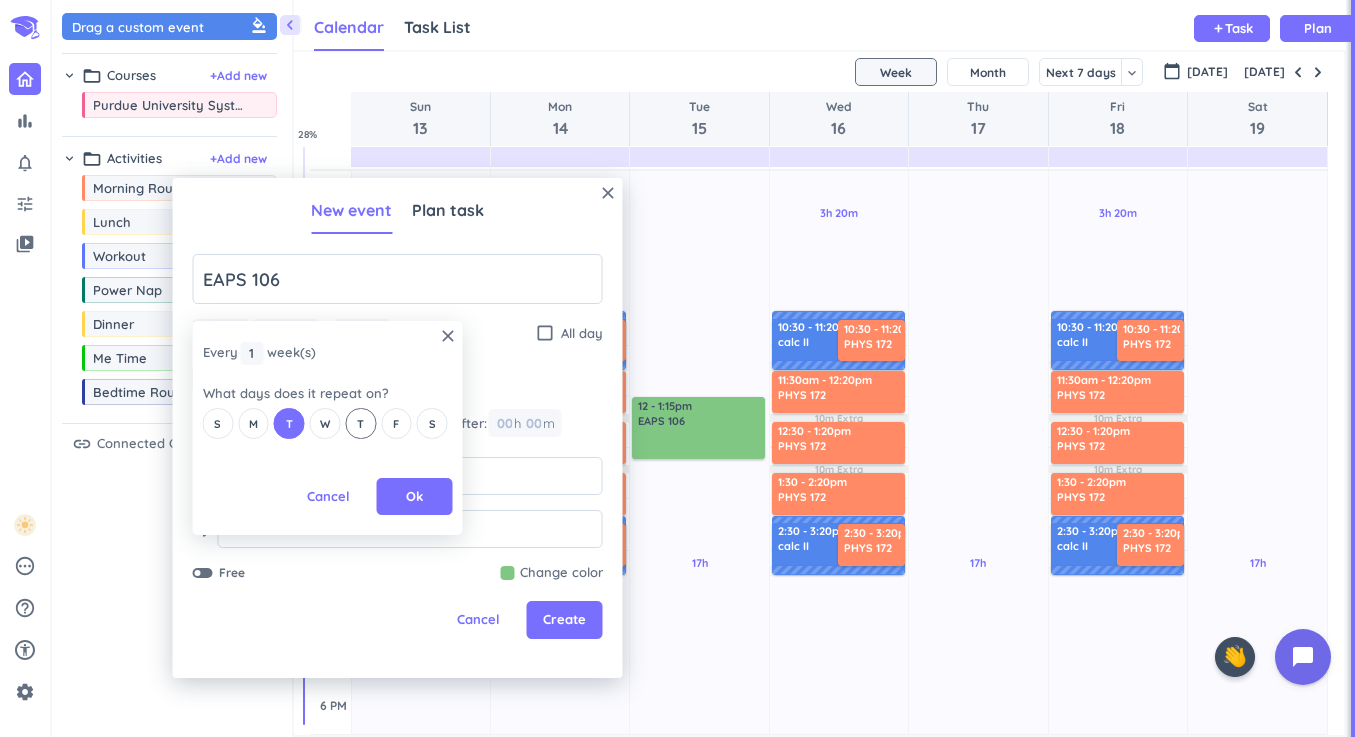 click on "T" at bounding box center (360, 424) 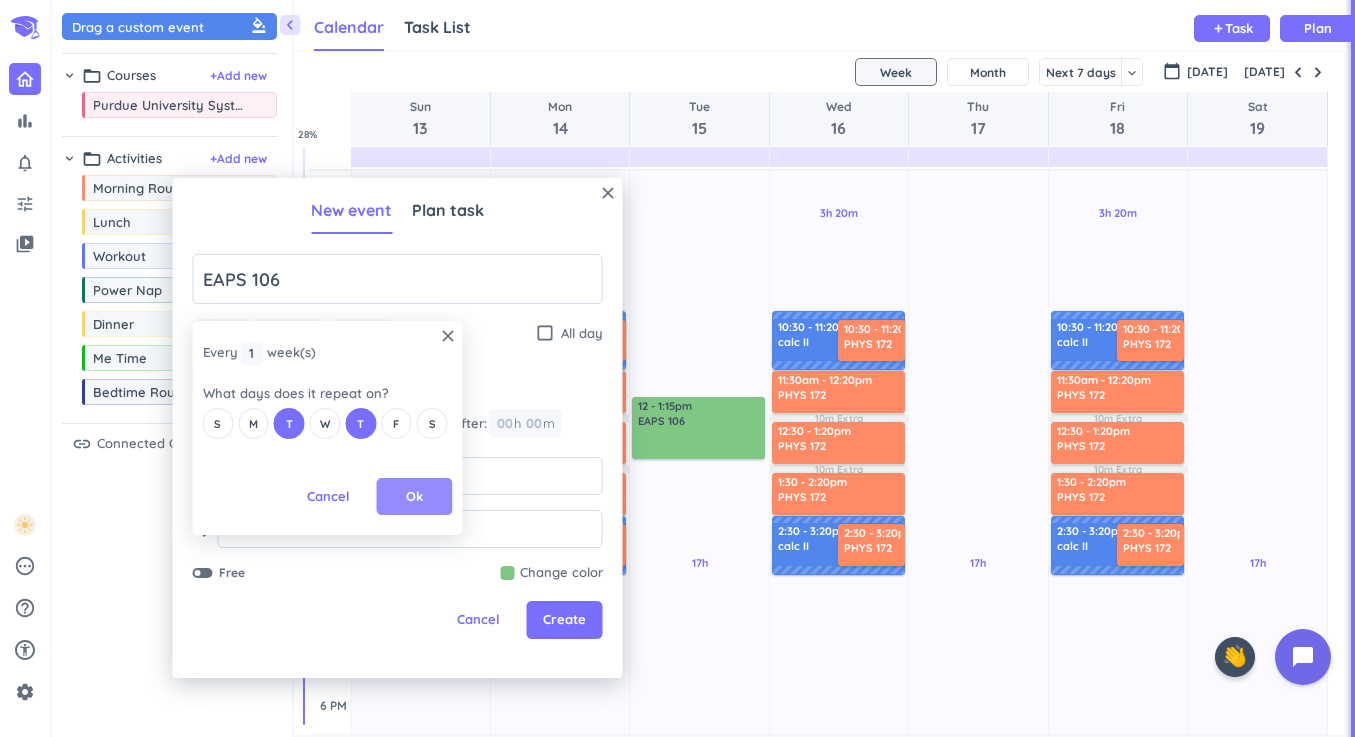 click on "Ok" at bounding box center [414, 497] 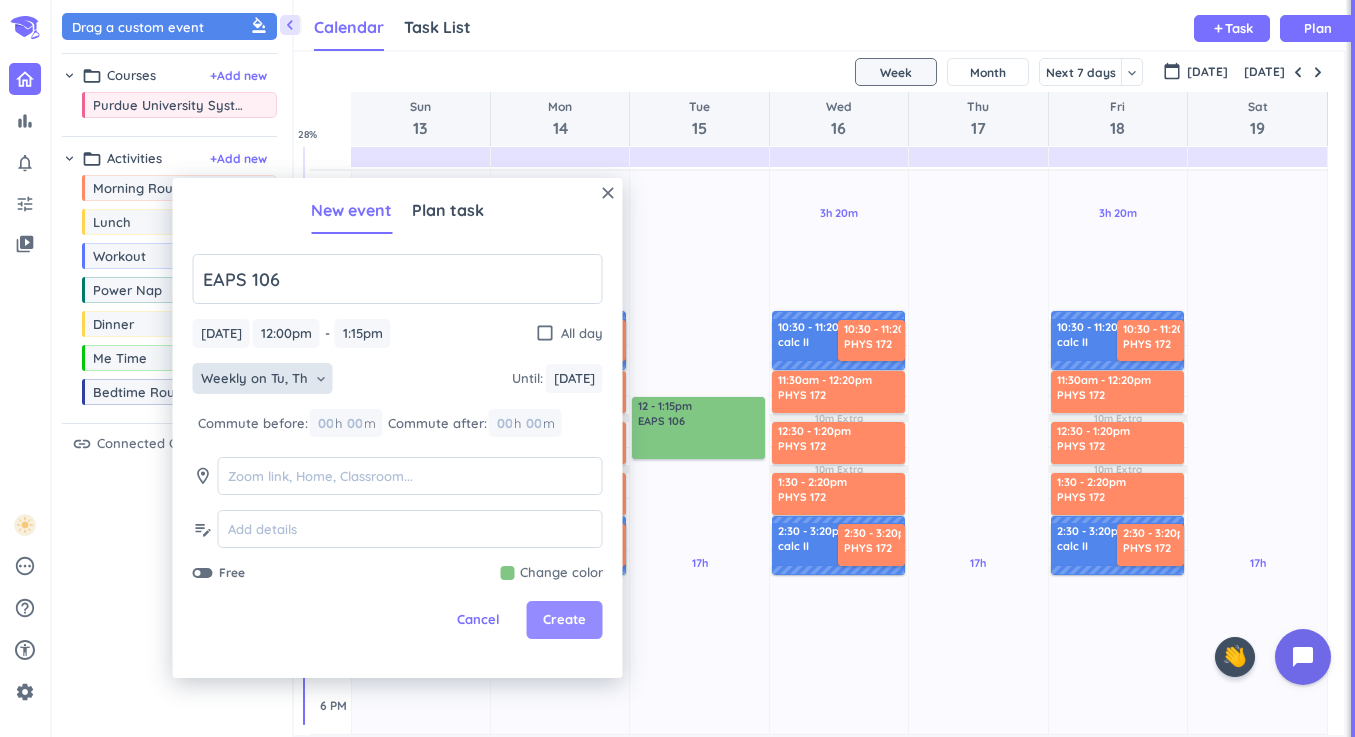 click on "Create" at bounding box center (565, 620) 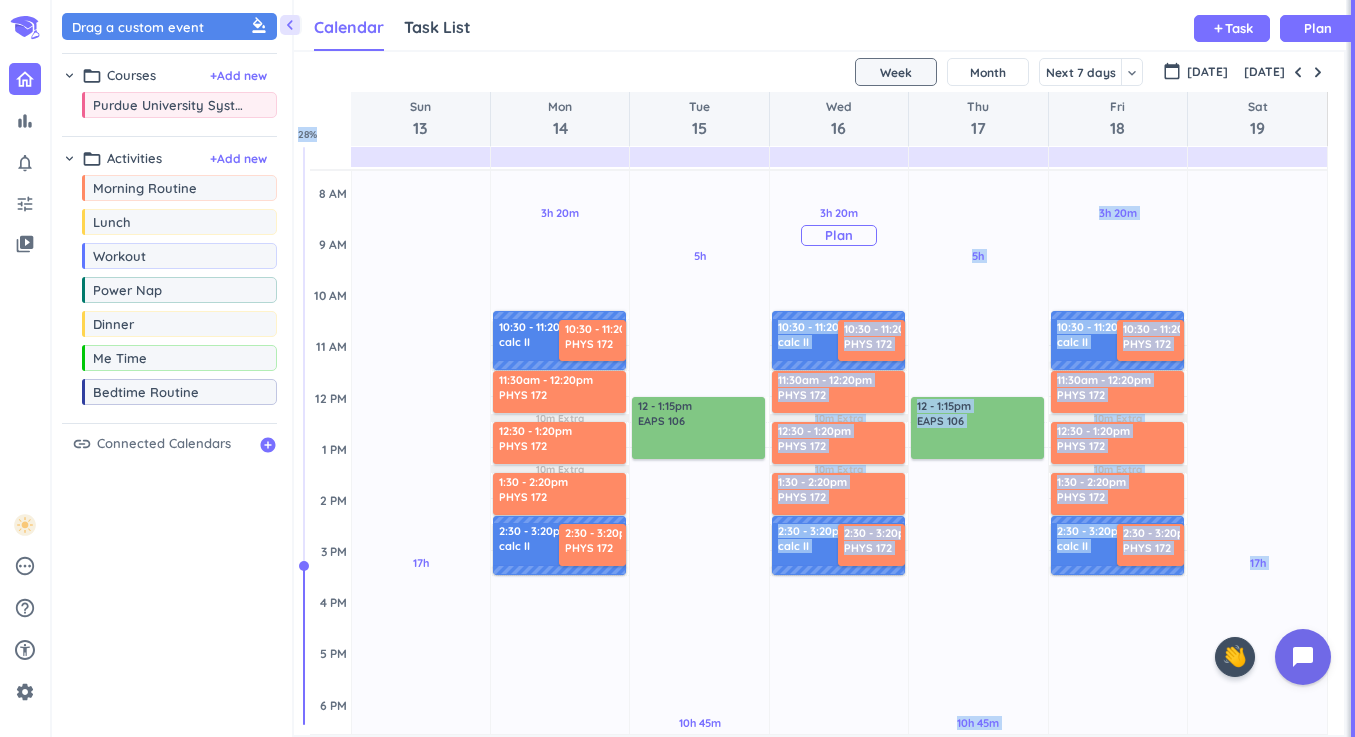 drag, startPoint x: 559, startPoint y: 609, endPoint x: 802, endPoint y: 274, distance: 413.85263 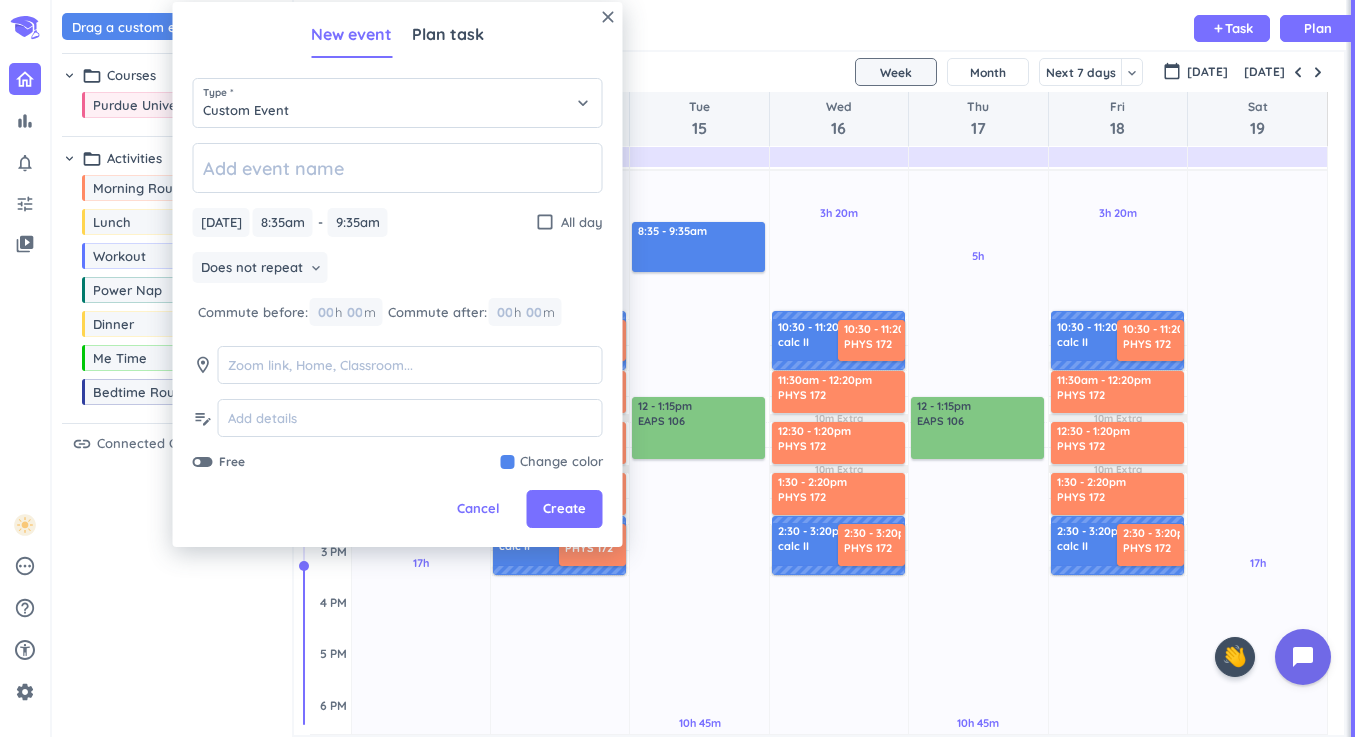 click on "[DATE]" at bounding box center (819, 72) 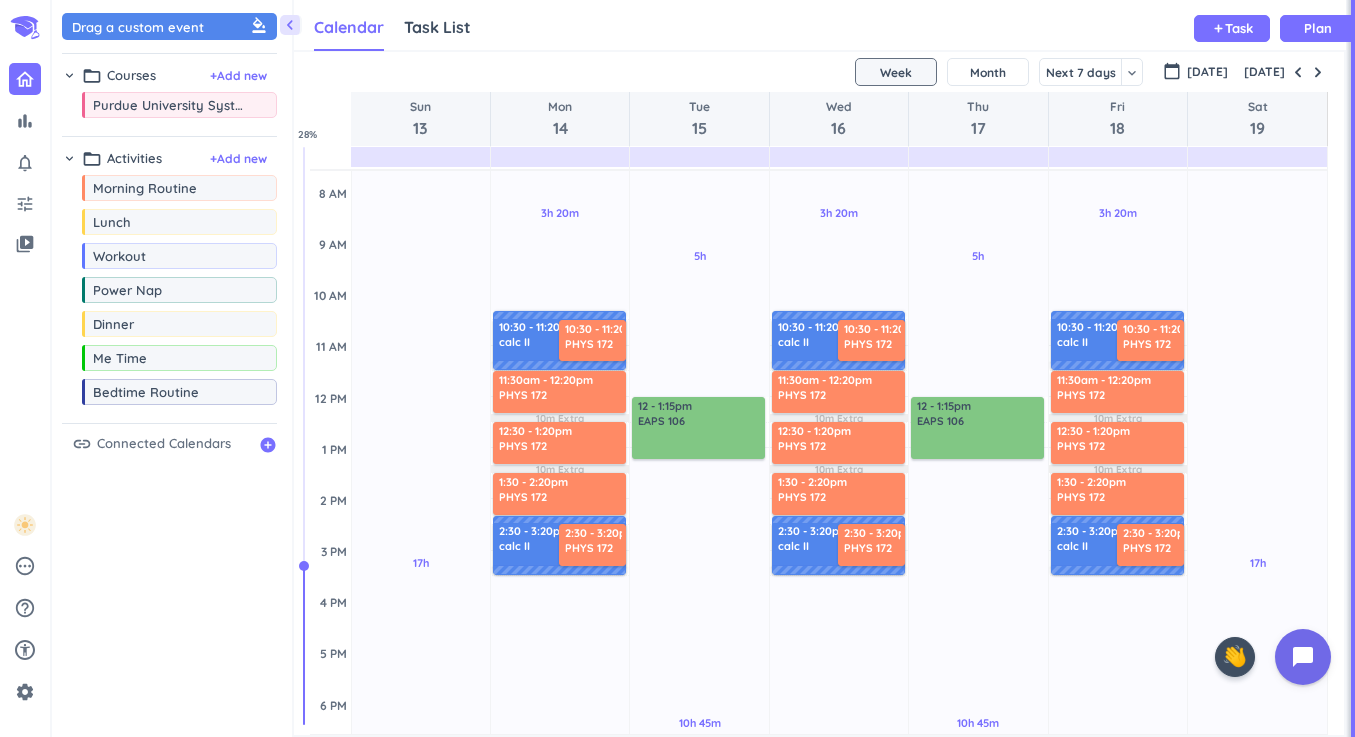 click on "[DATE]" at bounding box center (819, 72) 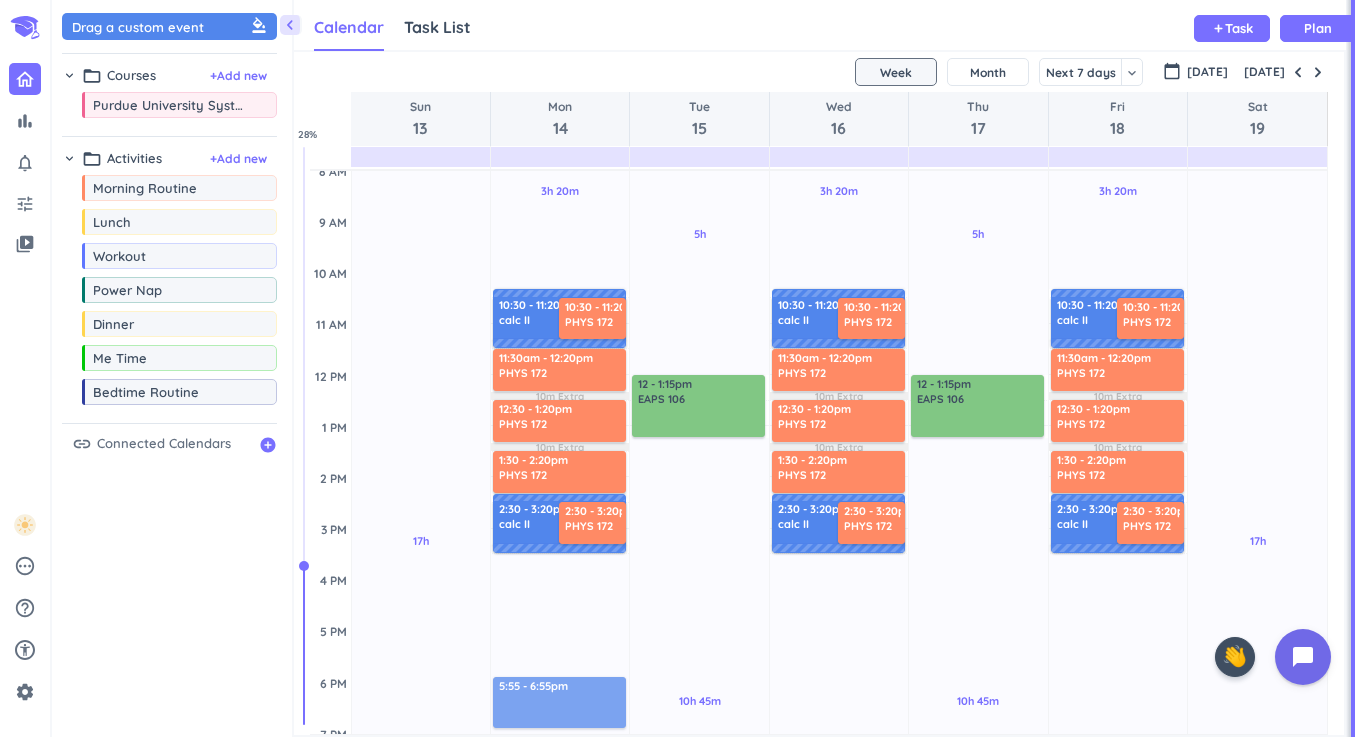 scroll, scrollTop: 215, scrollLeft: 0, axis: vertical 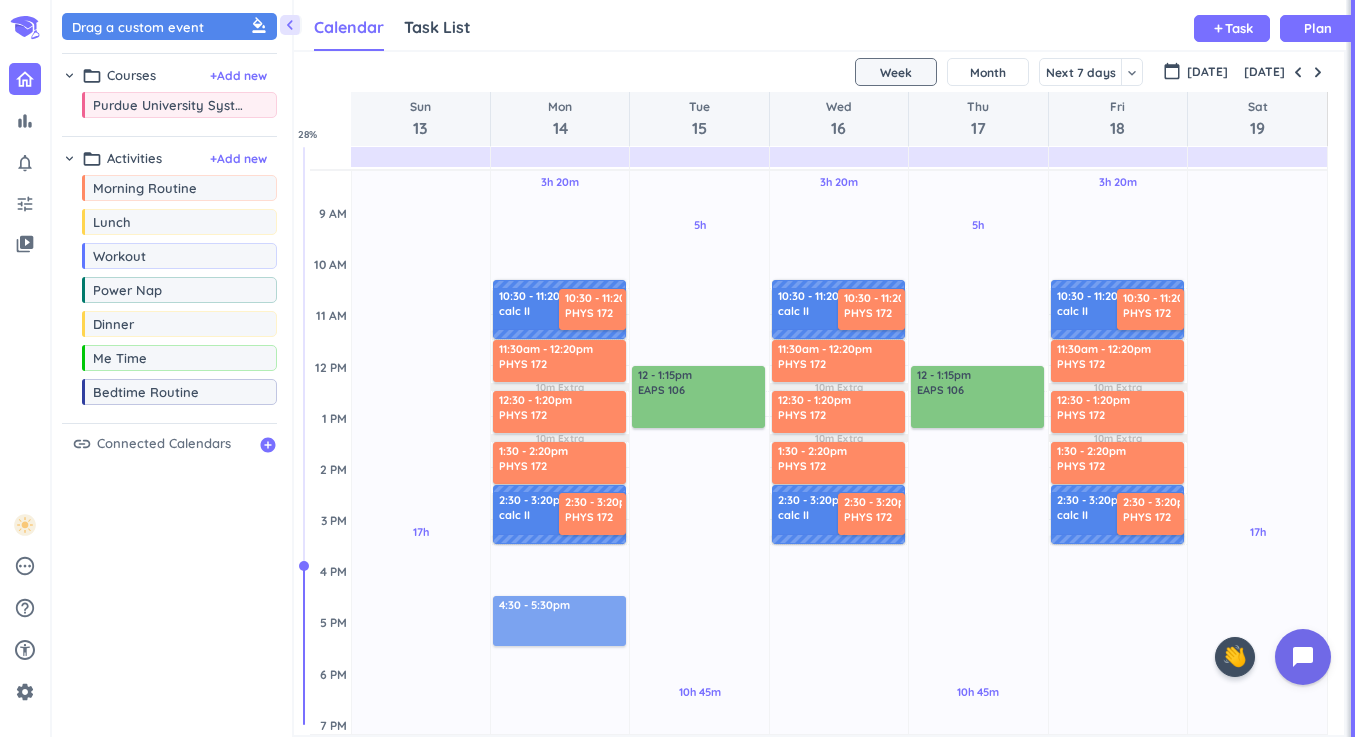 drag, startPoint x: 182, startPoint y: 30, endPoint x: 555, endPoint y: 596, distance: 677.8532 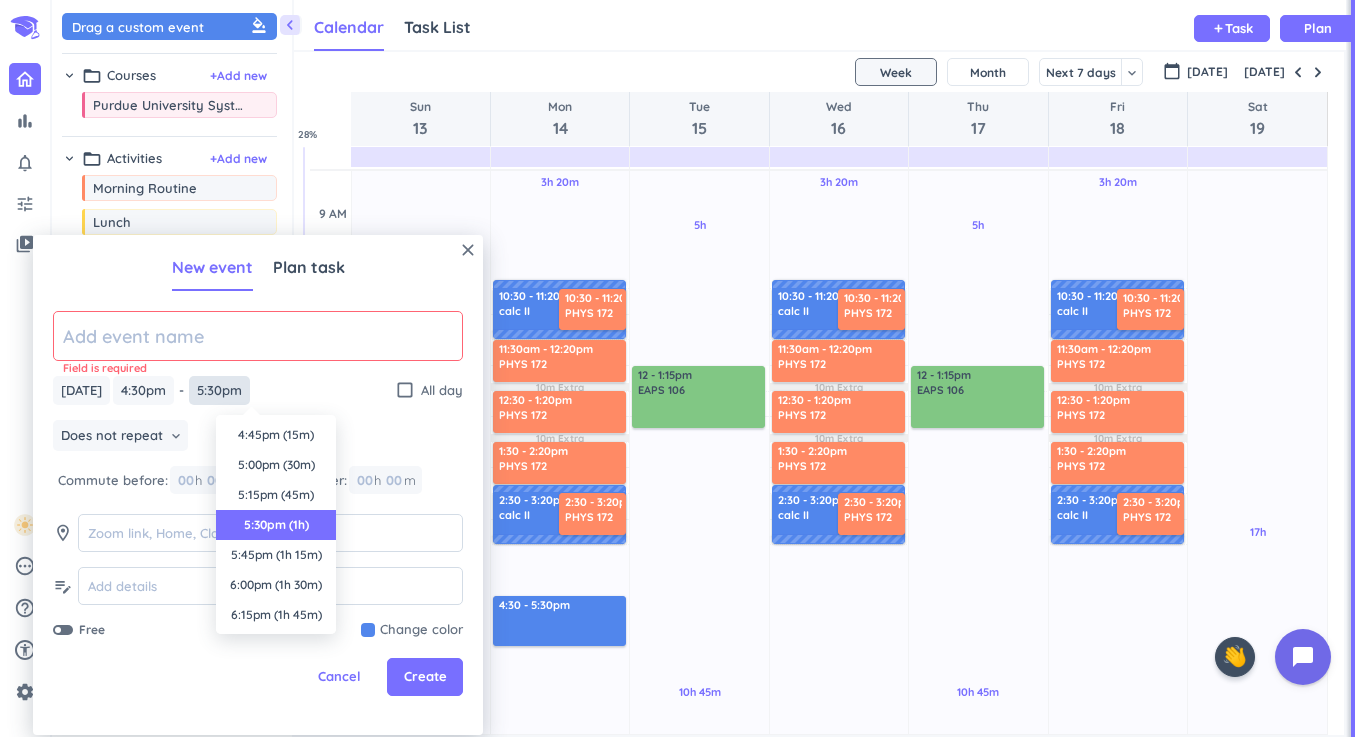 click on "5:30pm" at bounding box center (219, 390) 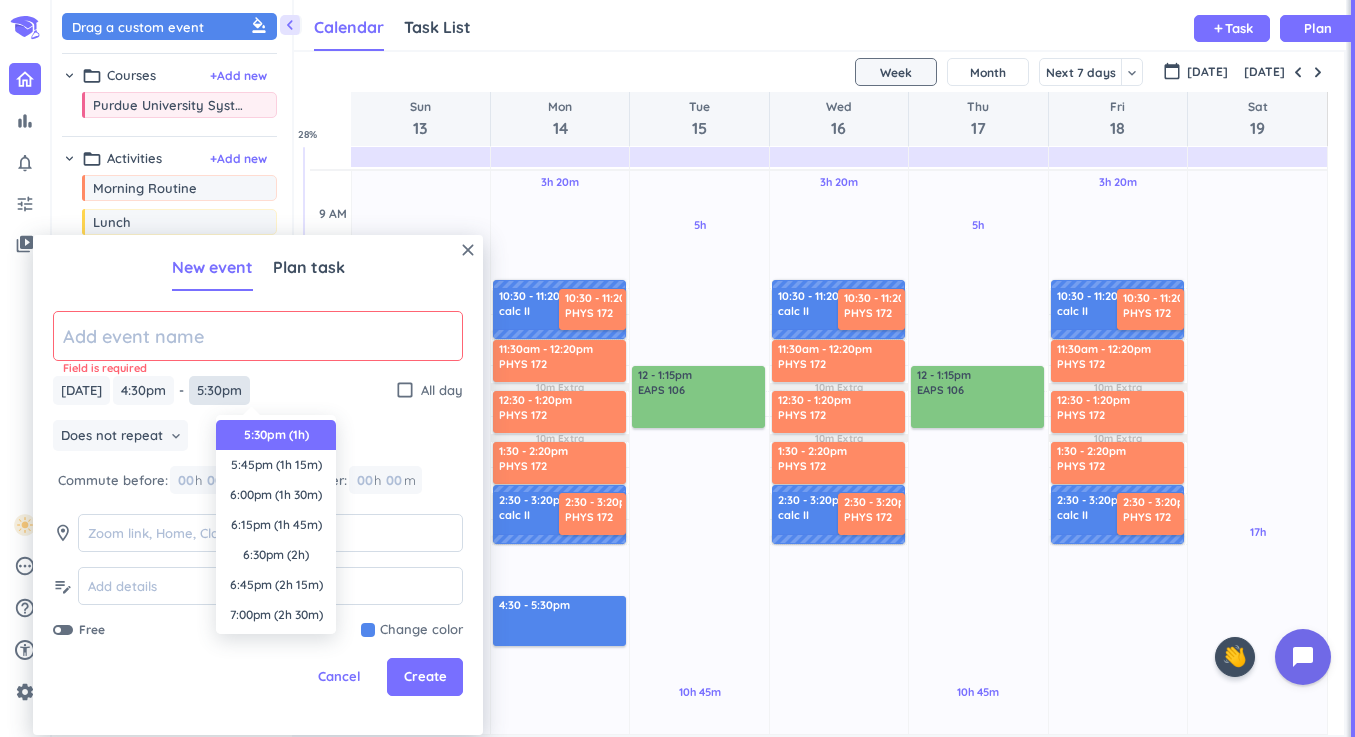 click on "5:30pm" at bounding box center [219, 390] 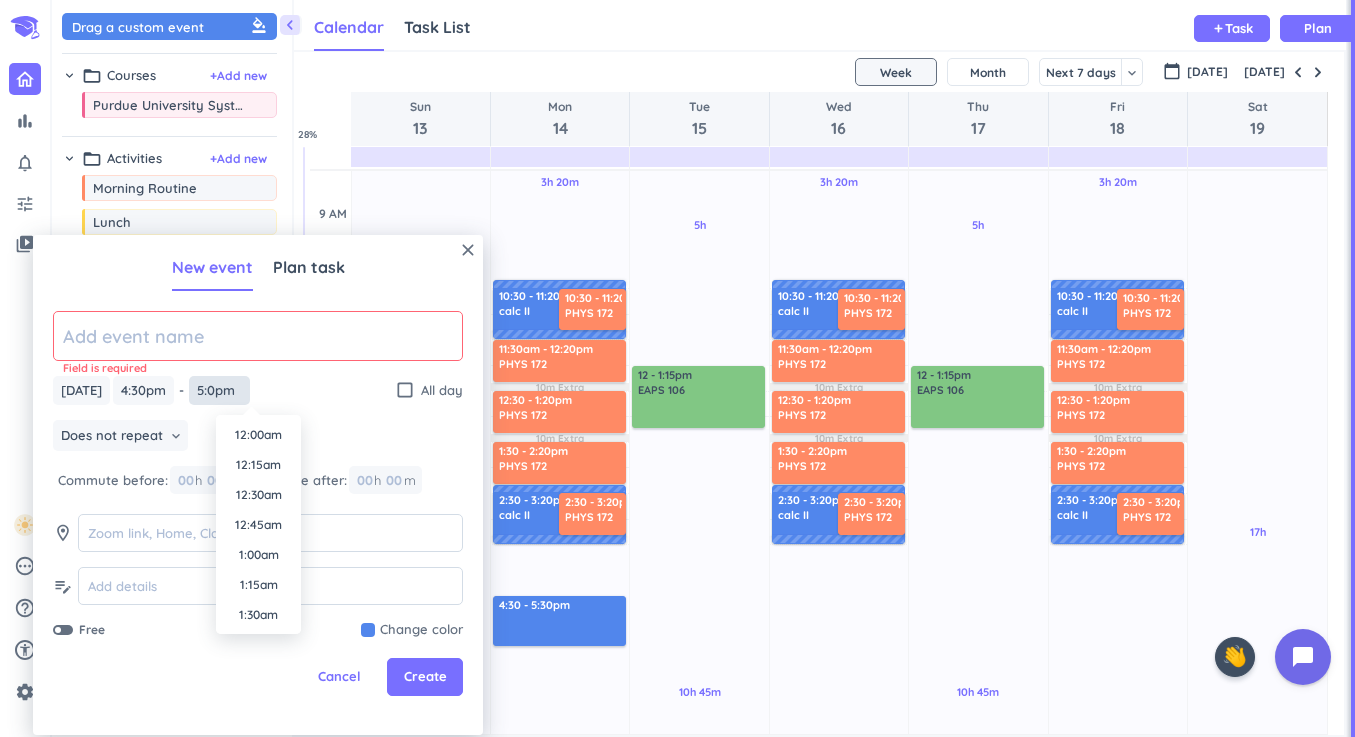 scroll, scrollTop: 1950, scrollLeft: 0, axis: vertical 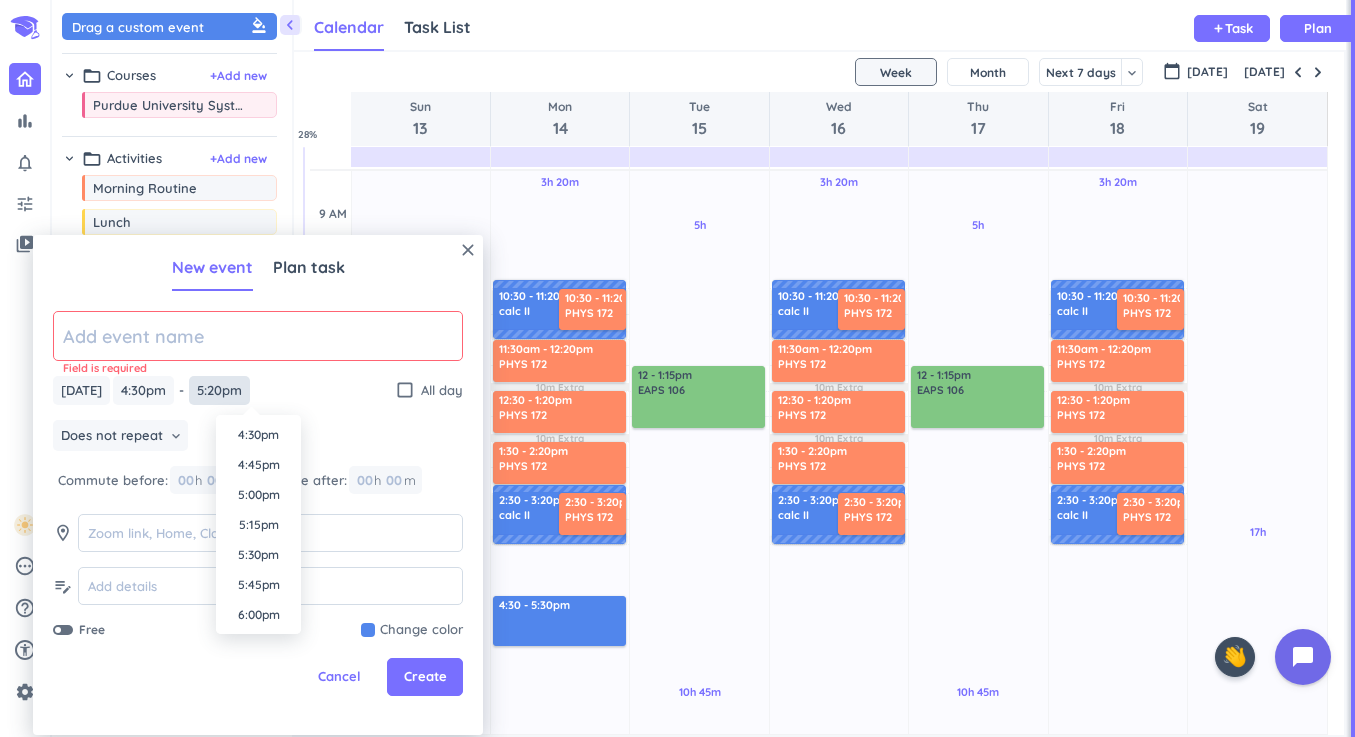type on "5:20pm" 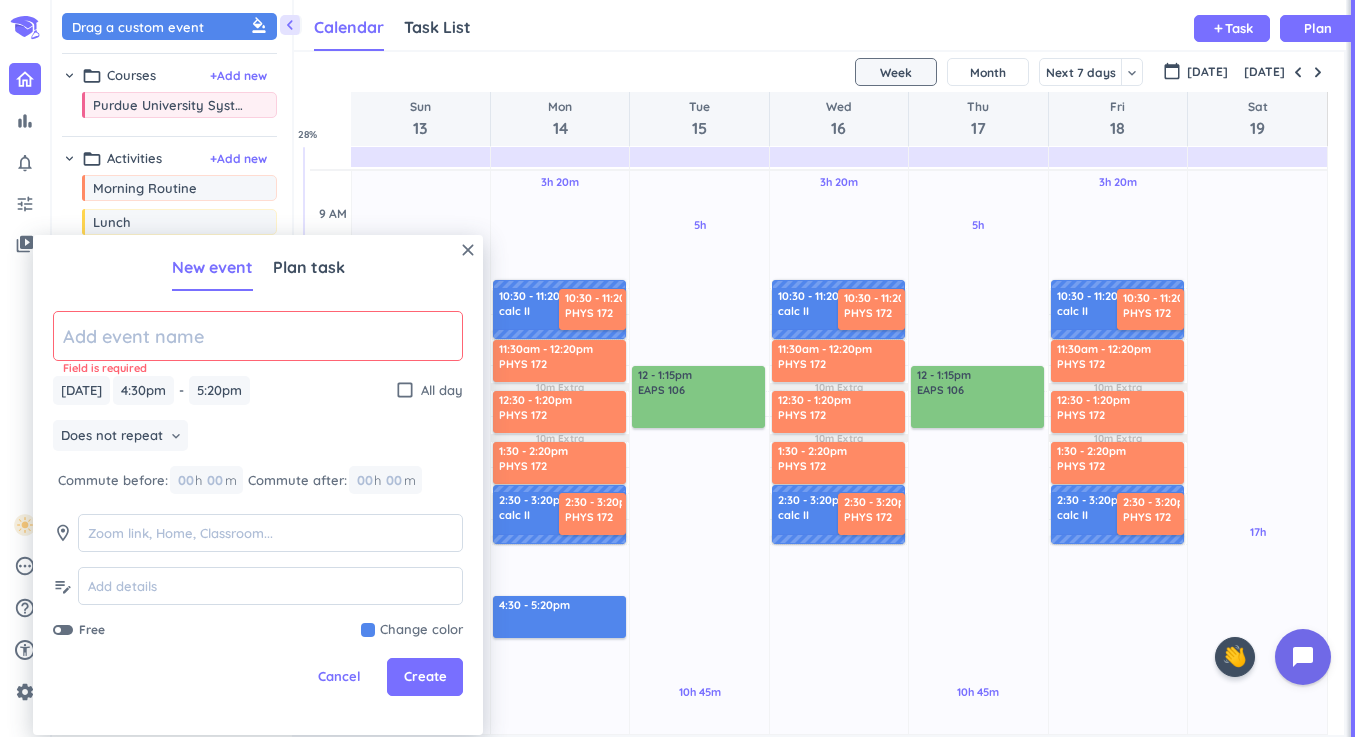 click 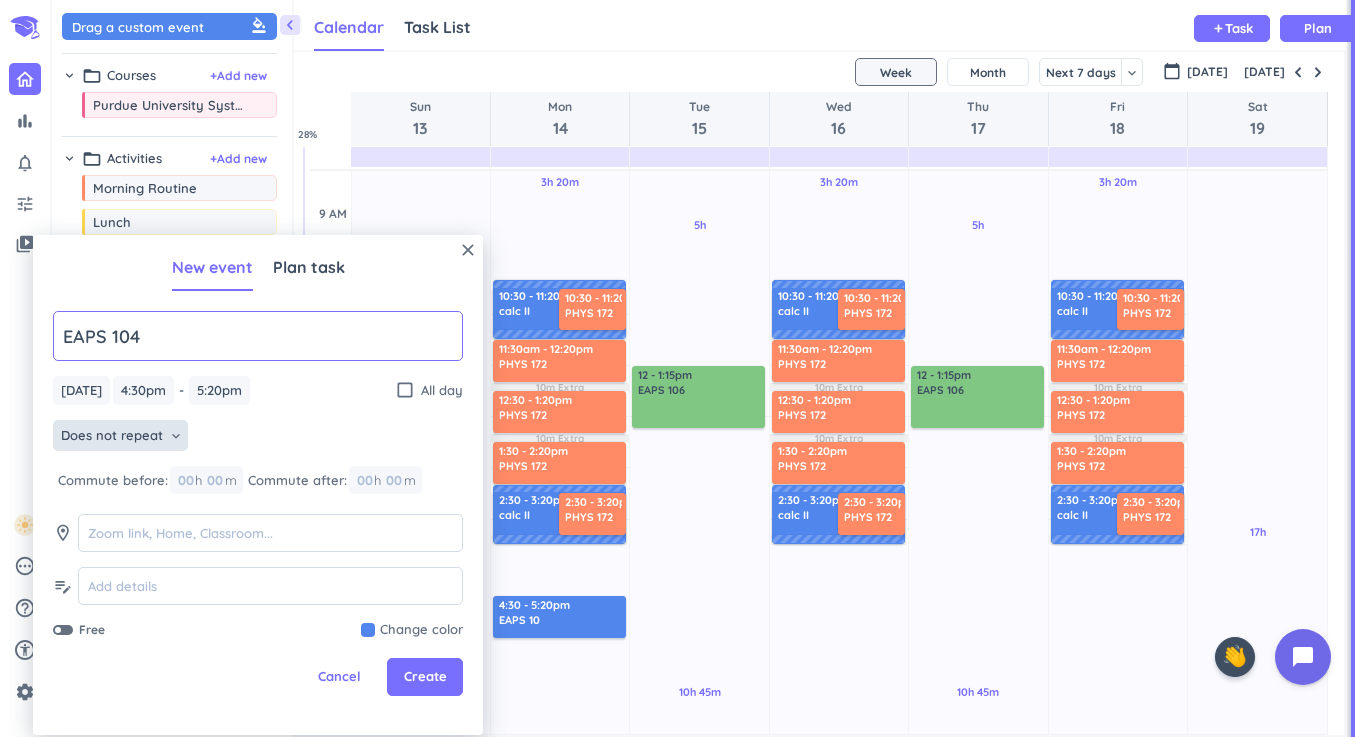 type on "EAPS 104" 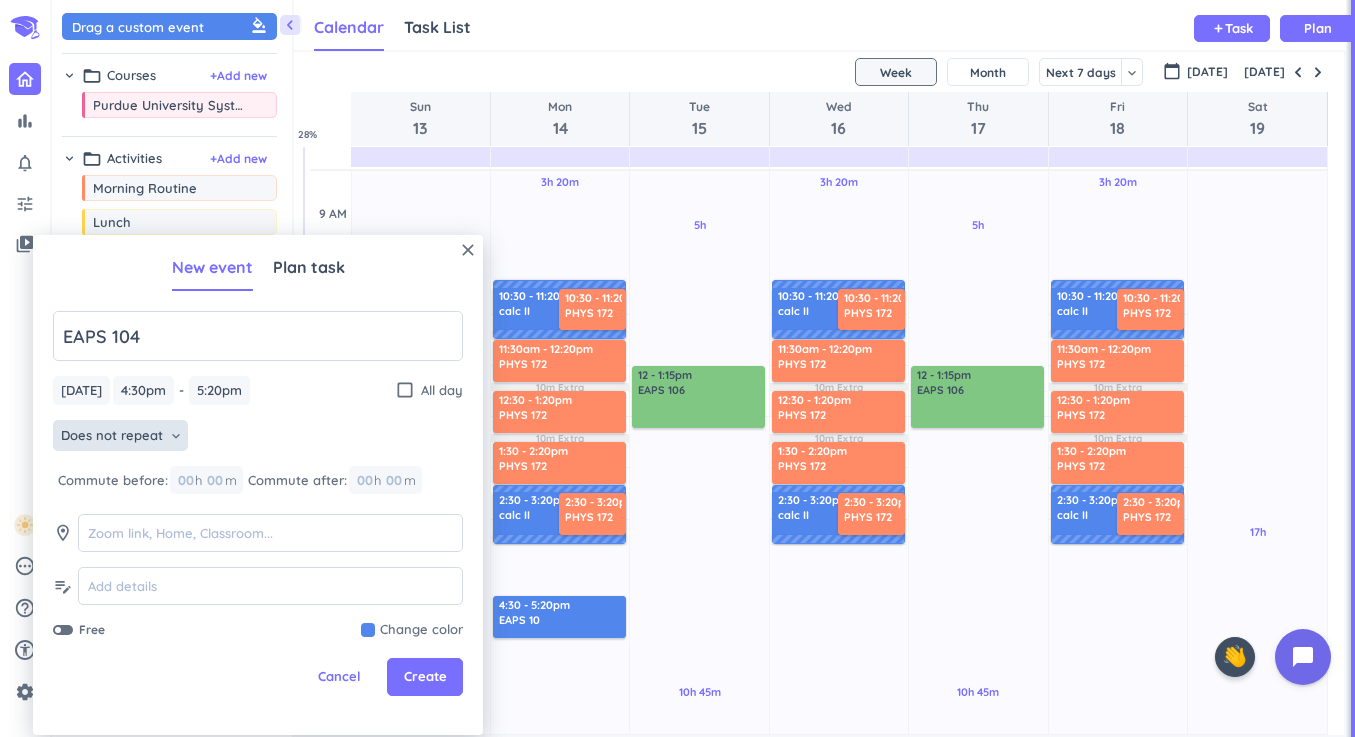 click on "Does not repeat" at bounding box center [112, 436] 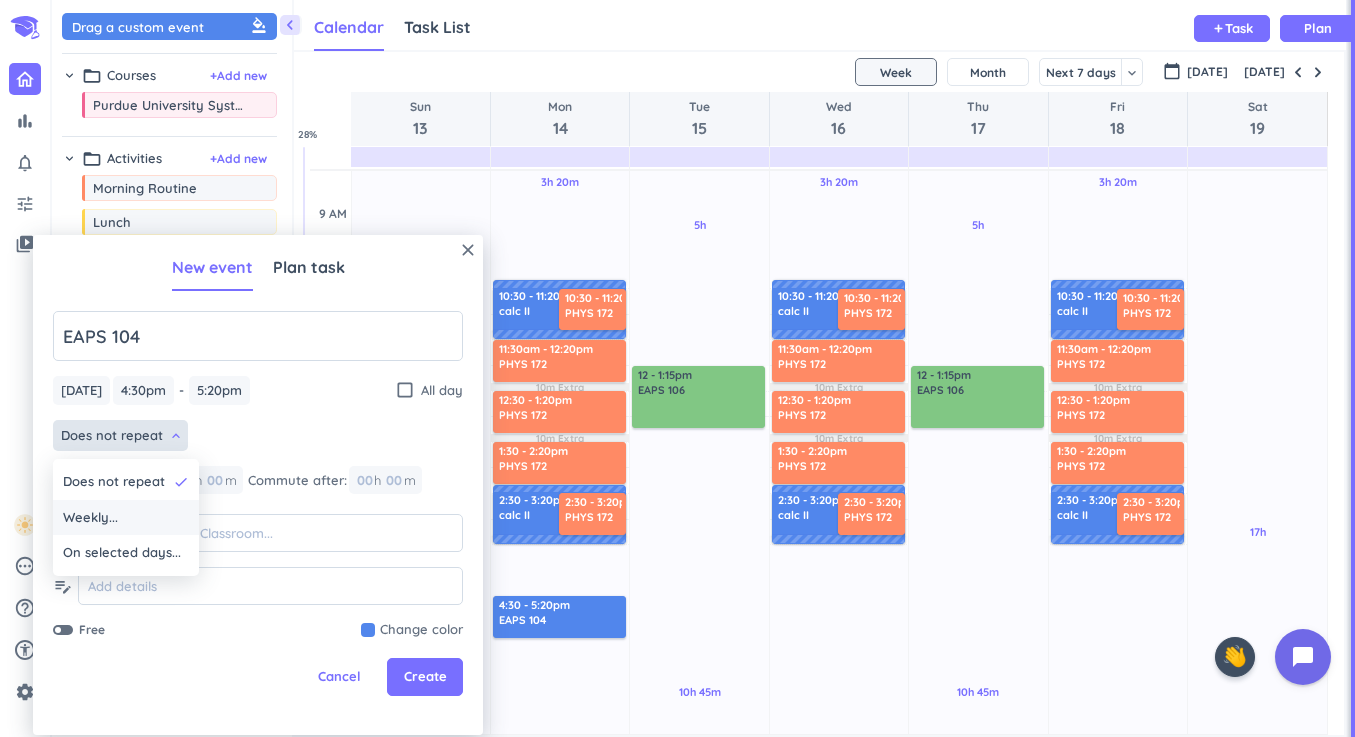 click on "Weekly..." at bounding box center [126, 518] 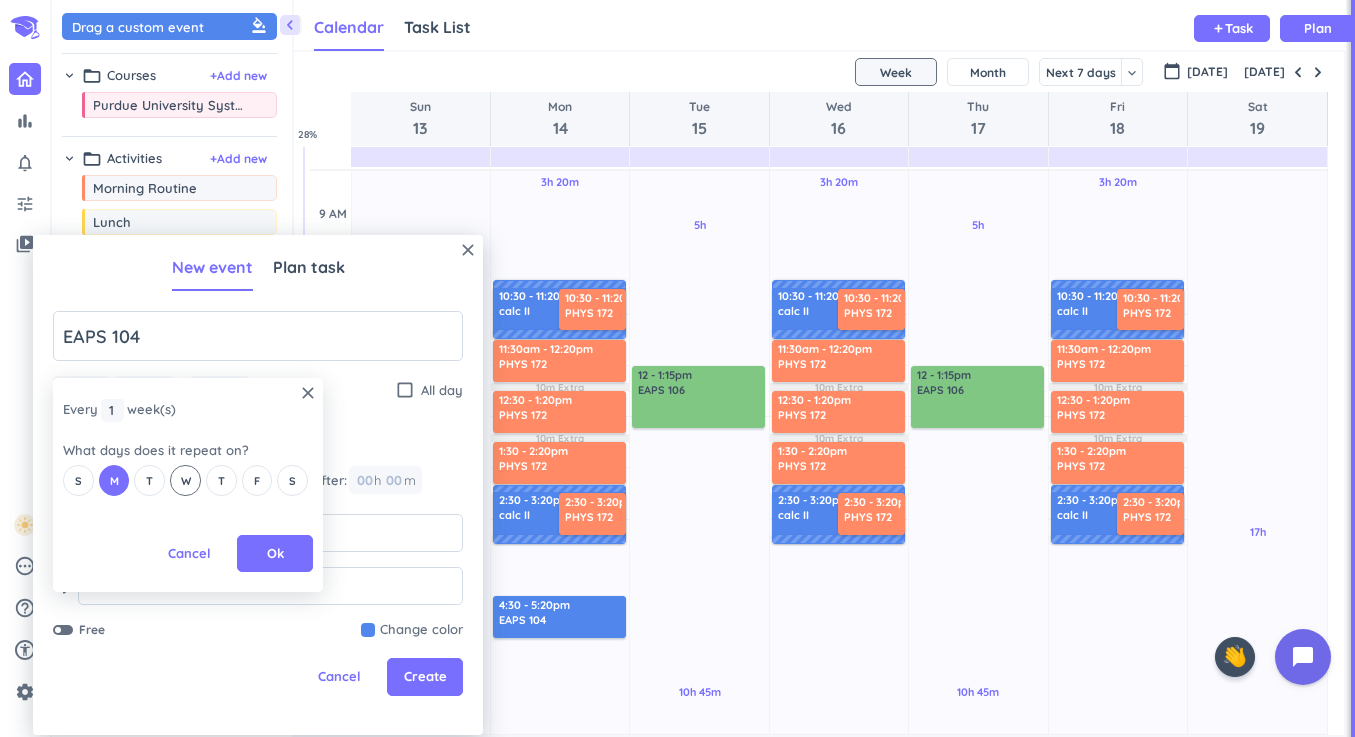 click on "W" at bounding box center (185, 480) 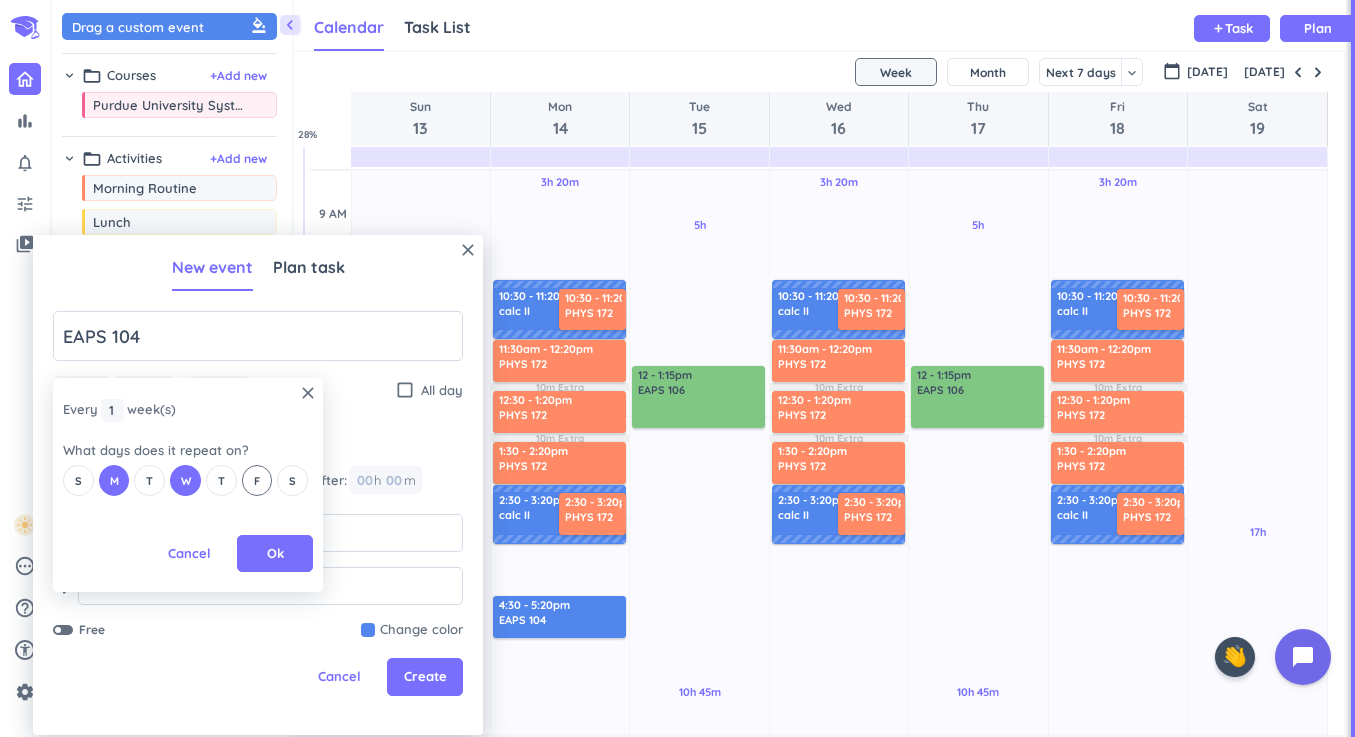 click on "F" at bounding box center (257, 480) 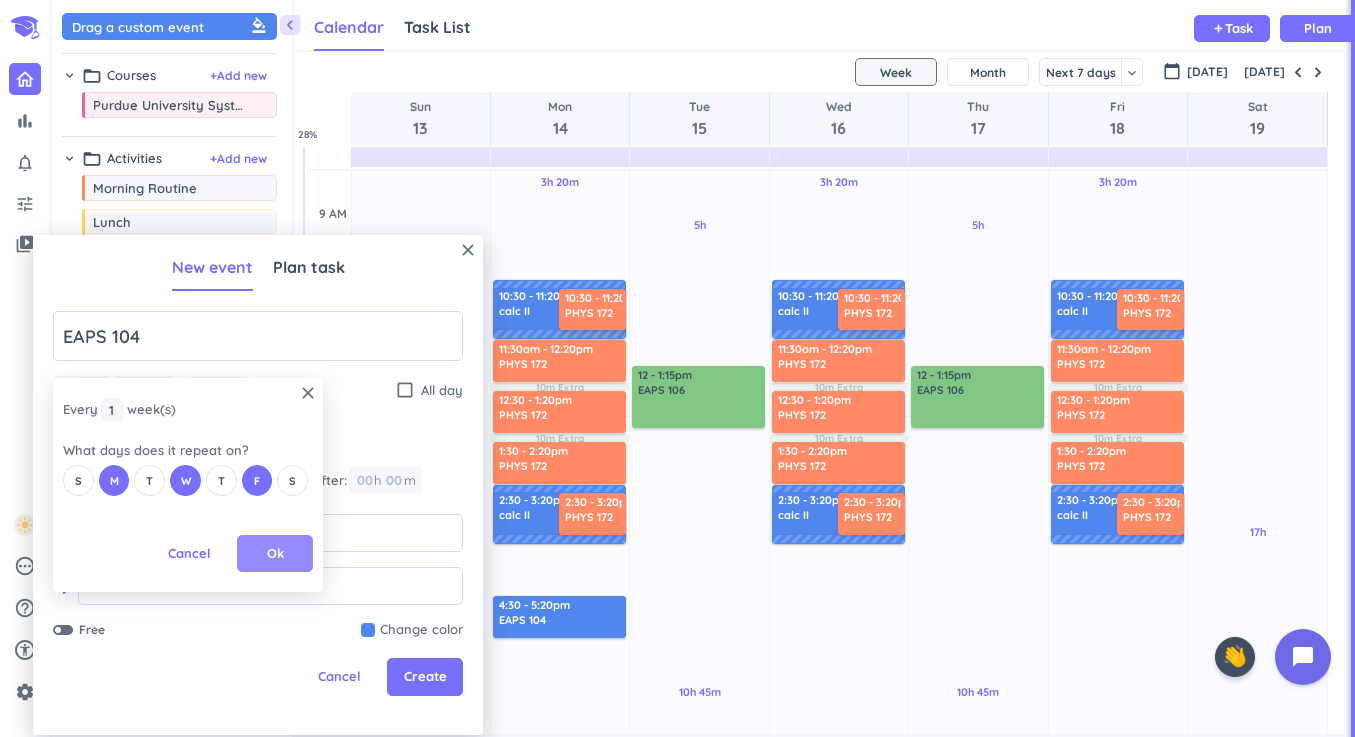click on "Ok" at bounding box center [275, 554] 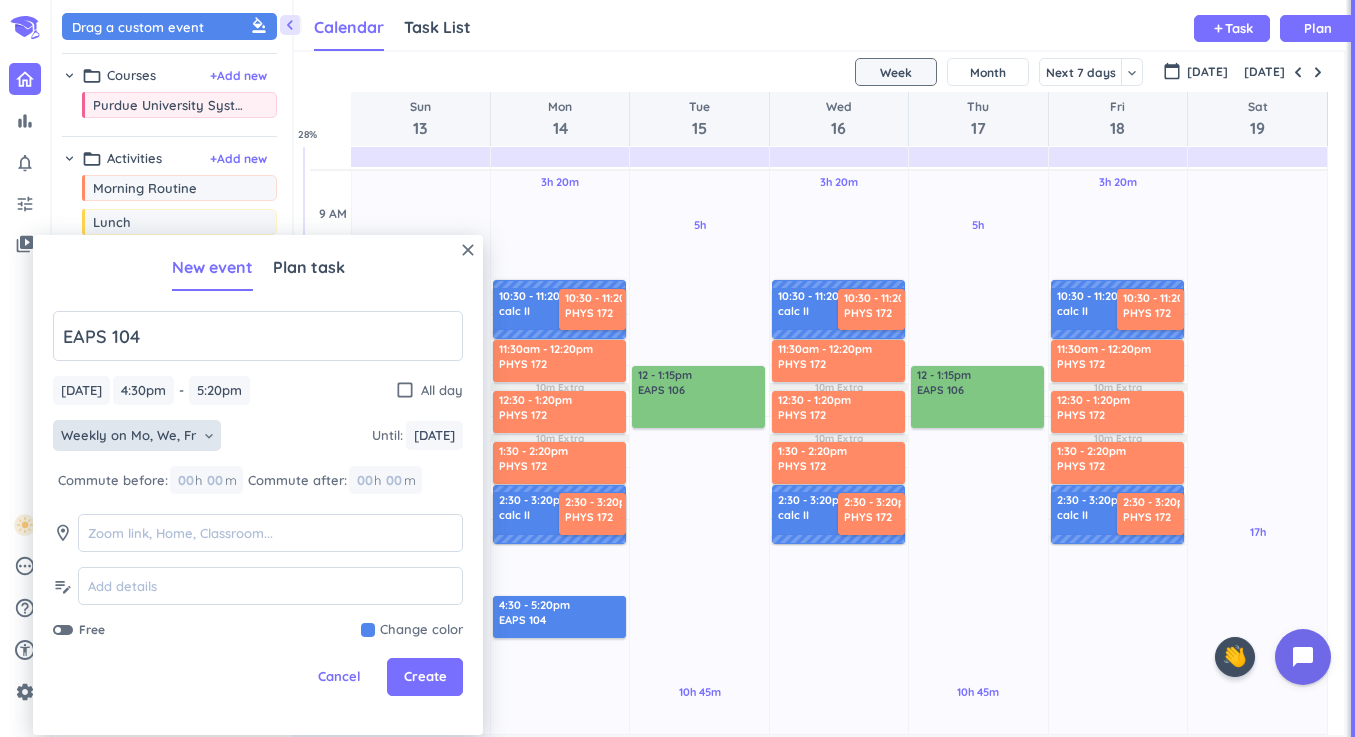 click at bounding box center [412, 630] 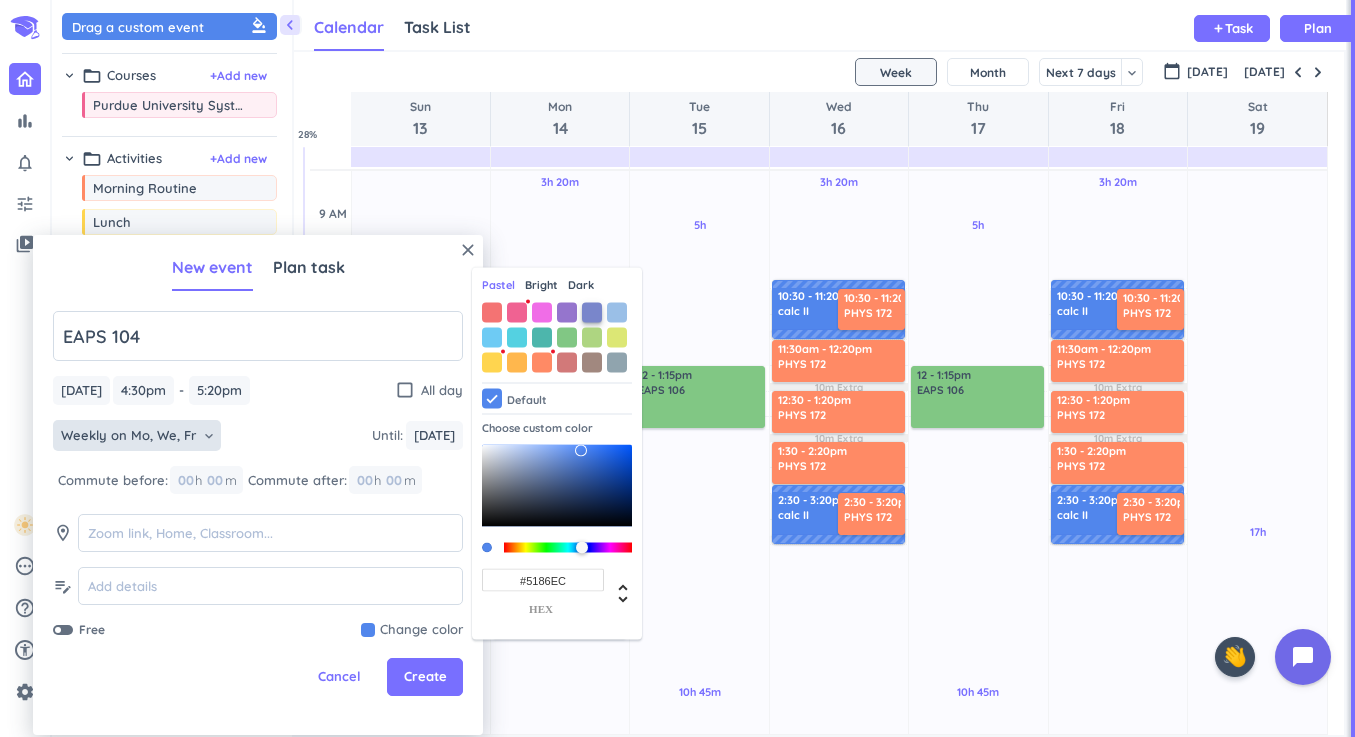 click at bounding box center (592, 312) 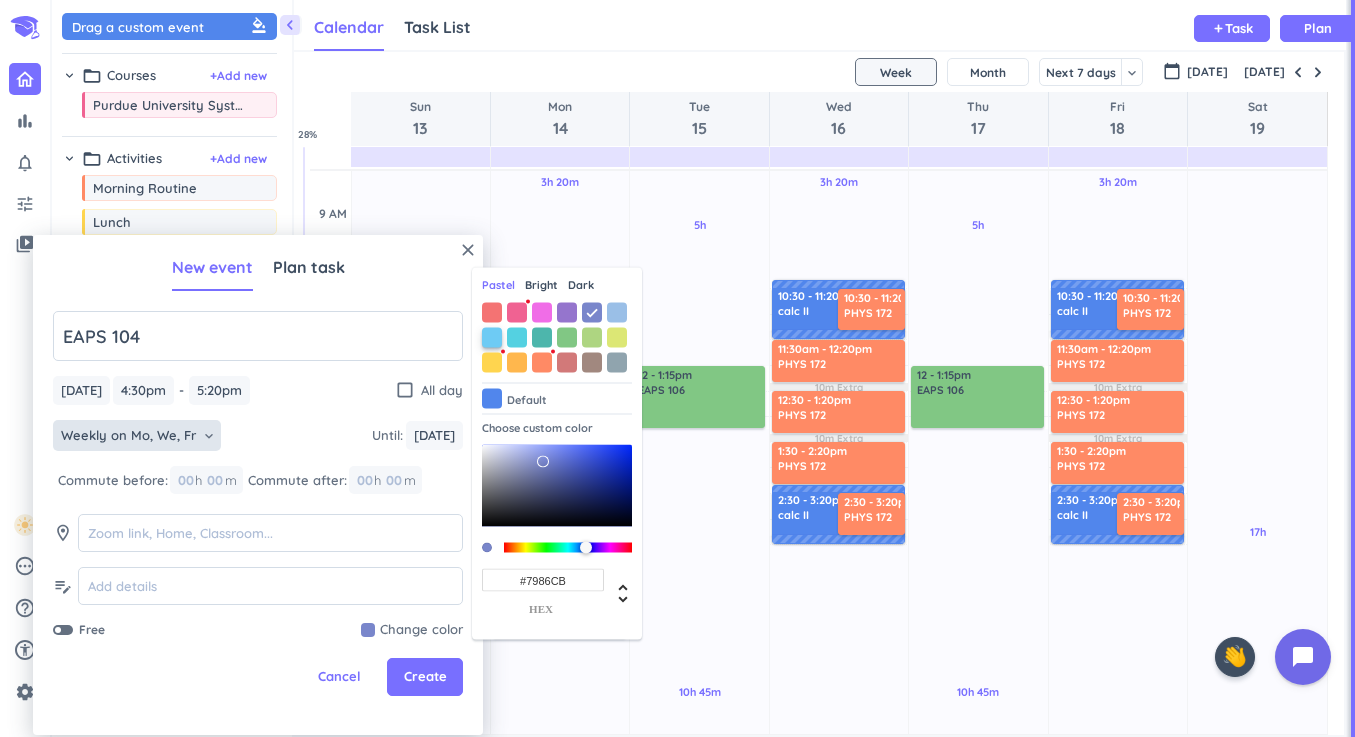 click at bounding box center (492, 337) 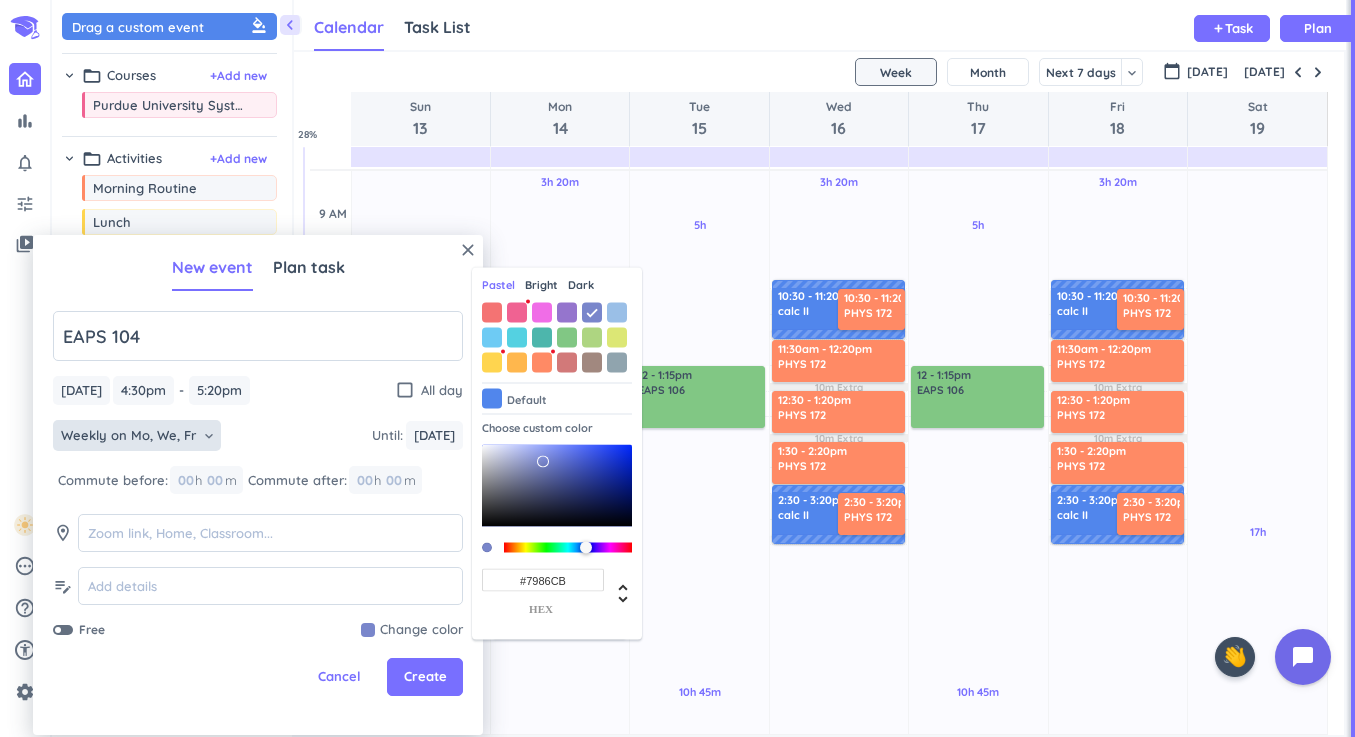 type on "#6ECBF4" 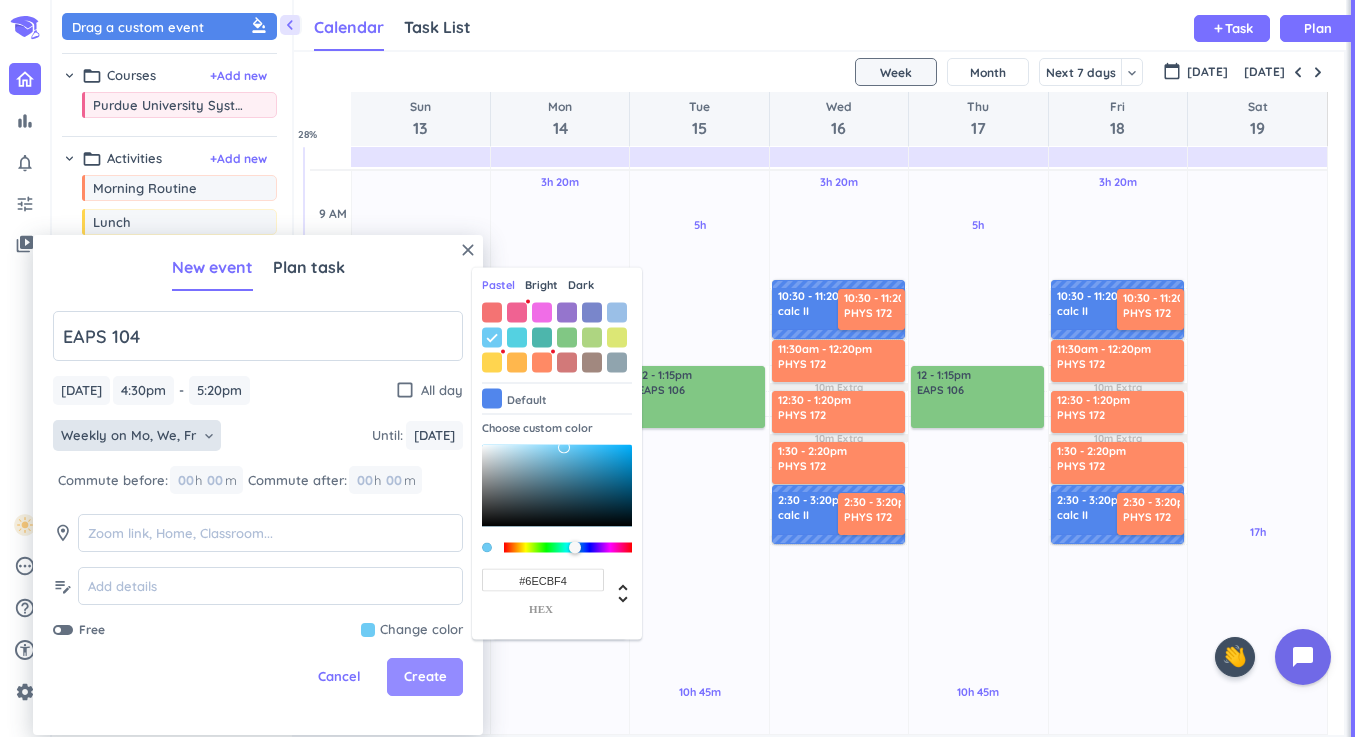 click on "Create" at bounding box center [425, 677] 